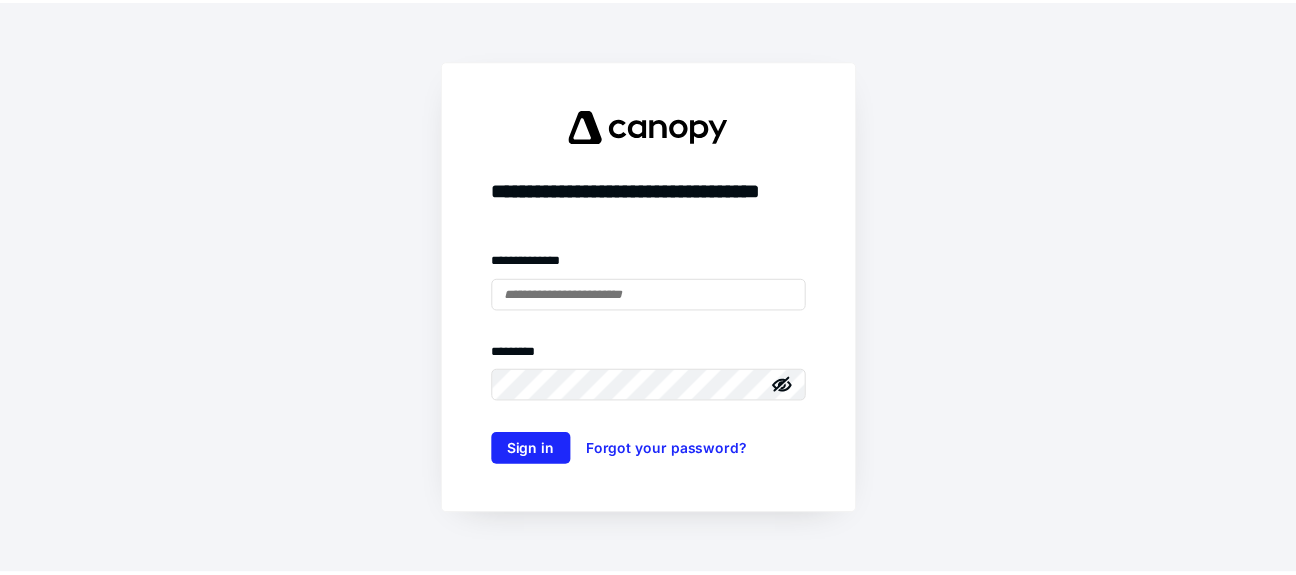 scroll, scrollTop: 0, scrollLeft: 0, axis: both 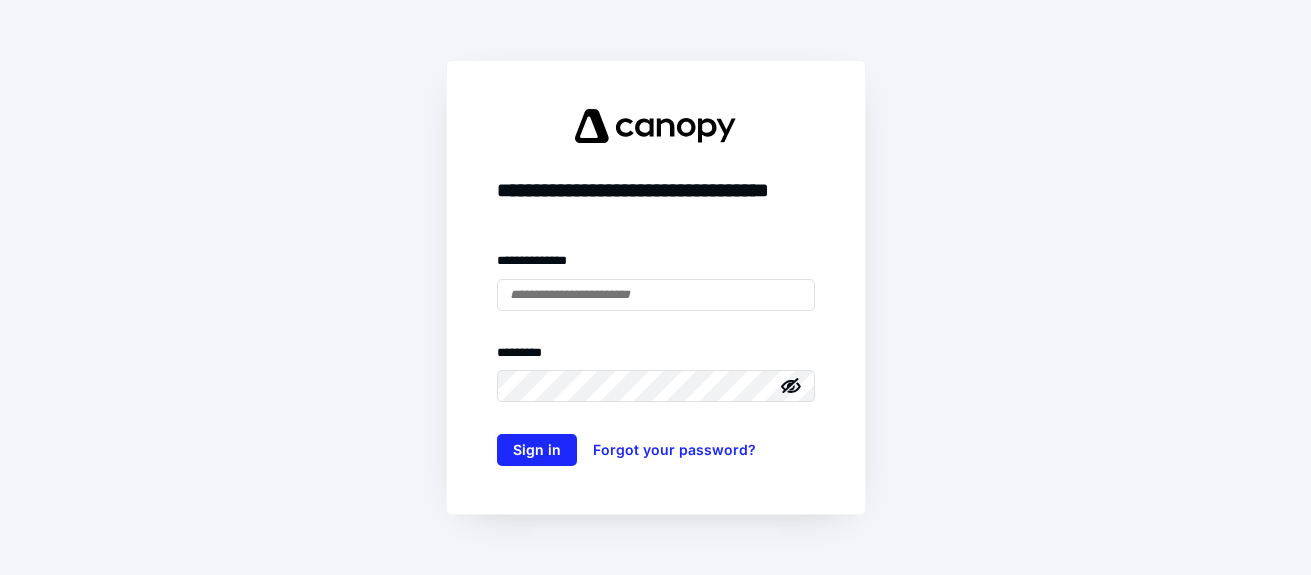 type on "**********" 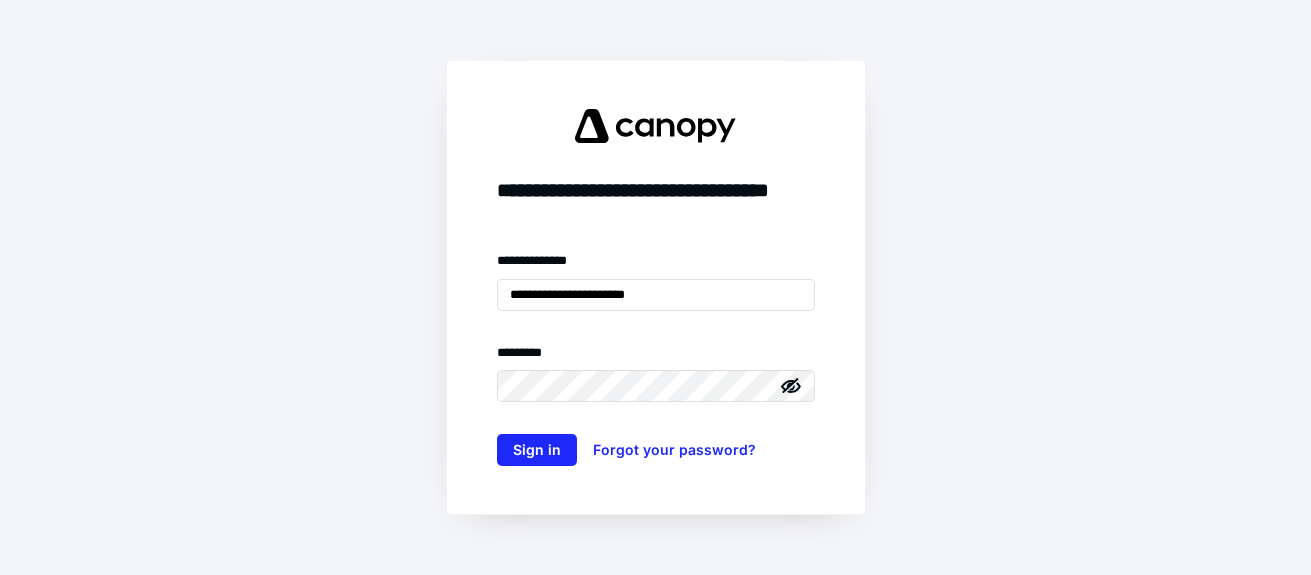 click on "**********" at bounding box center (656, 287) 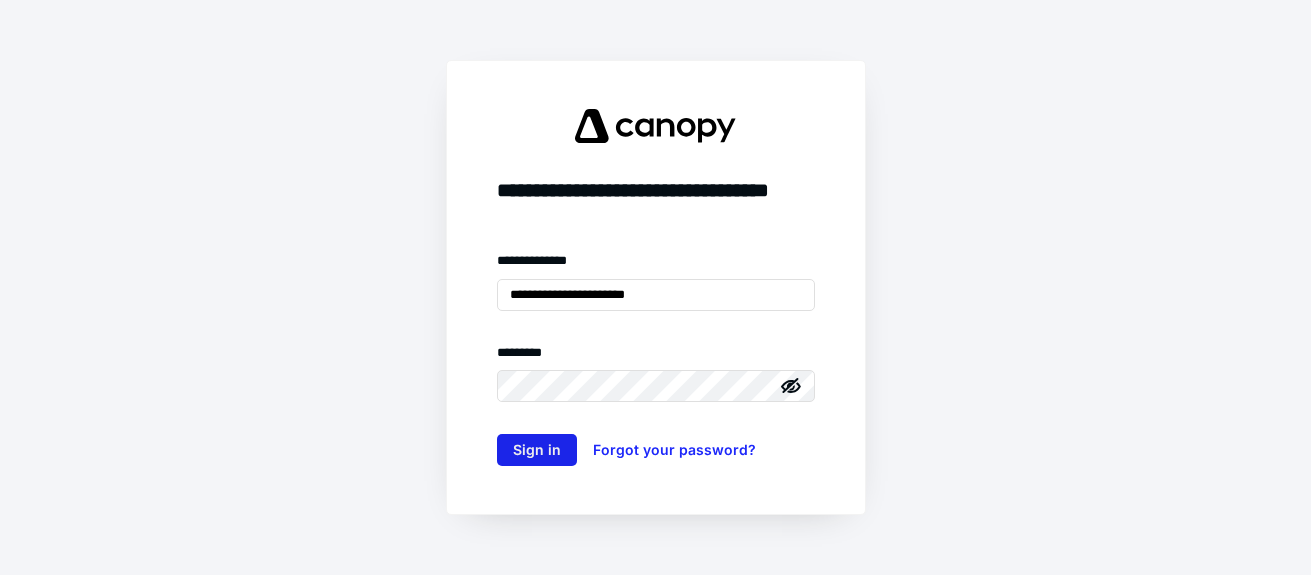 click on "Sign in" at bounding box center [537, 450] 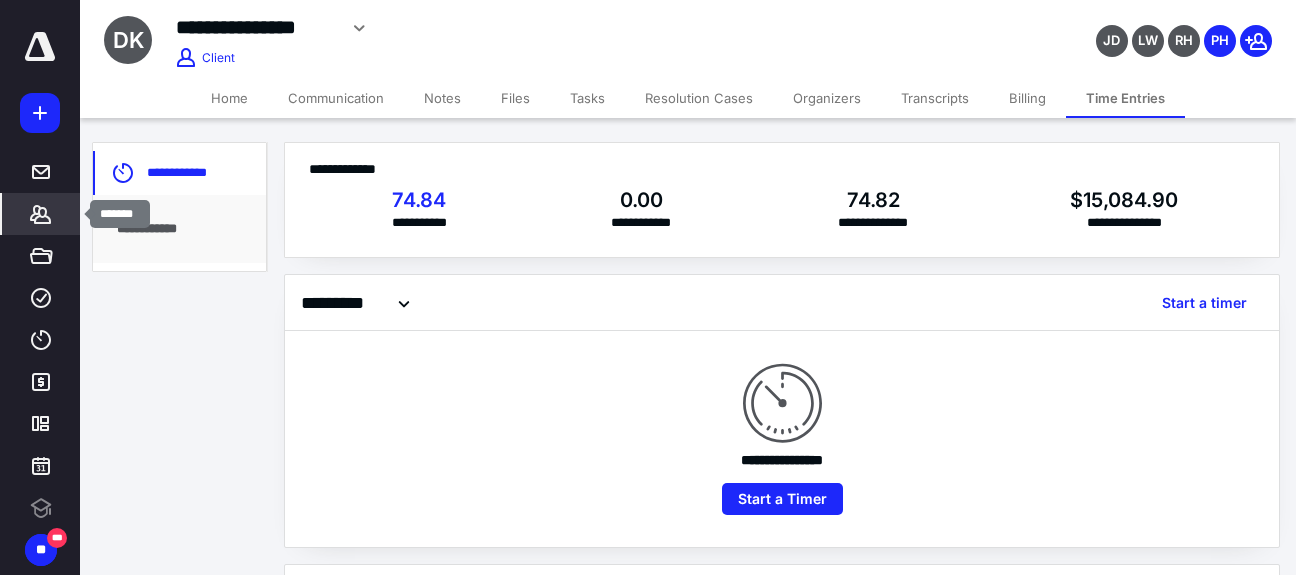 click 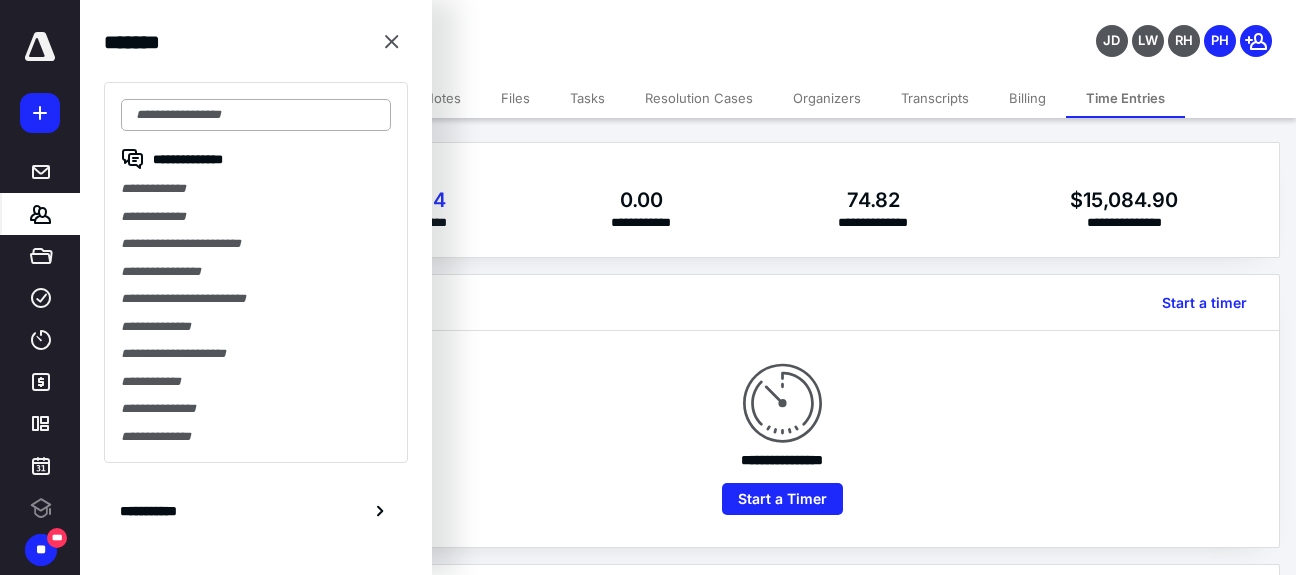 scroll, scrollTop: 0, scrollLeft: 0, axis: both 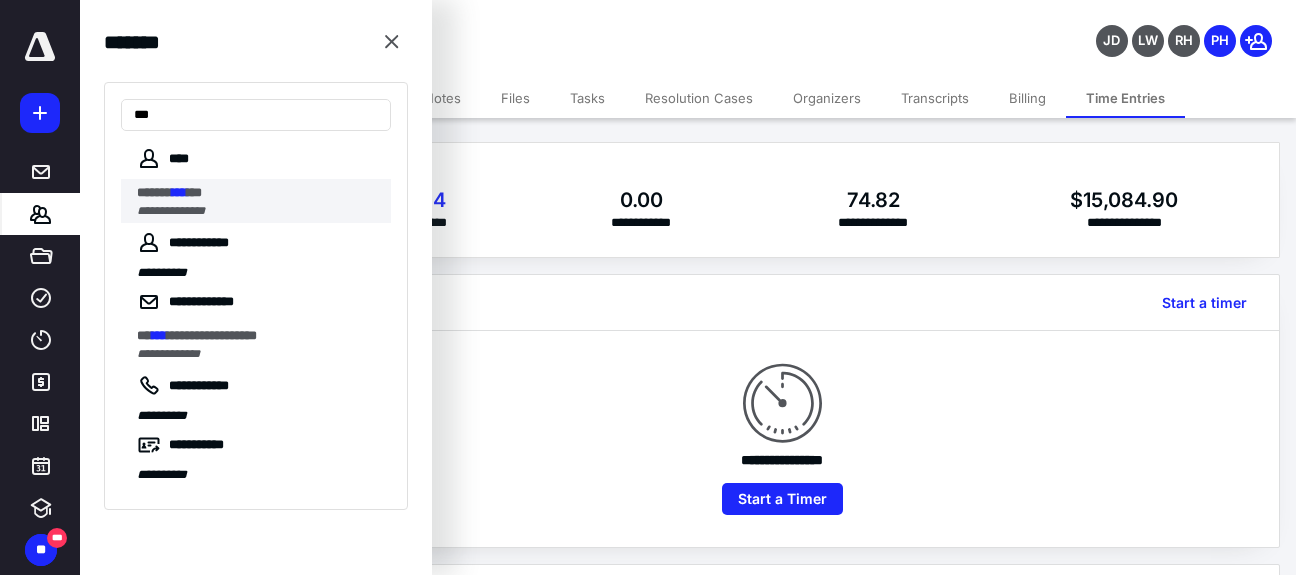 type on "***" 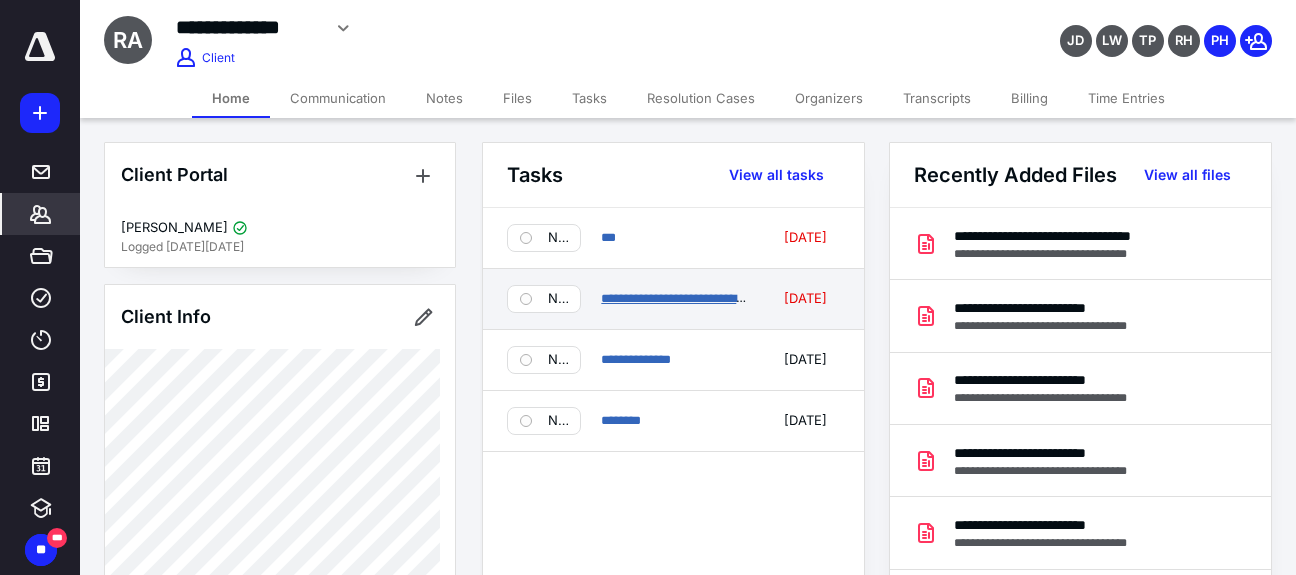 click on "**********" at bounding box center [691, 298] 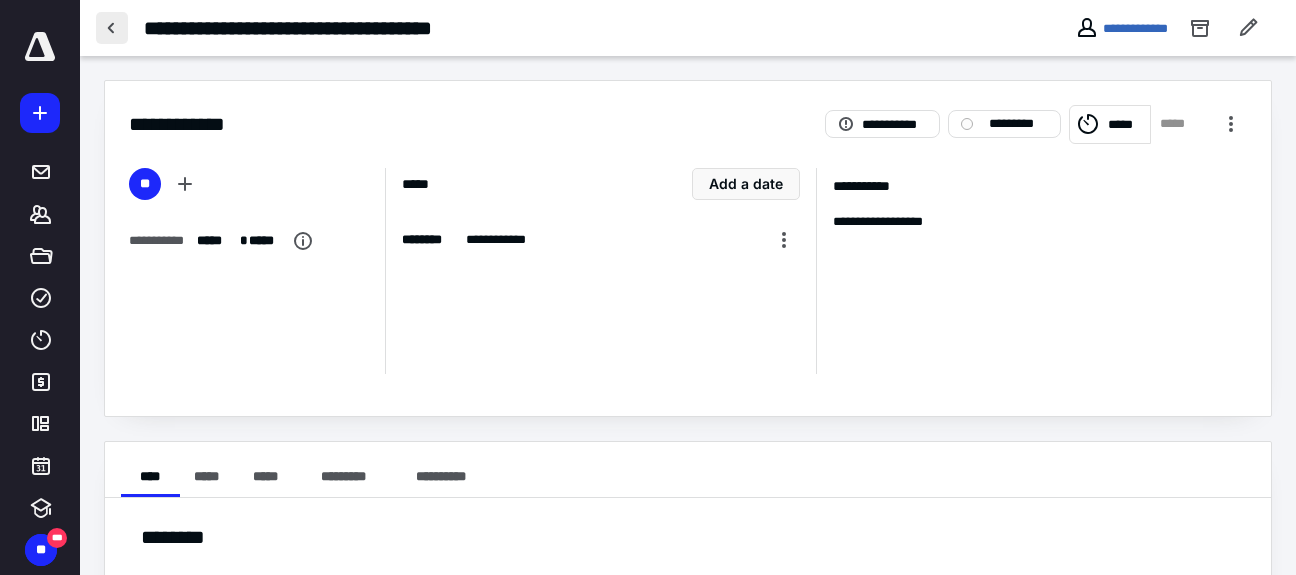 click at bounding box center [112, 28] 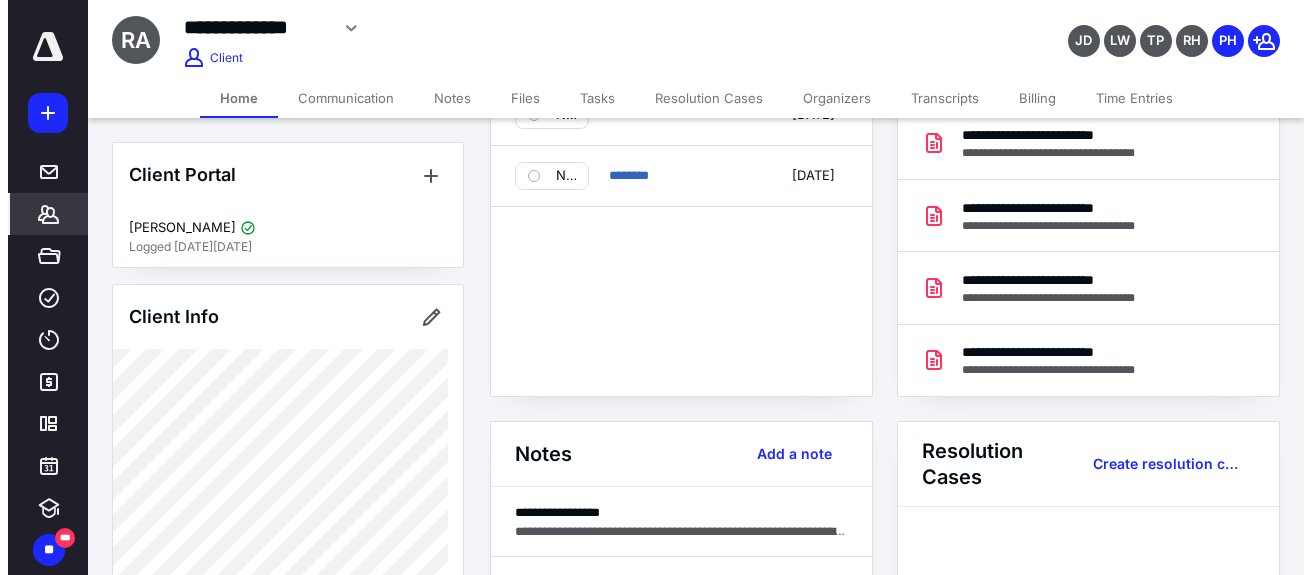 scroll, scrollTop: 400, scrollLeft: 0, axis: vertical 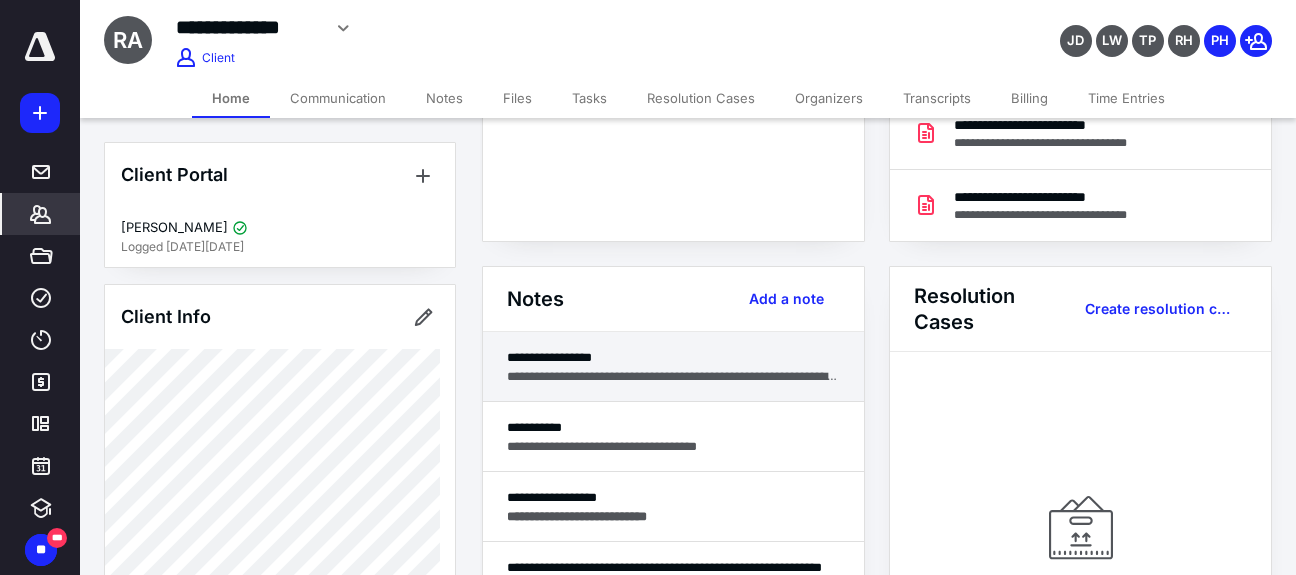 click on "**********" at bounding box center [673, 376] 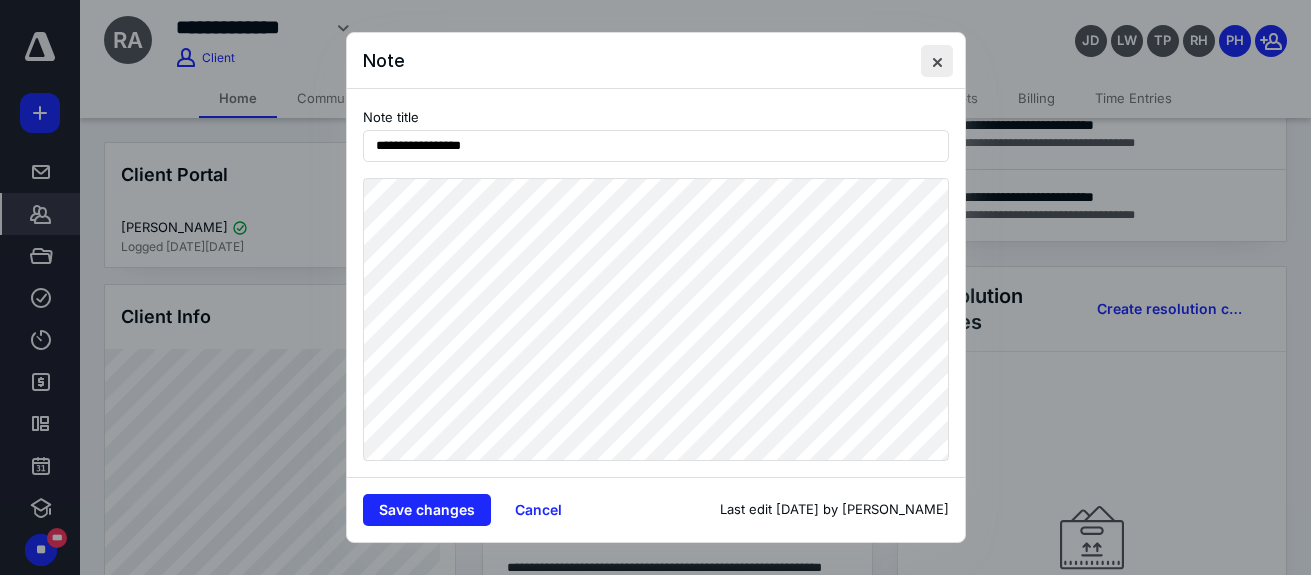 click at bounding box center (937, 61) 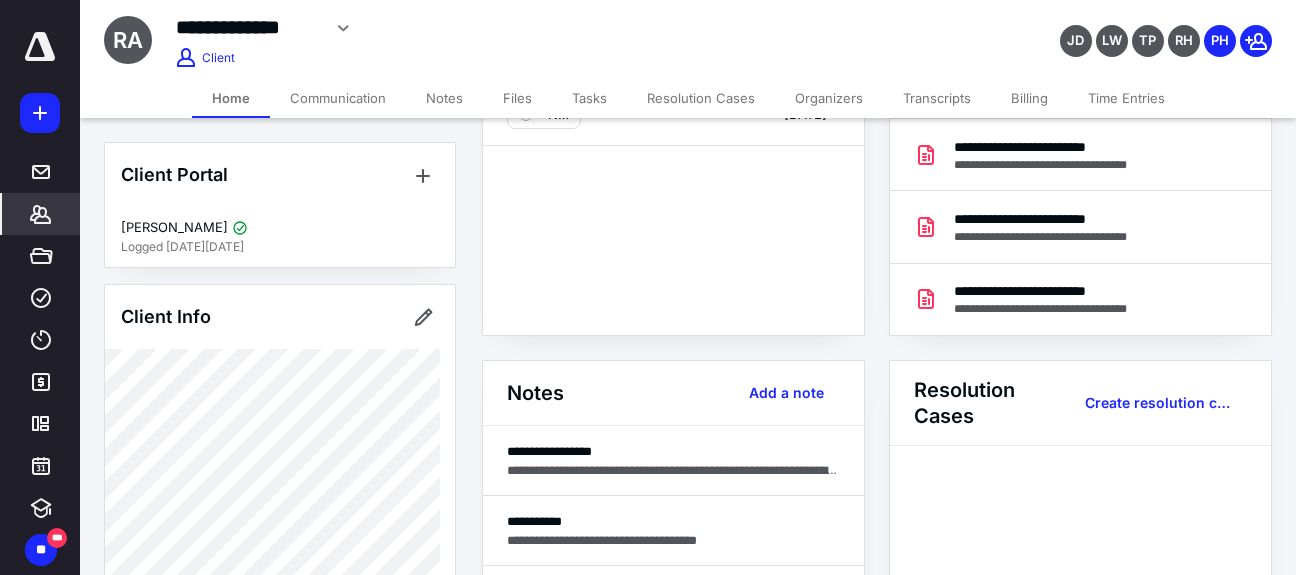 scroll, scrollTop: 300, scrollLeft: 0, axis: vertical 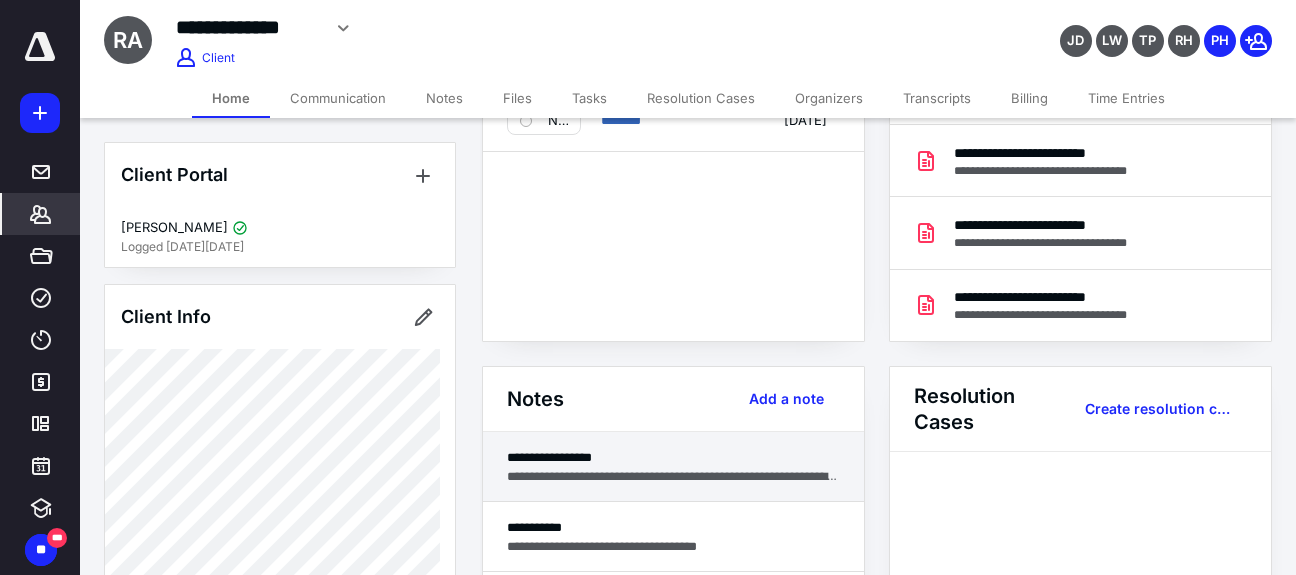 click on "**********" at bounding box center (673, 457) 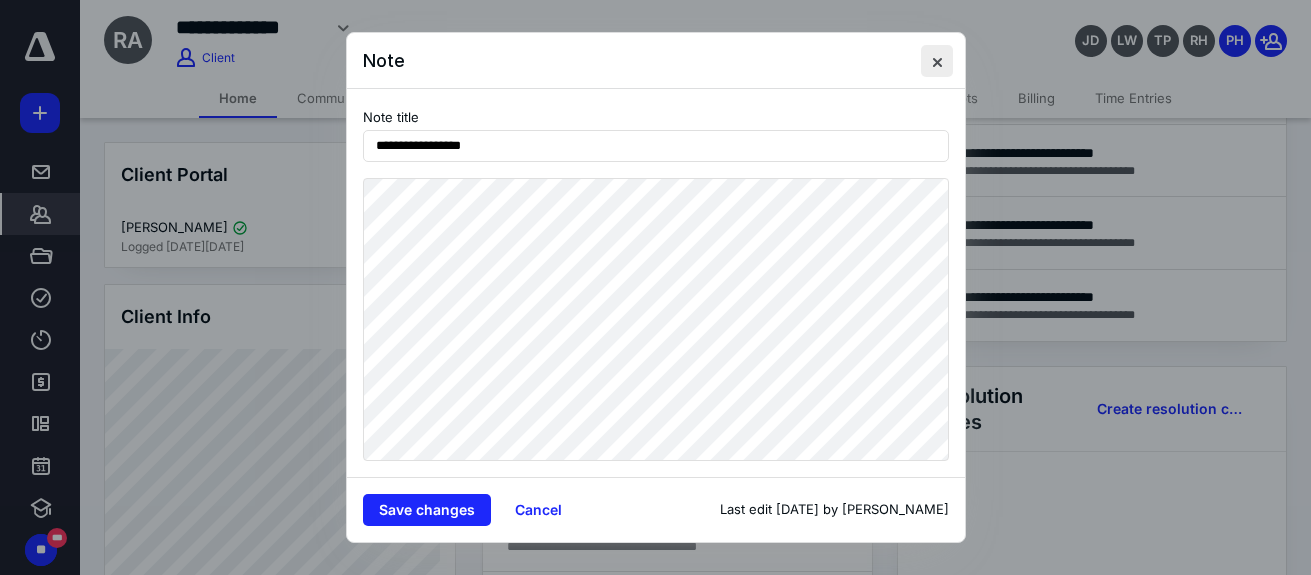 click at bounding box center [937, 61] 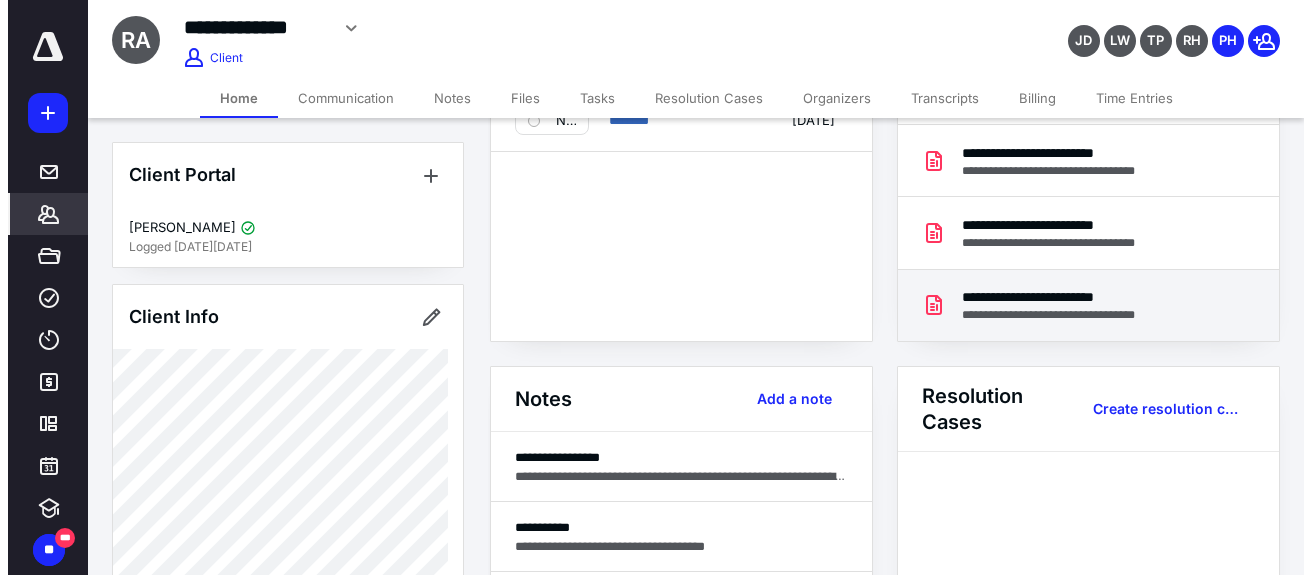 scroll, scrollTop: 0, scrollLeft: 0, axis: both 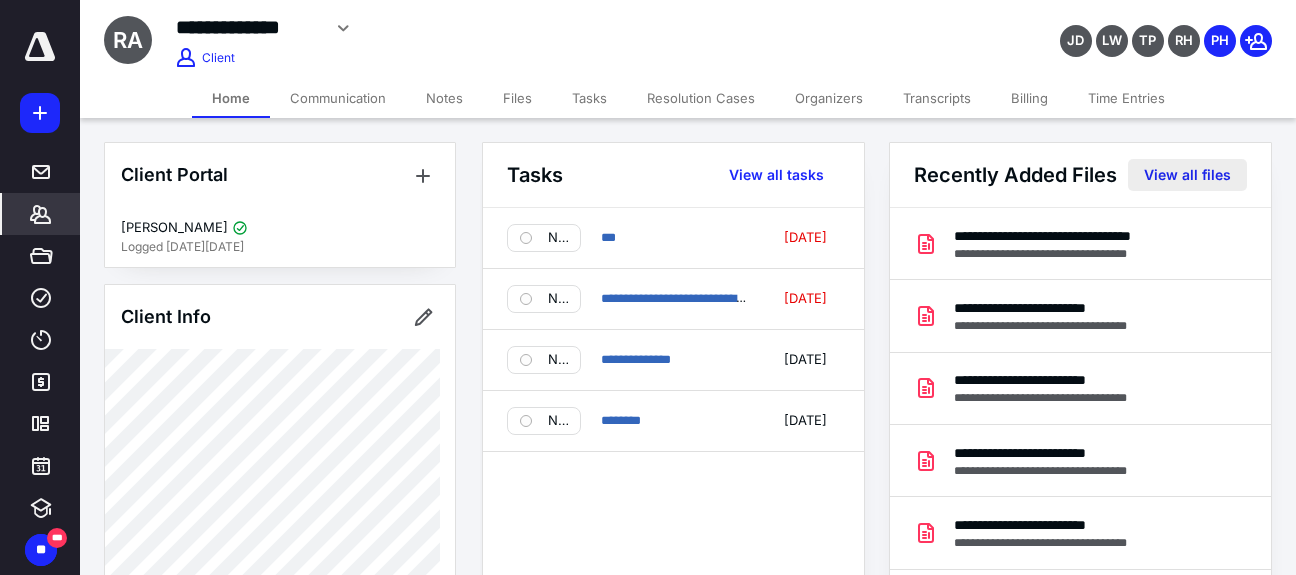 click on "View all files" at bounding box center [1187, 175] 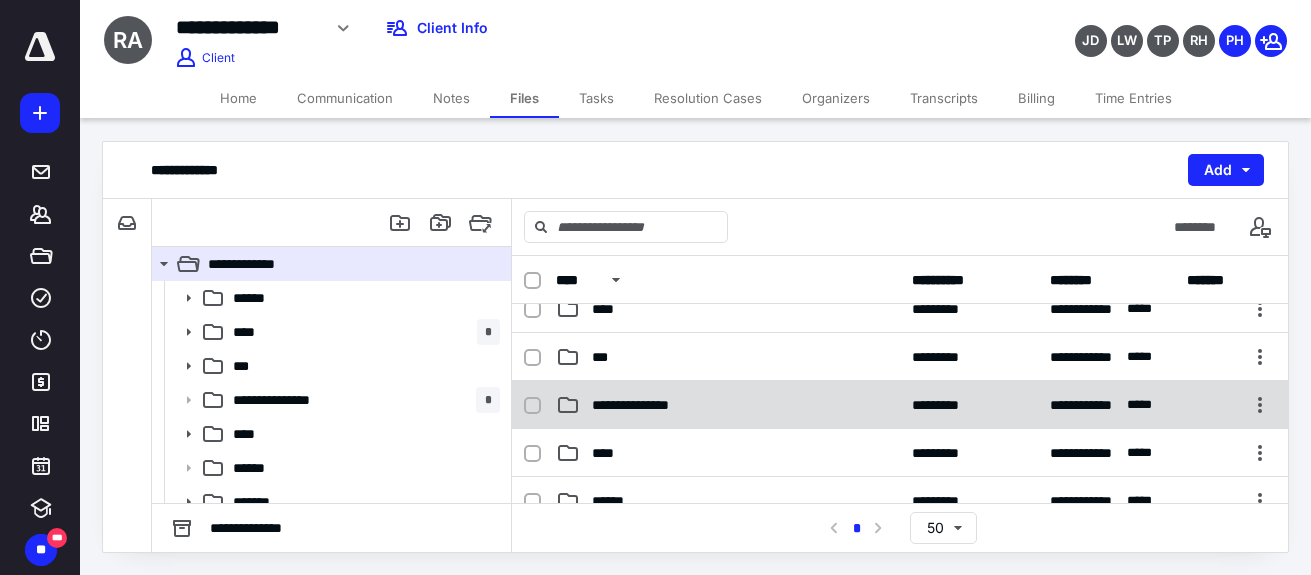 scroll, scrollTop: 100, scrollLeft: 0, axis: vertical 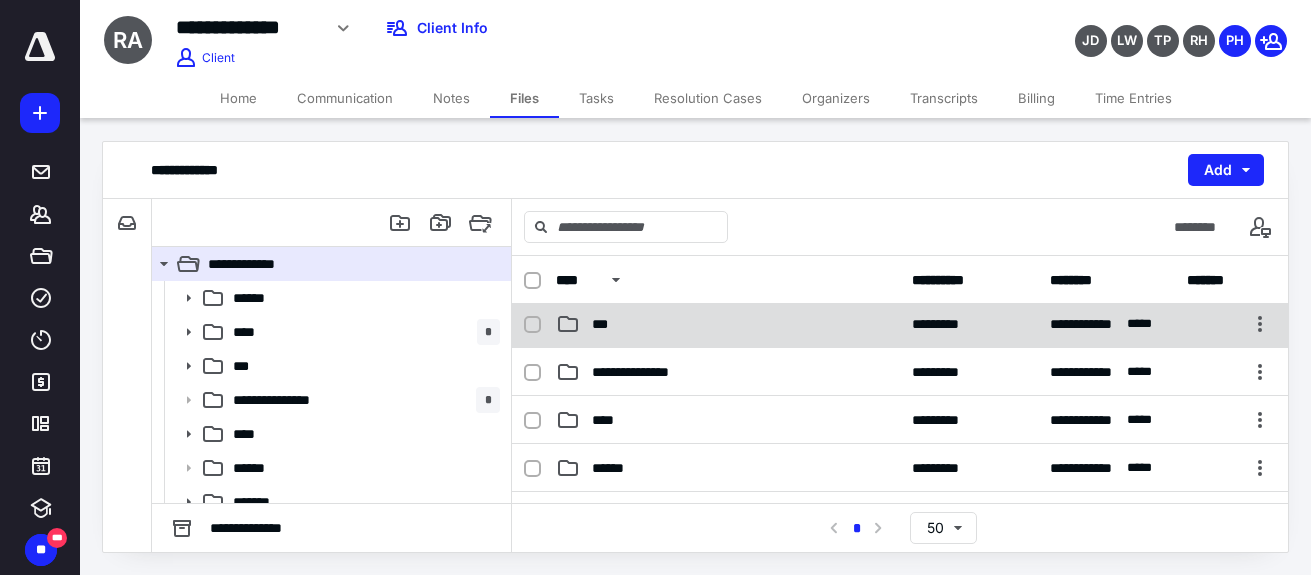 click on "***" at bounding box center [728, 324] 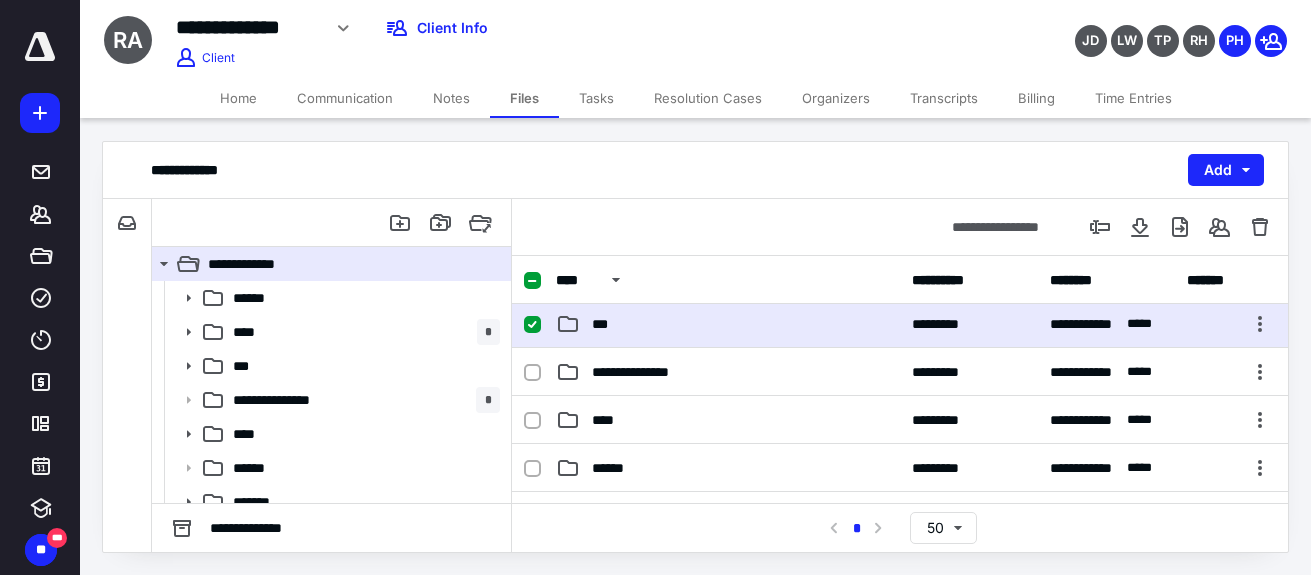 click on "***" at bounding box center (728, 324) 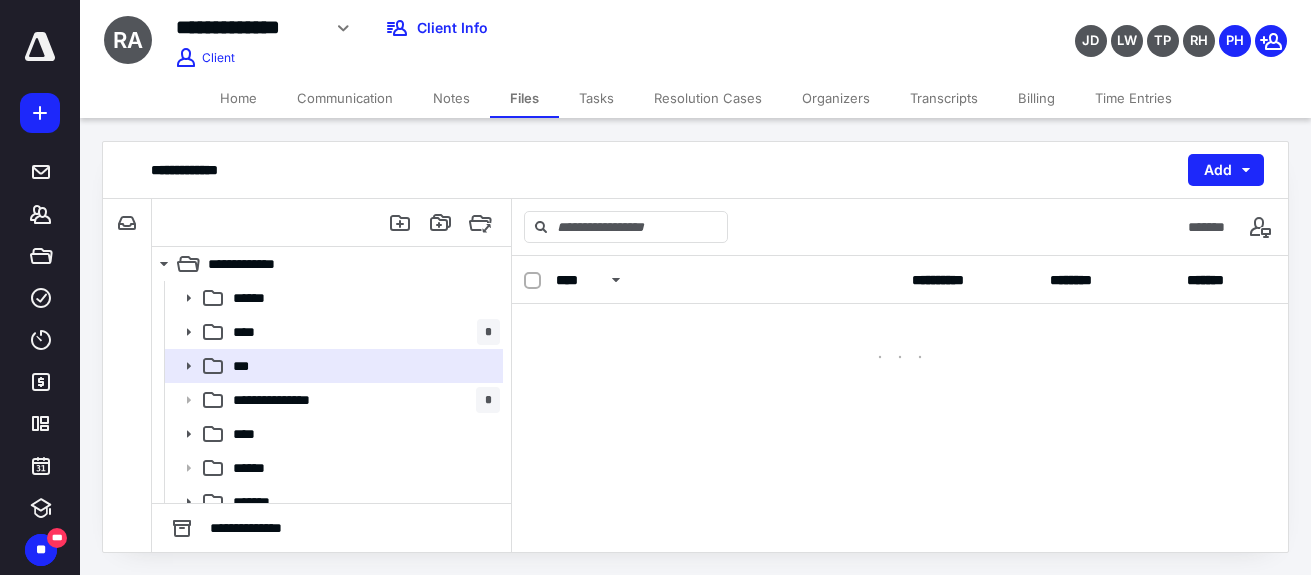scroll, scrollTop: 0, scrollLeft: 0, axis: both 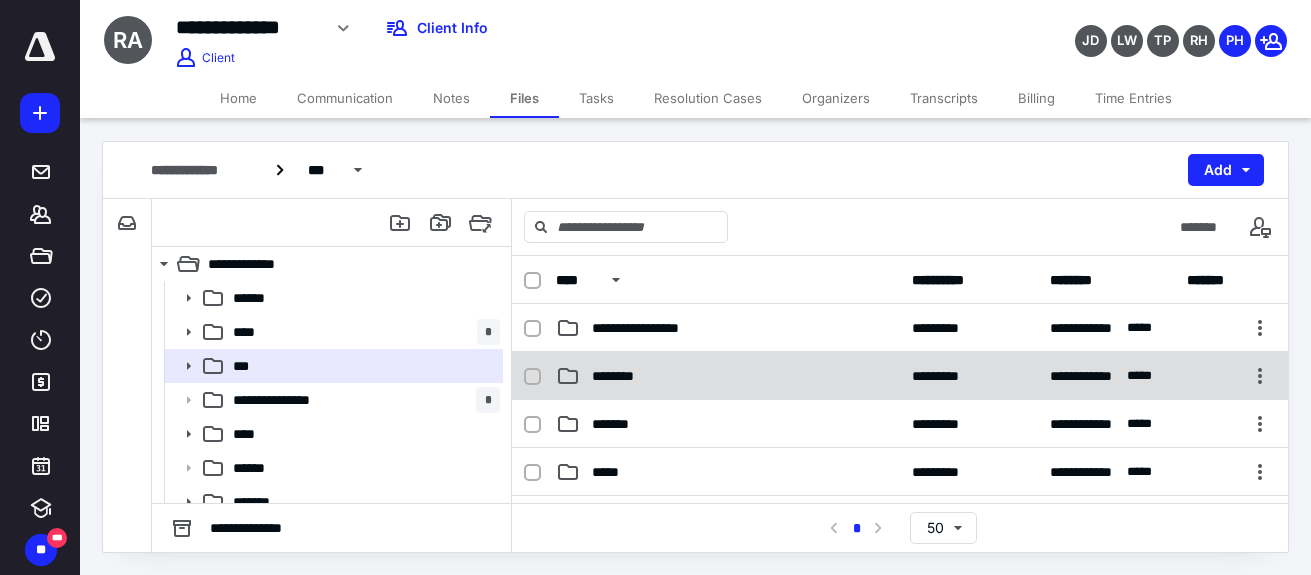 click on "********" at bounding box center [728, 376] 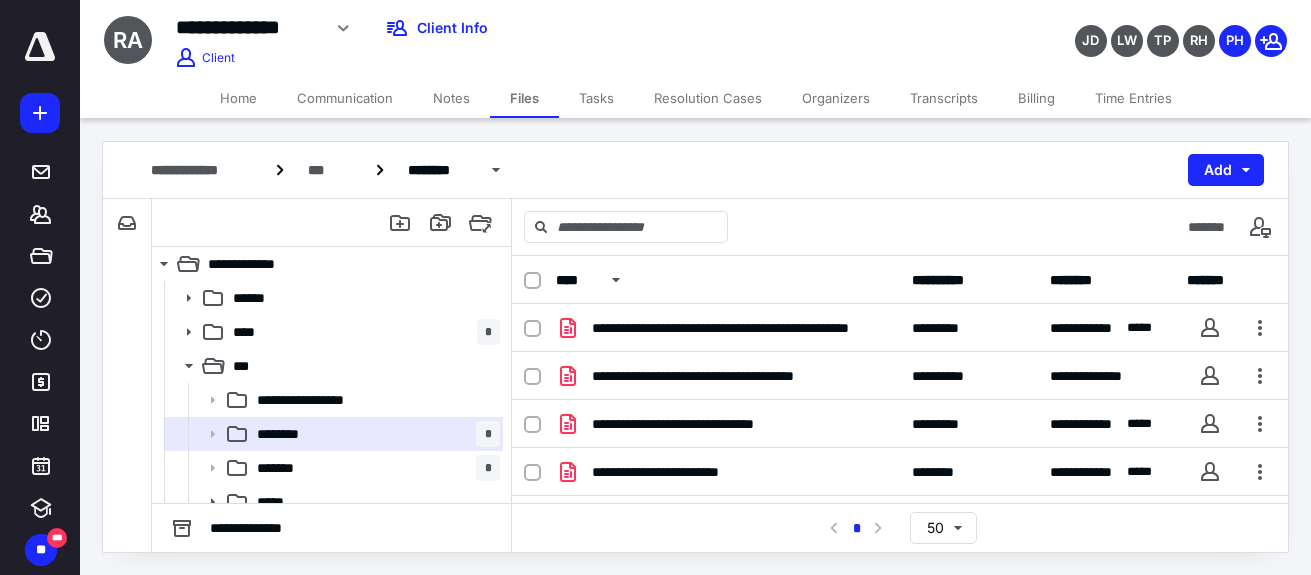 click on "**********" at bounding box center (695, 170) 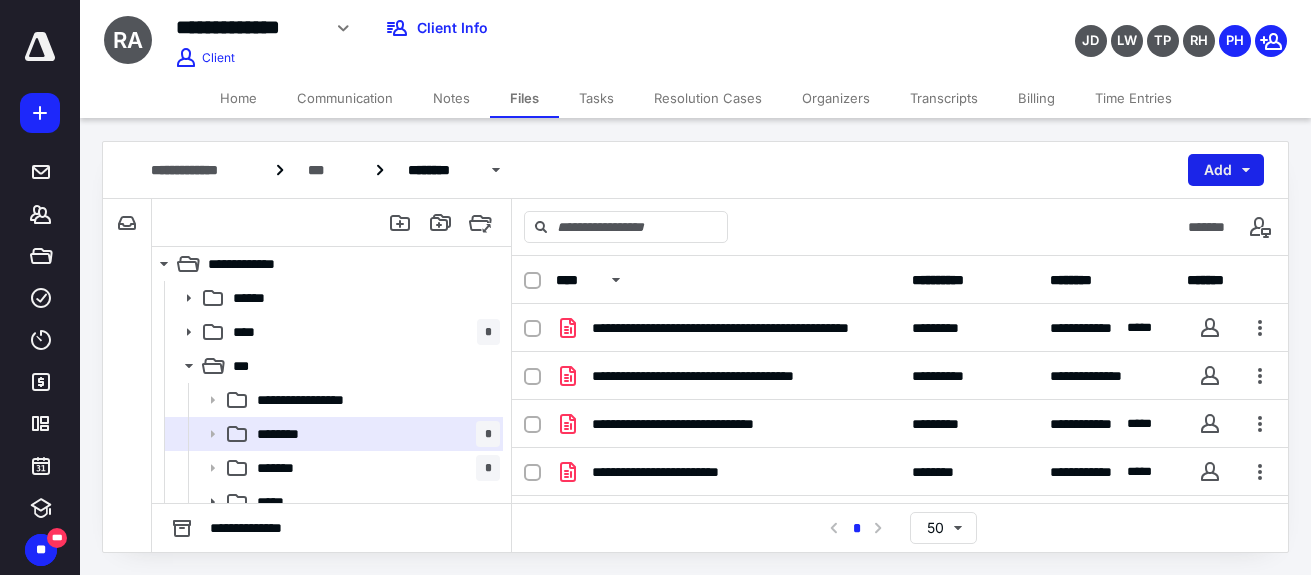 click on "Add" at bounding box center [1226, 170] 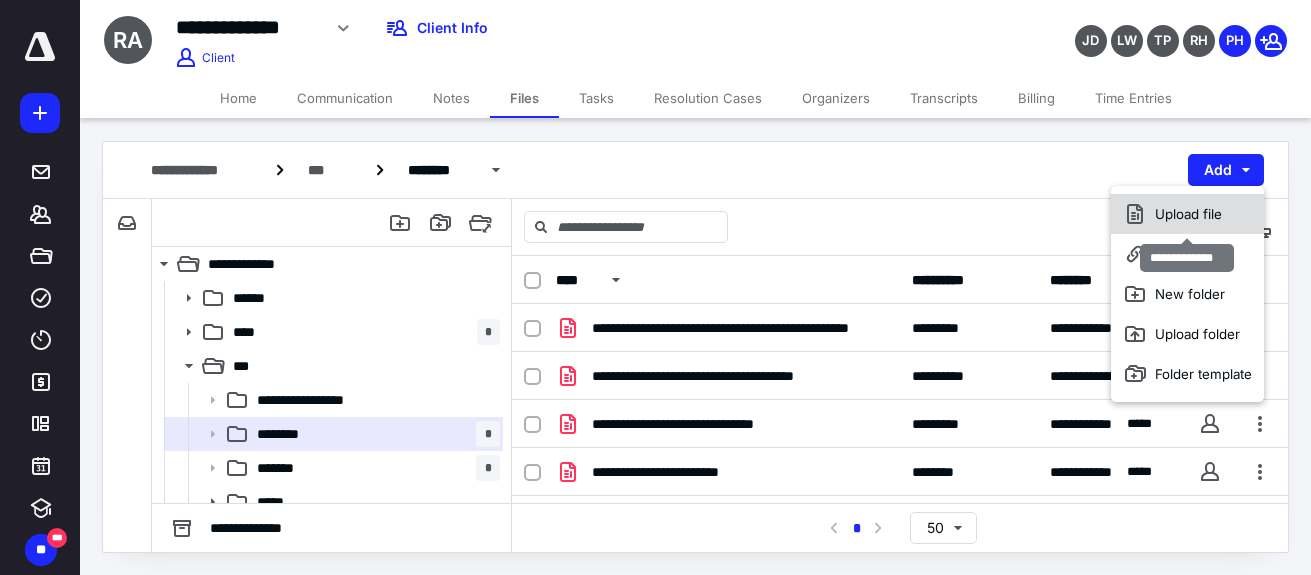 click on "Upload file" at bounding box center [1187, 214] 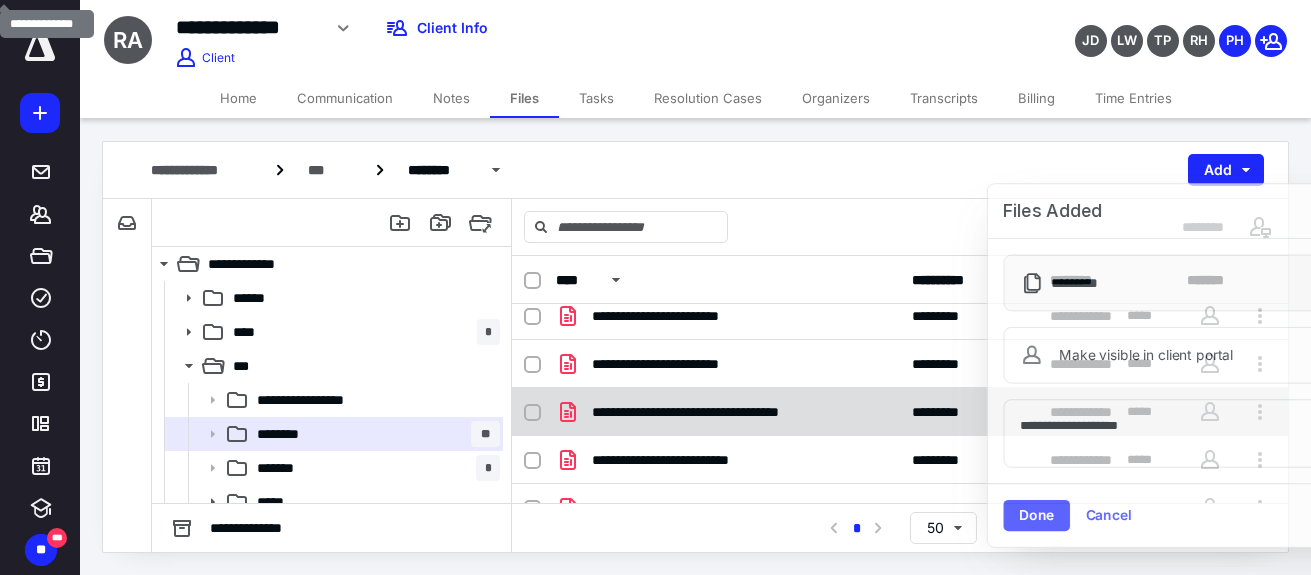scroll, scrollTop: 281, scrollLeft: 0, axis: vertical 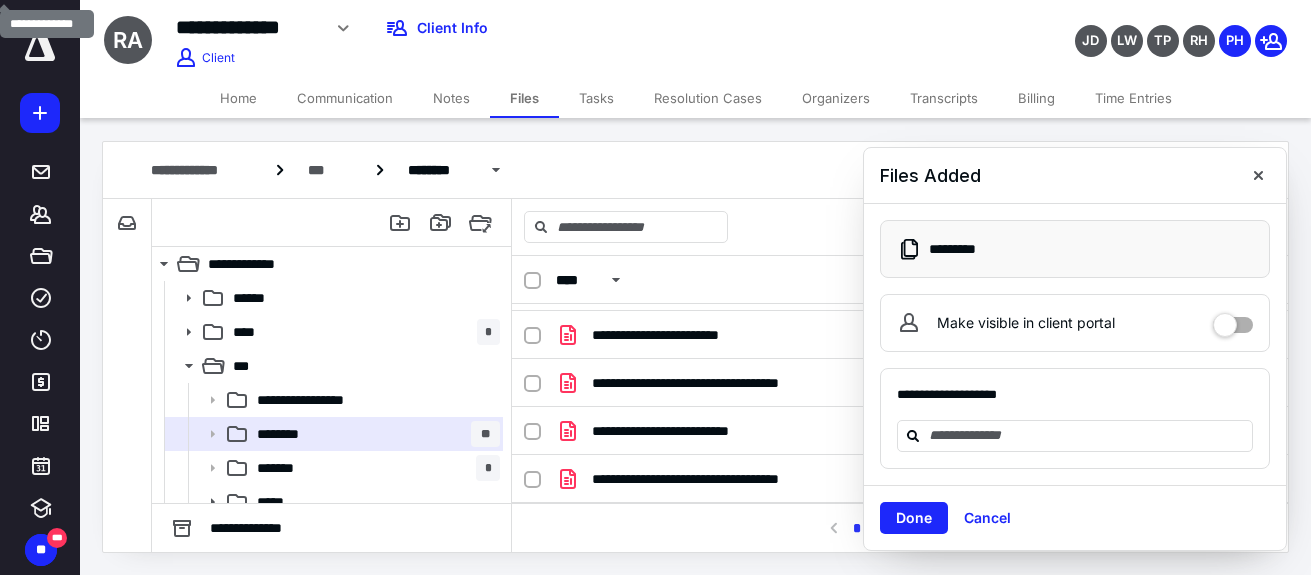 click on "Done" at bounding box center (914, 518) 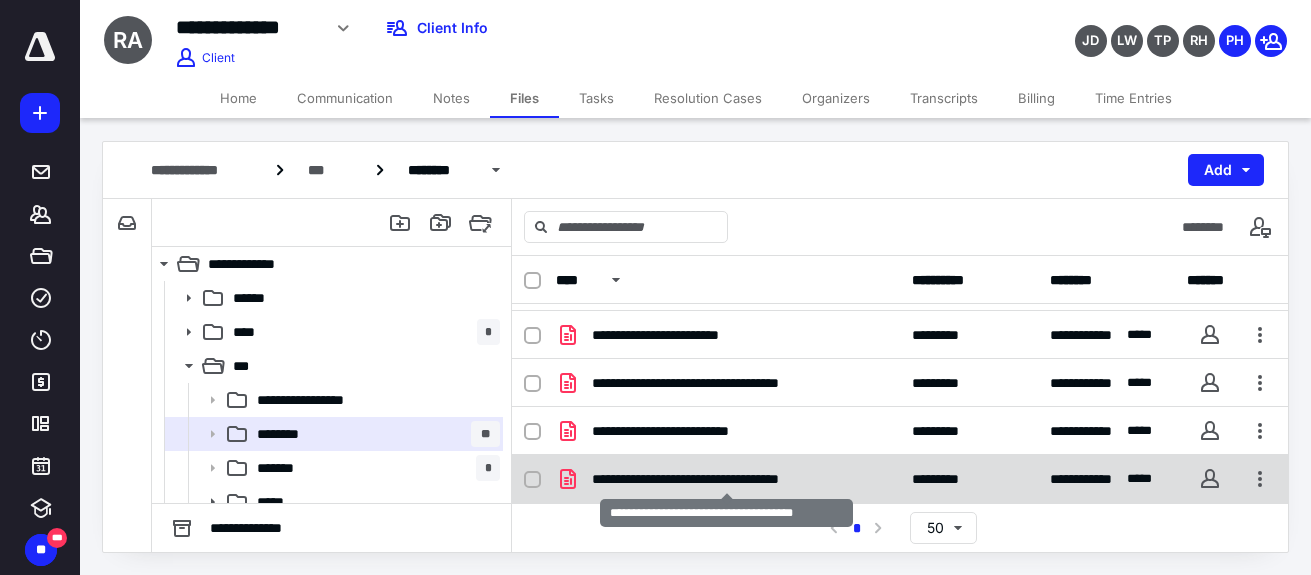click on "**********" at bounding box center [726, 479] 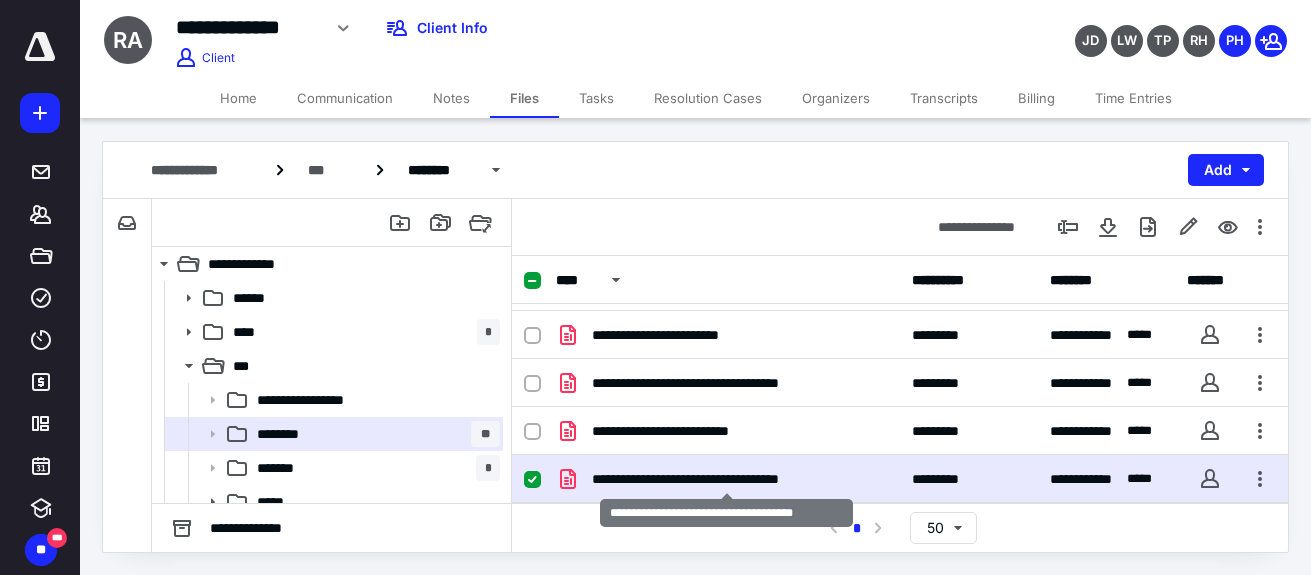 click on "**********" at bounding box center (726, 479) 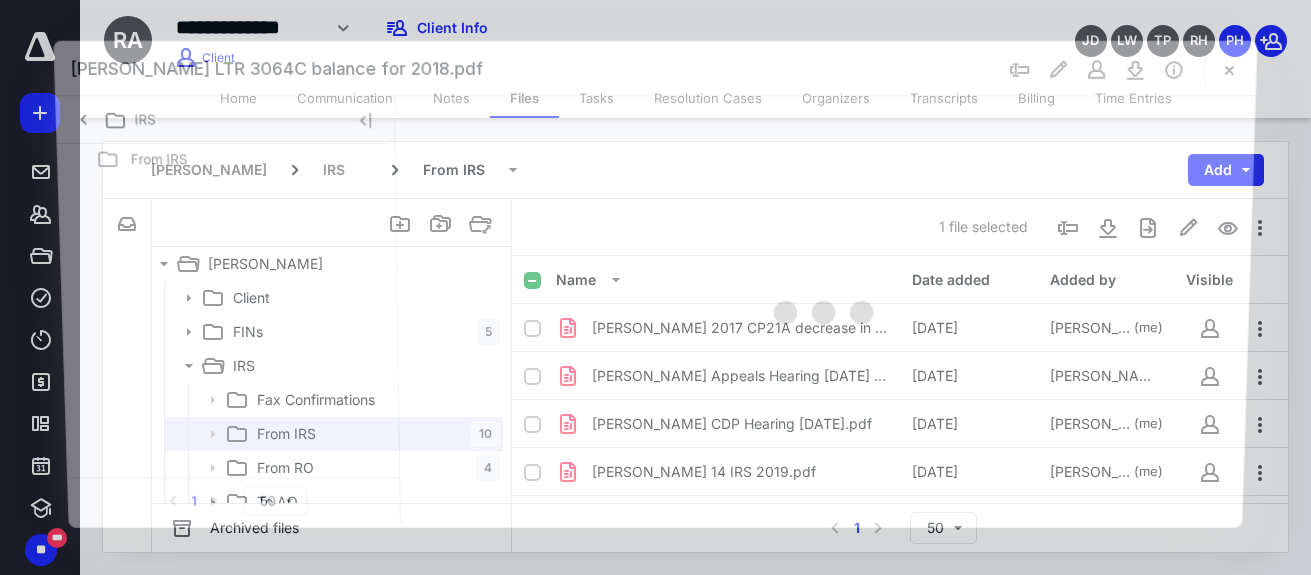 scroll, scrollTop: 281, scrollLeft: 0, axis: vertical 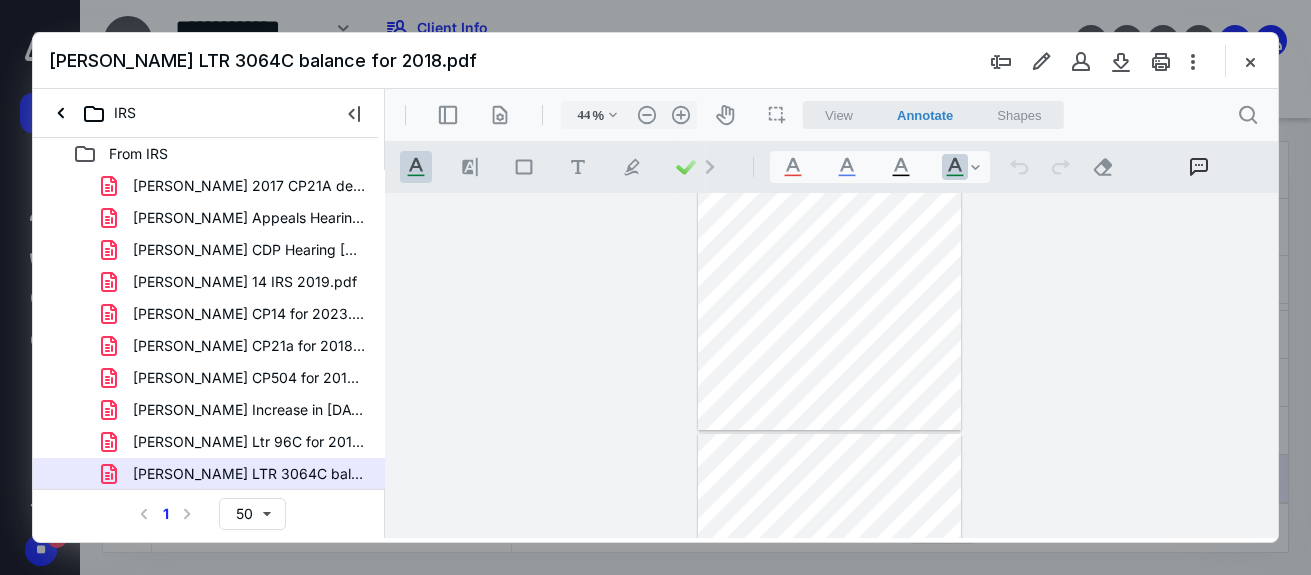 click on ".cls-1{fill:#abb0c4;} icon - header - sidebar - line .cls-1{fill:#abb0c4;} icon - header - page manipulation - line 44 % .cls-1{fill:#abb0c4;} icon - chevron - down .cls-1{fill:#abb0c4;} icon - header - zoom - out - line Current zoom is   44 % .cls-1{fill:#abb0c4;} icon - header - zoom - in - line icon-header-pan20 icon / operation / multi select View Annotate Shapes Annotate .cls-1{fill:#abb0c4;} icon - chevron - down View Annotate Shapes .cls-1{fill:#abb0c4;} icon - header - search" at bounding box center (831, 115) 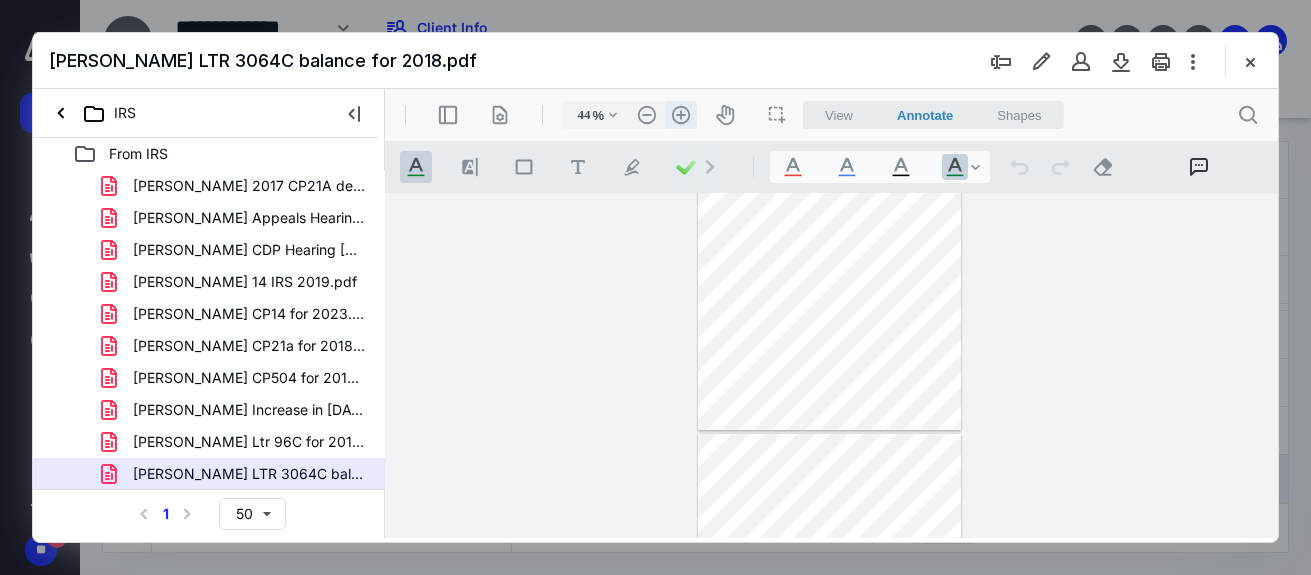 click on ".cls-1{fill:#abb0c4;} icon - header - sidebar - line .cls-1{fill:#abb0c4;} icon - header - page manipulation - line 44 % .cls-1{fill:#abb0c4;} icon - chevron - down .cls-1{fill:#abb0c4;} icon - header - zoom - out - line Current zoom is   44 % .cls-1{fill:#abb0c4;} icon - header - zoom - in - line icon-header-pan20 icon / operation / multi select View Annotate Shapes Annotate .cls-1{fill:#abb0c4;} icon - chevron - down View Annotate Shapes .cls-1{fill:#abb0c4;} icon - header - search" at bounding box center (831, 115) 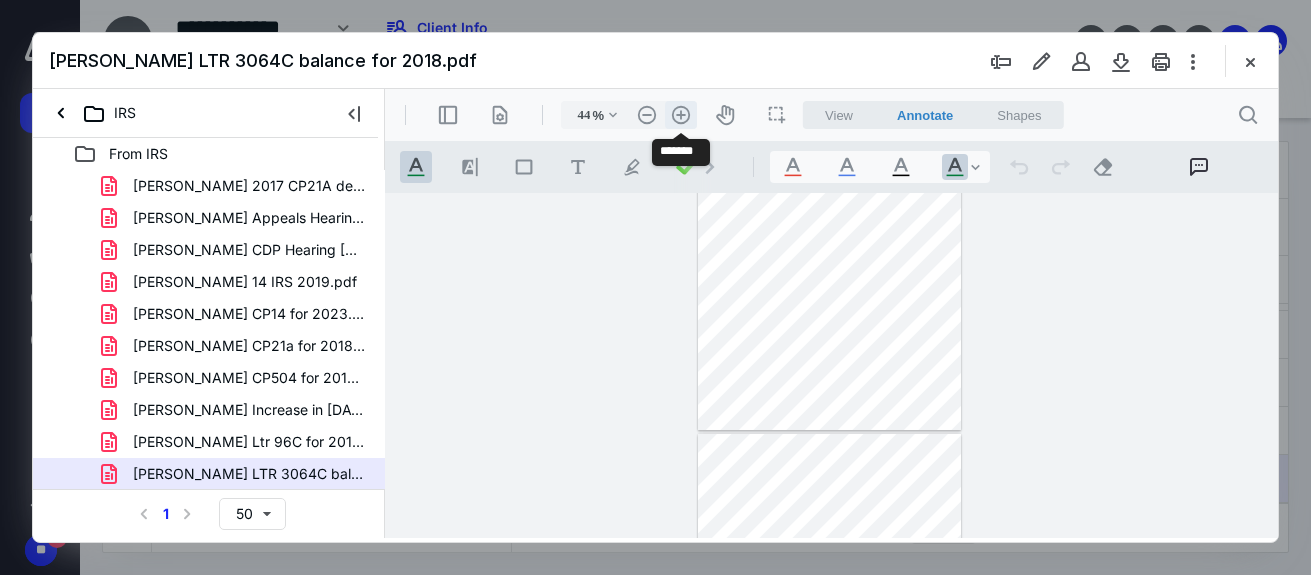 click on ".cls-1{fill:#abb0c4;} icon - header - zoom - in - line" at bounding box center [681, 115] 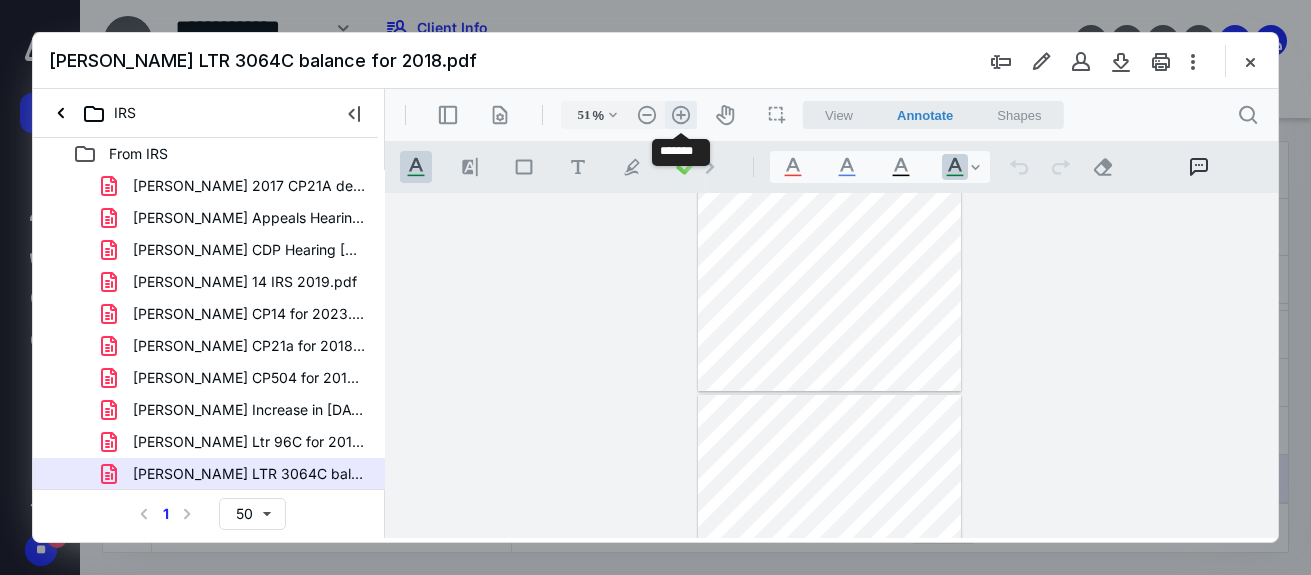 click on ".cls-1{fill:#abb0c4;} icon - header - zoom - in - line" at bounding box center (681, 115) 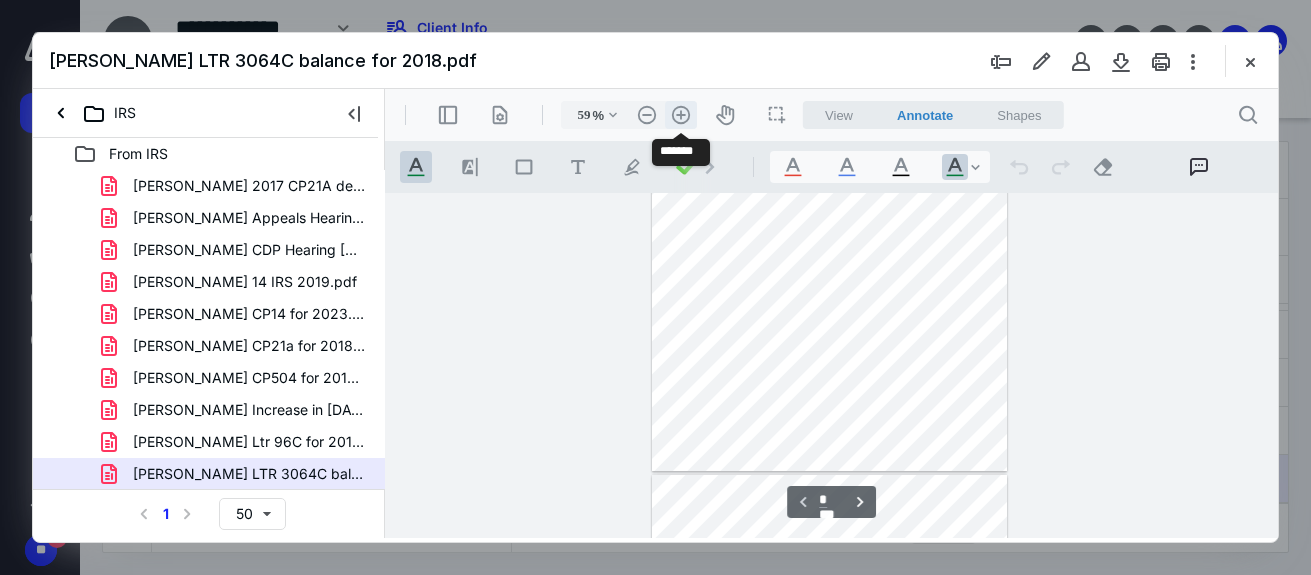 click on ".cls-1{fill:#abb0c4;} icon - header - zoom - in - line" at bounding box center [681, 115] 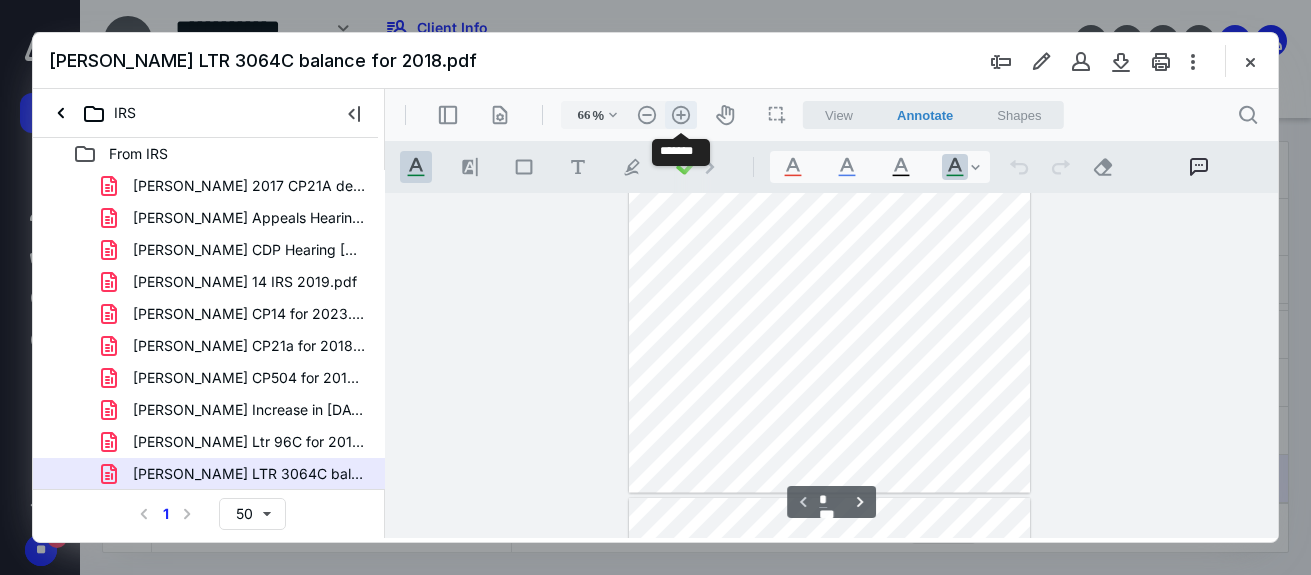 click on ".cls-1{fill:#abb0c4;} icon - header - zoom - in - line" at bounding box center [681, 115] 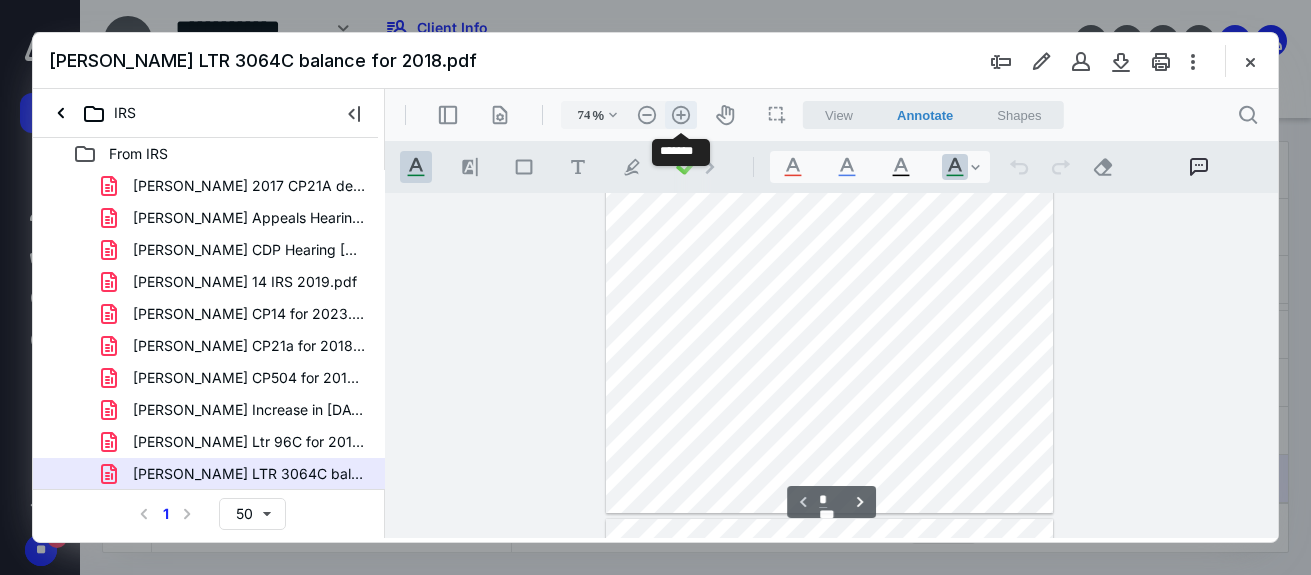 click on ".cls-1{fill:#abb0c4;} icon - header - zoom - in - line" at bounding box center [681, 115] 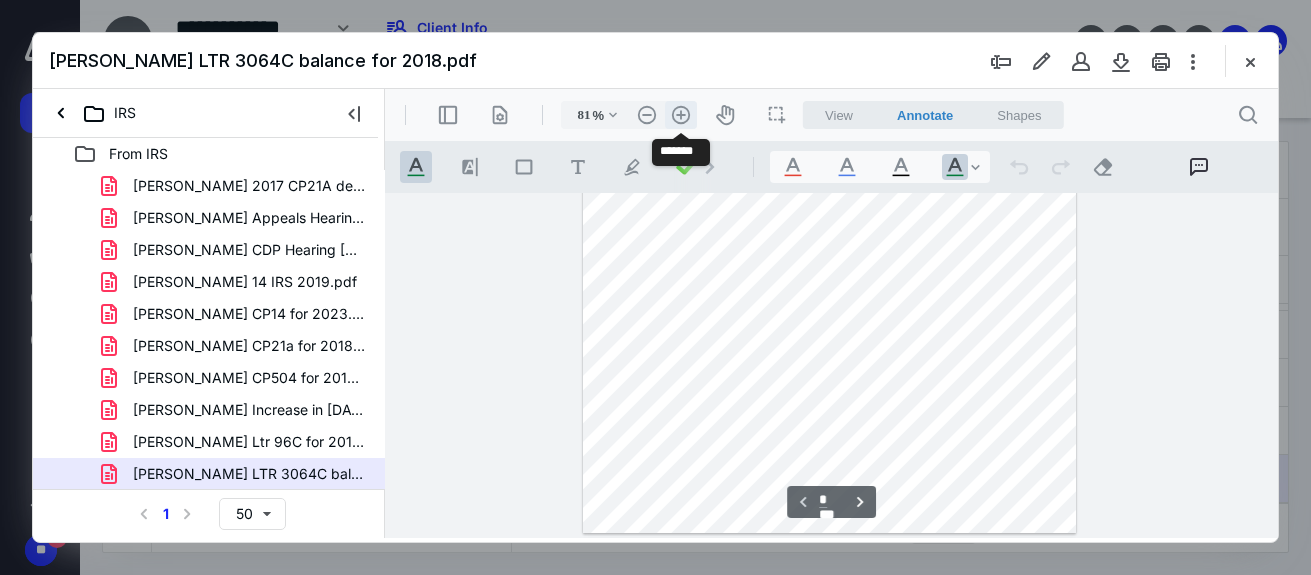 click on ".cls-1{fill:#abb0c4;} icon - header - zoom - in - line" at bounding box center [681, 115] 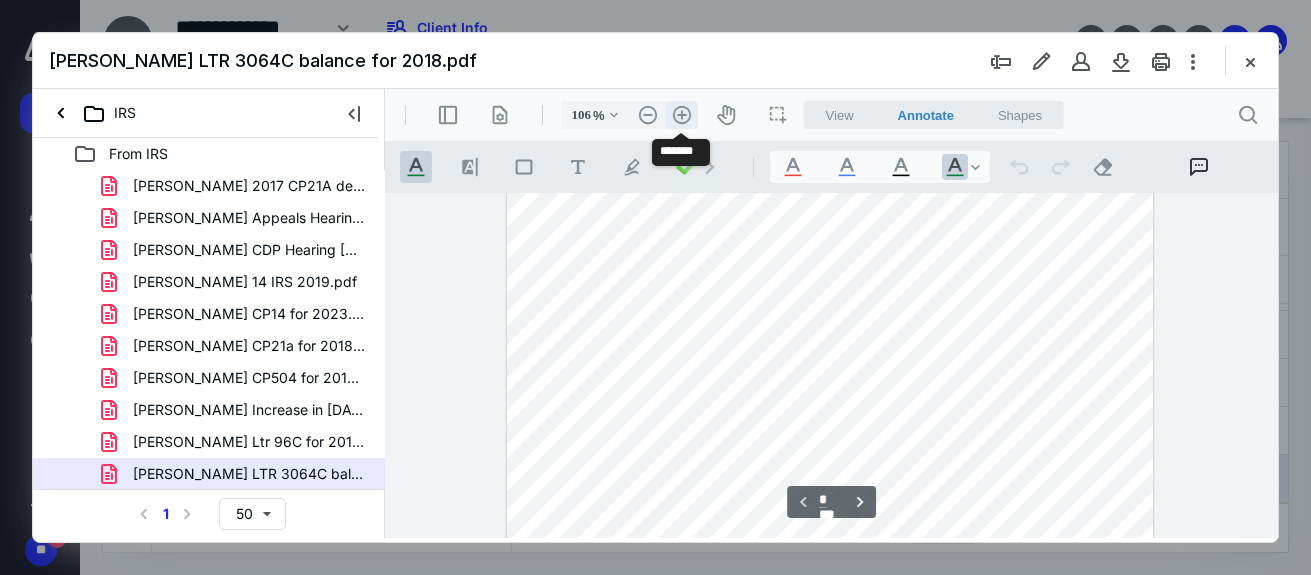 click on ".cls-1{fill:#abb0c4;} icon - header - zoom - in - line" at bounding box center (682, 115) 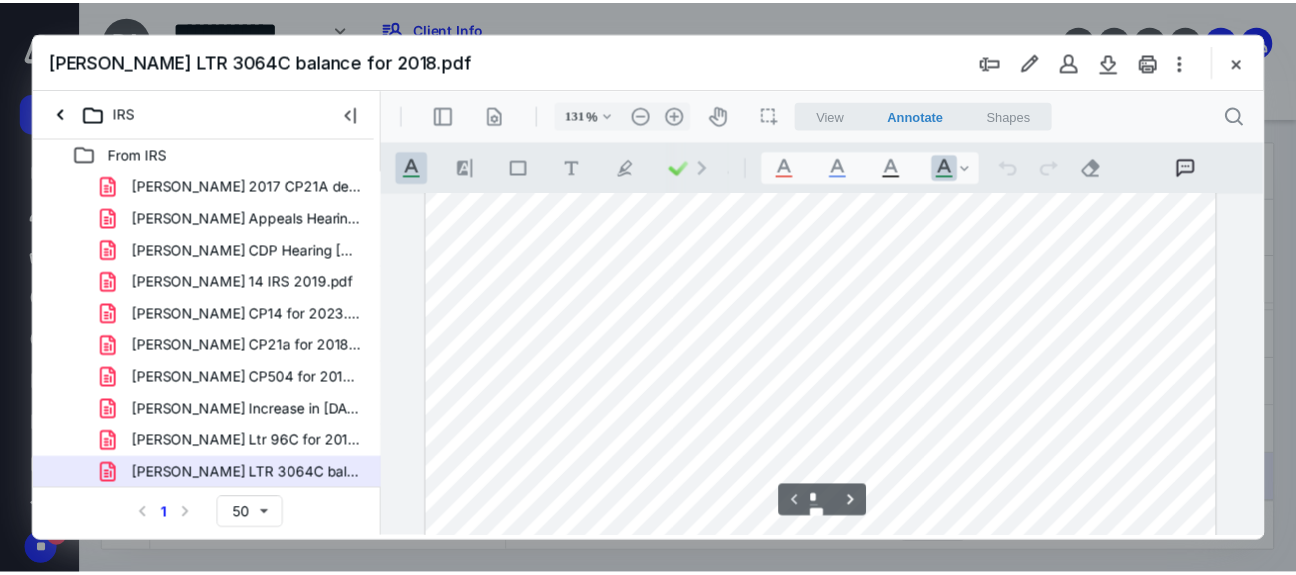 scroll, scrollTop: 300, scrollLeft: 0, axis: vertical 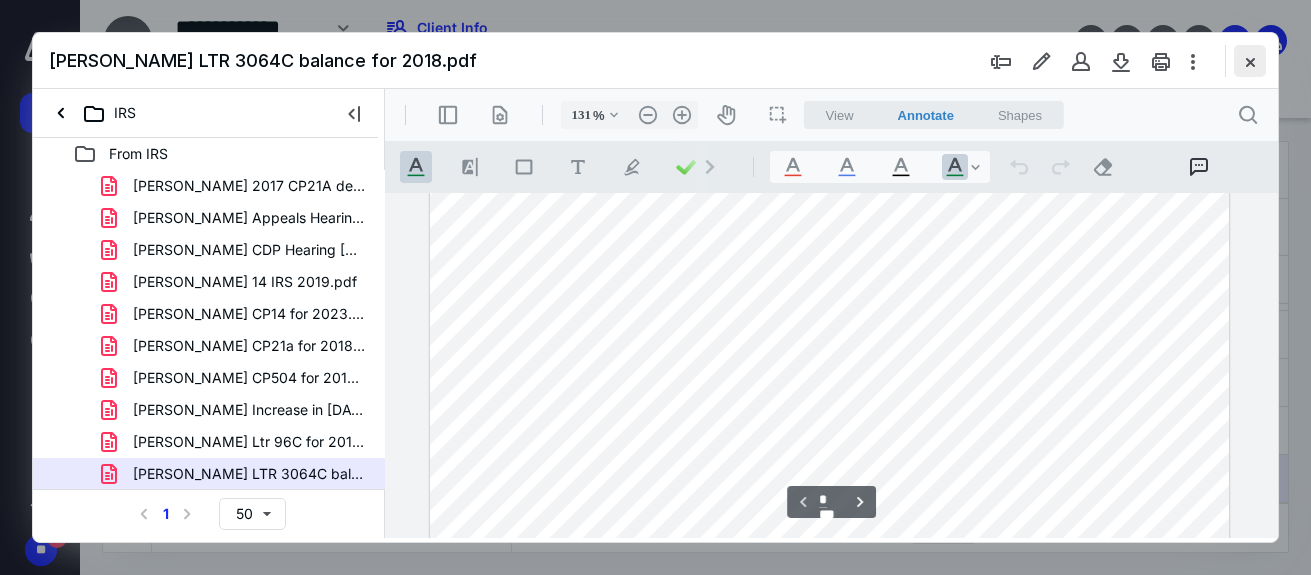 click at bounding box center [1250, 61] 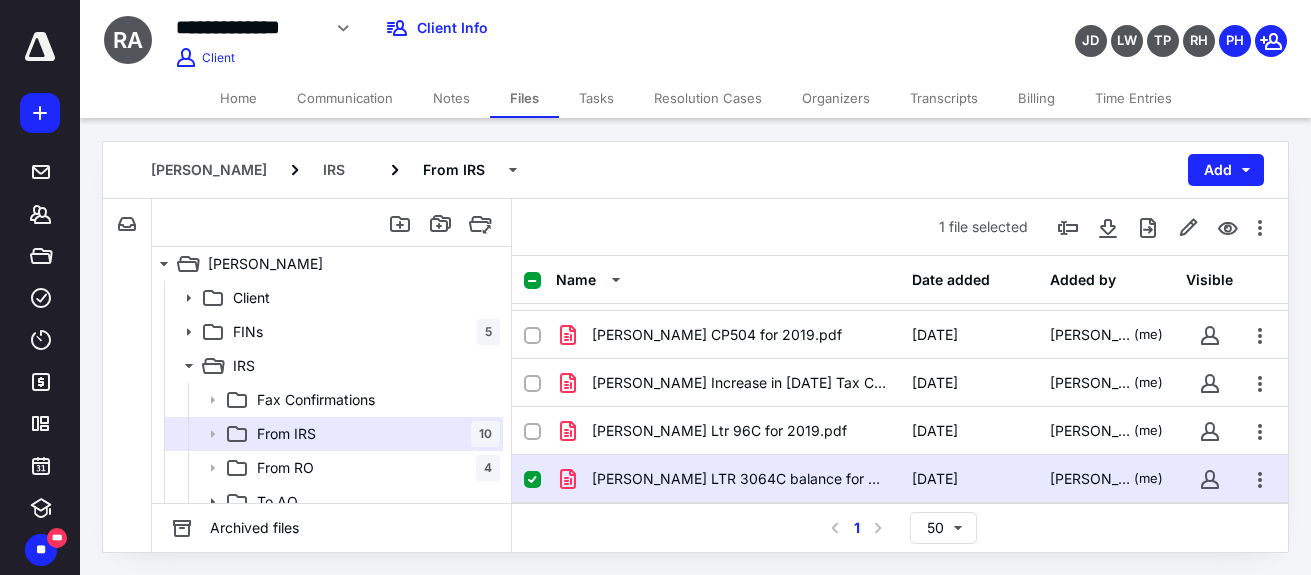 click on "Home" at bounding box center (238, 98) 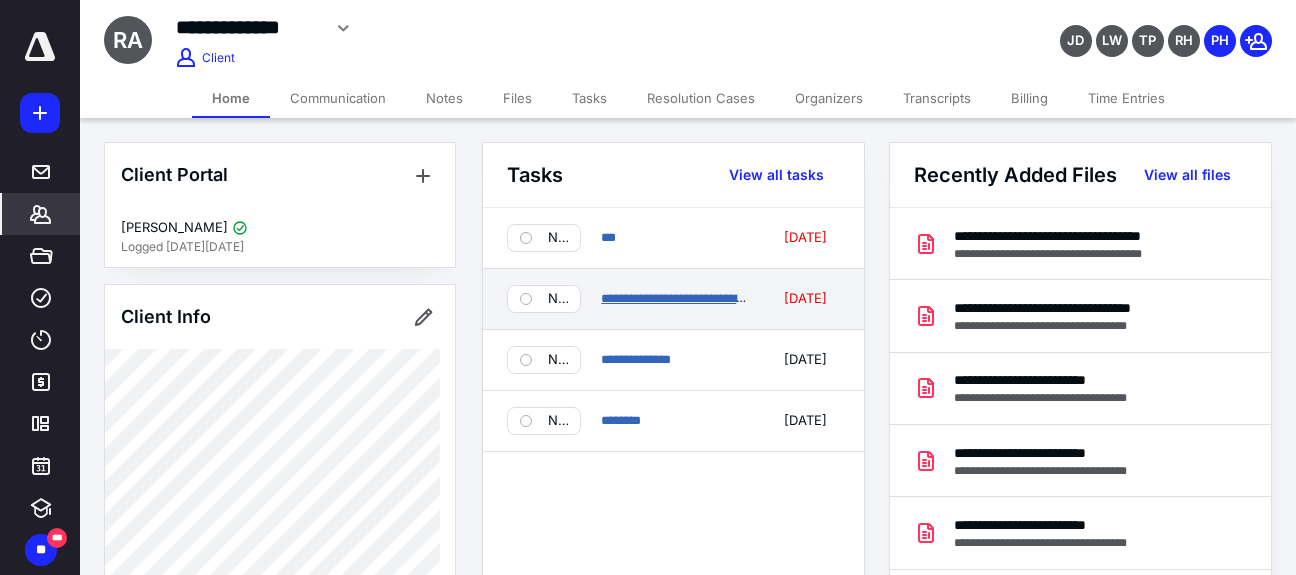 click on "**********" at bounding box center [691, 298] 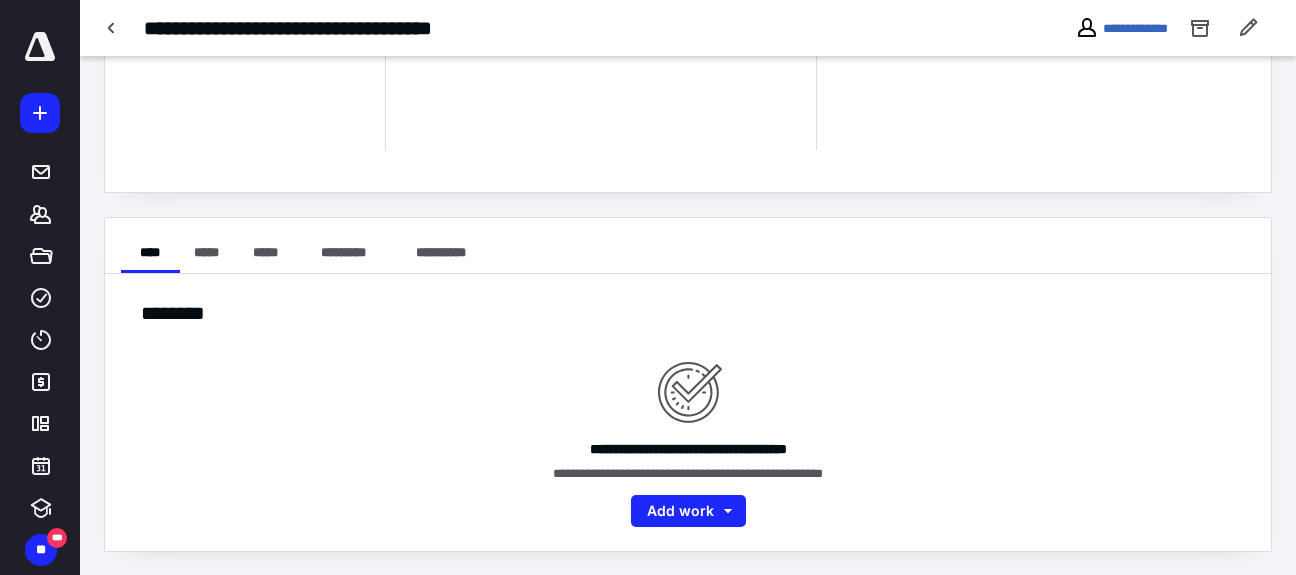 scroll, scrollTop: 0, scrollLeft: 0, axis: both 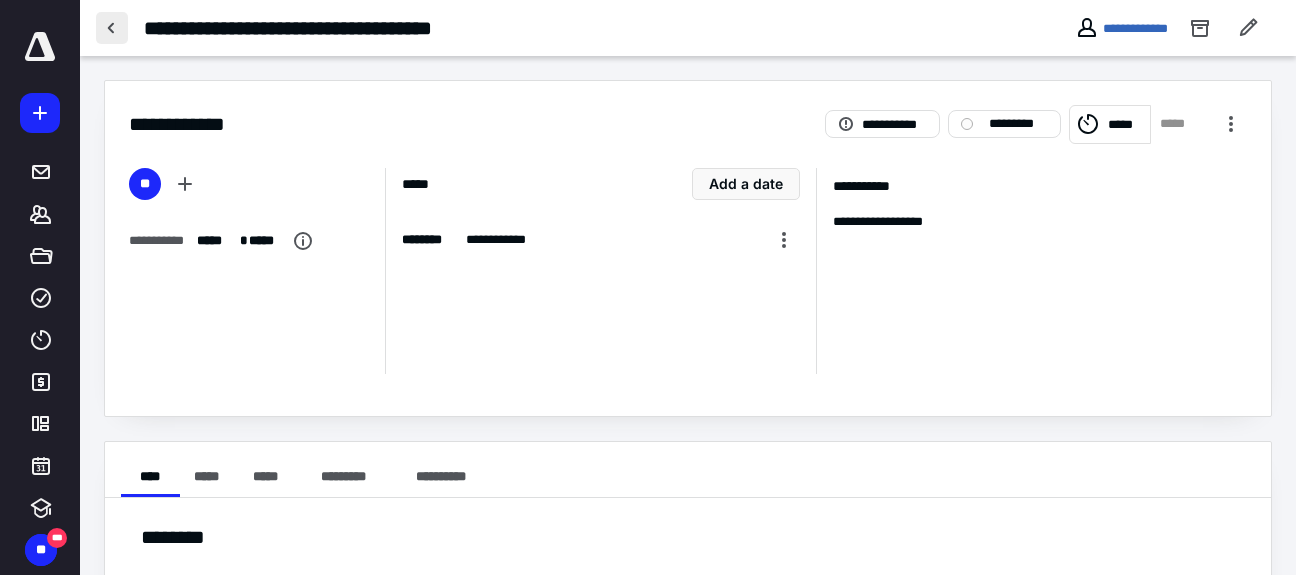 click at bounding box center (112, 28) 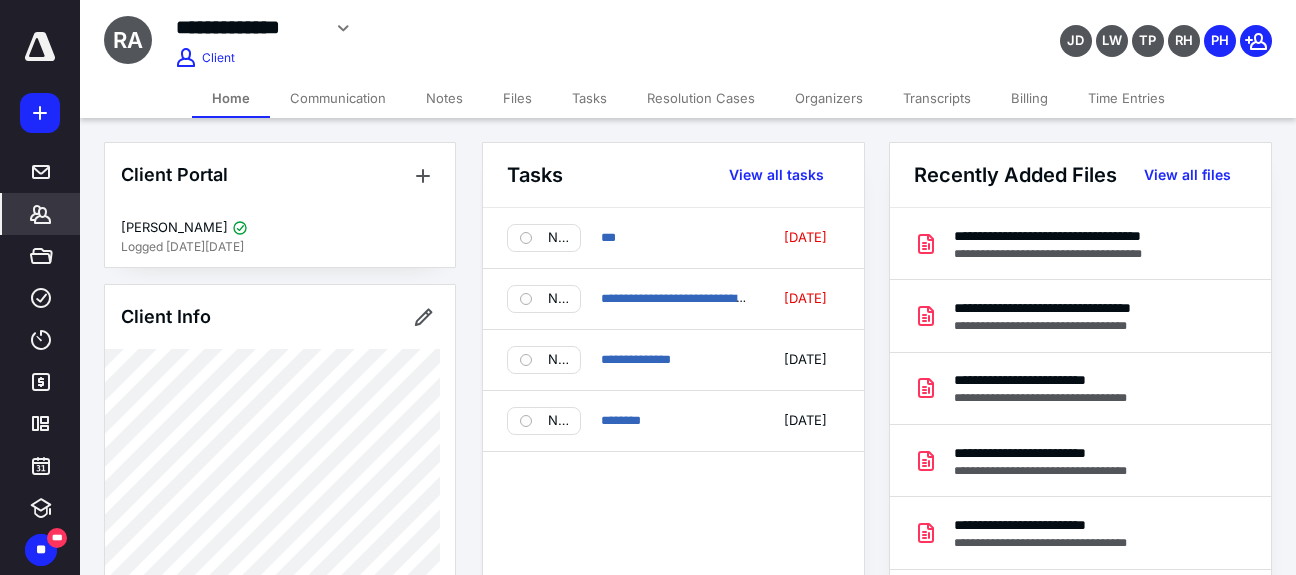 click on "Time Entries" at bounding box center [1126, 98] 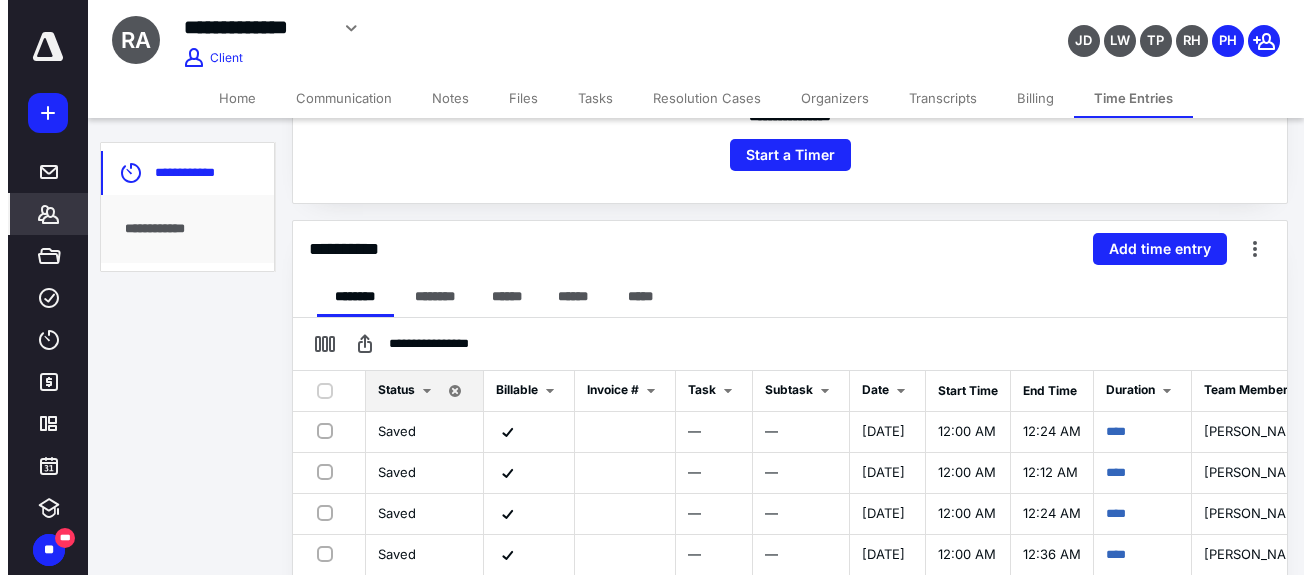 scroll, scrollTop: 400, scrollLeft: 0, axis: vertical 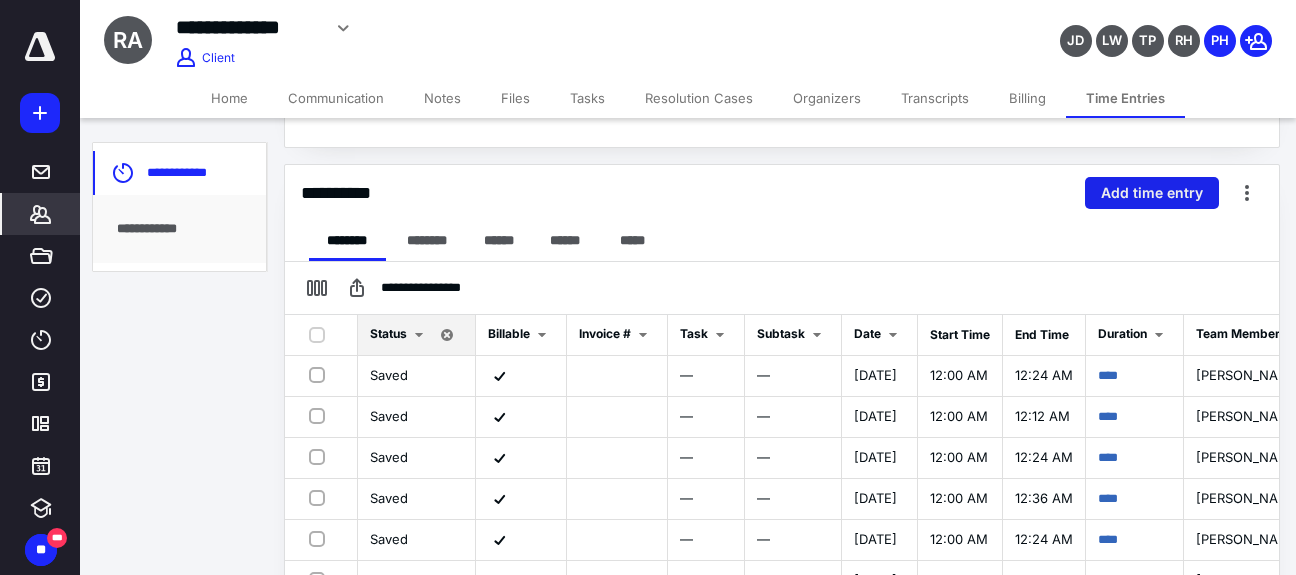 click on "Add time entry" at bounding box center (1152, 193) 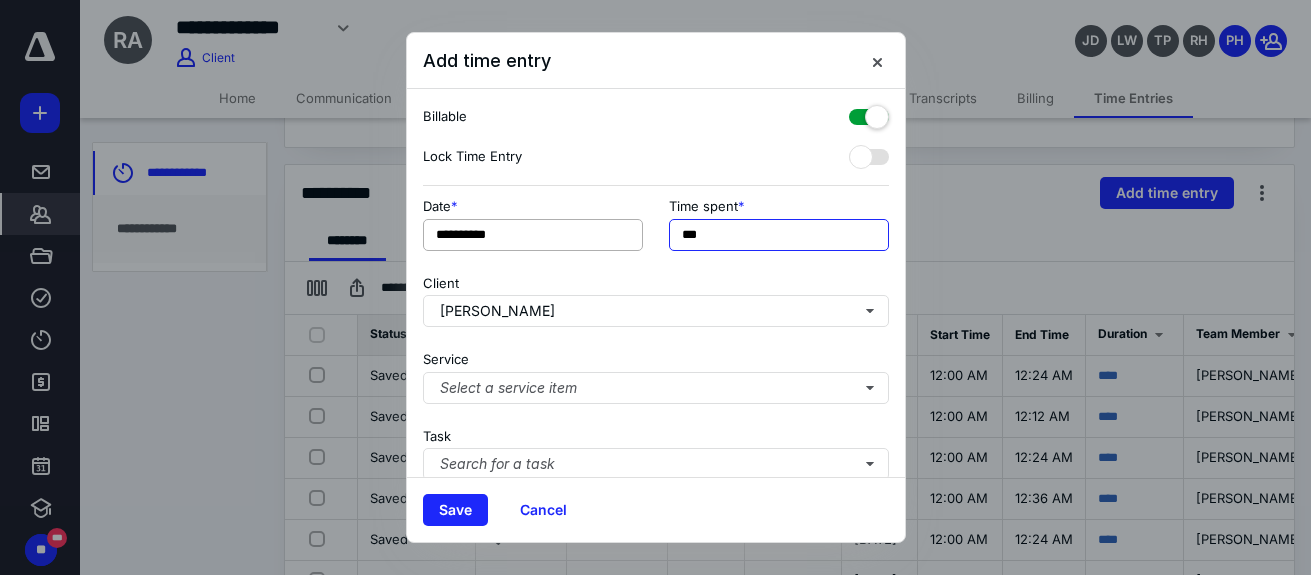 drag, startPoint x: 721, startPoint y: 236, endPoint x: 595, endPoint y: 234, distance: 126.01587 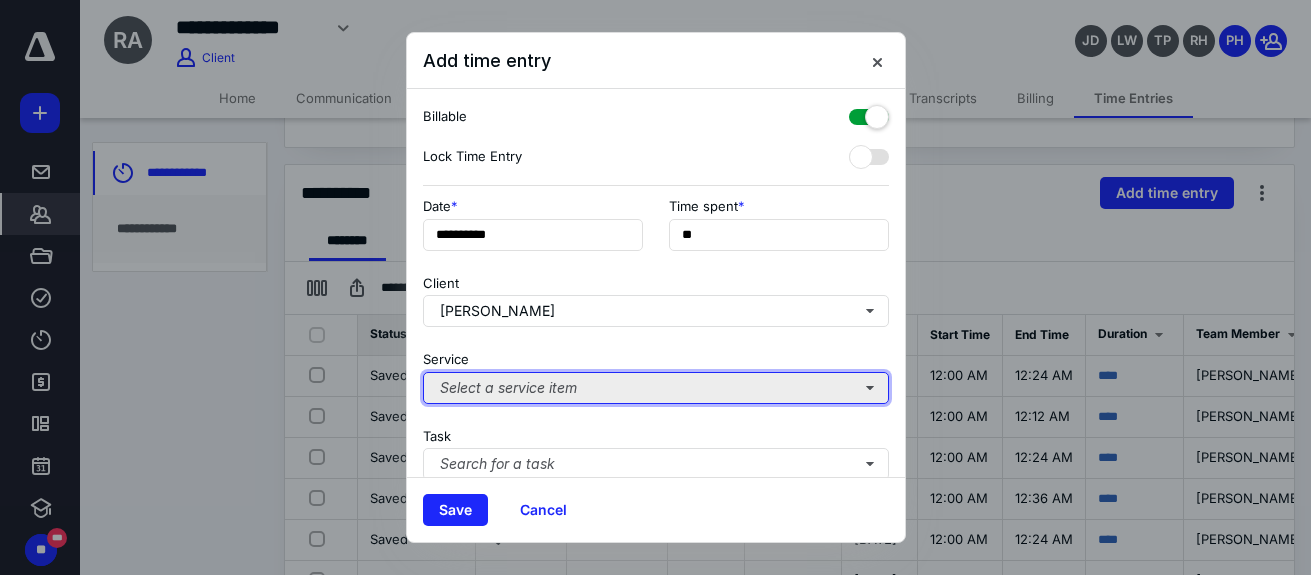 type on "***" 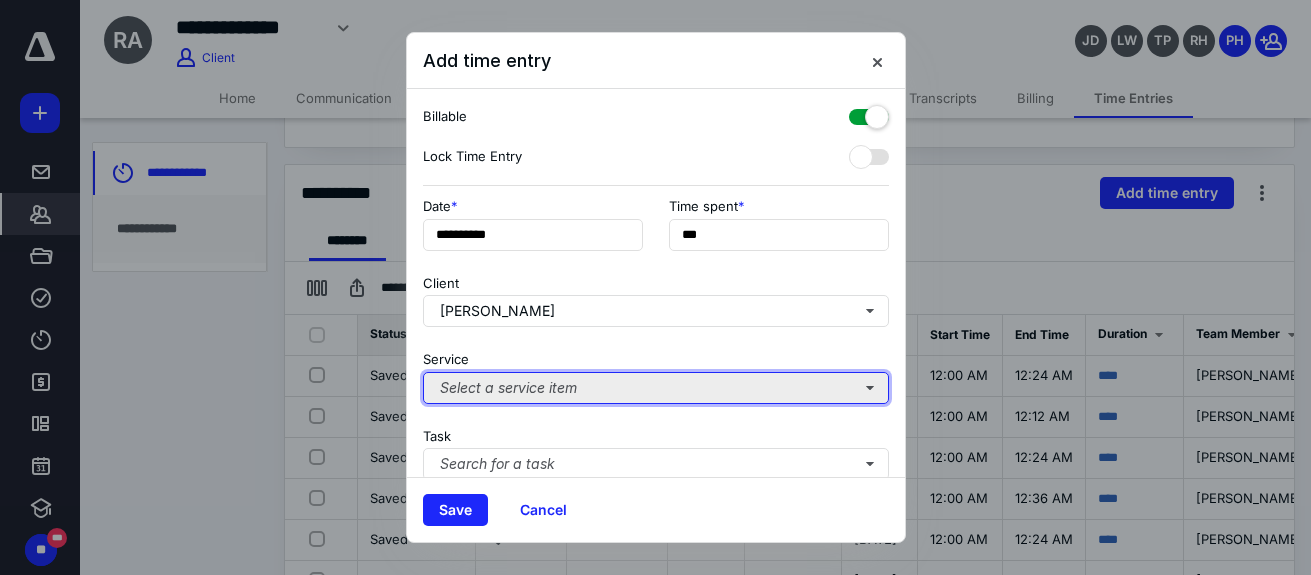 click on "Select a service item" at bounding box center [656, 388] 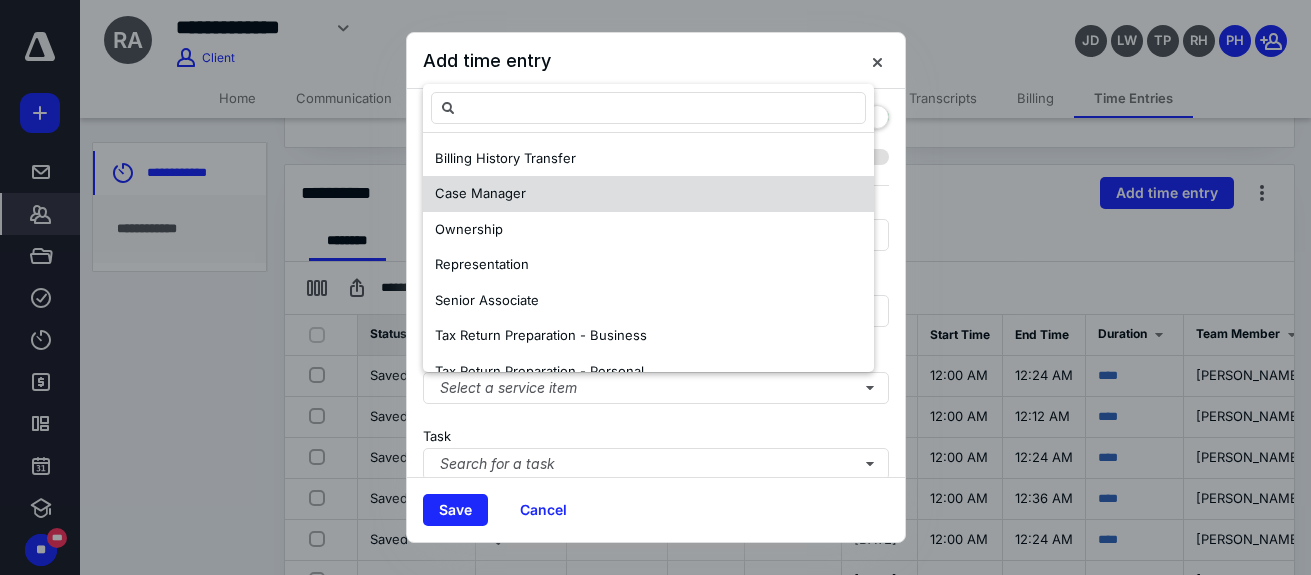 click on "Case Manager" at bounding box center (648, 194) 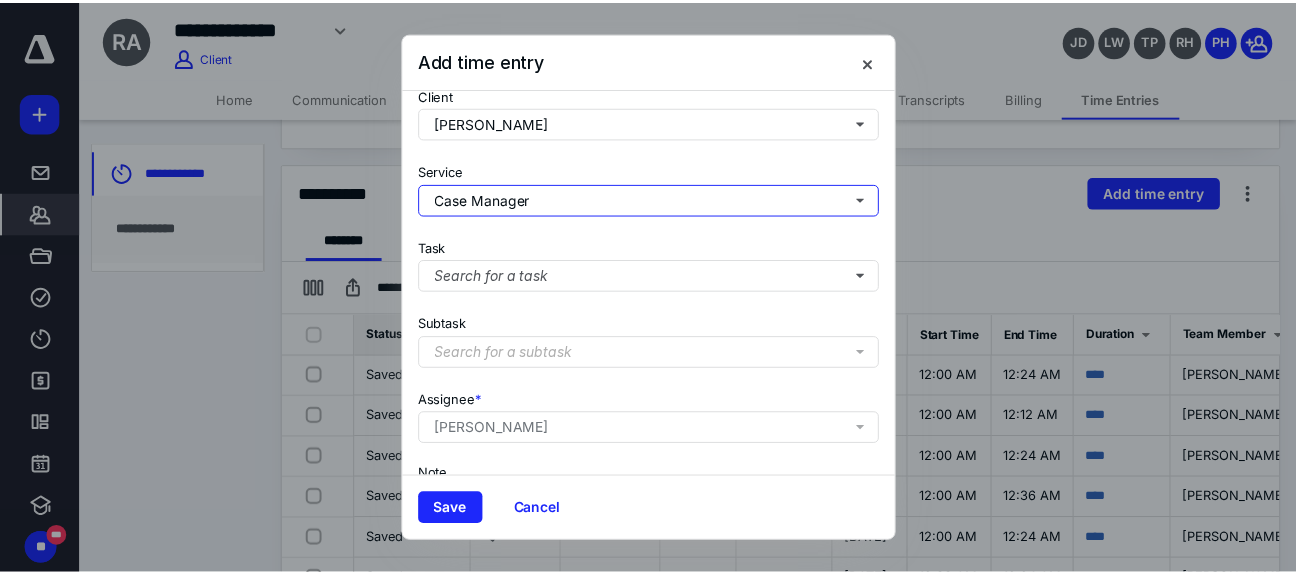 scroll, scrollTop: 327, scrollLeft: 0, axis: vertical 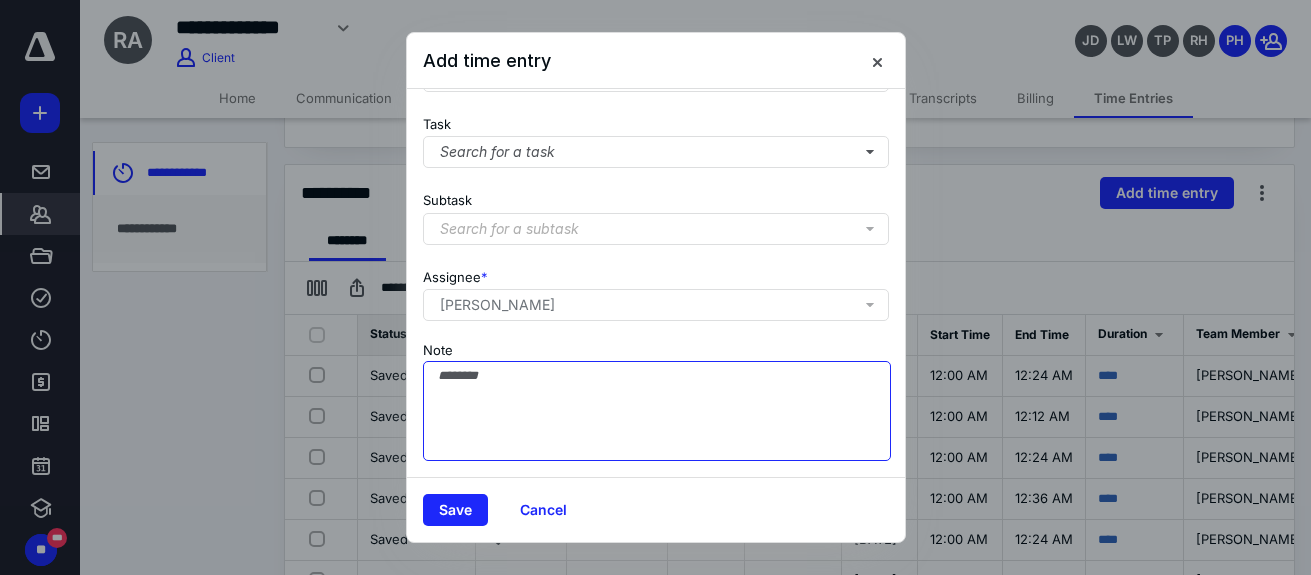 click on "Note" at bounding box center (657, 411) 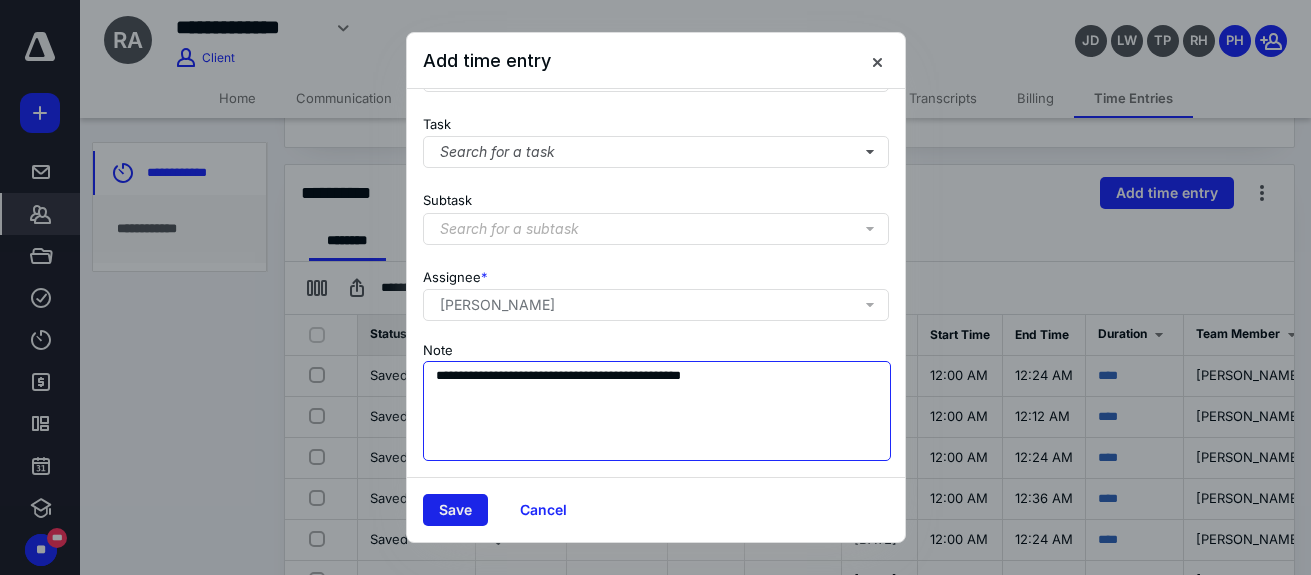type on "**********" 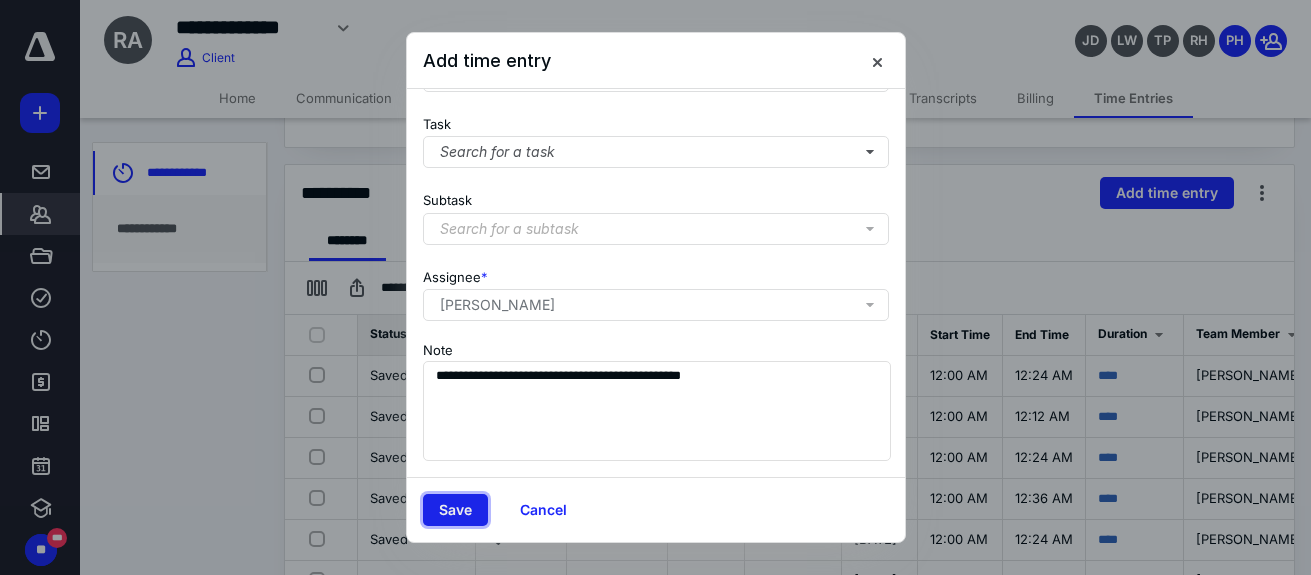 click on "Save" at bounding box center [455, 510] 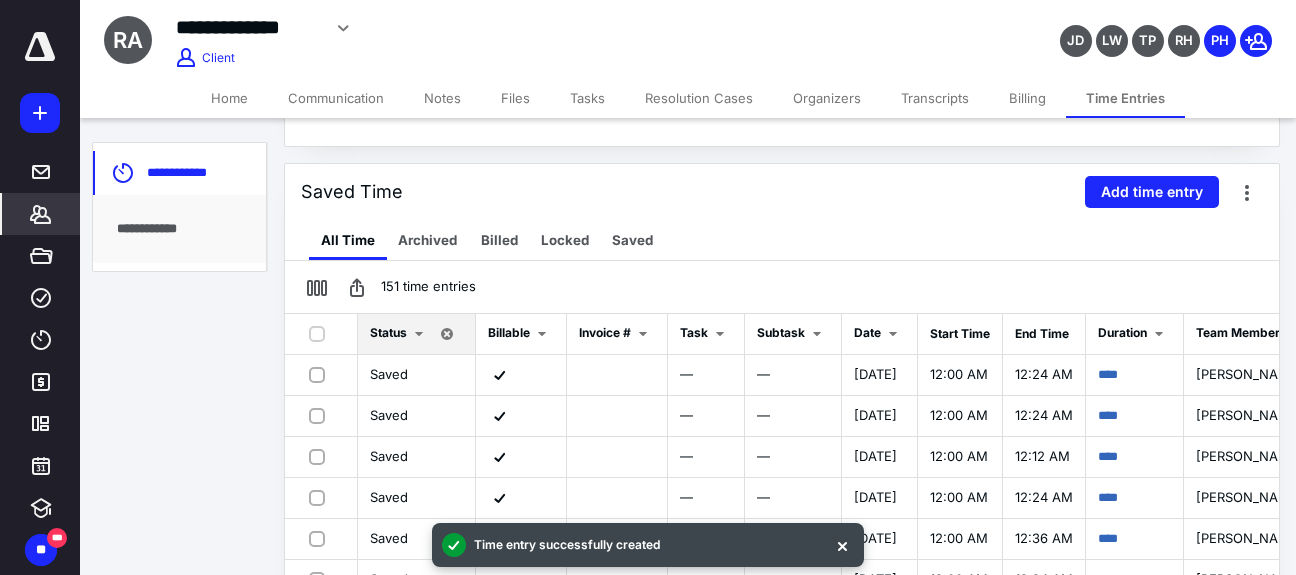 click on "Notes" at bounding box center [442, 98] 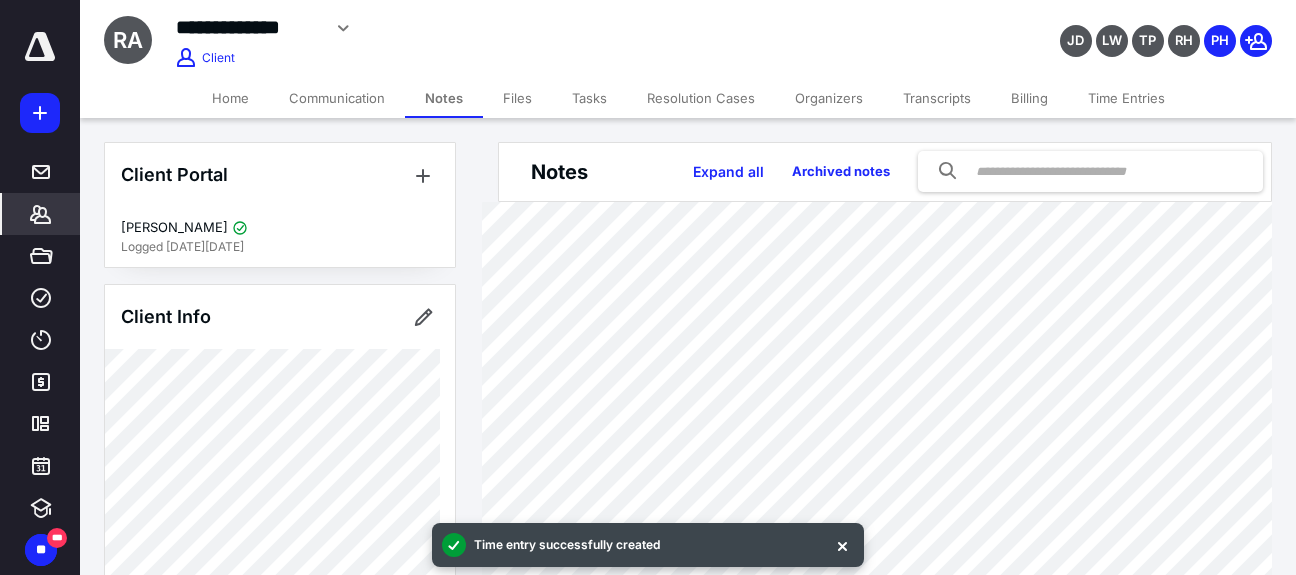 click on "Tasks" at bounding box center [589, 98] 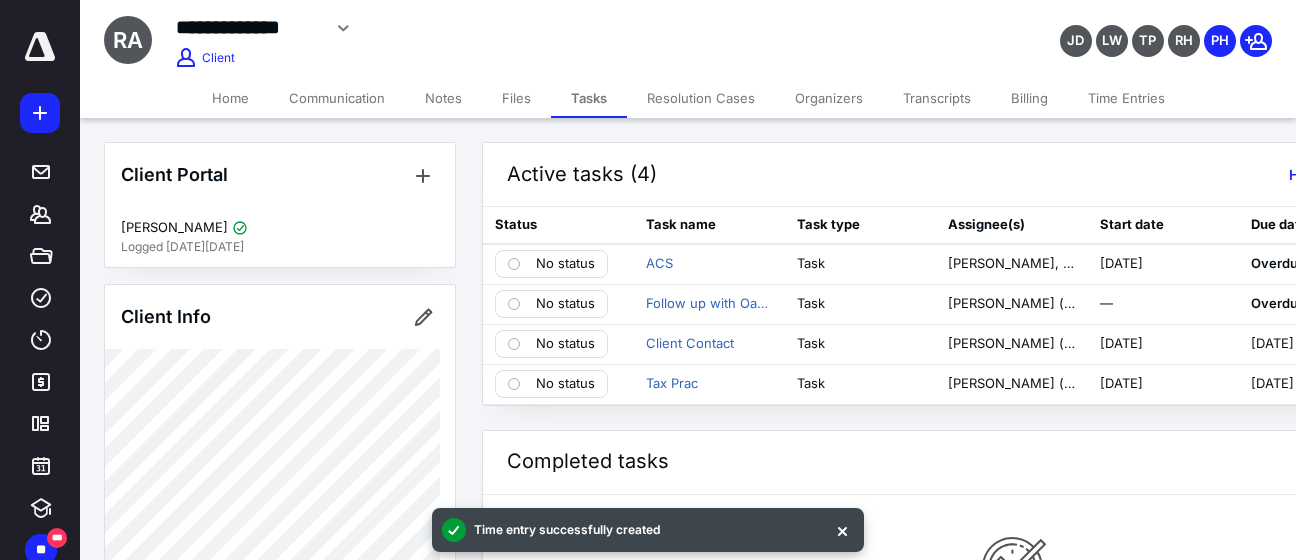 click on "Time Entries" at bounding box center [1126, 98] 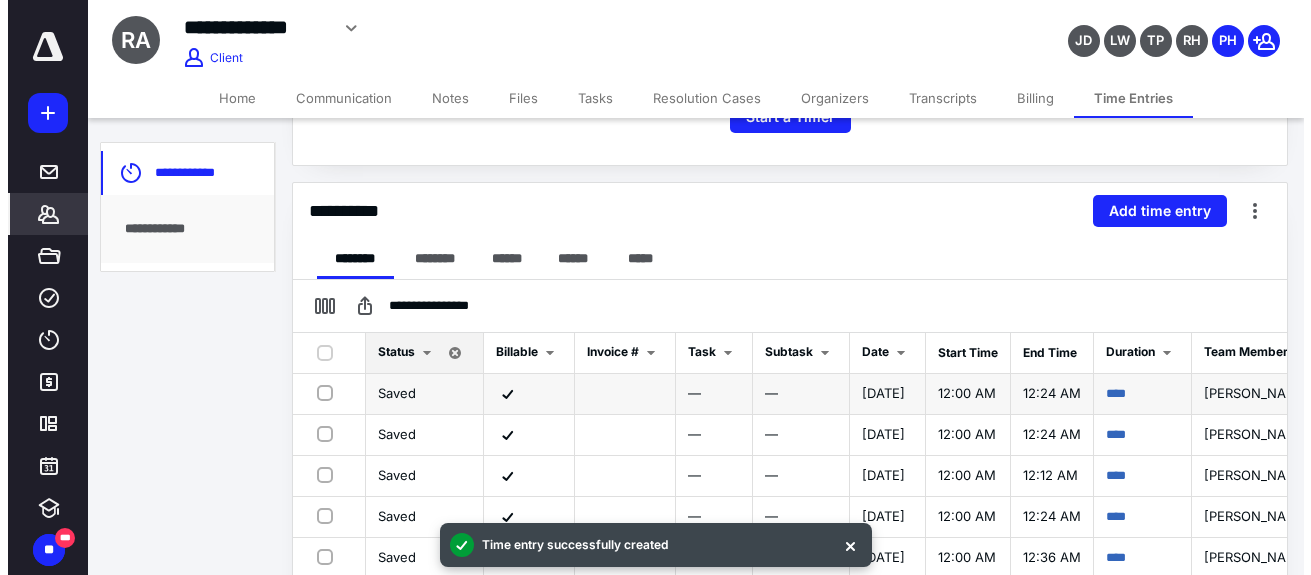 scroll, scrollTop: 400, scrollLeft: 0, axis: vertical 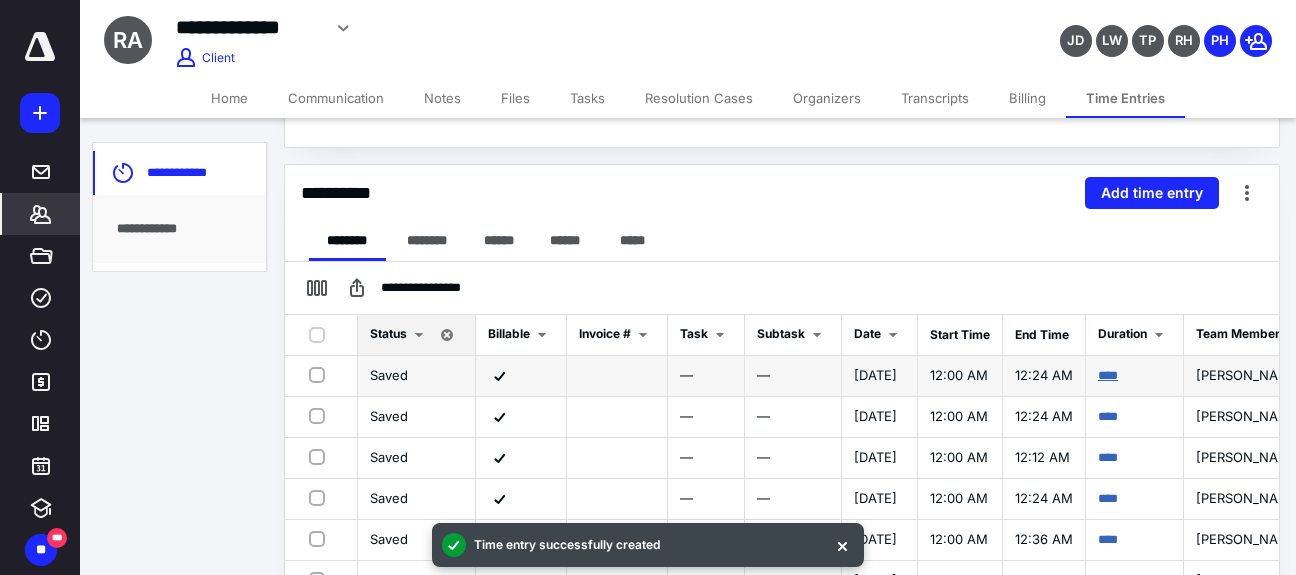 click on "****" at bounding box center (1108, 375) 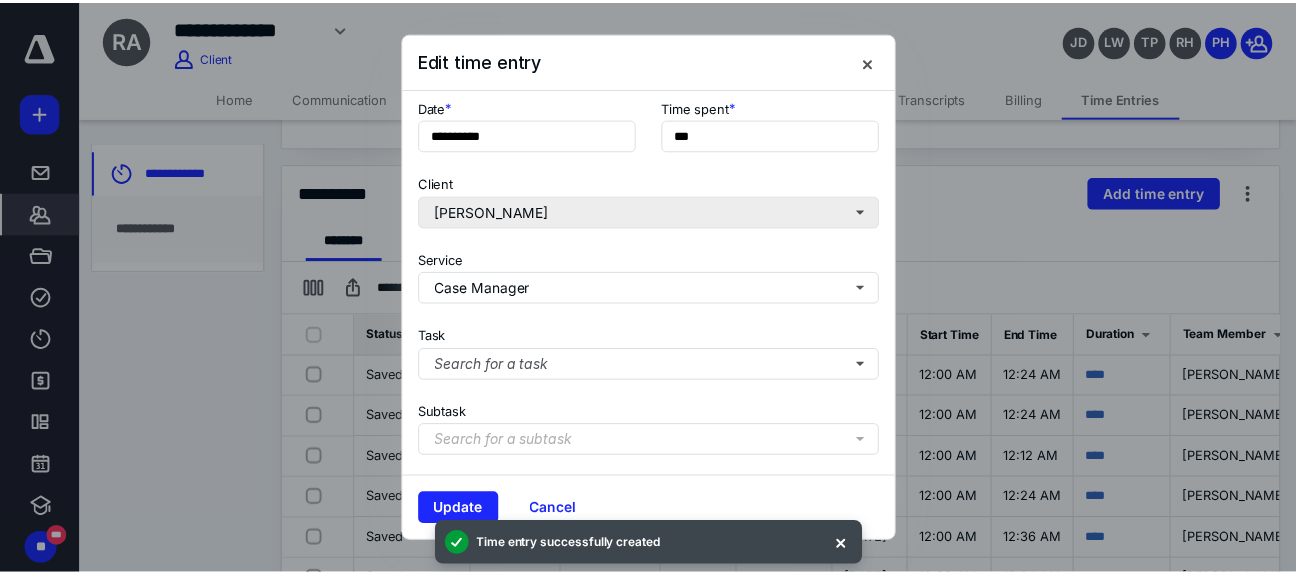 scroll, scrollTop: 358, scrollLeft: 0, axis: vertical 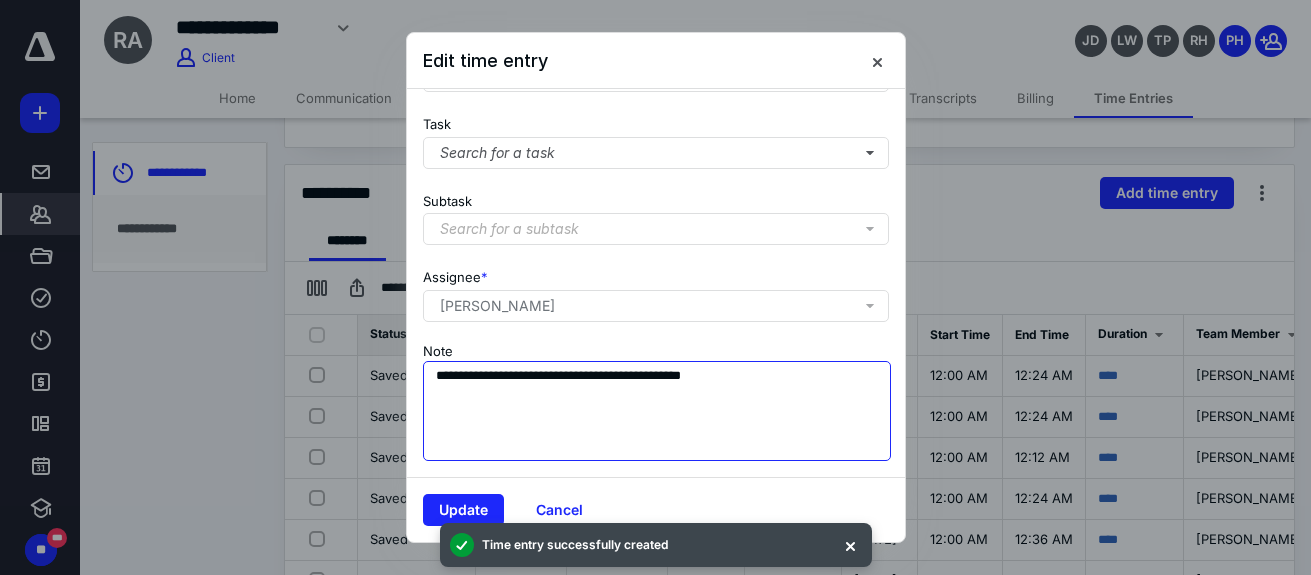 drag, startPoint x: 773, startPoint y: 365, endPoint x: 305, endPoint y: 347, distance: 468.34604 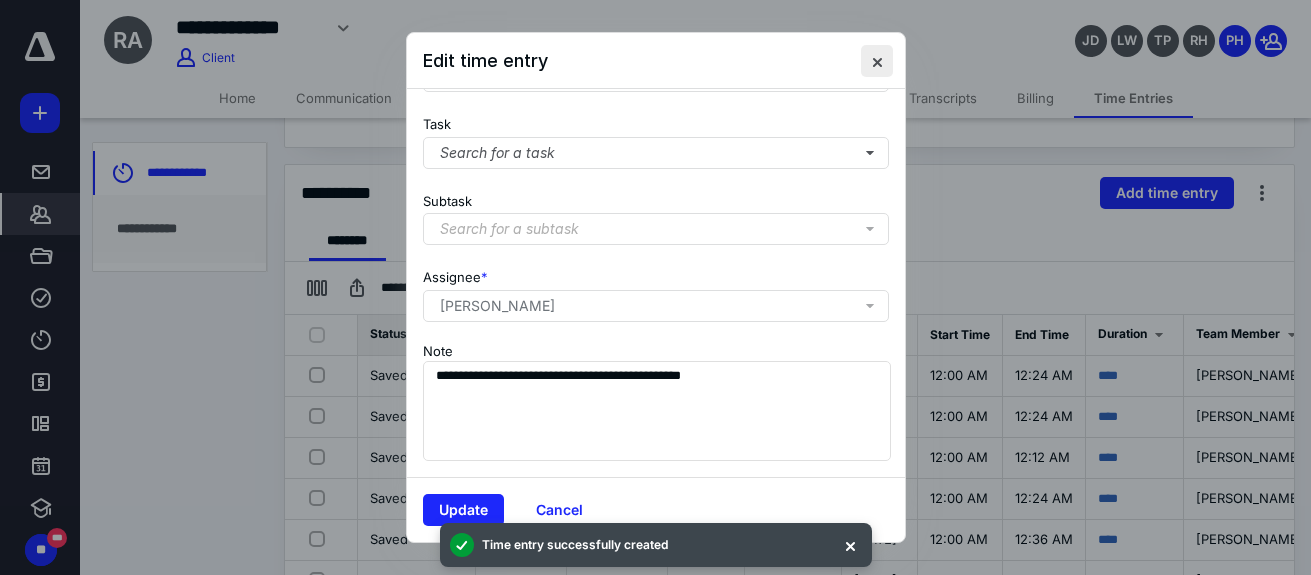 click at bounding box center [877, 61] 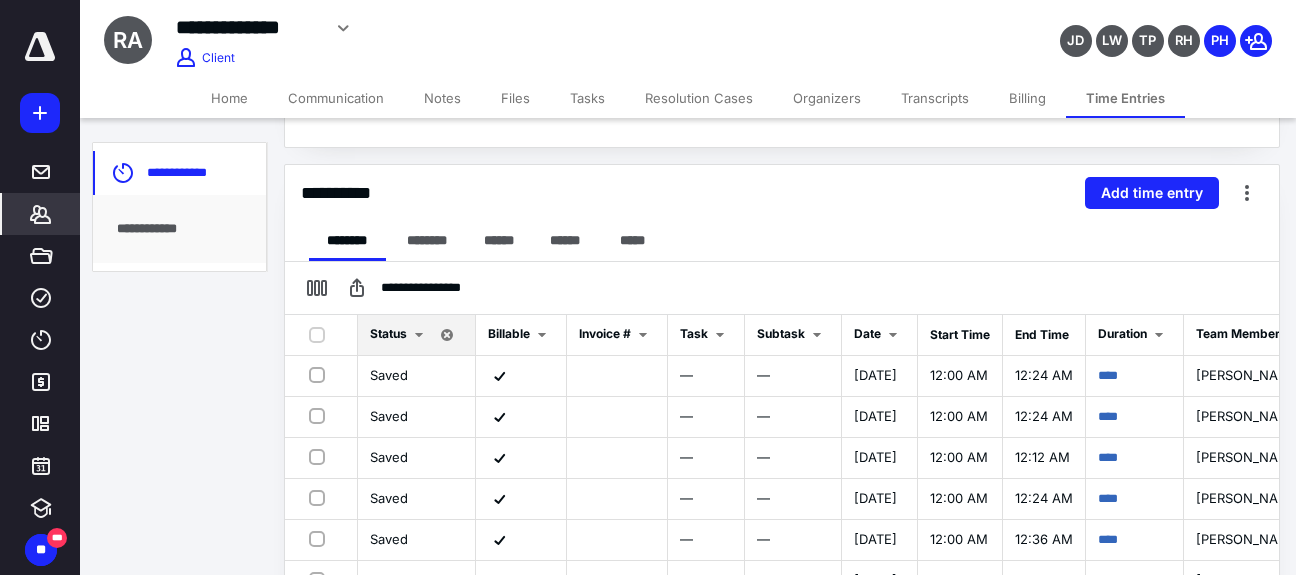 click on "Notes" at bounding box center (442, 98) 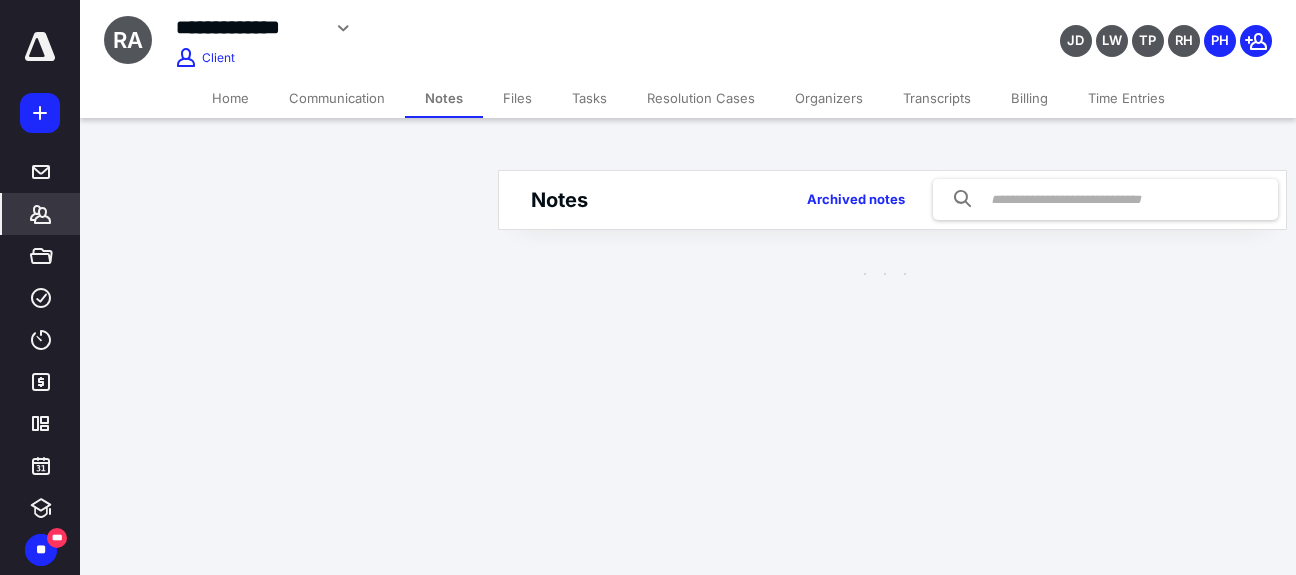 scroll, scrollTop: 0, scrollLeft: 0, axis: both 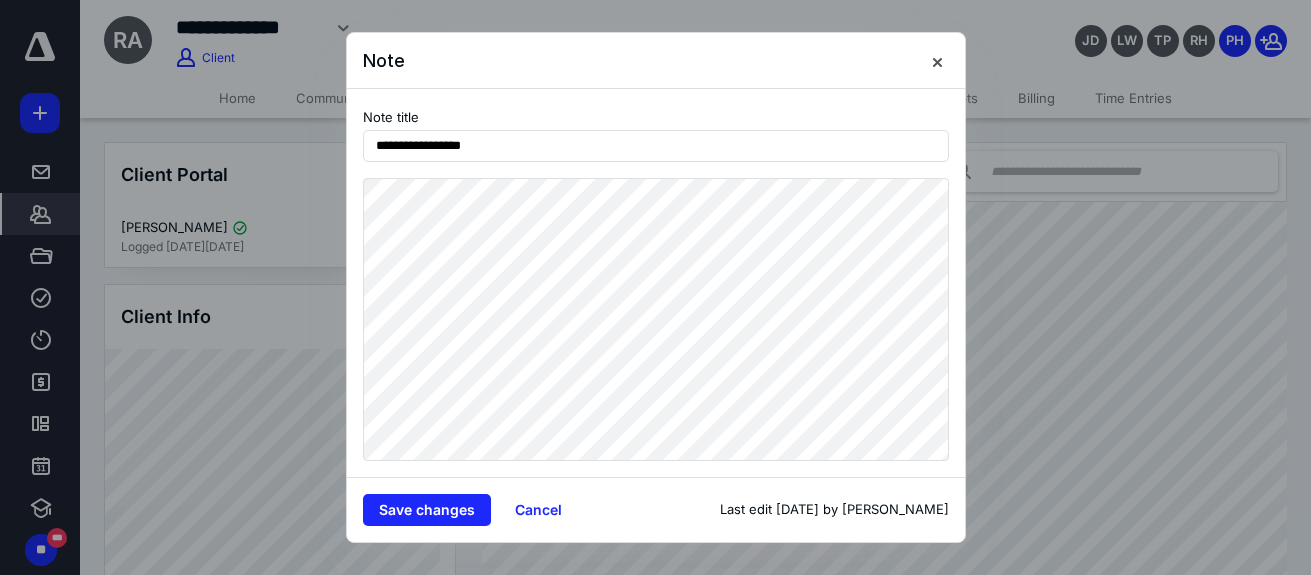 click on "**********" at bounding box center (656, 283) 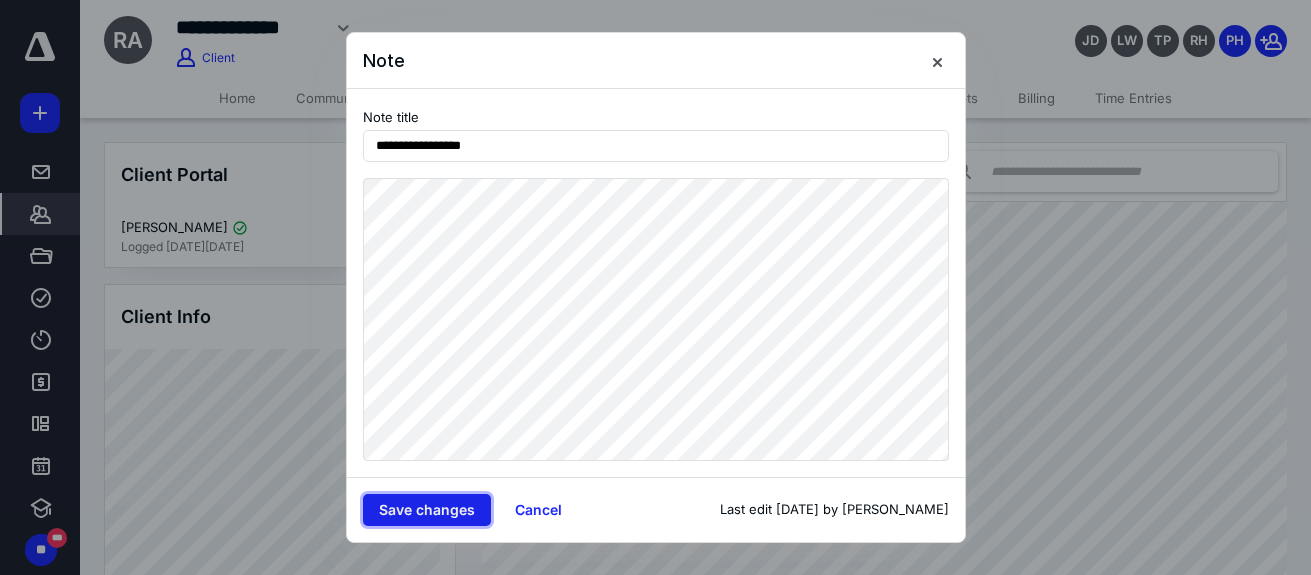 click on "Save changes" at bounding box center [427, 510] 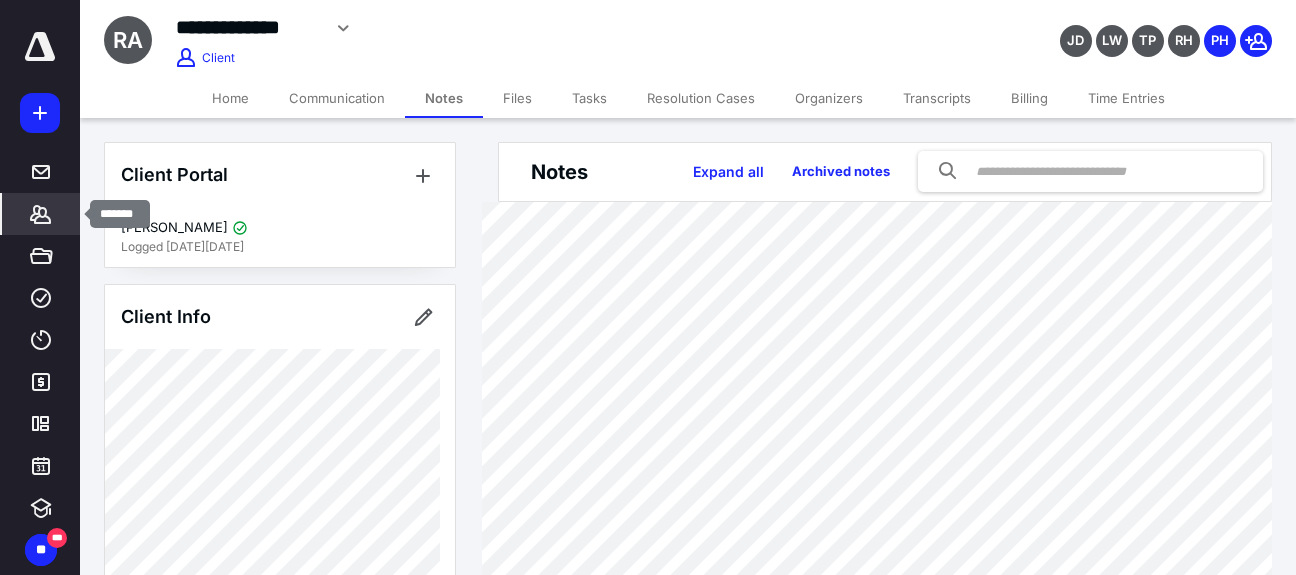 click on "*******" at bounding box center [41, 214] 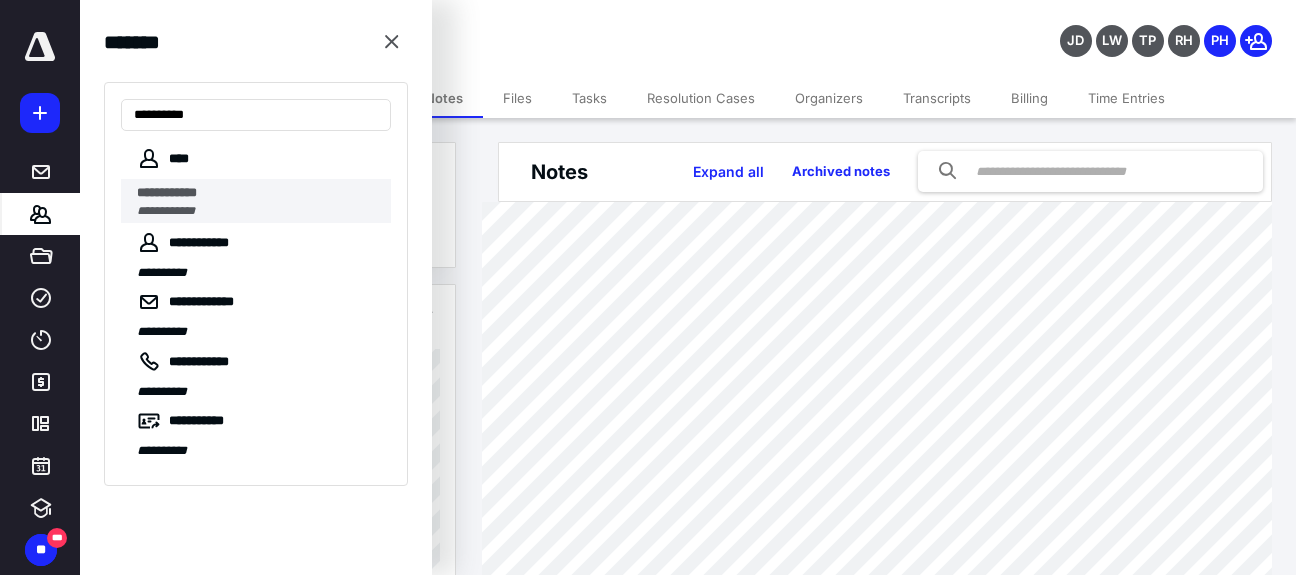 type on "**********" 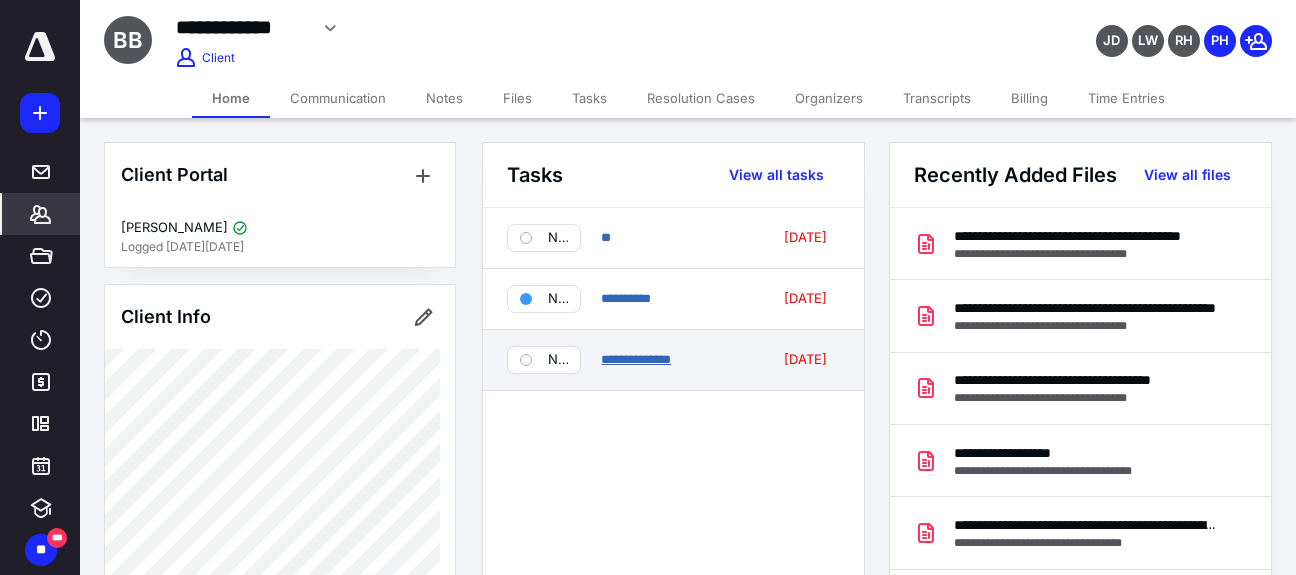click on "**********" at bounding box center (636, 359) 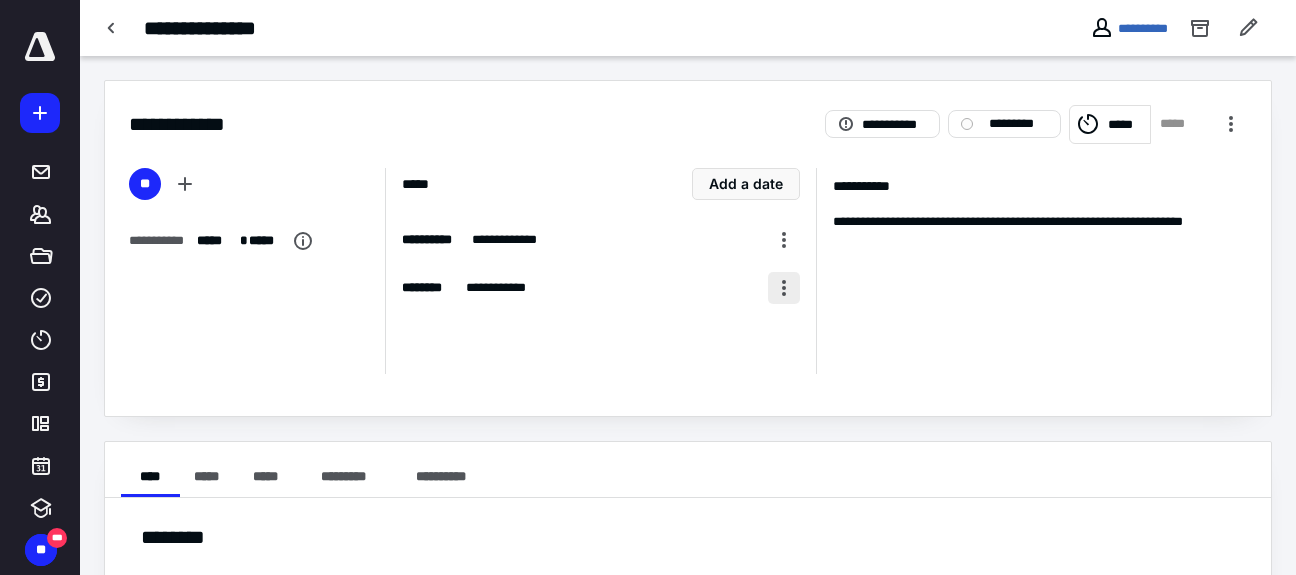 click at bounding box center (784, 288) 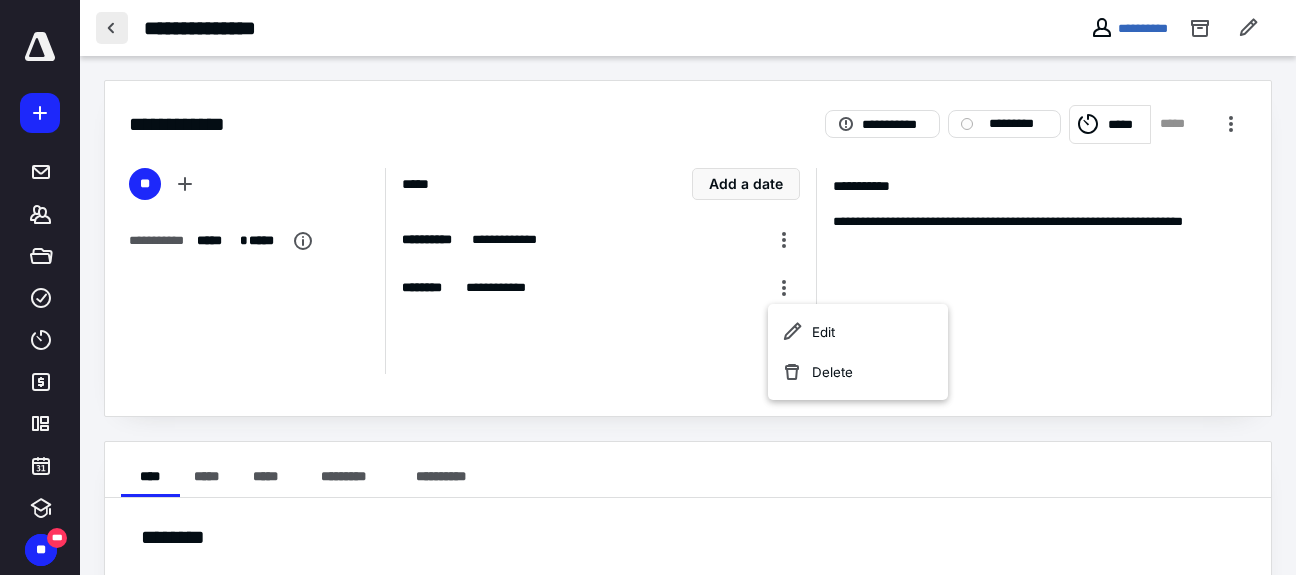 click at bounding box center [112, 28] 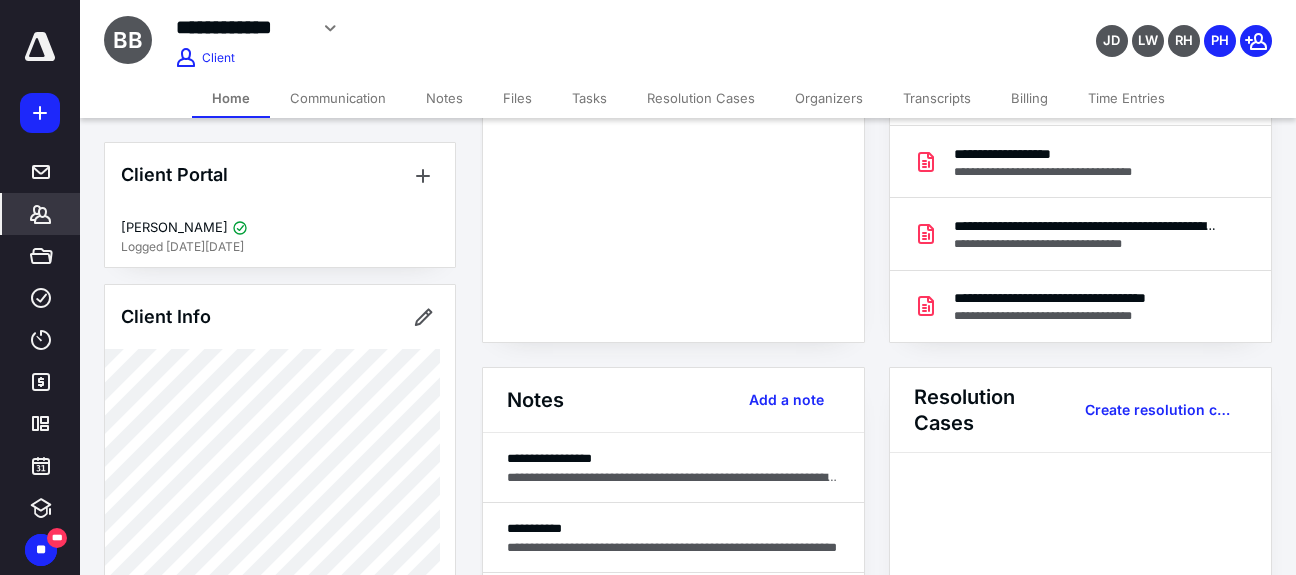 scroll, scrollTop: 300, scrollLeft: 0, axis: vertical 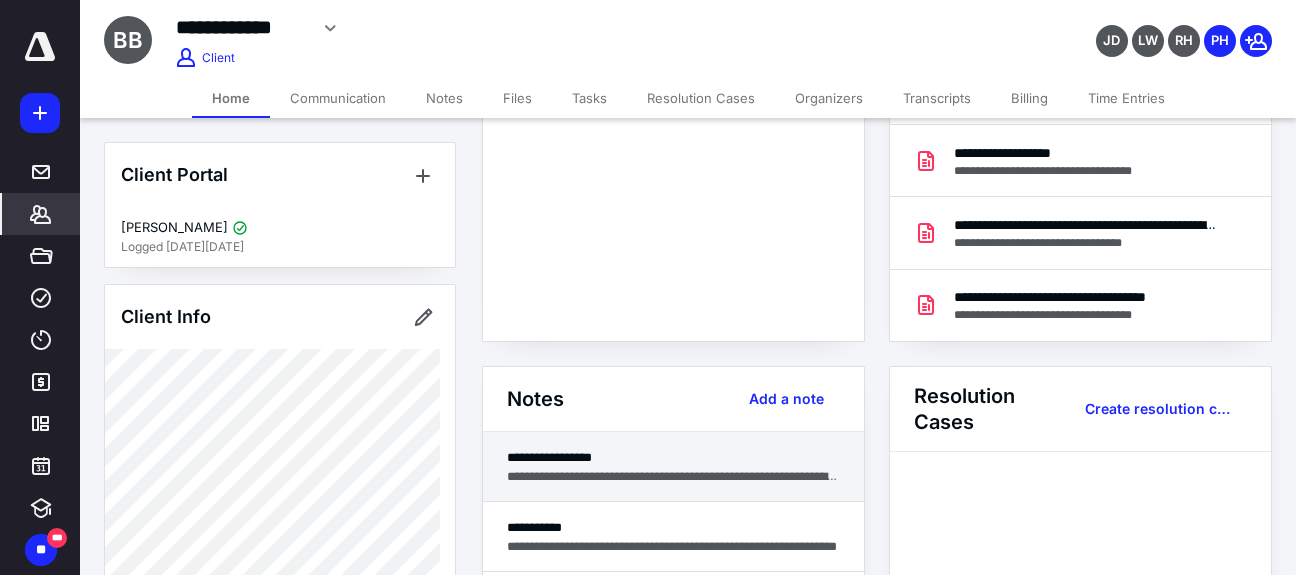 click on "**********" at bounding box center [673, 476] 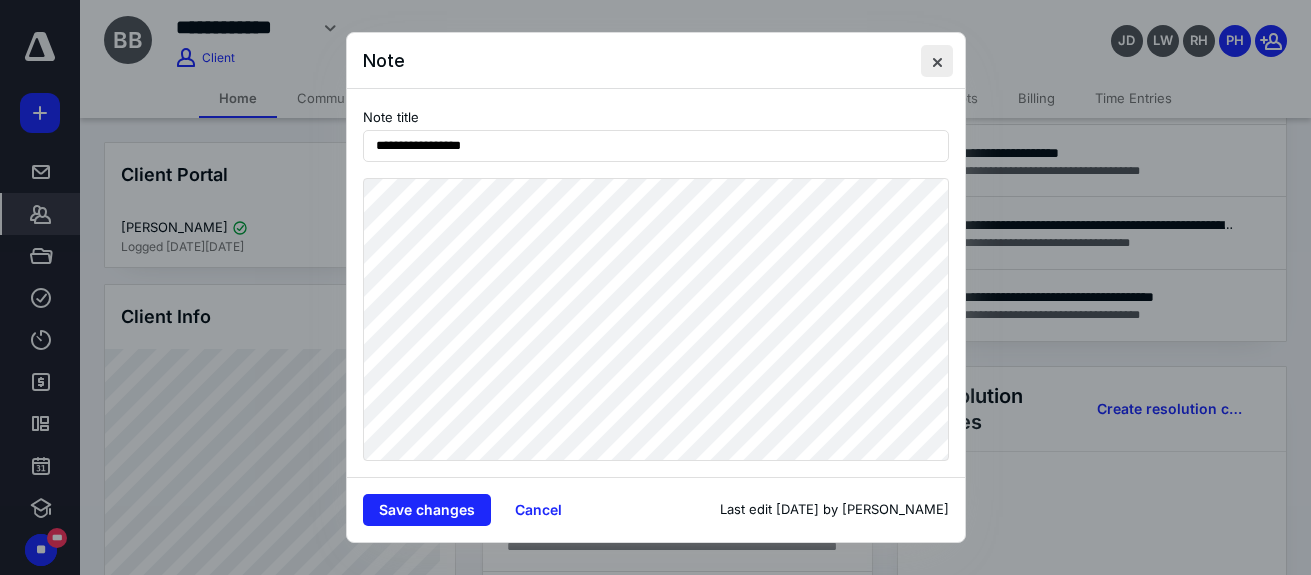 click at bounding box center (937, 61) 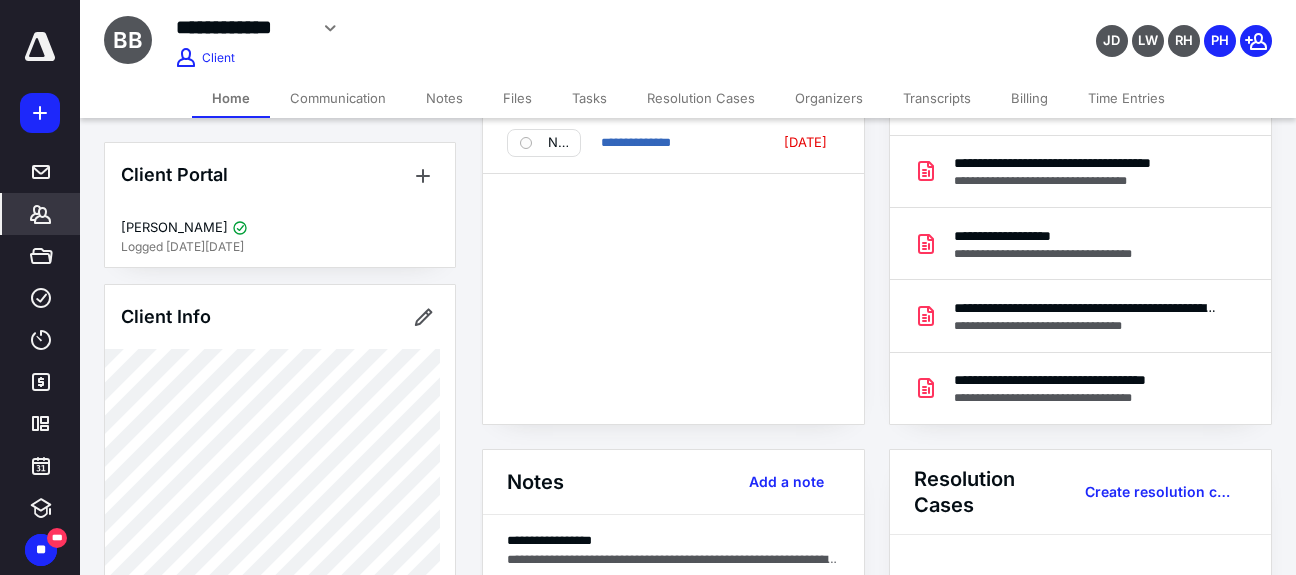 scroll, scrollTop: 200, scrollLeft: 0, axis: vertical 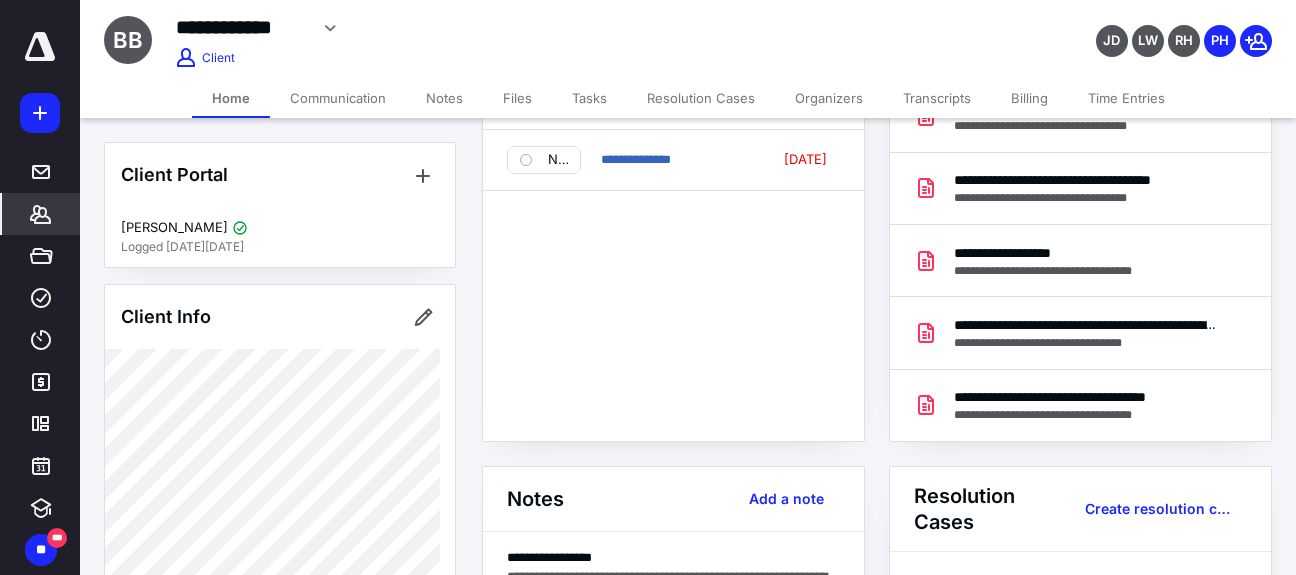 click on "**********" at bounding box center [877, 466] 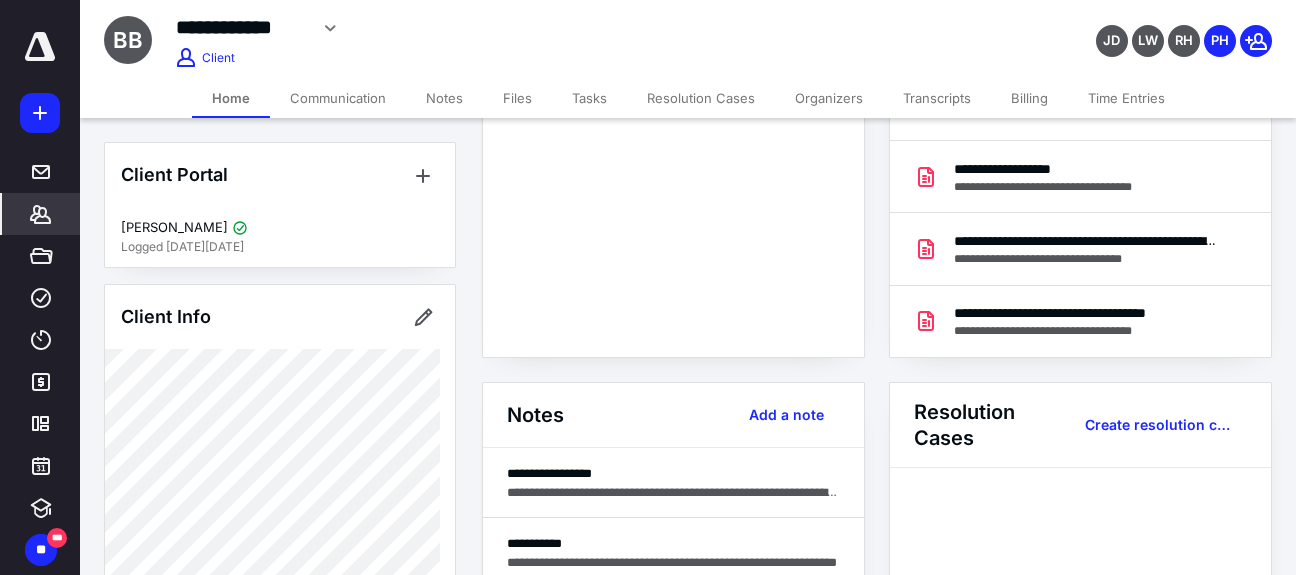 scroll, scrollTop: 0, scrollLeft: 0, axis: both 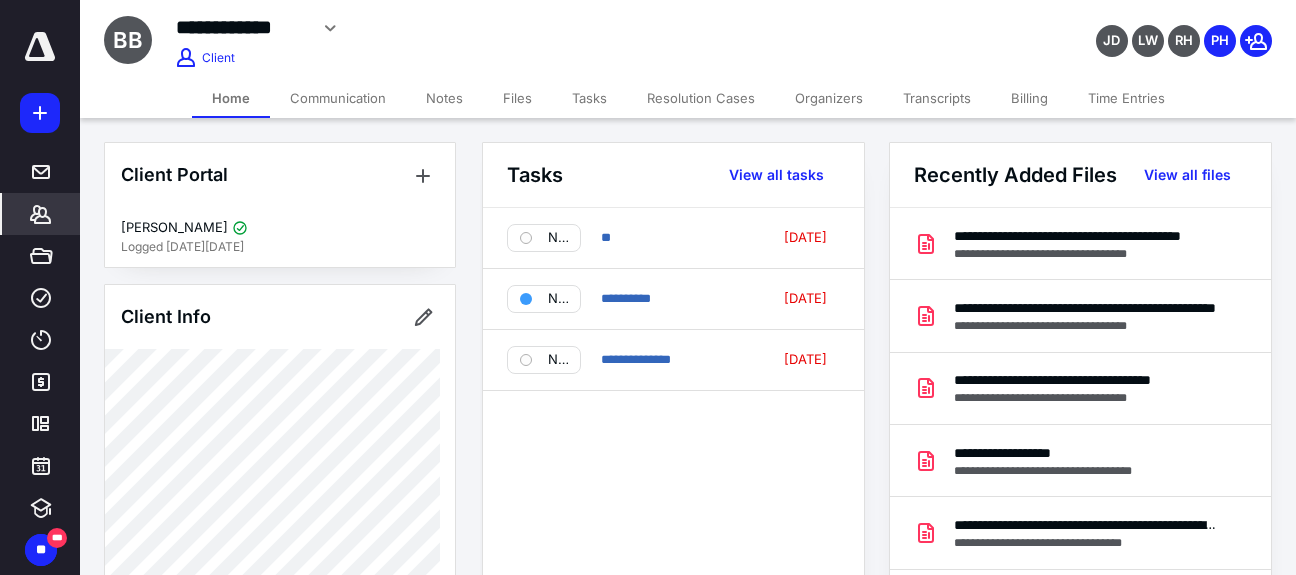 click on "Time Entries" at bounding box center [1126, 98] 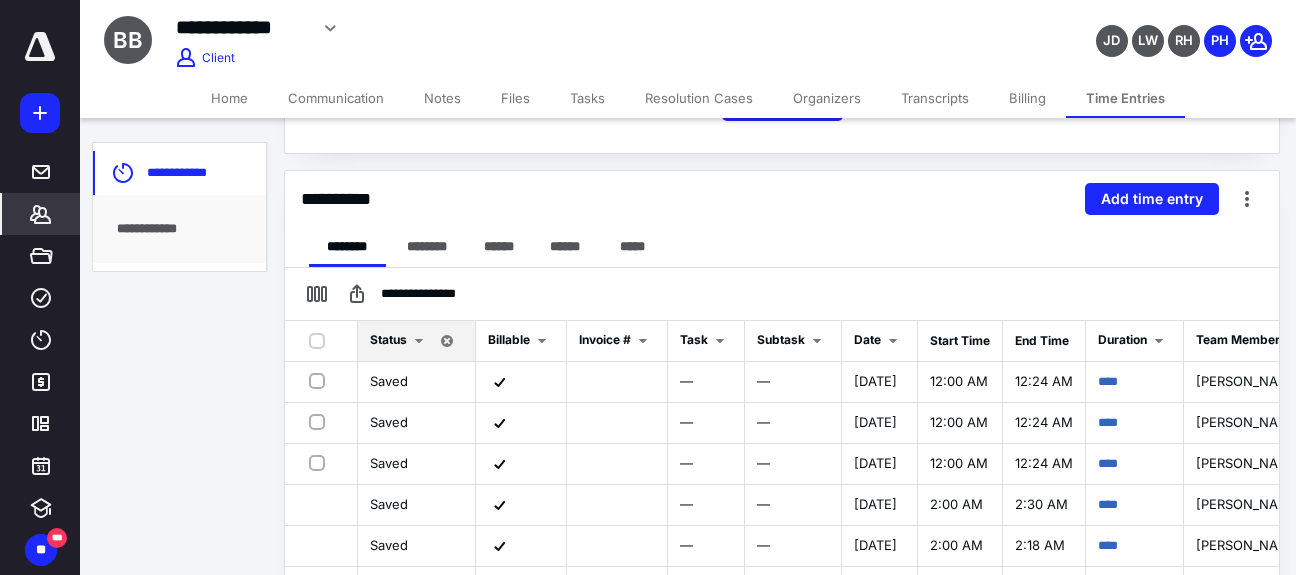scroll, scrollTop: 400, scrollLeft: 0, axis: vertical 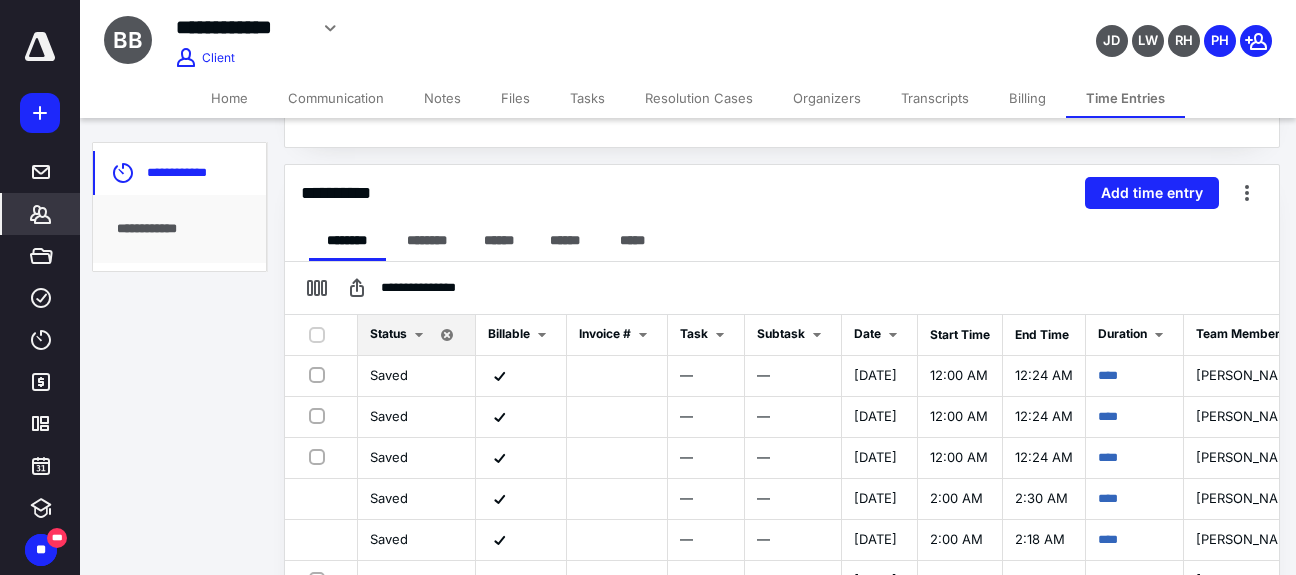 click on "Home" at bounding box center [229, 98] 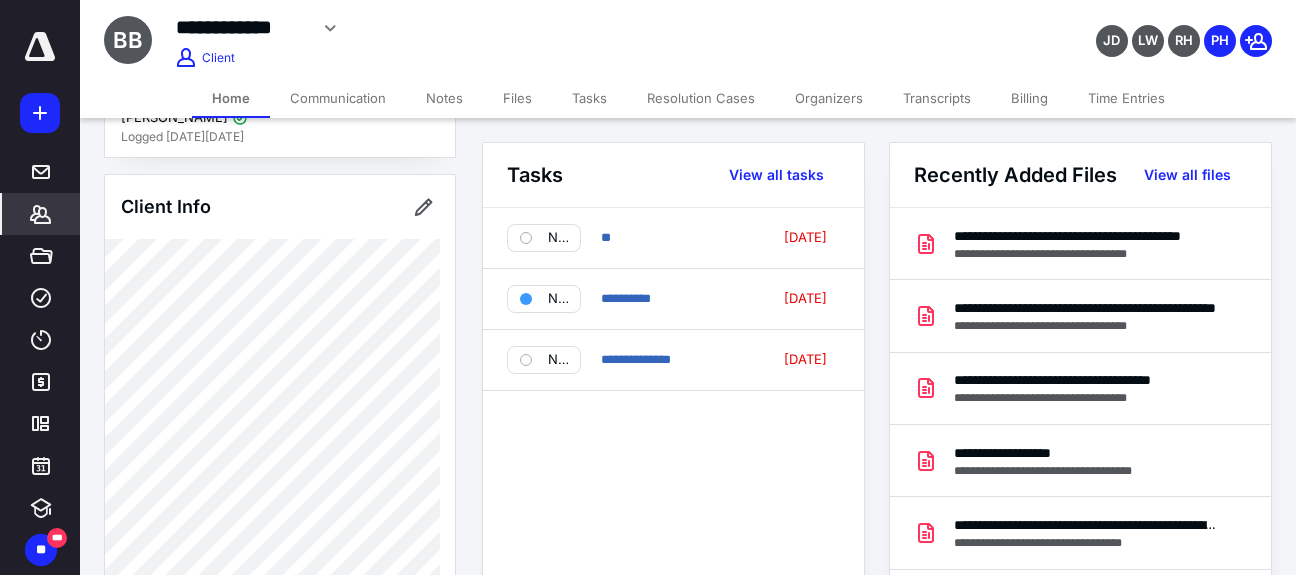 scroll, scrollTop: 200, scrollLeft: 0, axis: vertical 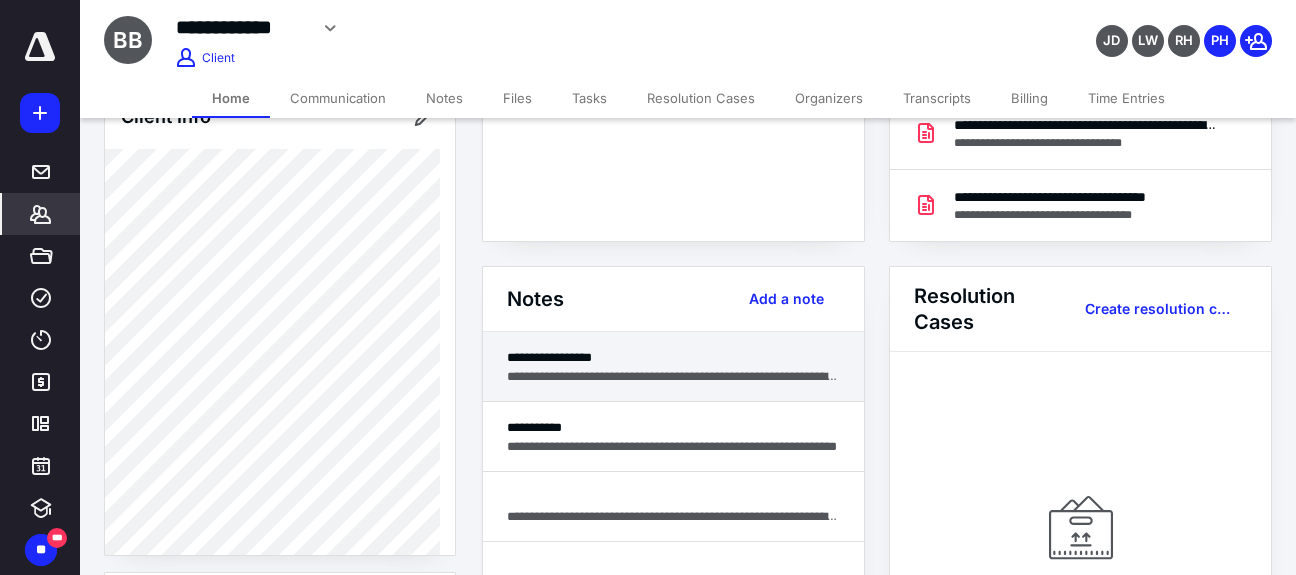 click on "**********" at bounding box center (673, 376) 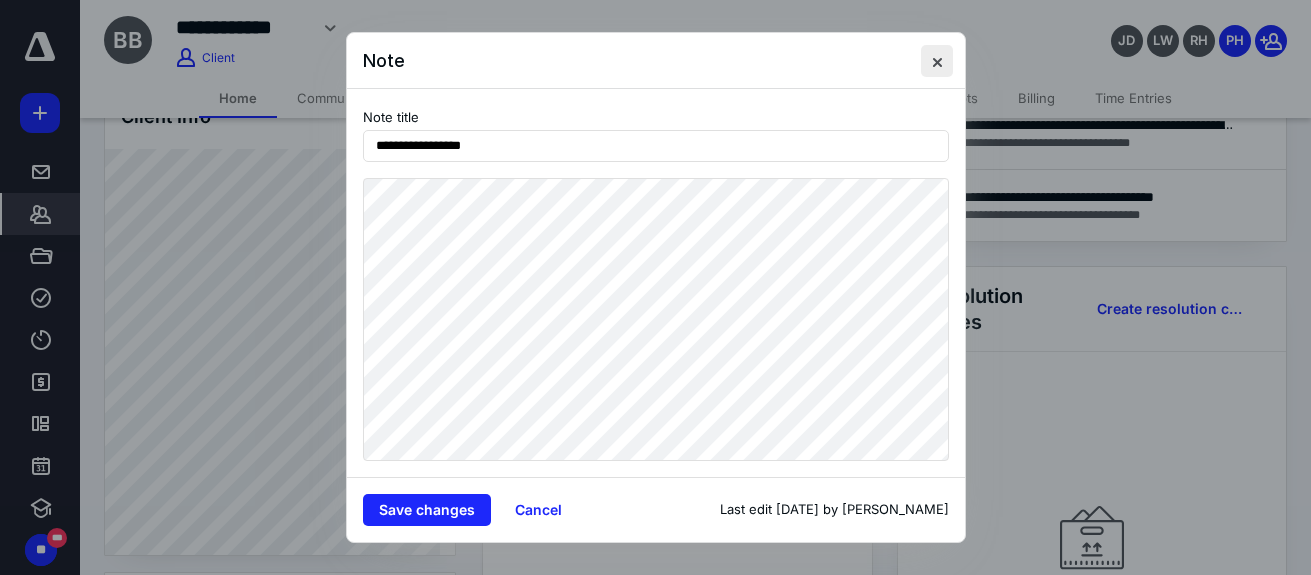 click at bounding box center [937, 61] 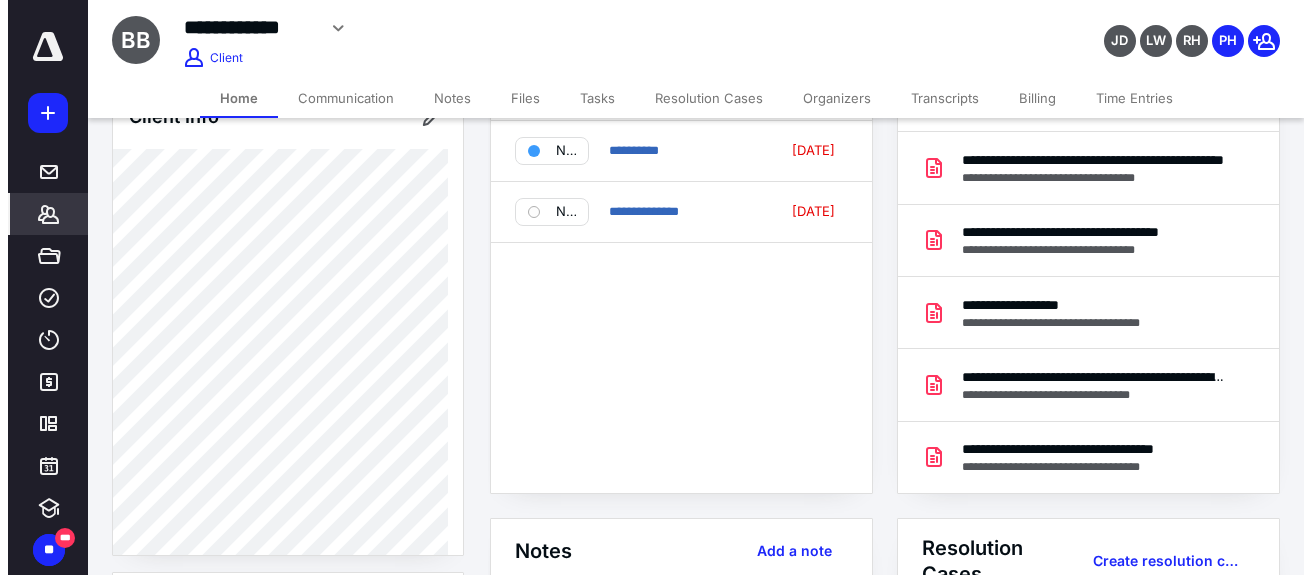 scroll, scrollTop: 0, scrollLeft: 0, axis: both 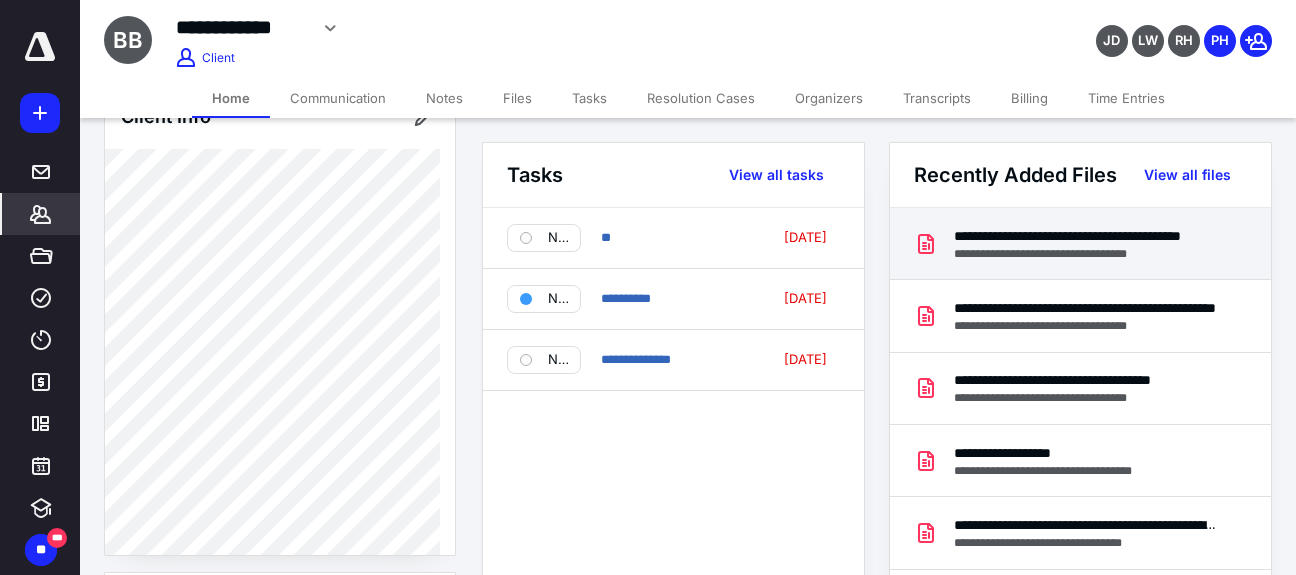 click on "**********" at bounding box center (1080, 244) 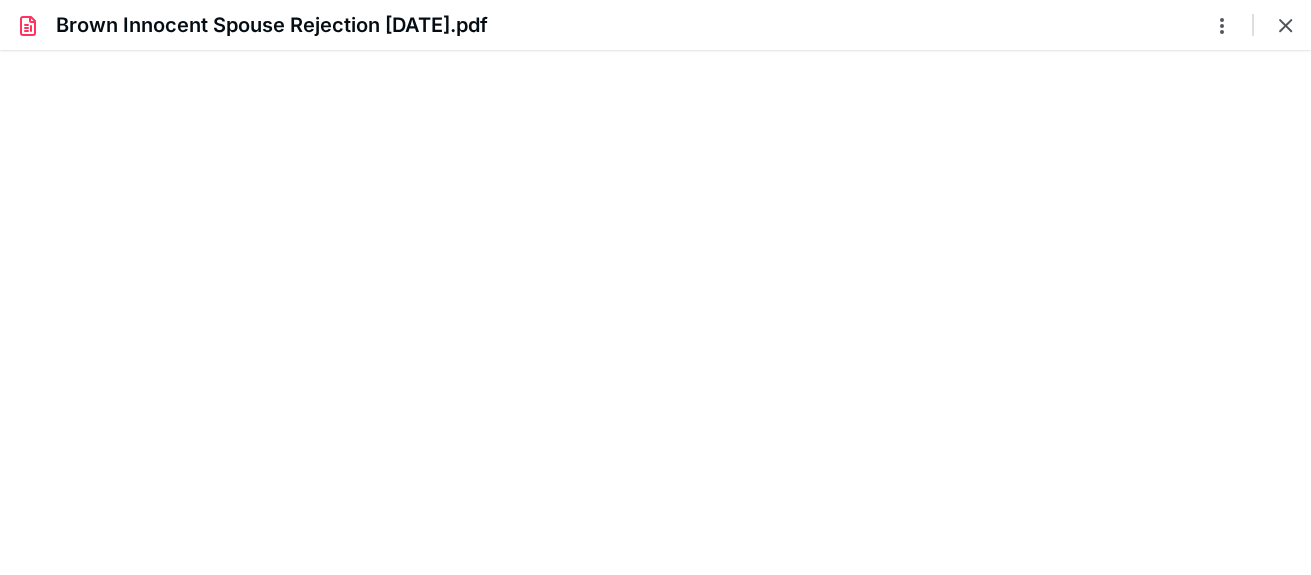scroll, scrollTop: 0, scrollLeft: 0, axis: both 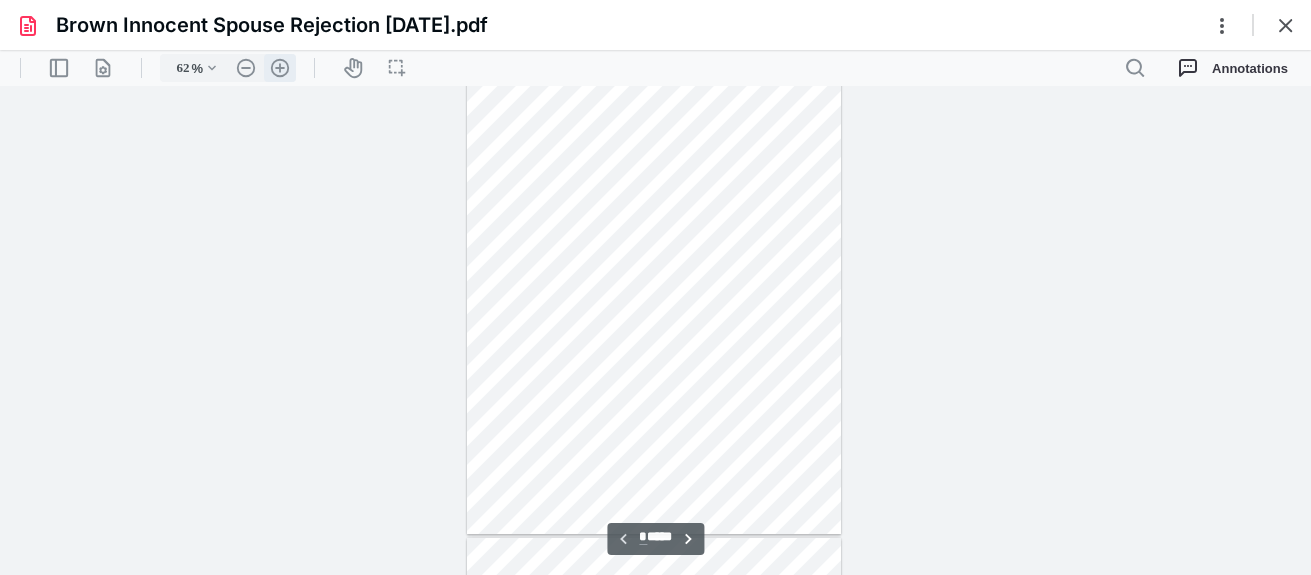 click on ".cls-1{fill:#abb0c4;} icon - header - zoom - in - line" at bounding box center [280, 68] 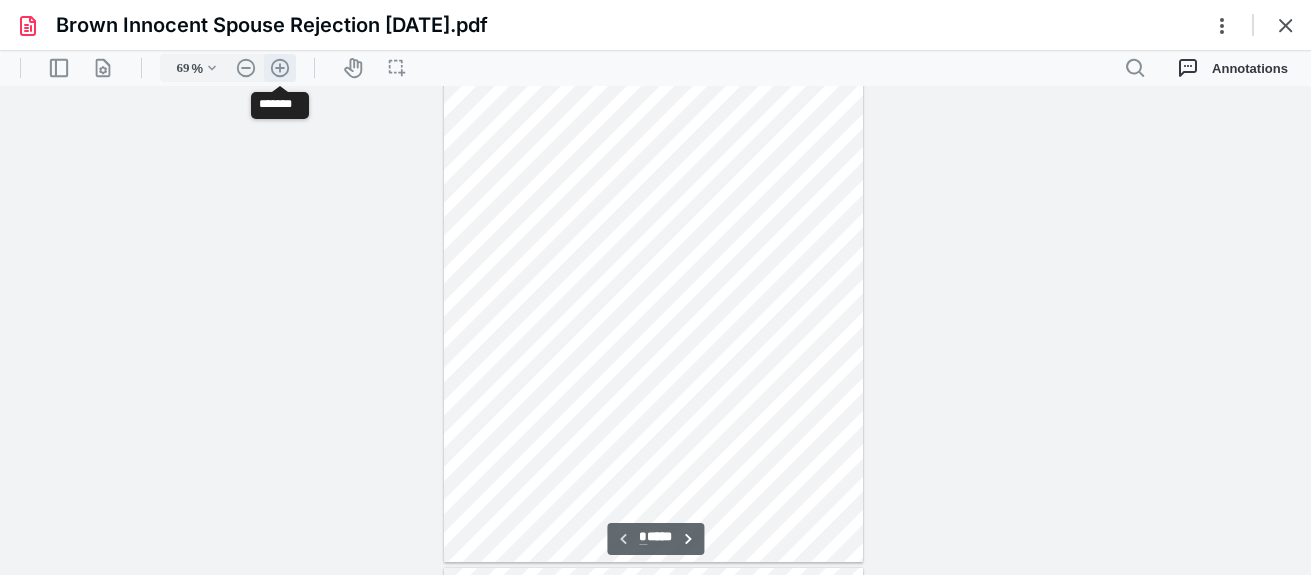 click on ".cls-1{fill:#abb0c4;} icon - header - zoom - in - line" at bounding box center [280, 68] 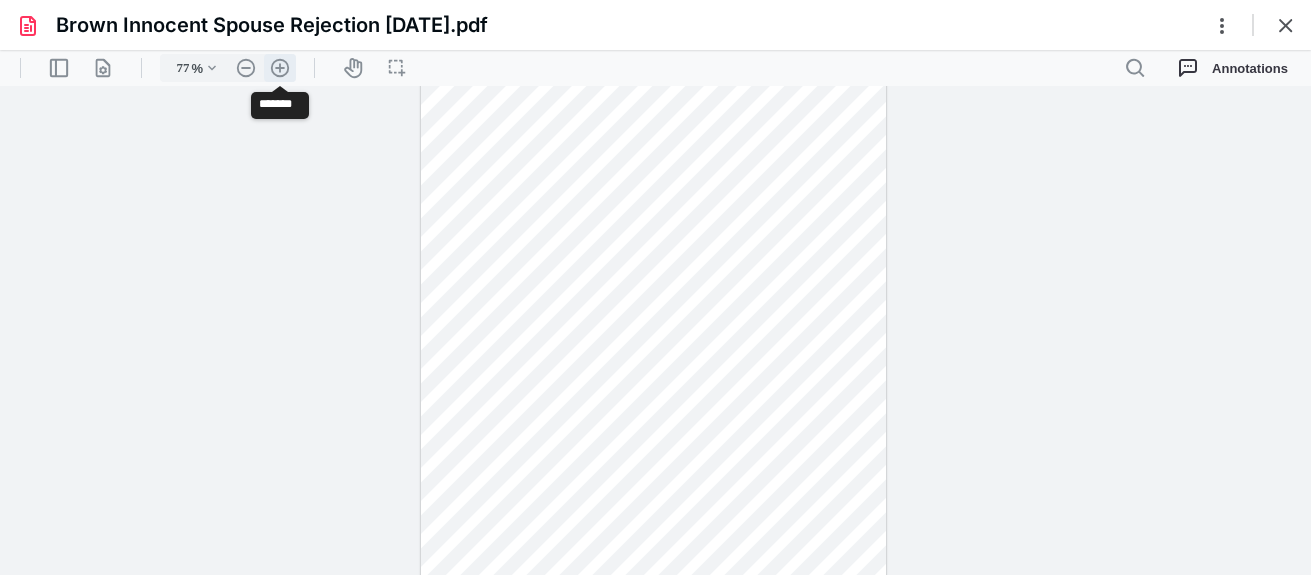 click on ".cls-1{fill:#abb0c4;} icon - header - zoom - in - line" at bounding box center (280, 68) 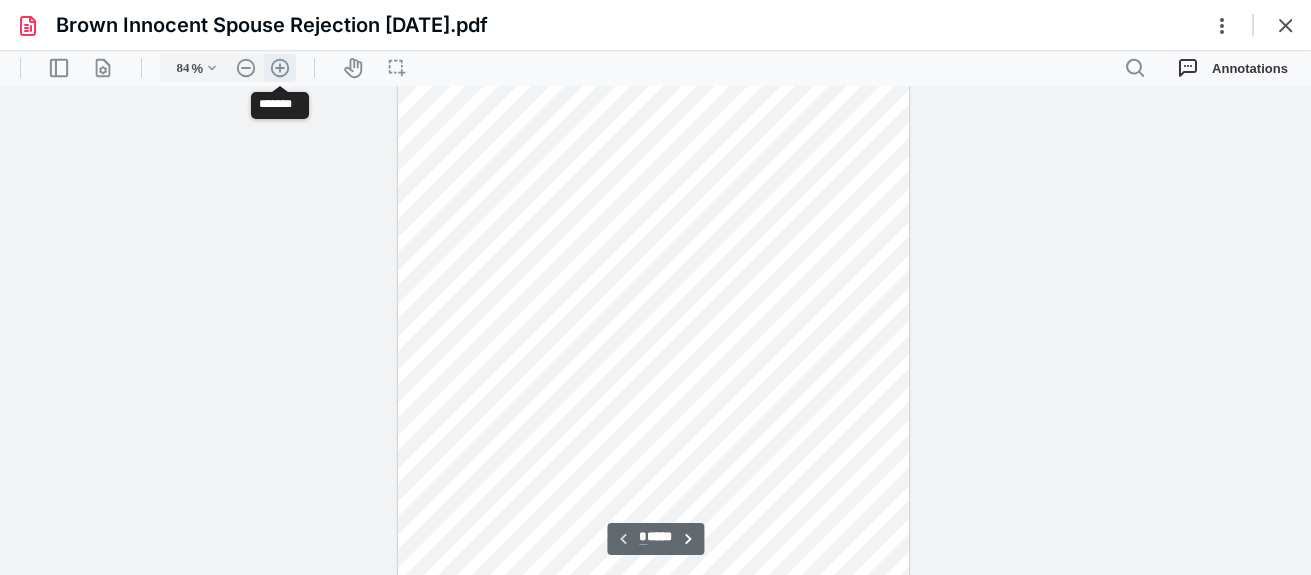click on ".cls-1{fill:#abb0c4;} icon - header - zoom - in - line" at bounding box center (280, 68) 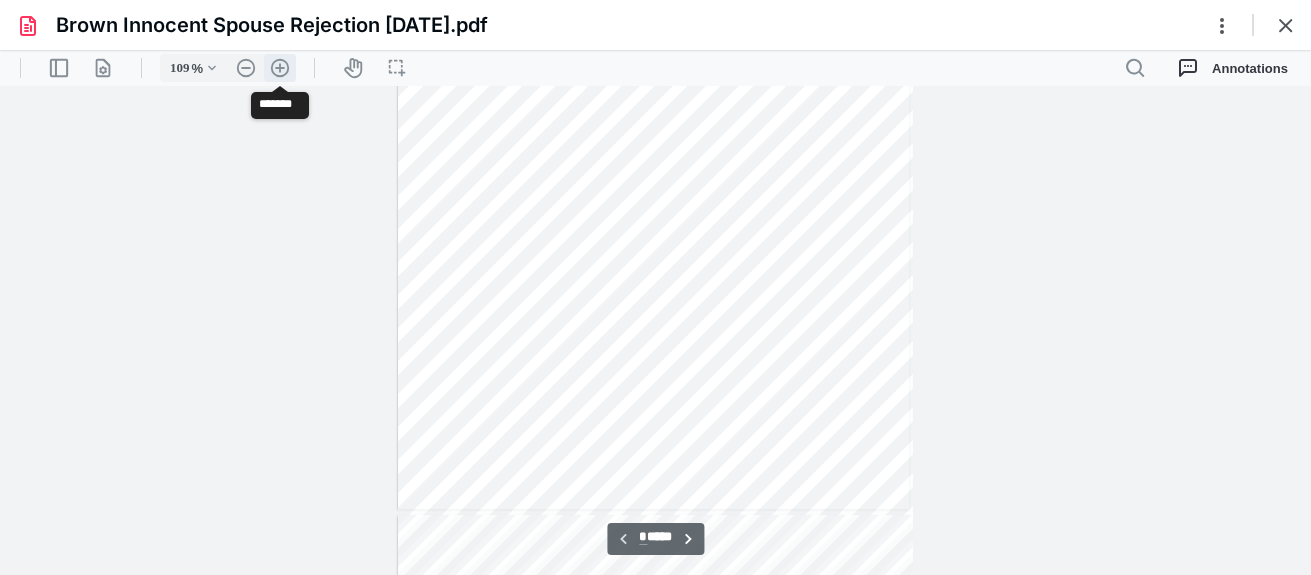 click on ".cls-1{fill:#abb0c4;} icon - header - zoom - in - line" at bounding box center [280, 68] 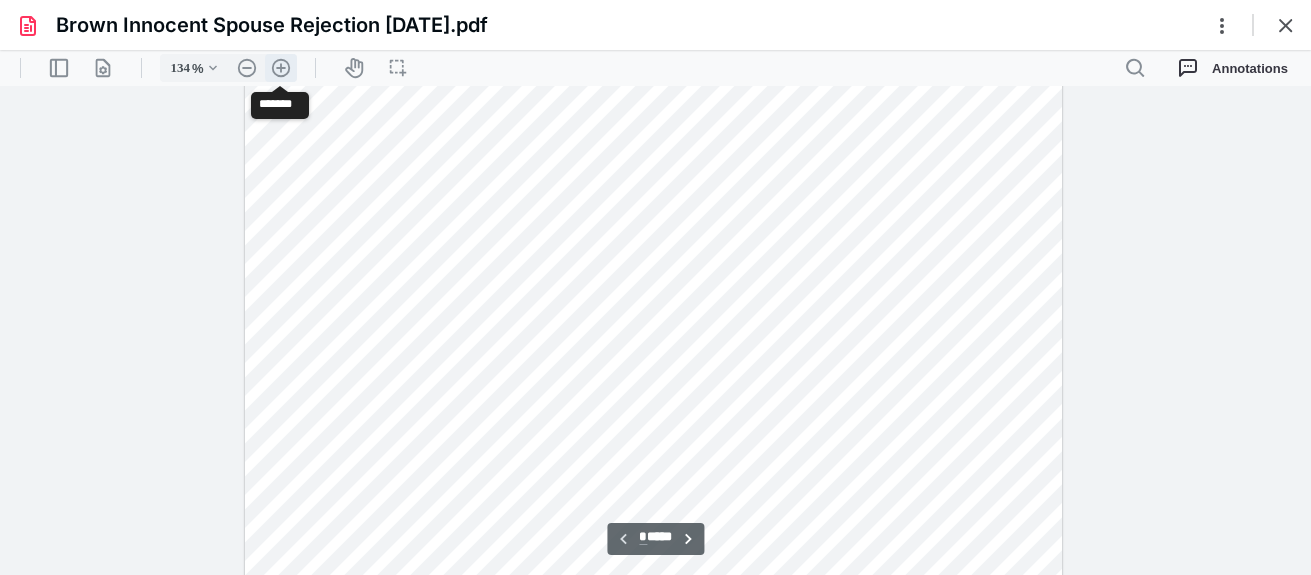 scroll, scrollTop: 350, scrollLeft: 0, axis: vertical 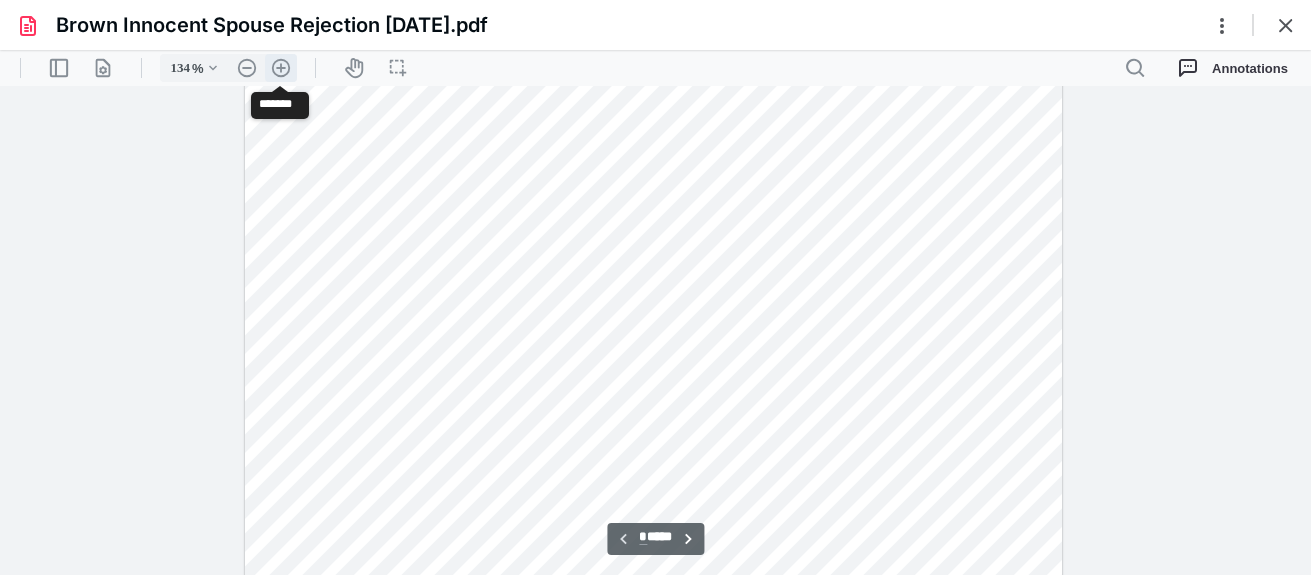 click on ".cls-1{fill:#abb0c4;} icon - header - zoom - in - line" at bounding box center (281, 68) 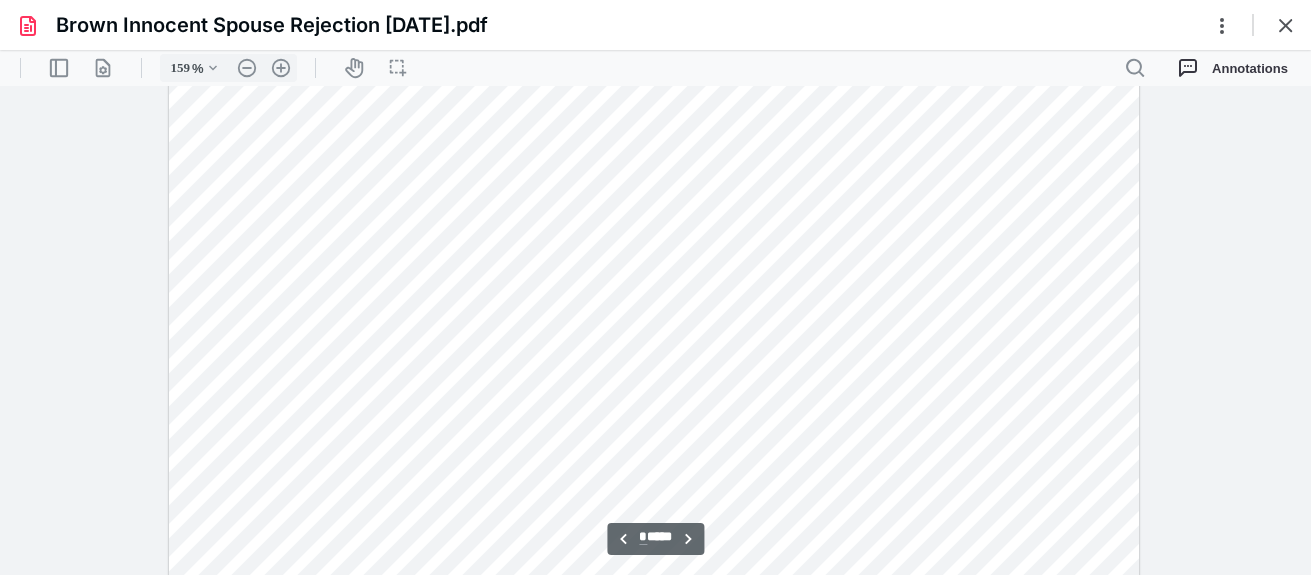 scroll, scrollTop: 5800, scrollLeft: 0, axis: vertical 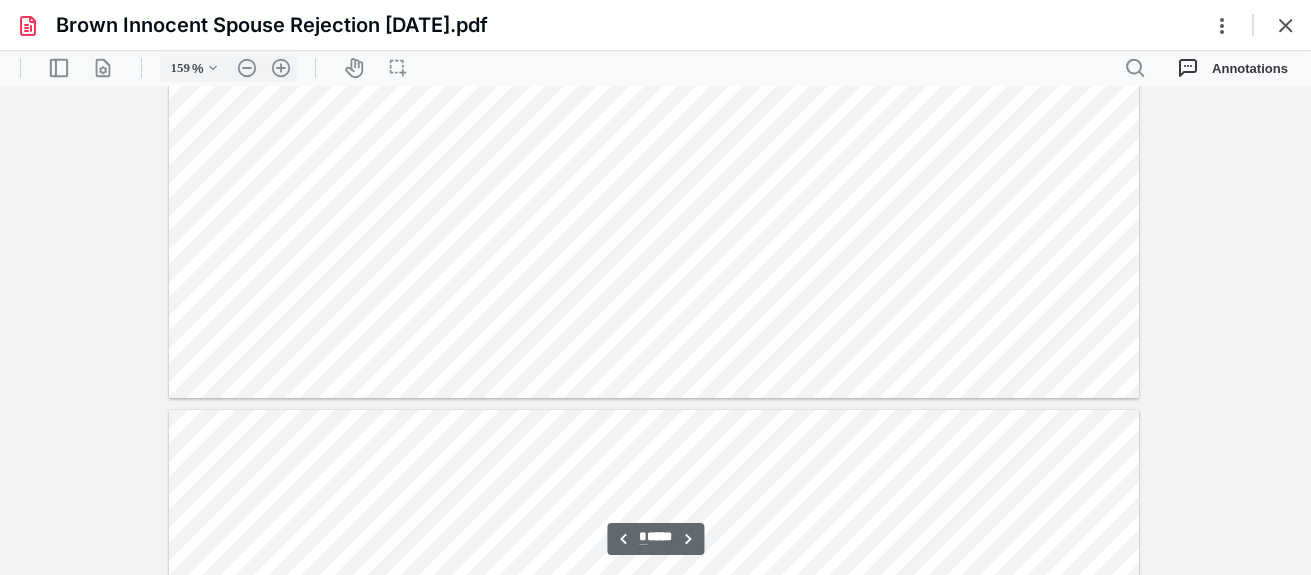 type on "*" 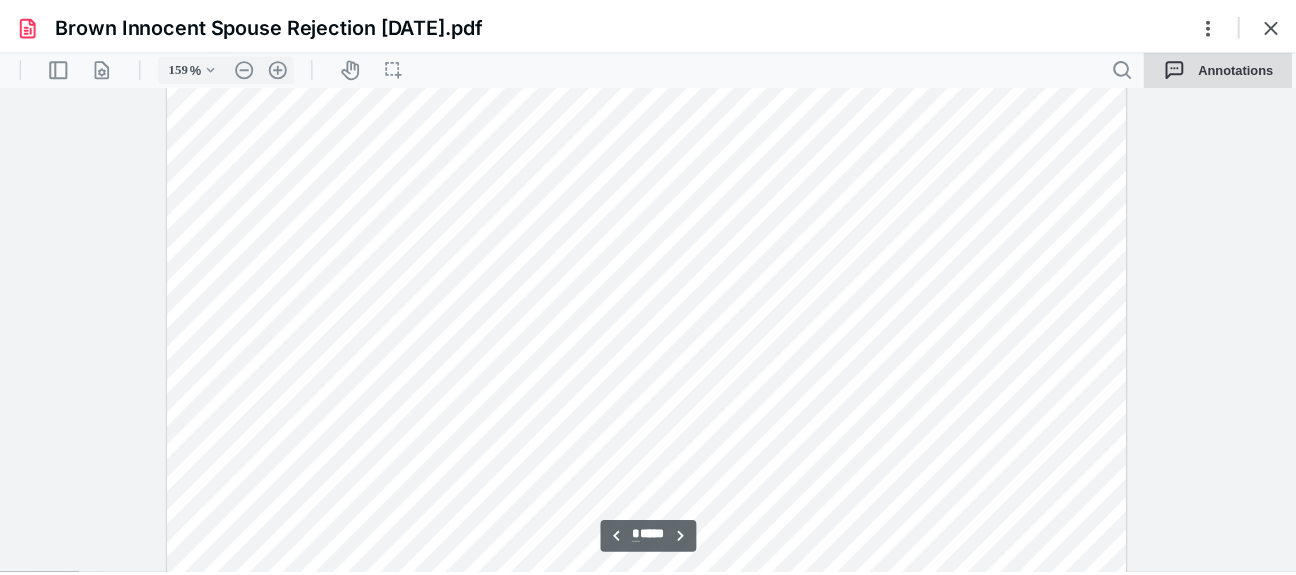 scroll, scrollTop: 6900, scrollLeft: 0, axis: vertical 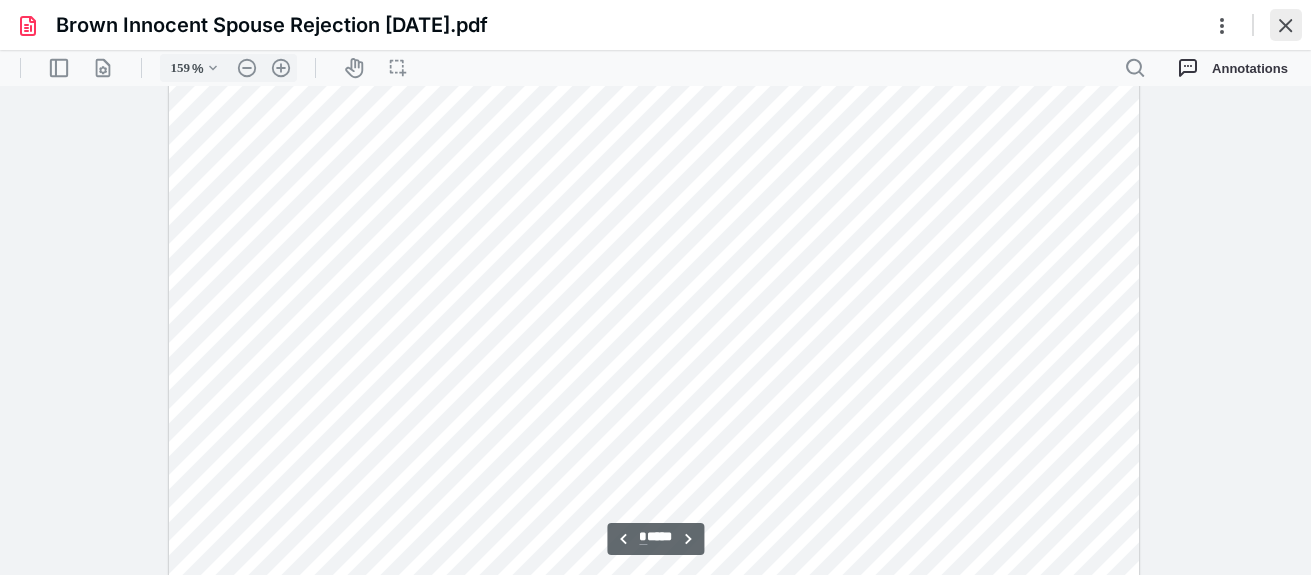 click at bounding box center [1286, 25] 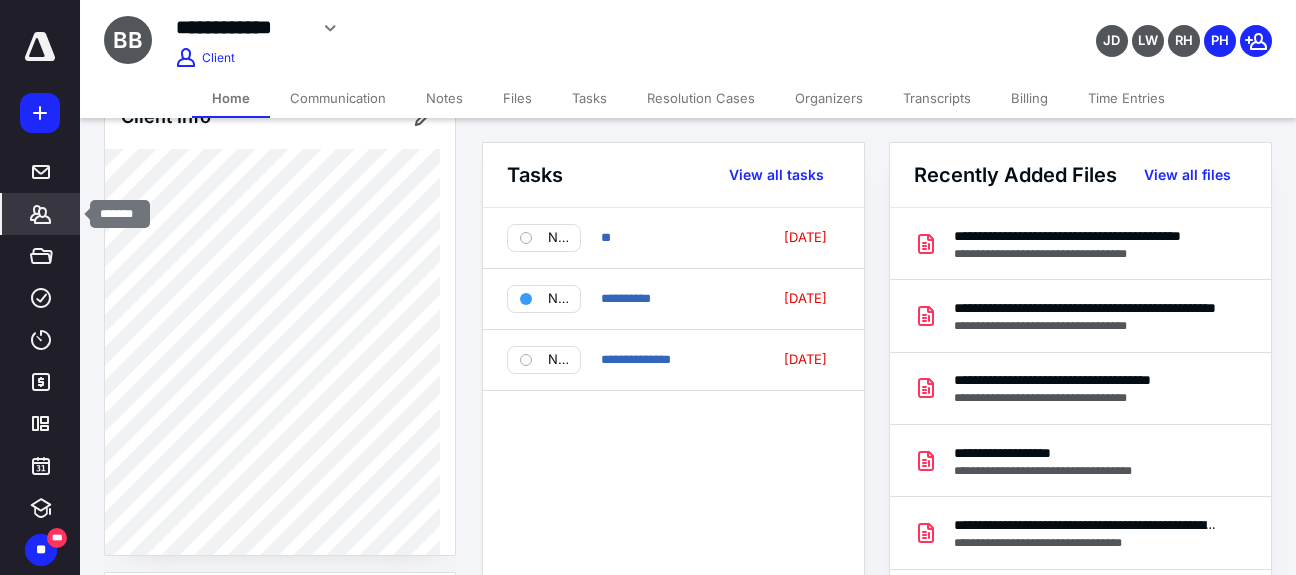 click on "*******" at bounding box center [41, 214] 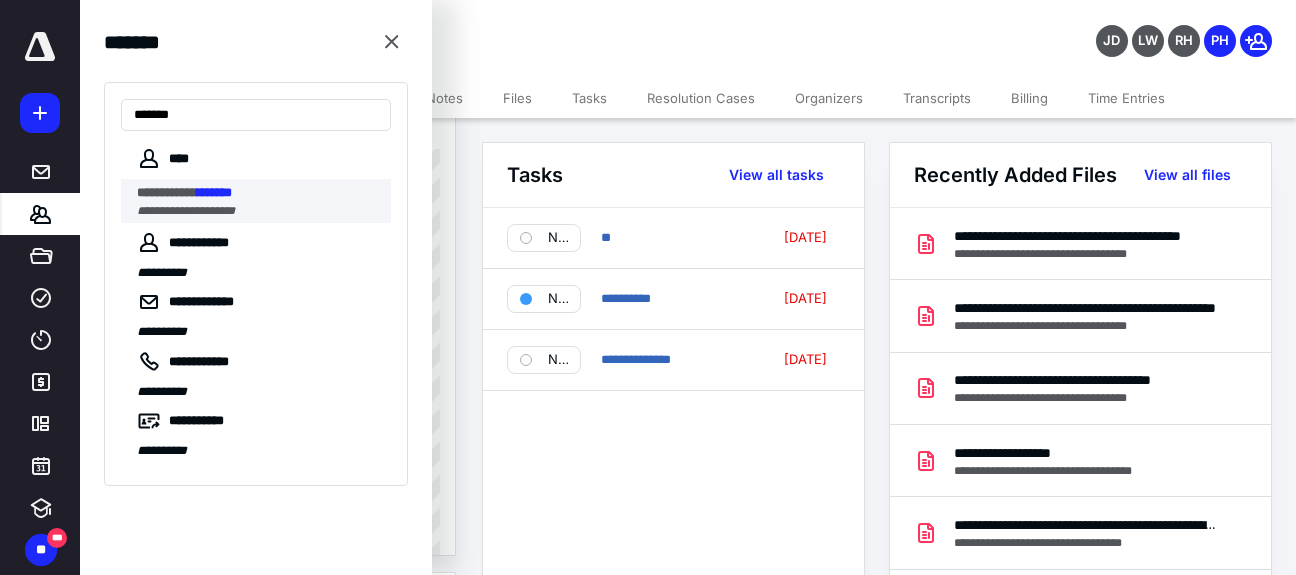type on "*******" 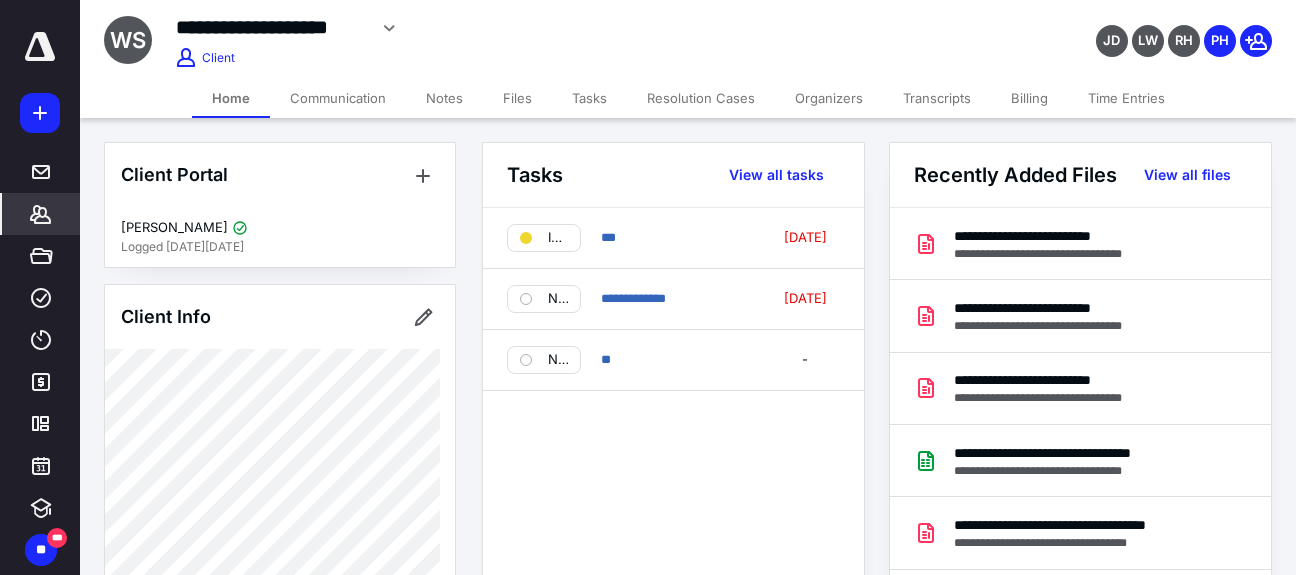 click on "Home Communication Notes Files Tasks Resolution Cases Organizers Transcripts Billing Time Entries" at bounding box center (688, 98) 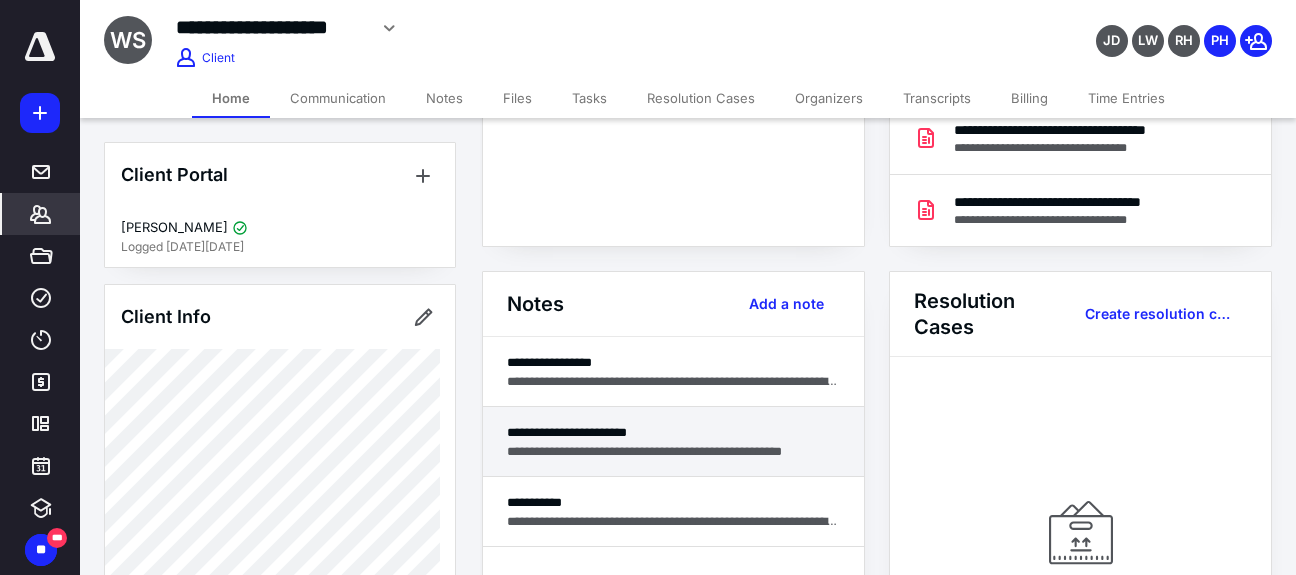 scroll, scrollTop: 400, scrollLeft: 0, axis: vertical 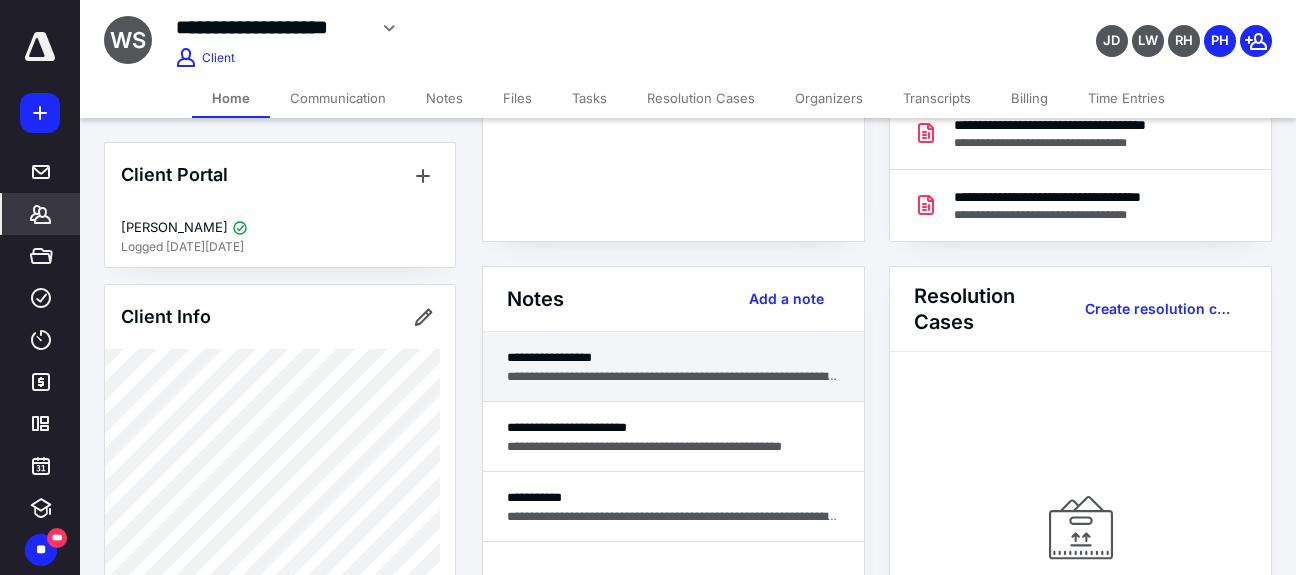 click on "**********" at bounding box center [673, 357] 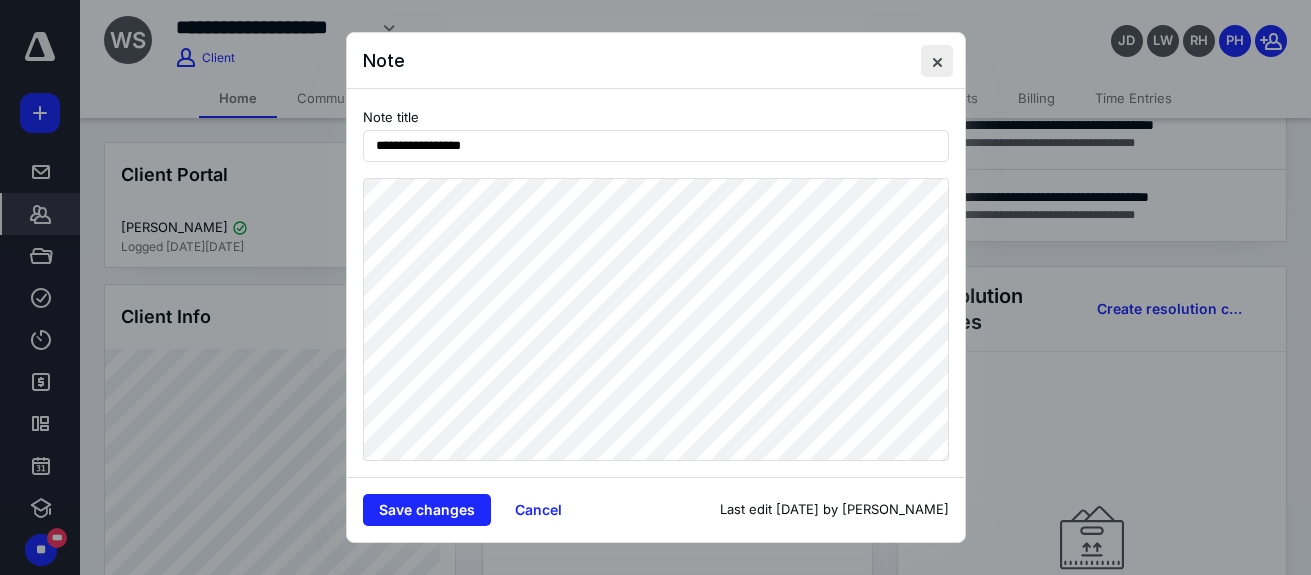 click at bounding box center [937, 61] 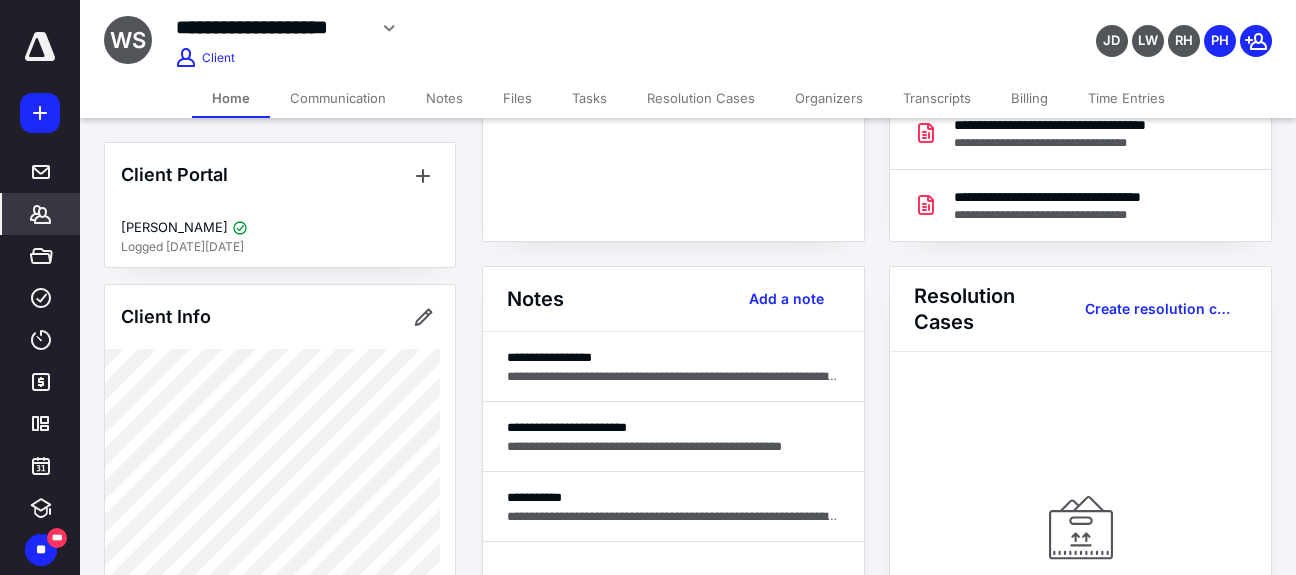 click on "Time Entries" at bounding box center [1126, 98] 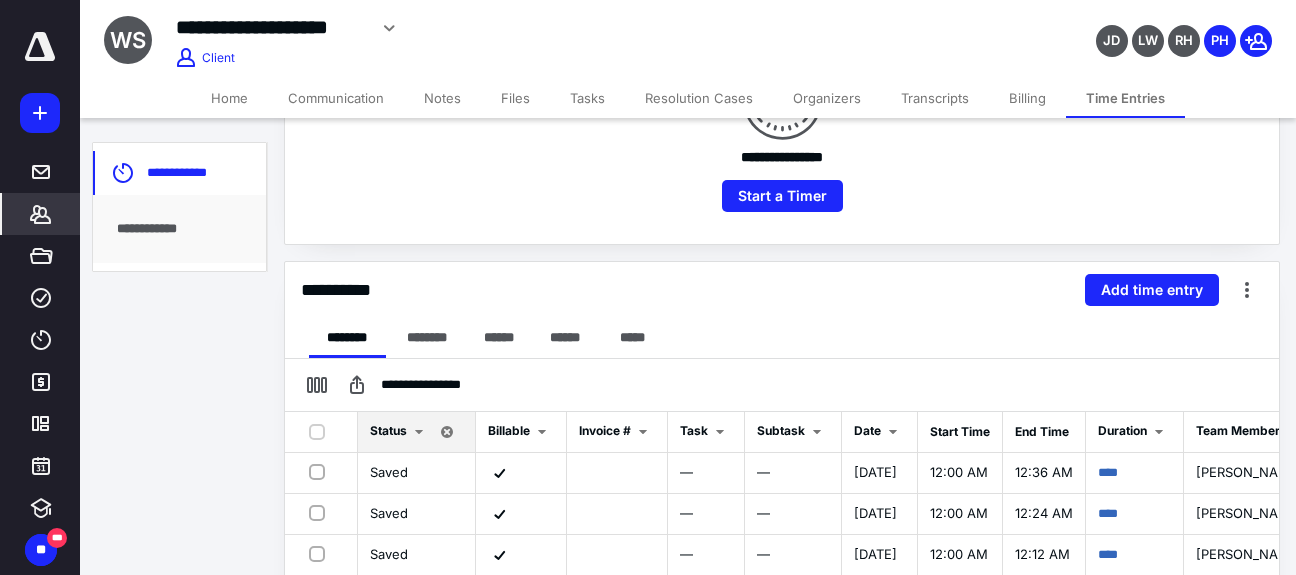 scroll, scrollTop: 447, scrollLeft: 0, axis: vertical 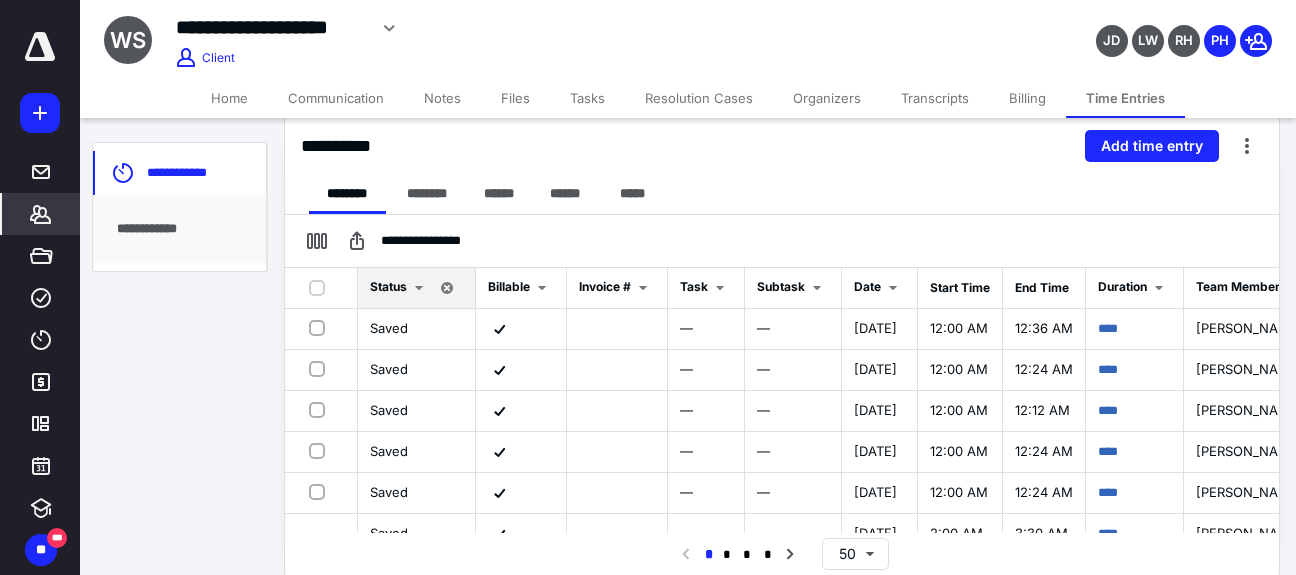 click on "Notes" at bounding box center [442, 98] 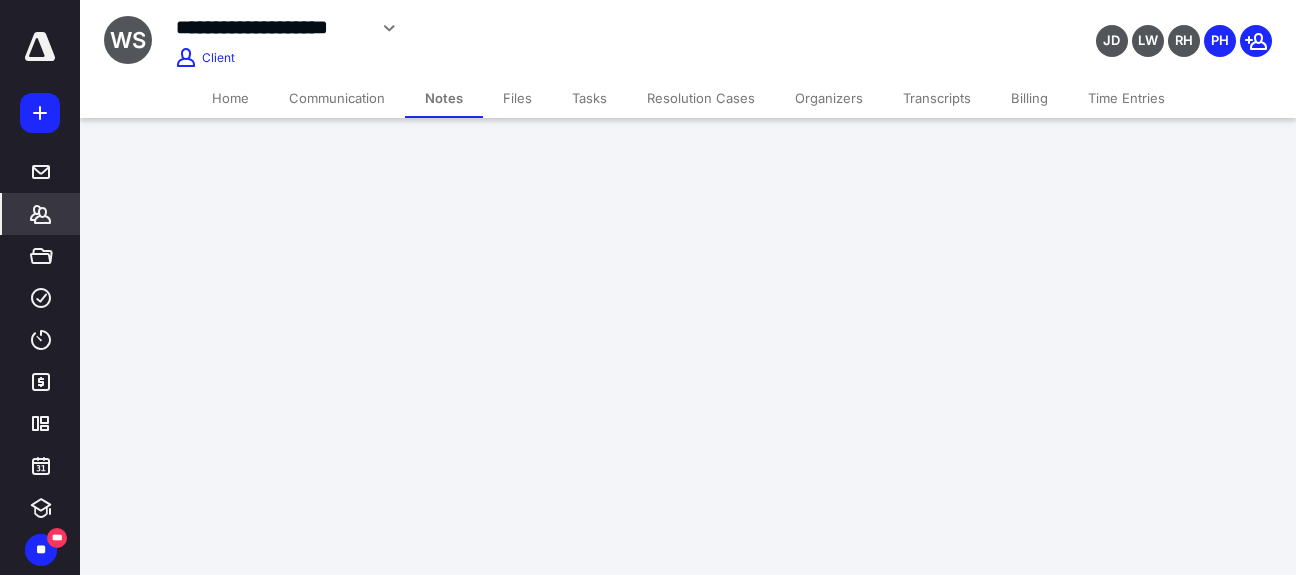 scroll, scrollTop: 0, scrollLeft: 0, axis: both 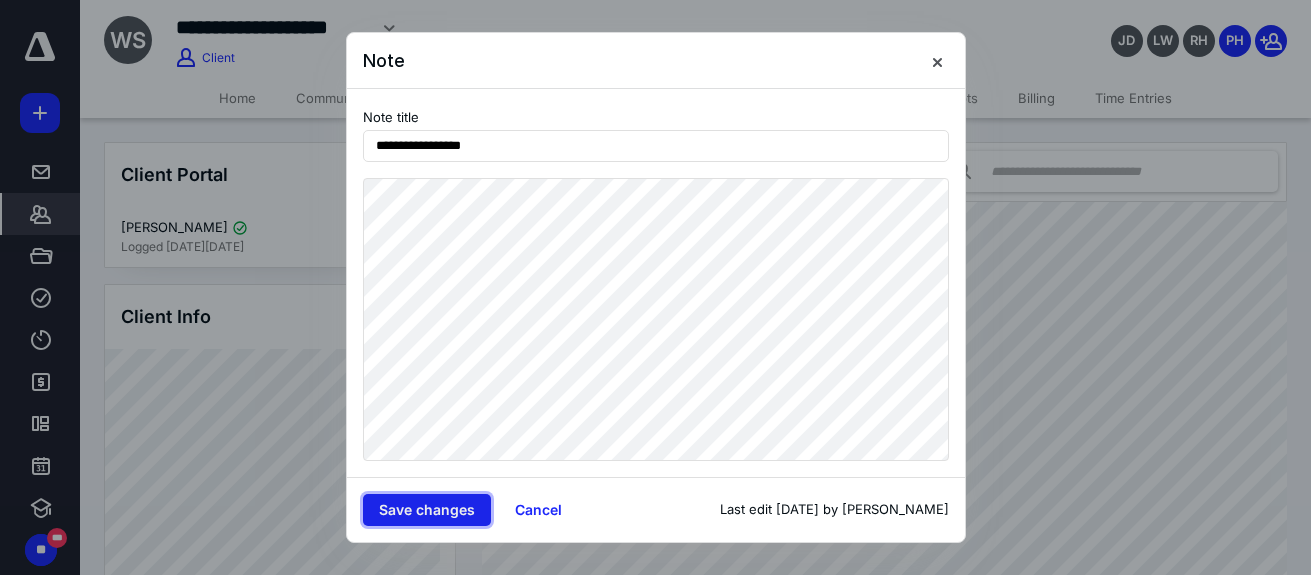 click on "Save changes" at bounding box center [427, 510] 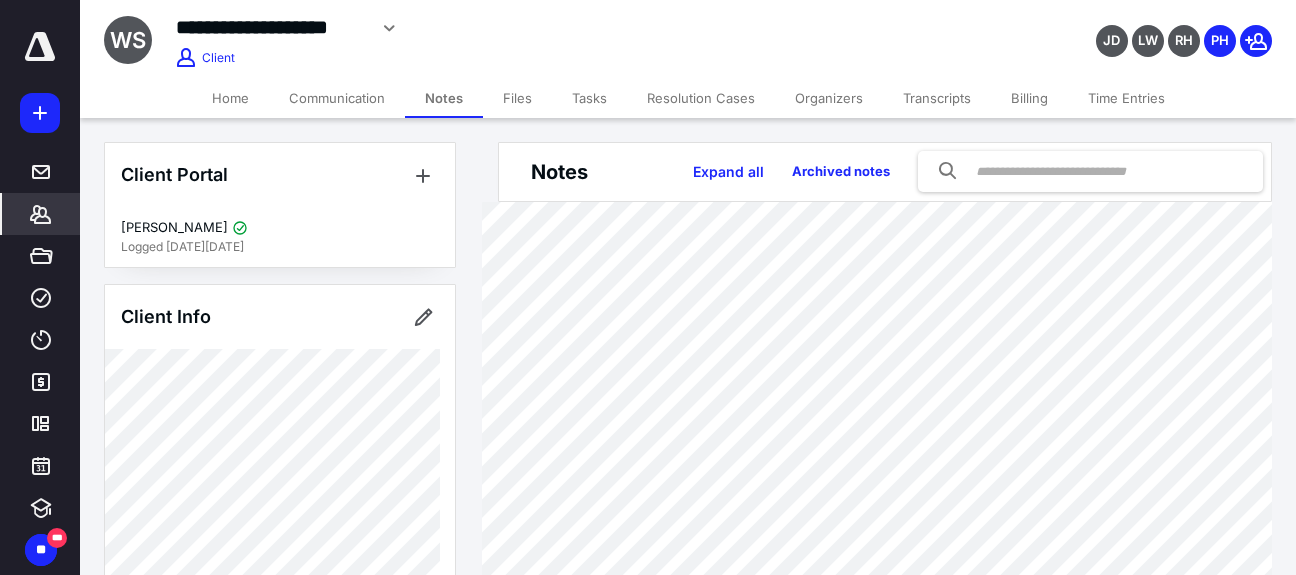 click on "Time Entries" at bounding box center (1126, 98) 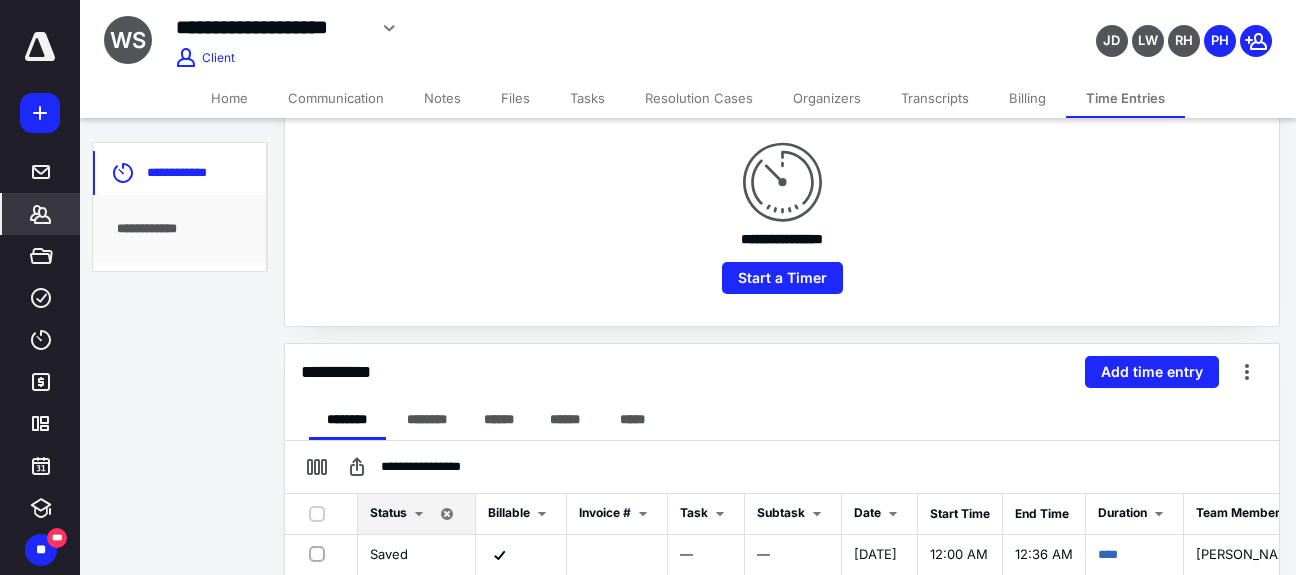 scroll, scrollTop: 300, scrollLeft: 0, axis: vertical 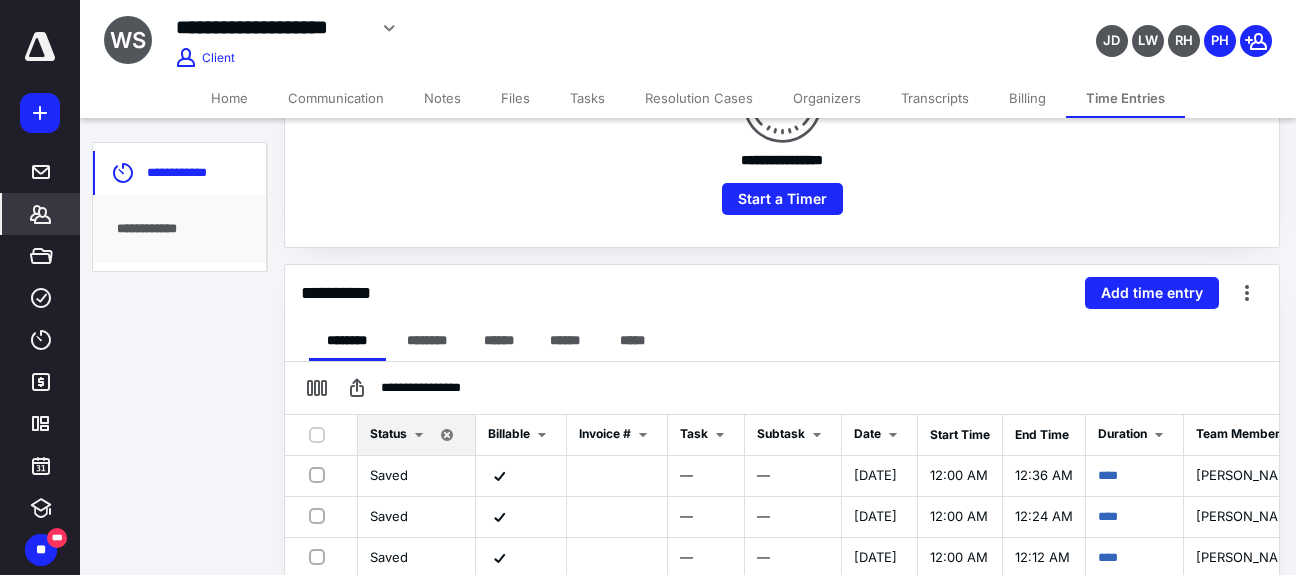click on "Home" at bounding box center (229, 98) 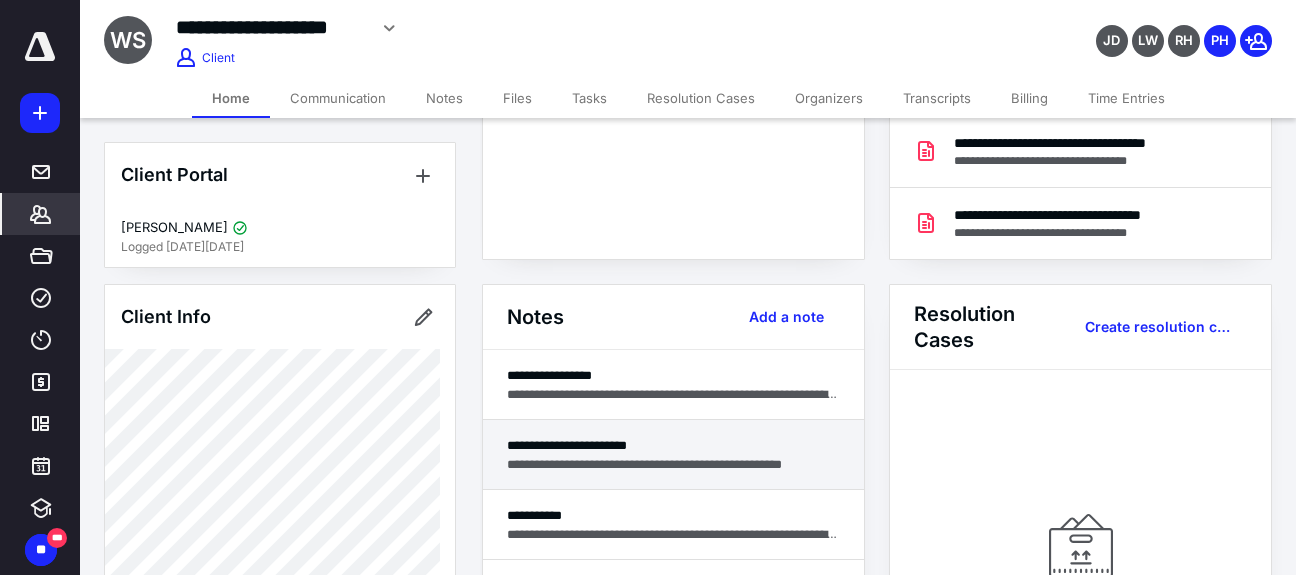 scroll, scrollTop: 400, scrollLeft: 0, axis: vertical 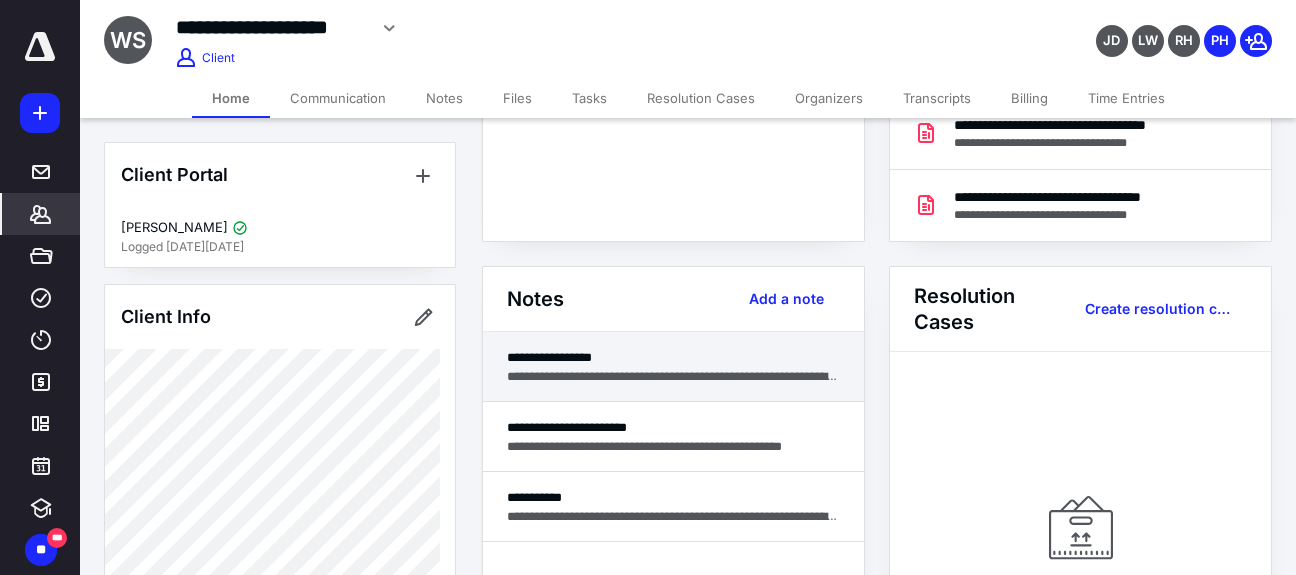 click on "**********" at bounding box center (673, 376) 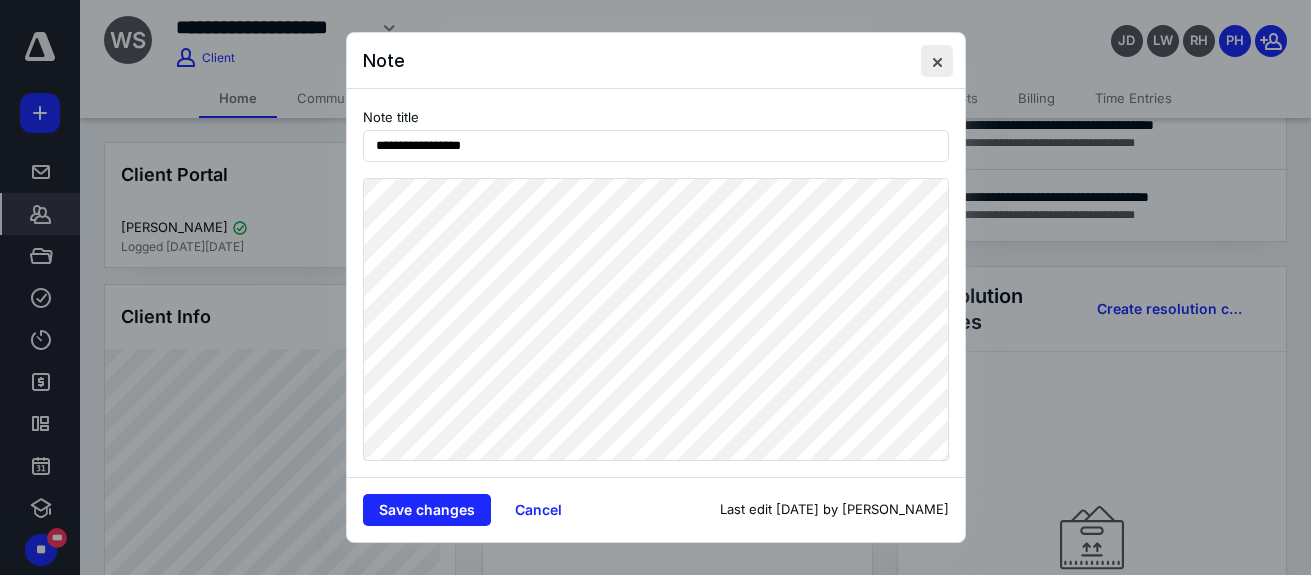 click at bounding box center (937, 61) 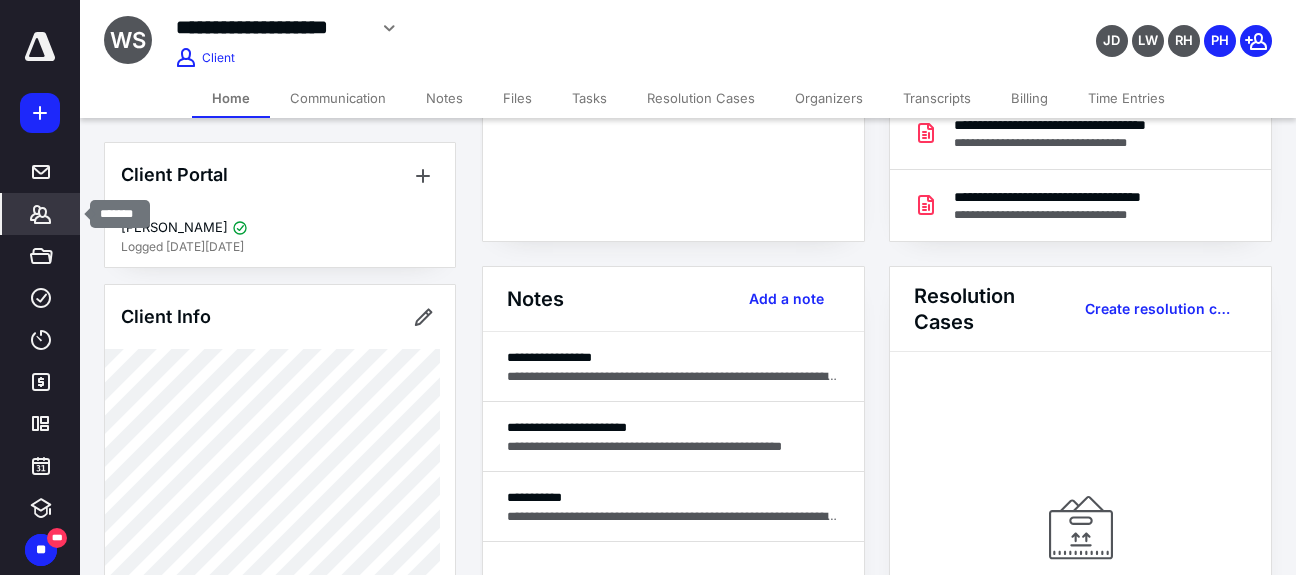 click on "*******" at bounding box center [41, 214] 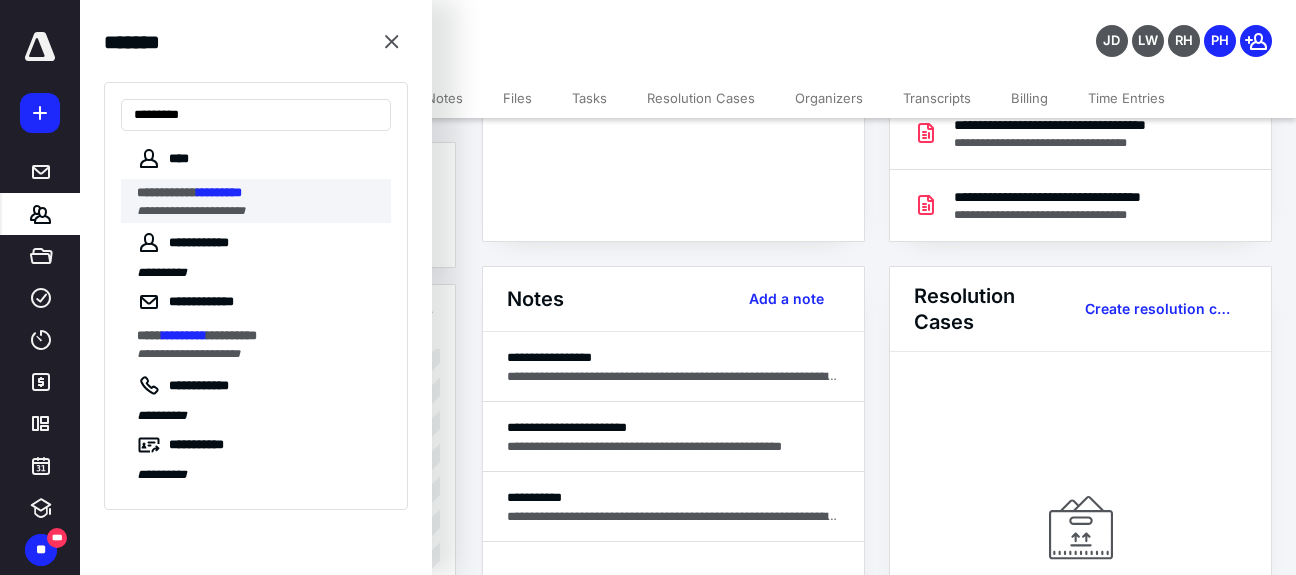 type on "*********" 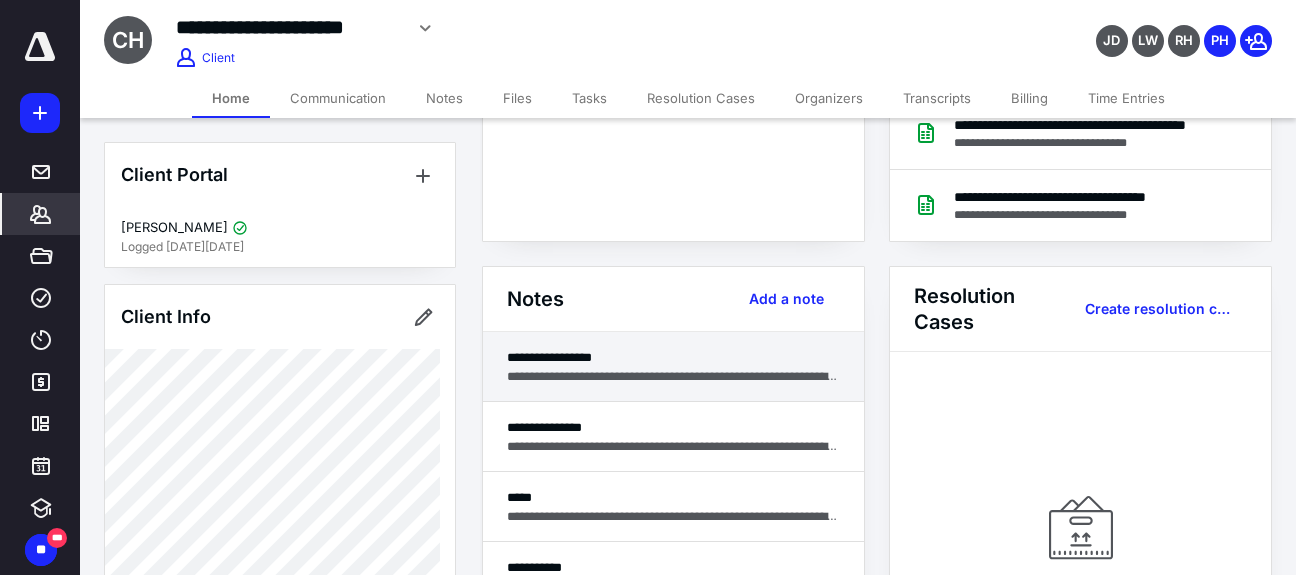 scroll, scrollTop: 0, scrollLeft: 0, axis: both 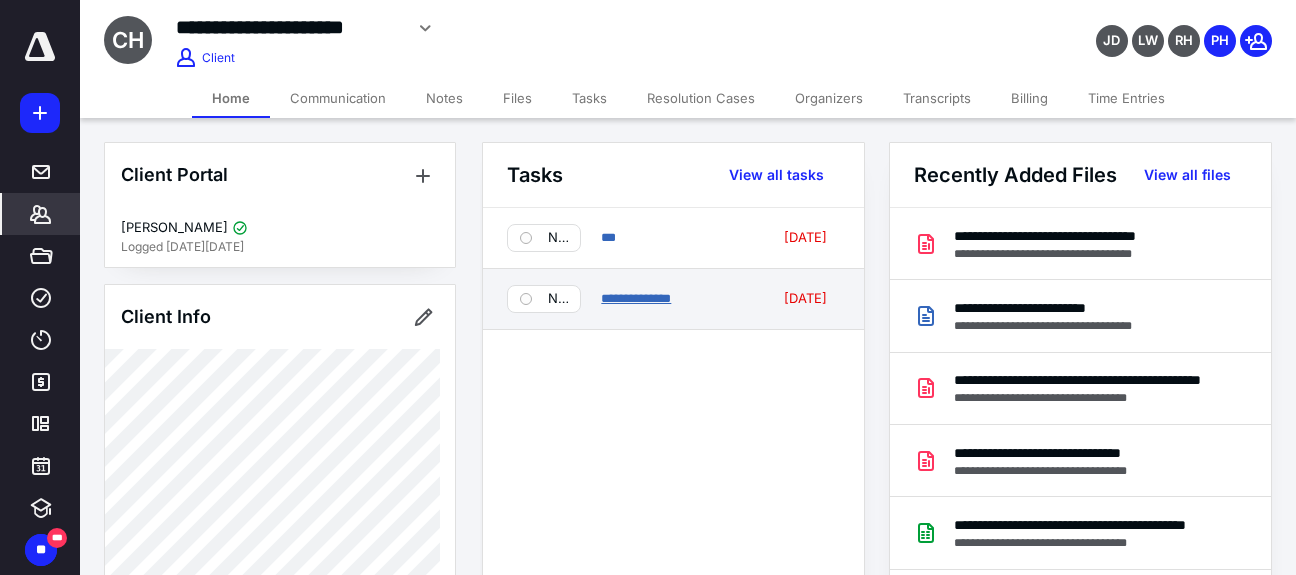 click on "**********" at bounding box center [636, 298] 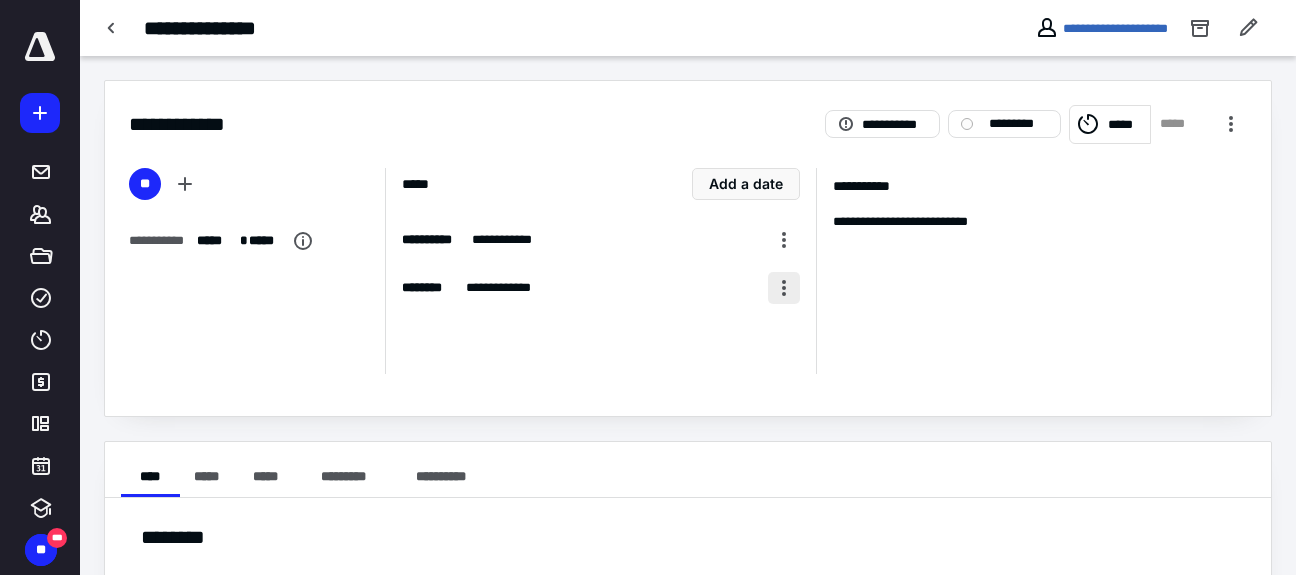 click at bounding box center (784, 288) 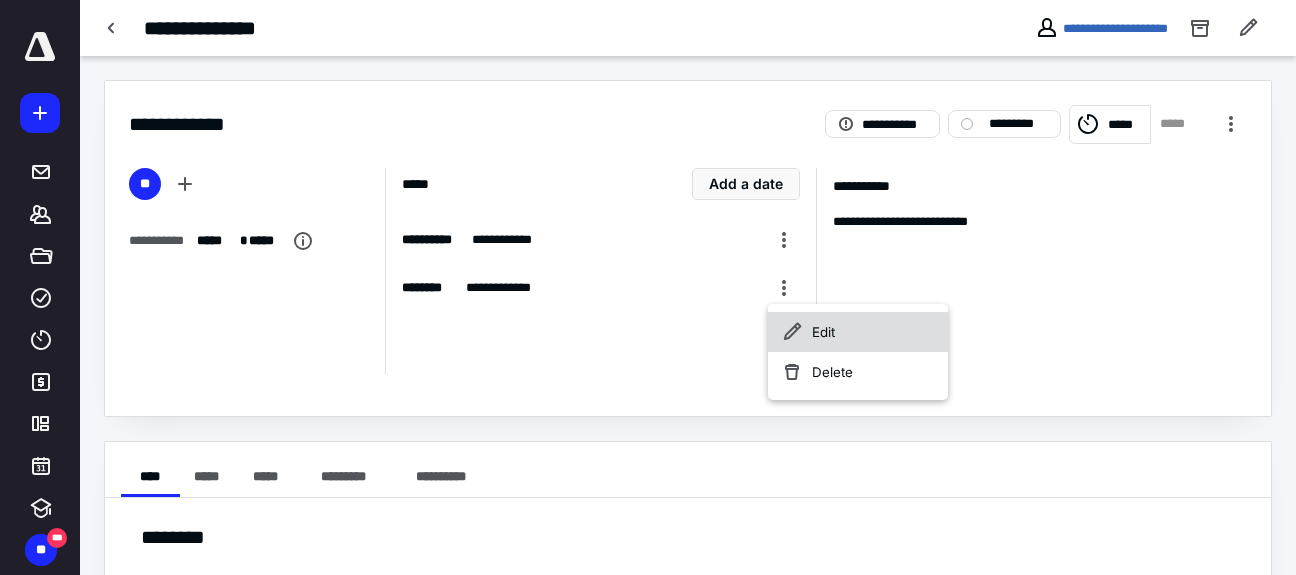 click 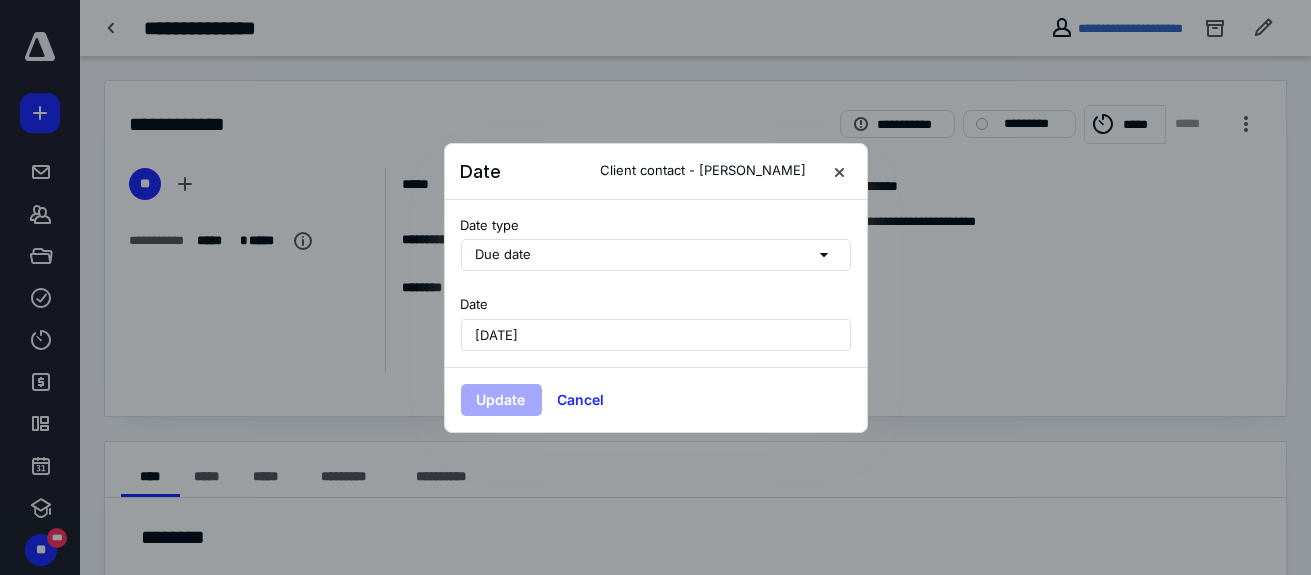 click on "[DATE]" at bounding box center [656, 335] 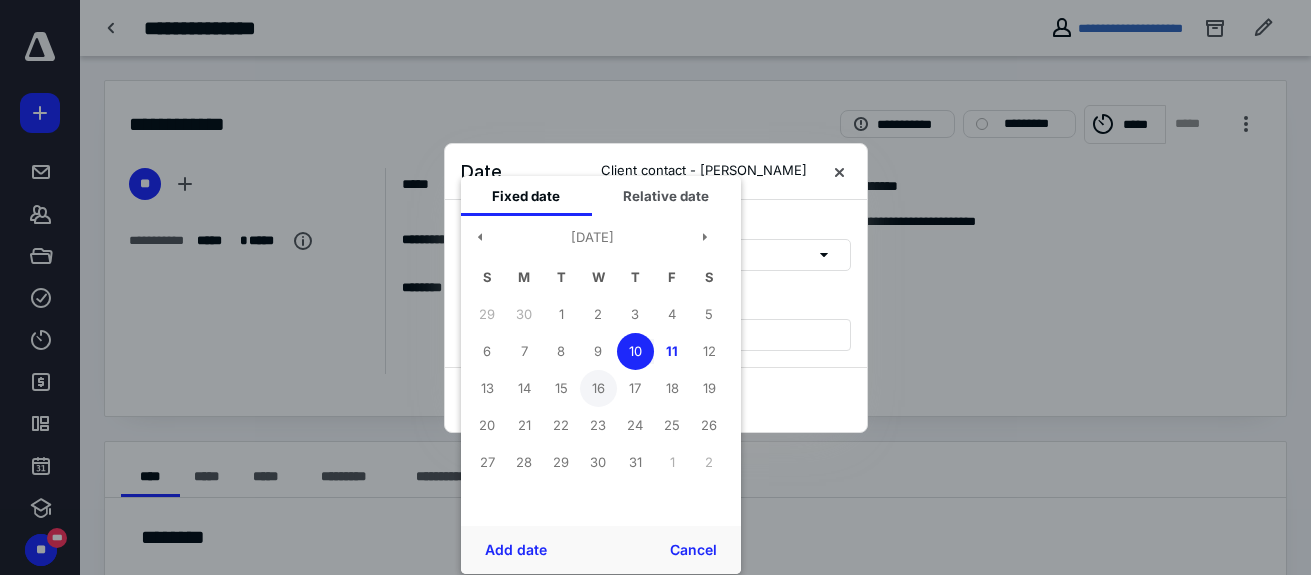 click on "16" at bounding box center [598, 388] 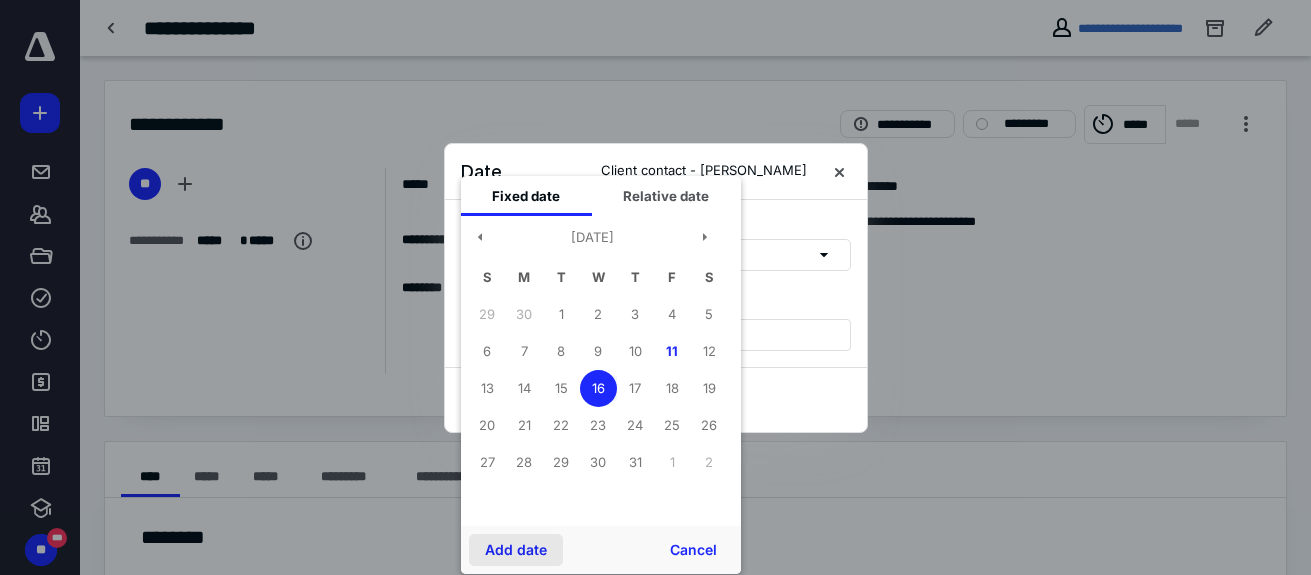 click on "Add date" at bounding box center (516, 550) 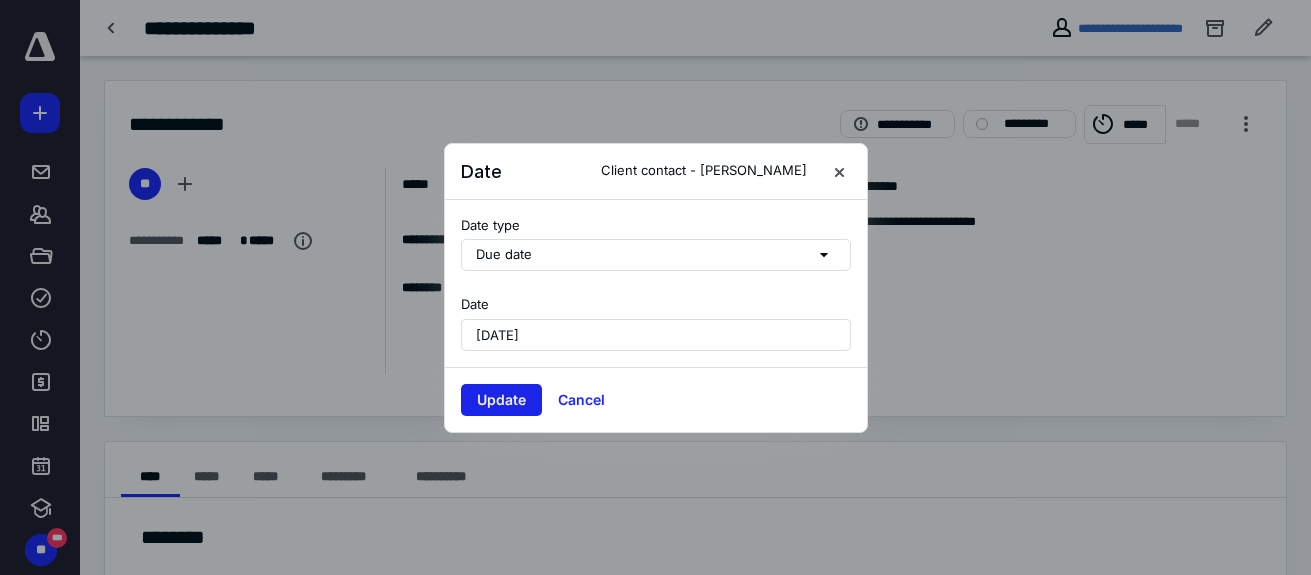 click on "Update" at bounding box center [501, 400] 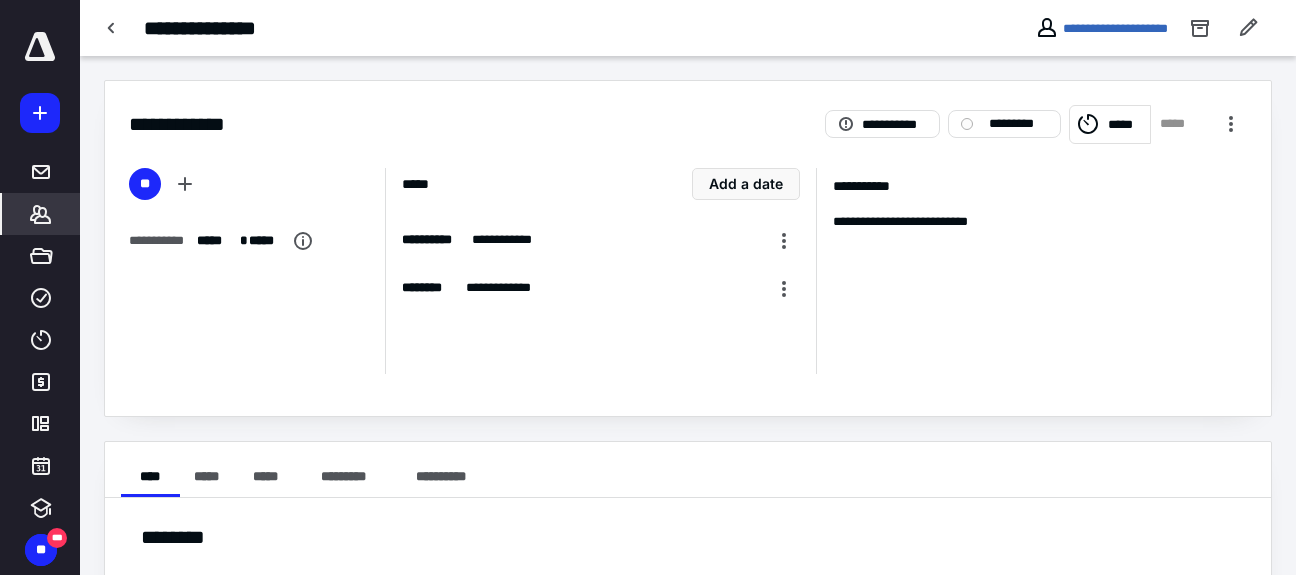 click 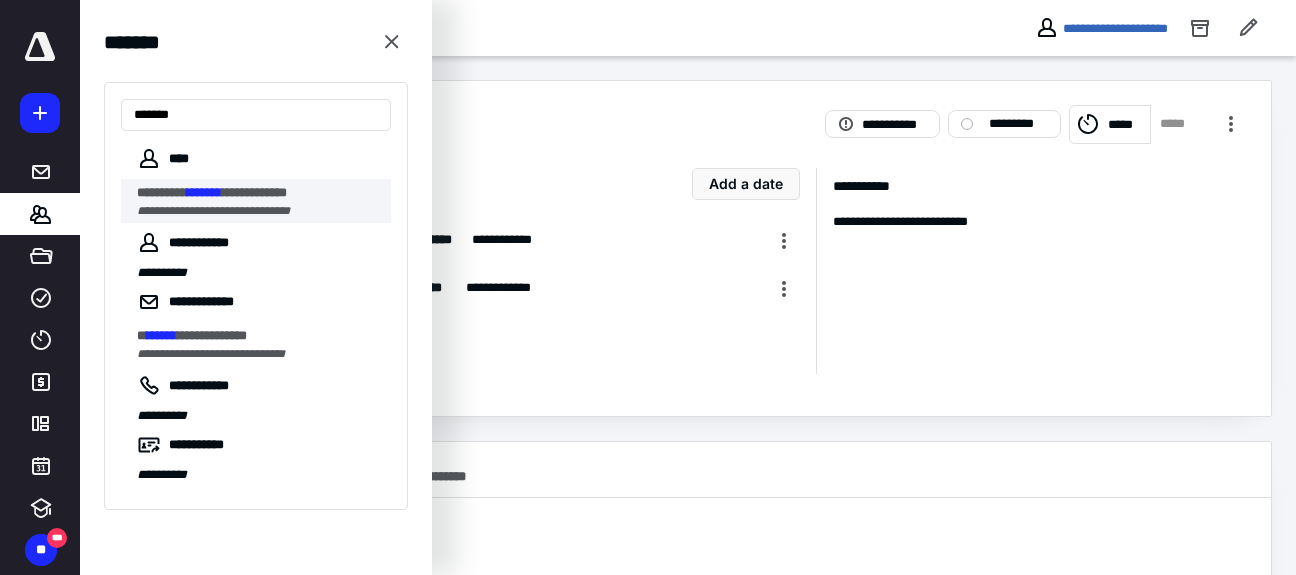 type on "*******" 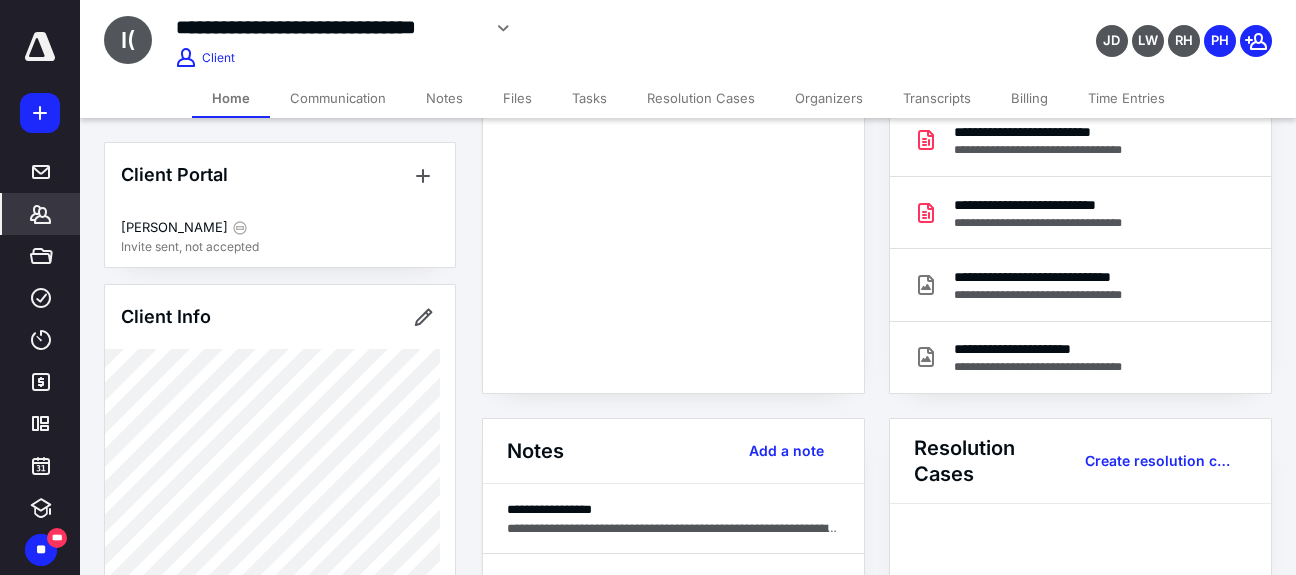 scroll, scrollTop: 300, scrollLeft: 0, axis: vertical 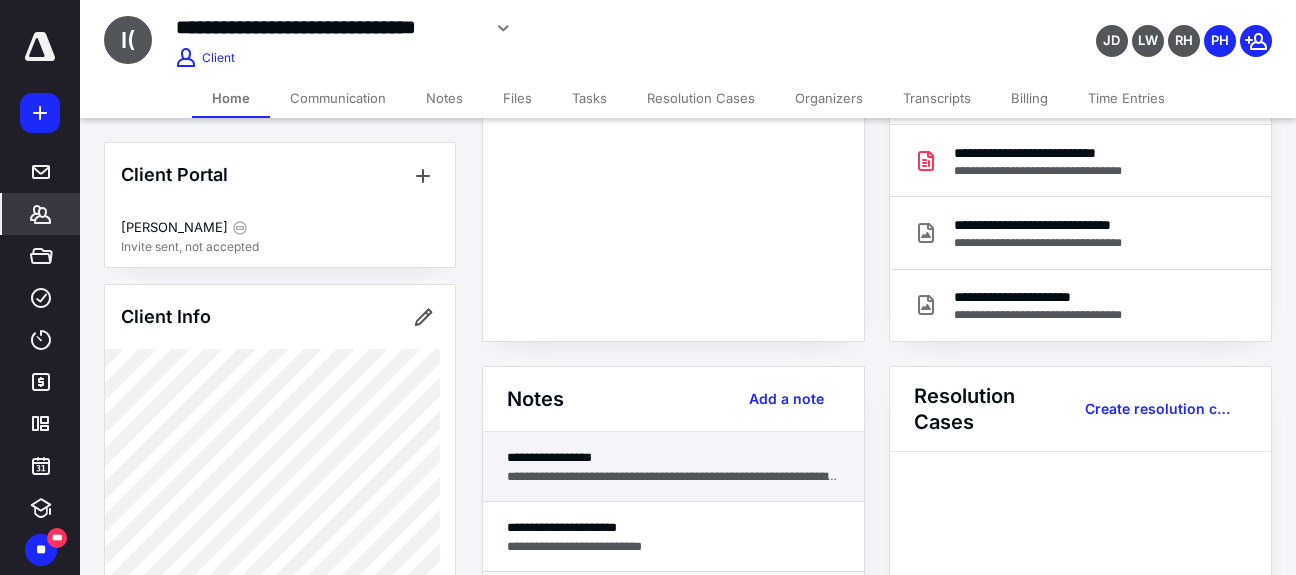 click on "**********" at bounding box center [673, 476] 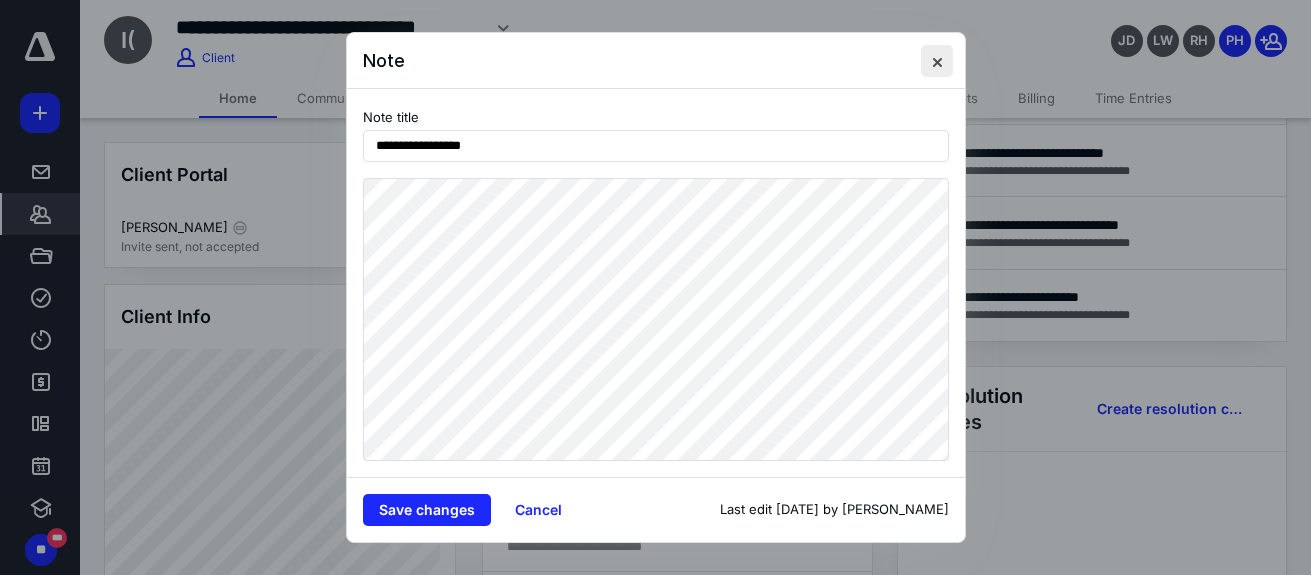 click at bounding box center [937, 61] 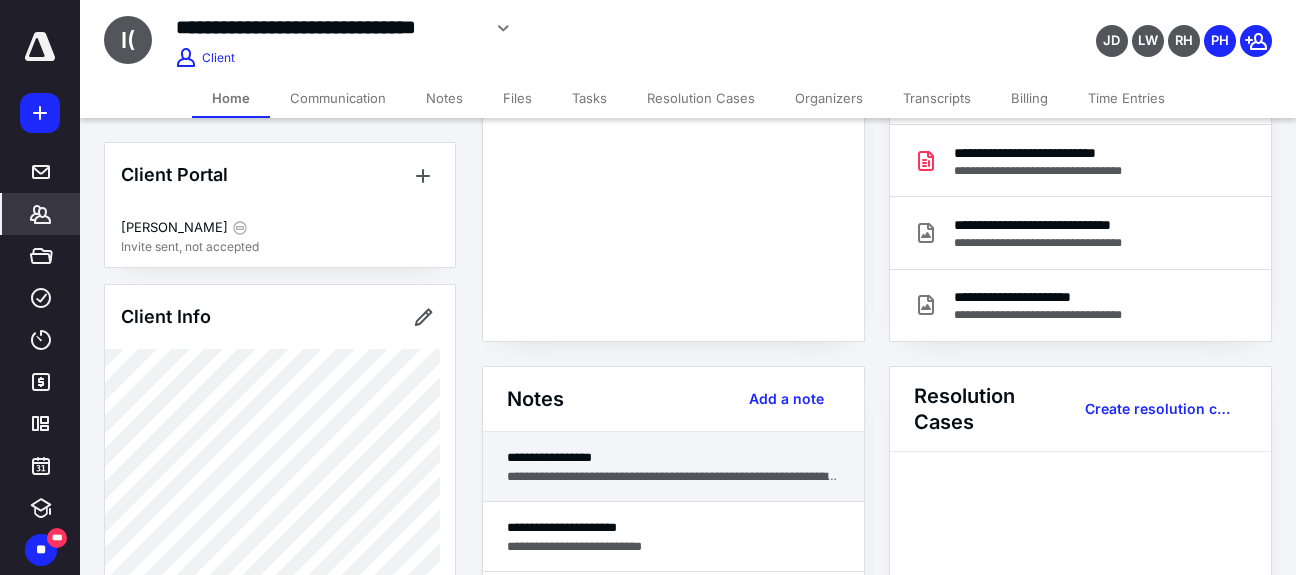 click on "**********" at bounding box center (673, 467) 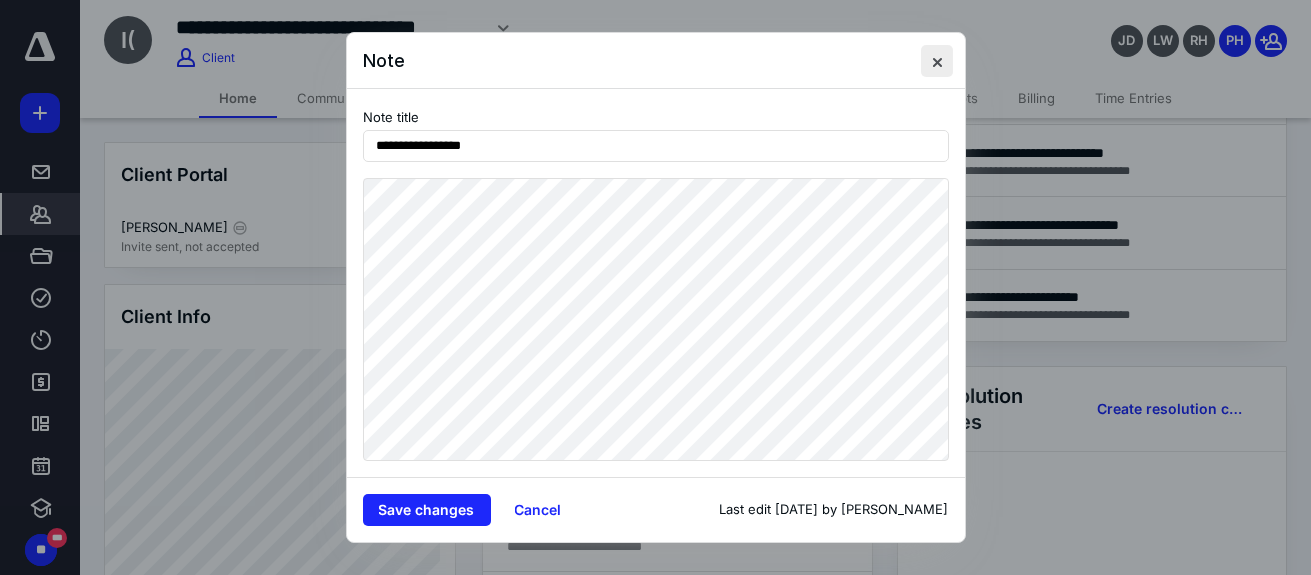 click at bounding box center [937, 61] 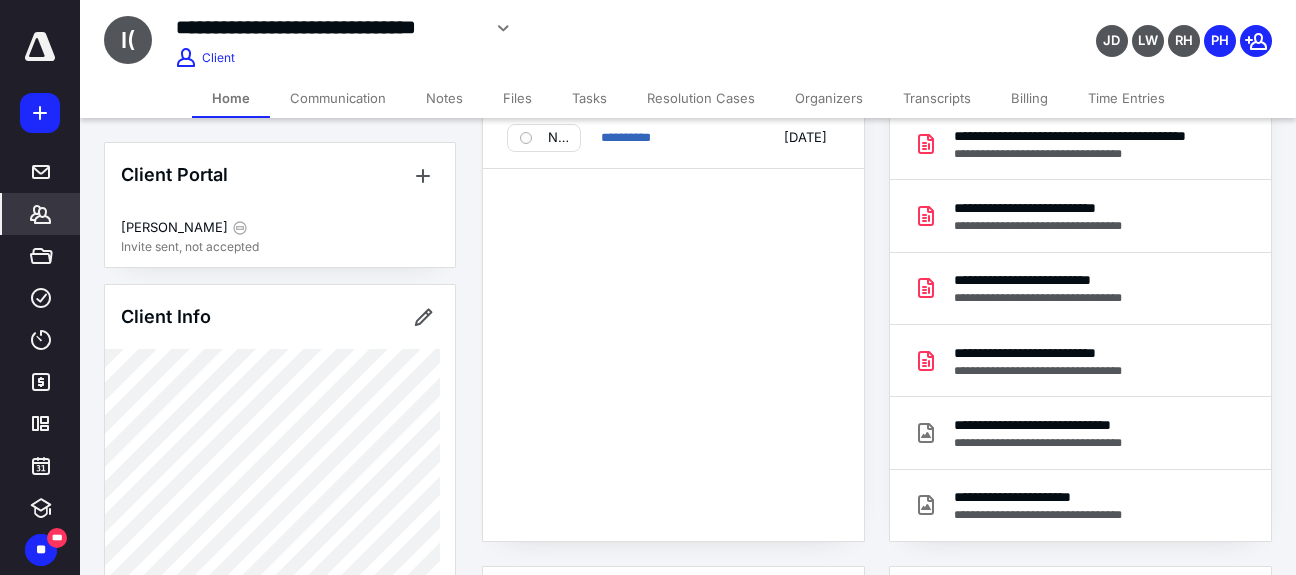 scroll, scrollTop: 0, scrollLeft: 0, axis: both 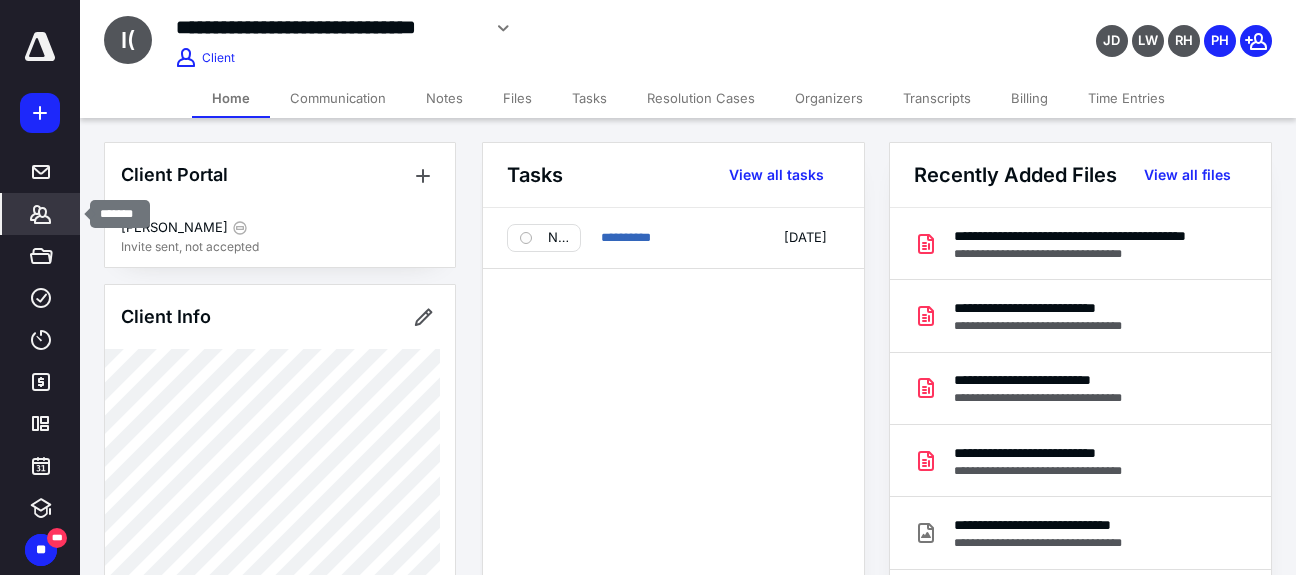 click 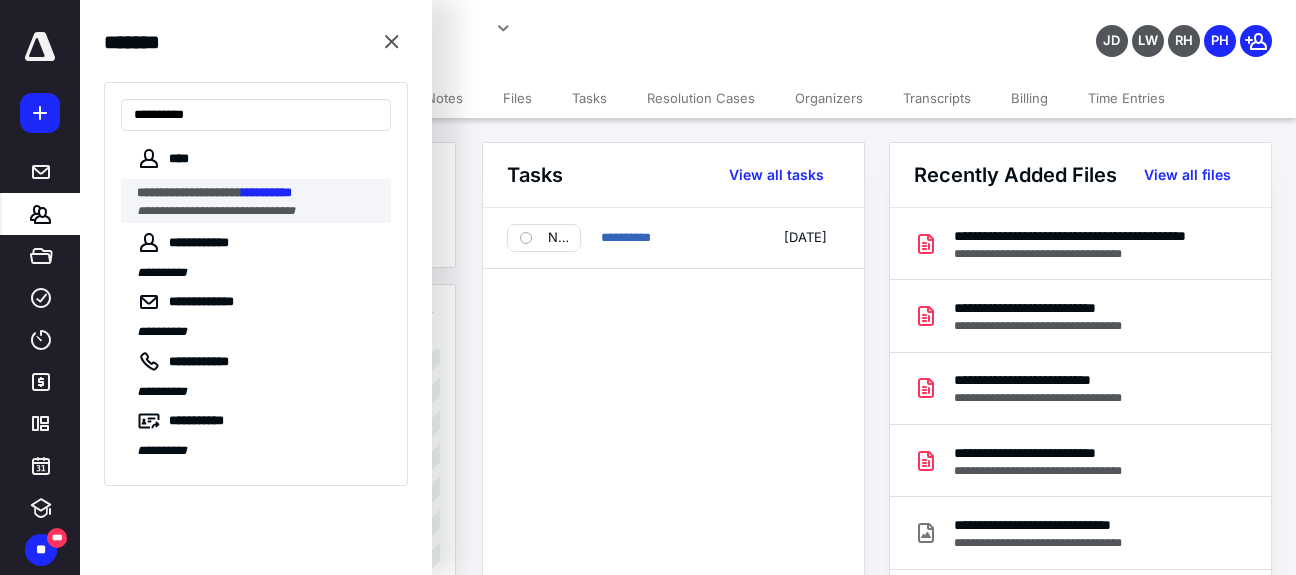 type on "**********" 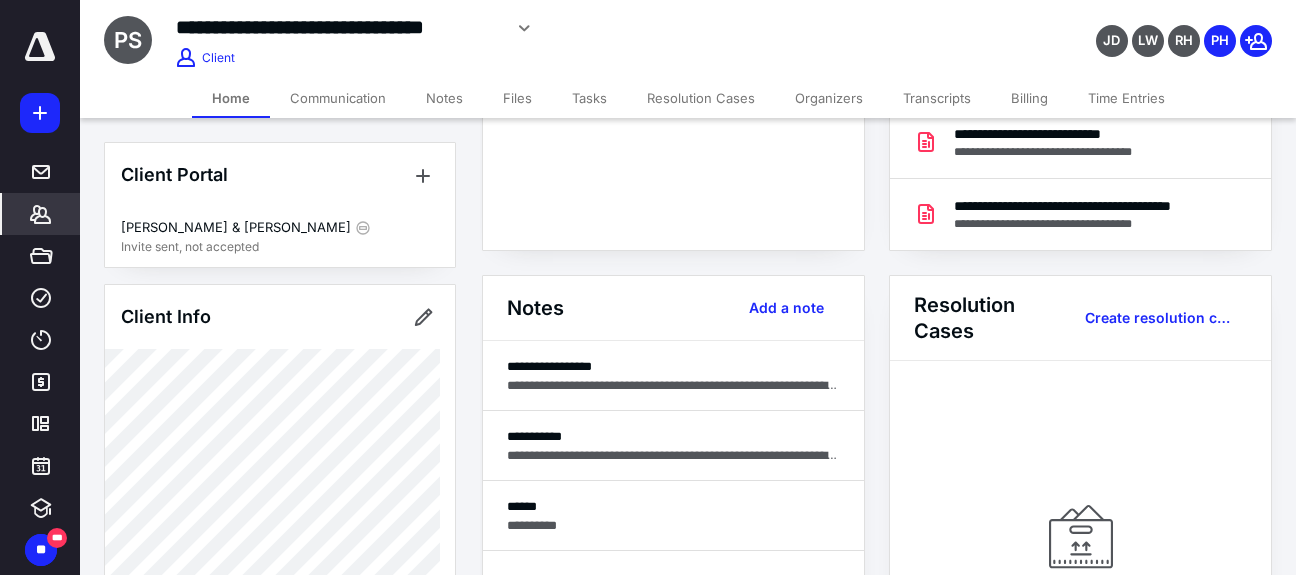 scroll, scrollTop: 500, scrollLeft: 0, axis: vertical 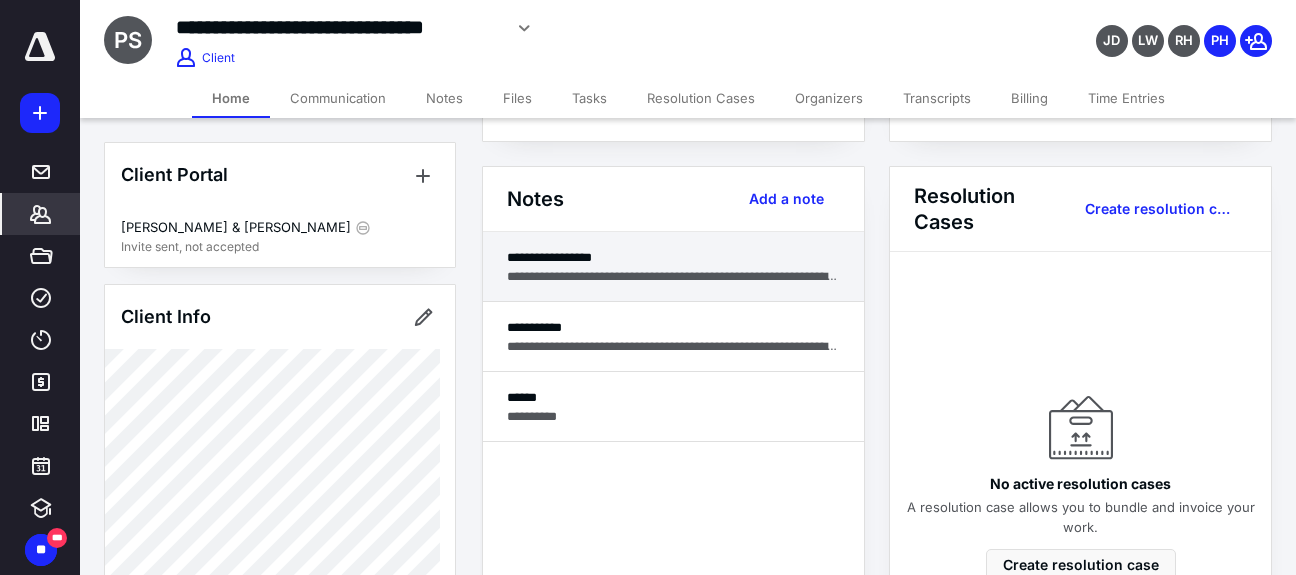 click on "**********" at bounding box center [673, 276] 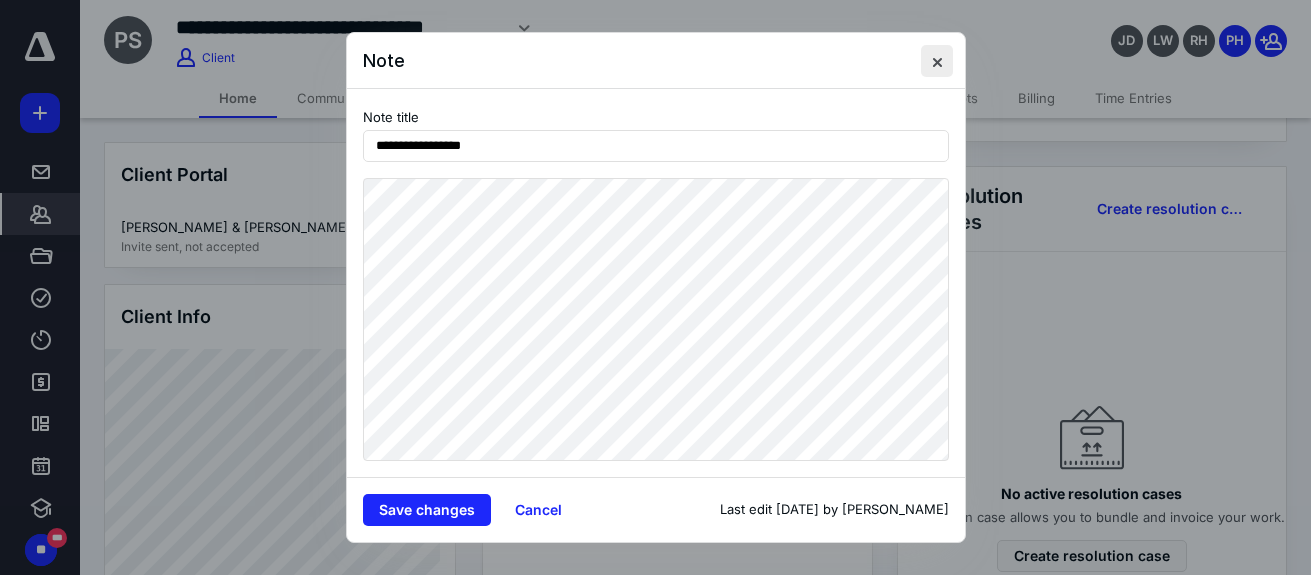 click at bounding box center [937, 61] 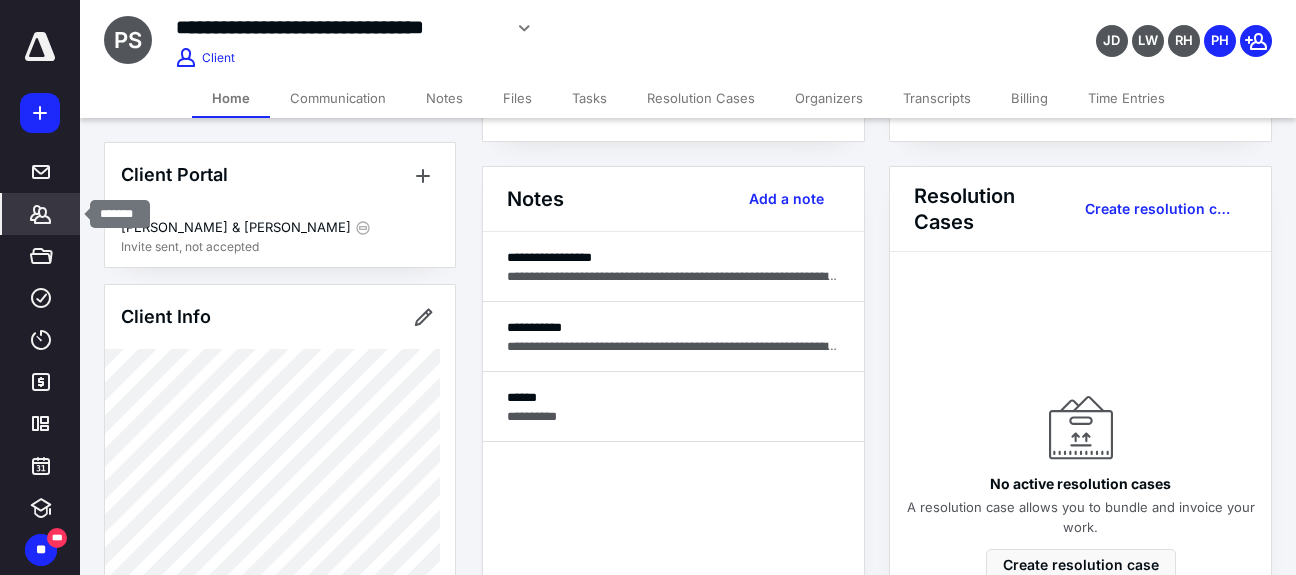 click 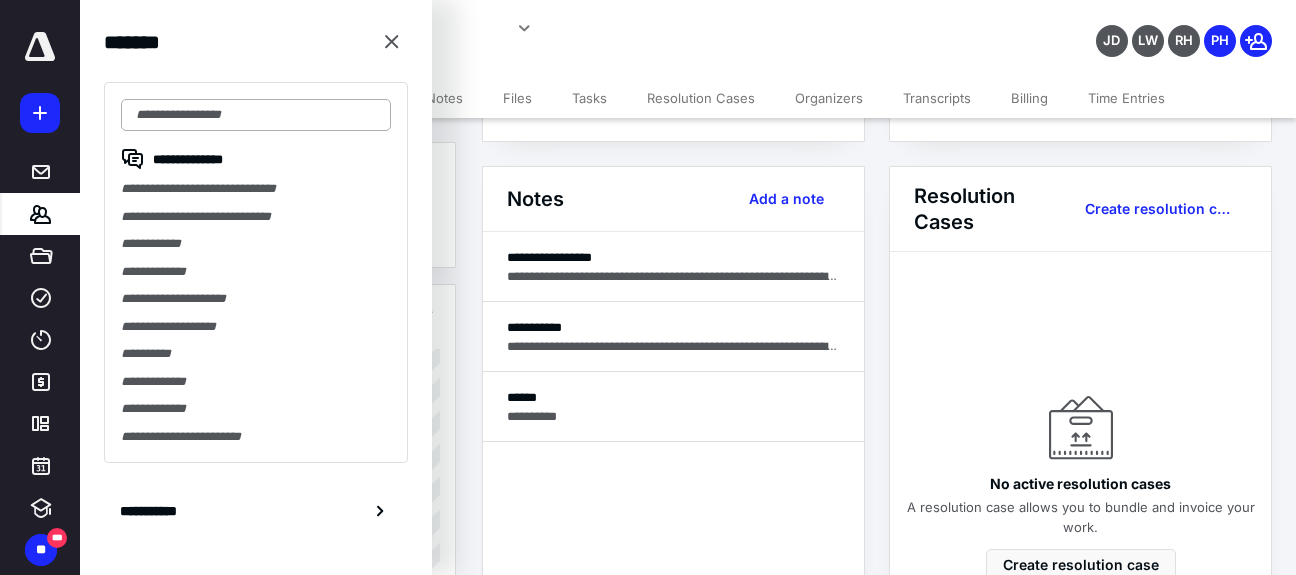click at bounding box center [256, 115] 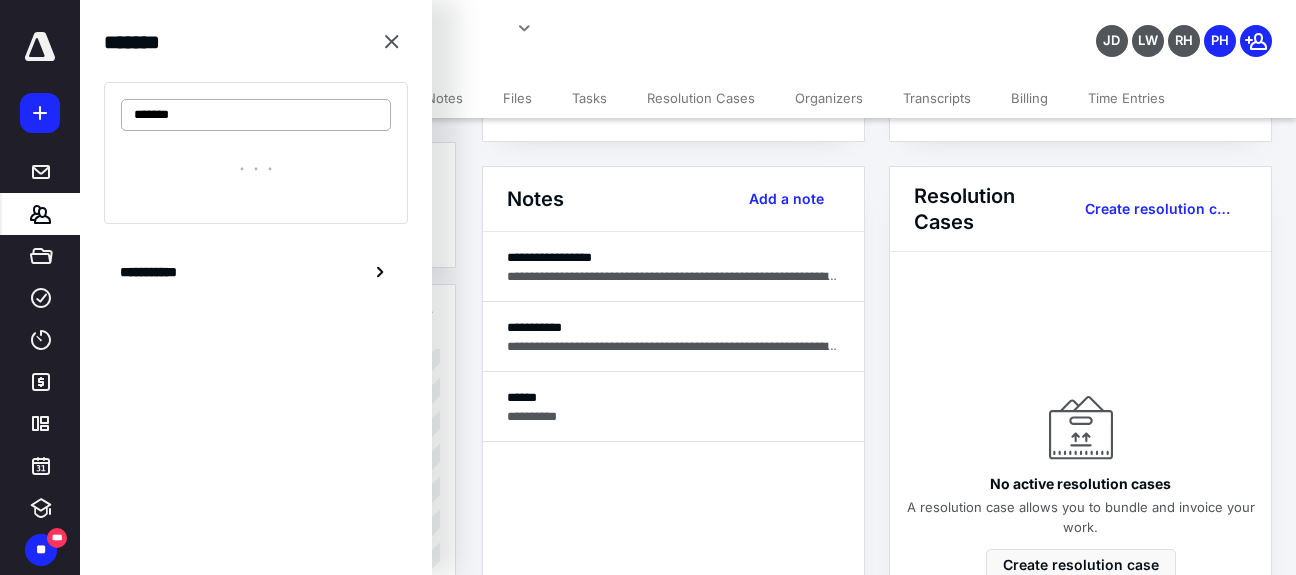 type on "*******" 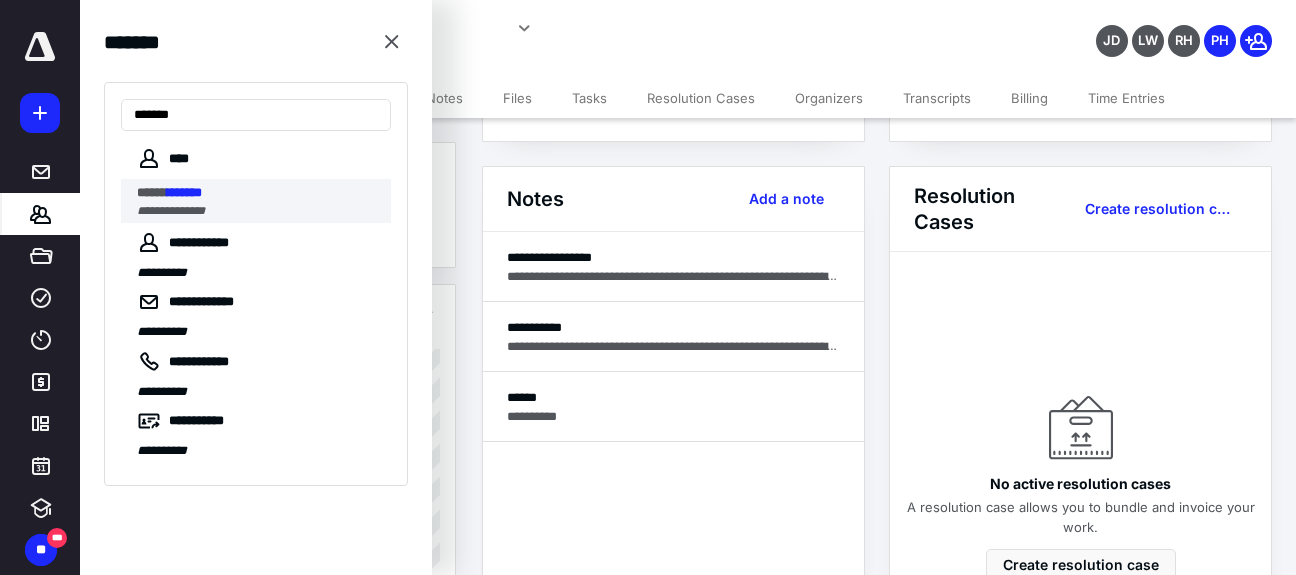 click on "***** *******" at bounding box center [258, 193] 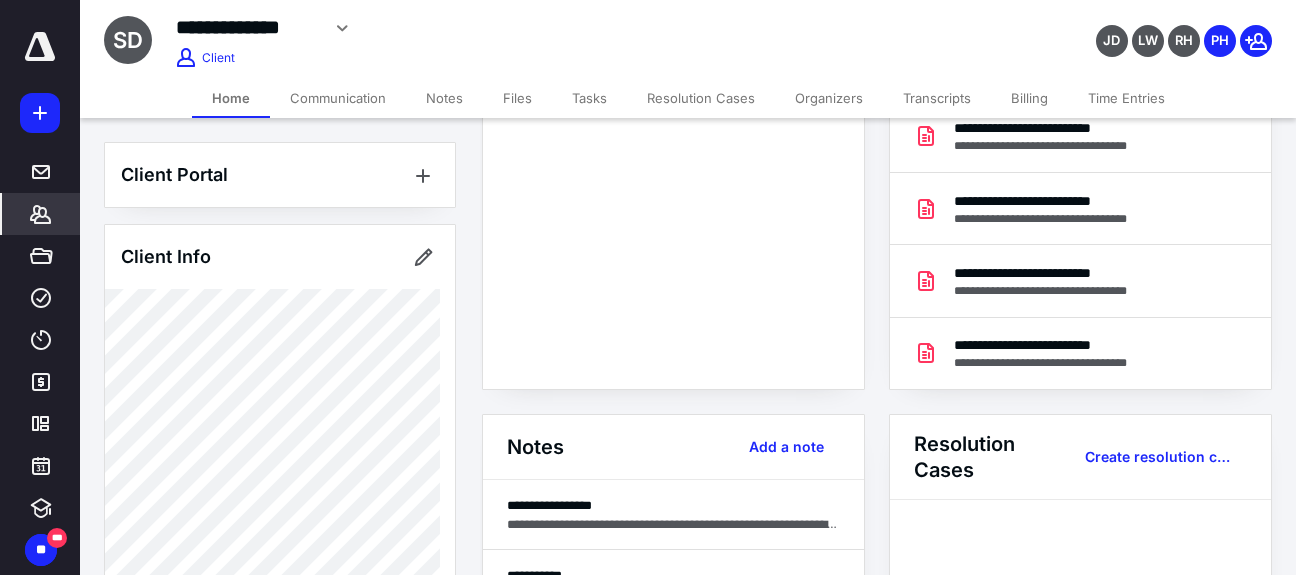scroll, scrollTop: 500, scrollLeft: 0, axis: vertical 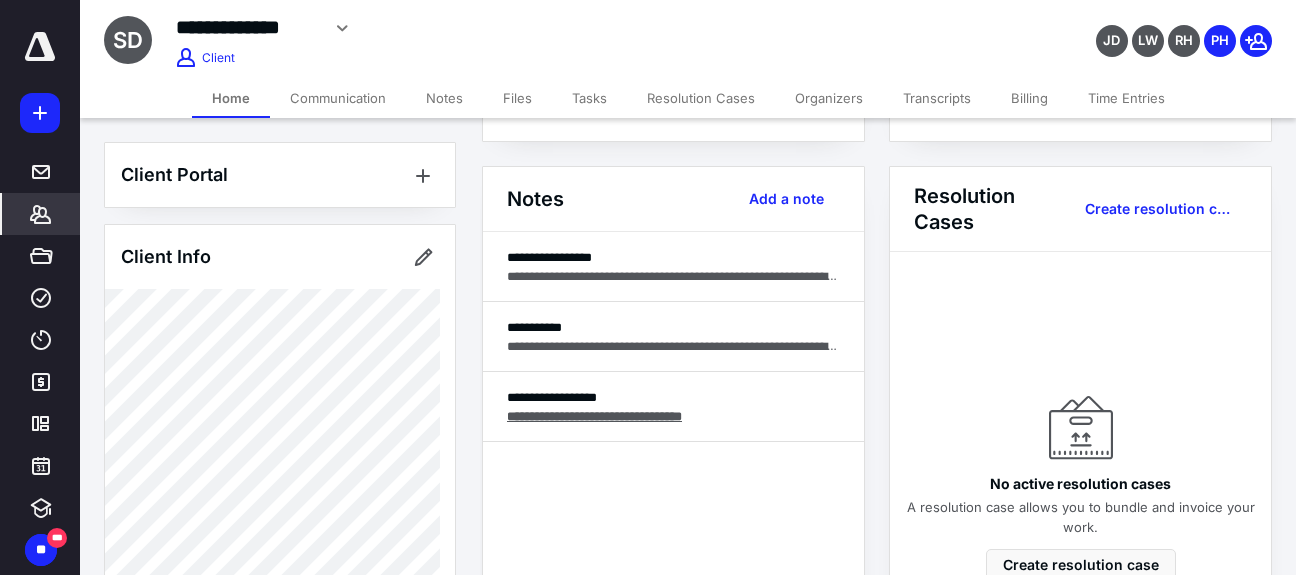 drag, startPoint x: 523, startPoint y: 109, endPoint x: 533, endPoint y: 104, distance: 11.18034 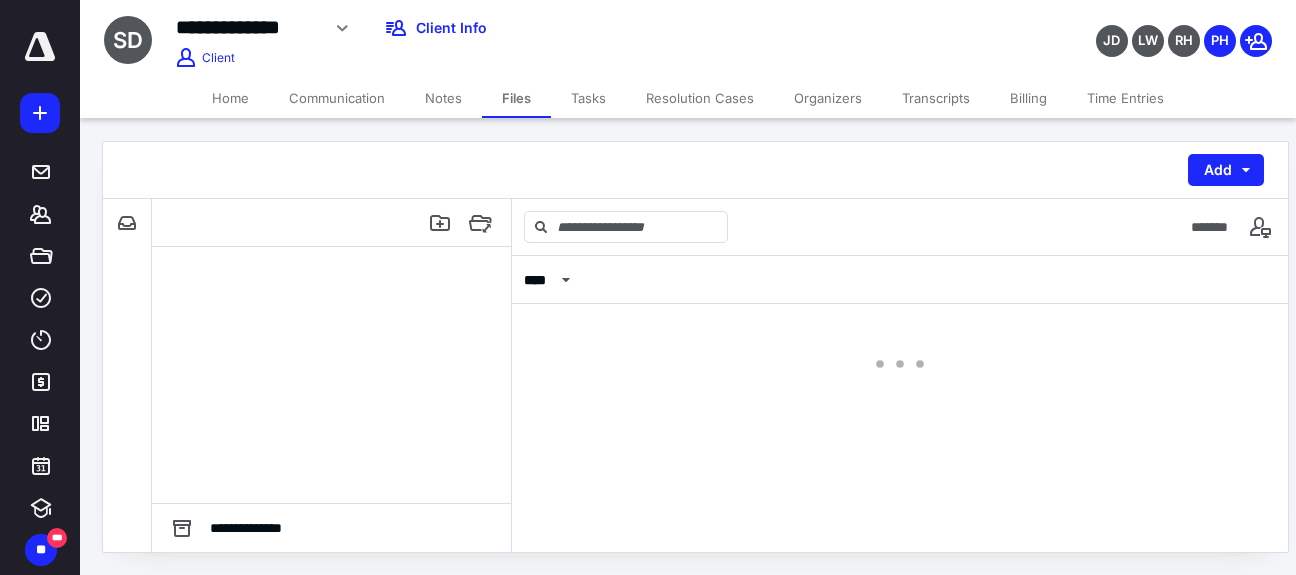 scroll, scrollTop: 0, scrollLeft: 0, axis: both 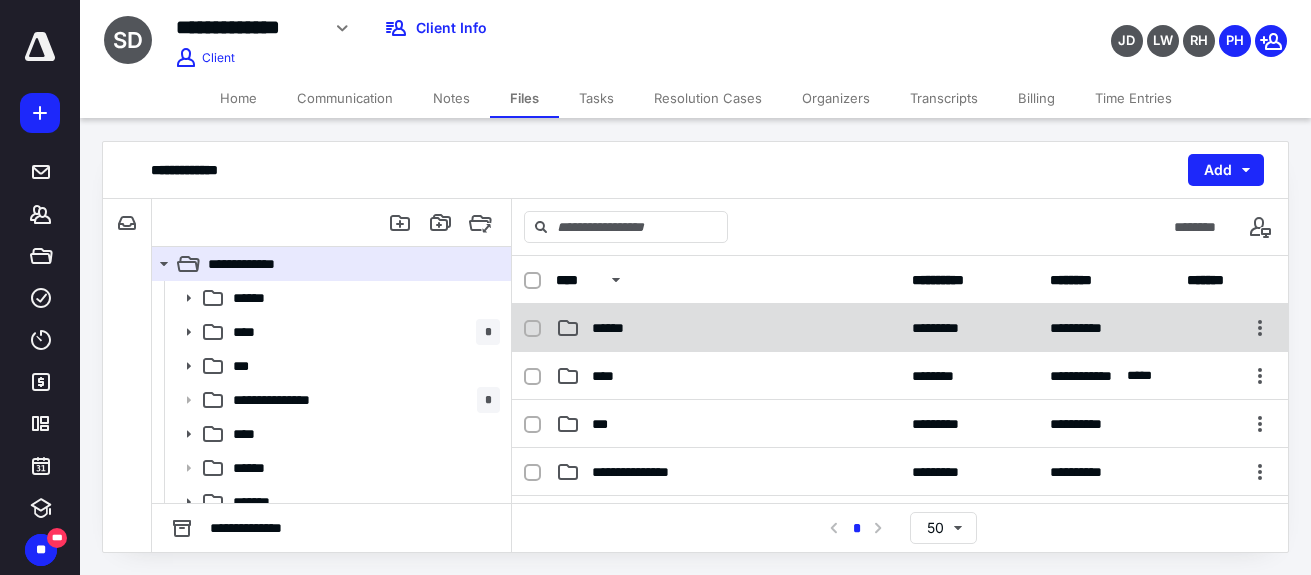click on "**********" at bounding box center (900, 328) 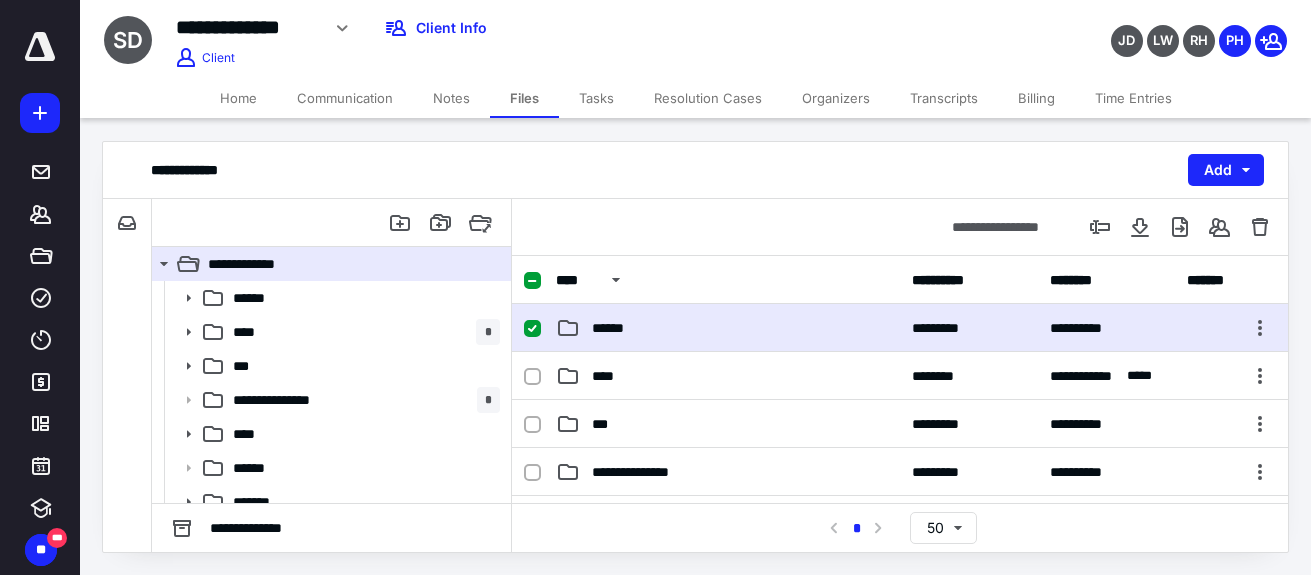 click on "**********" at bounding box center (900, 328) 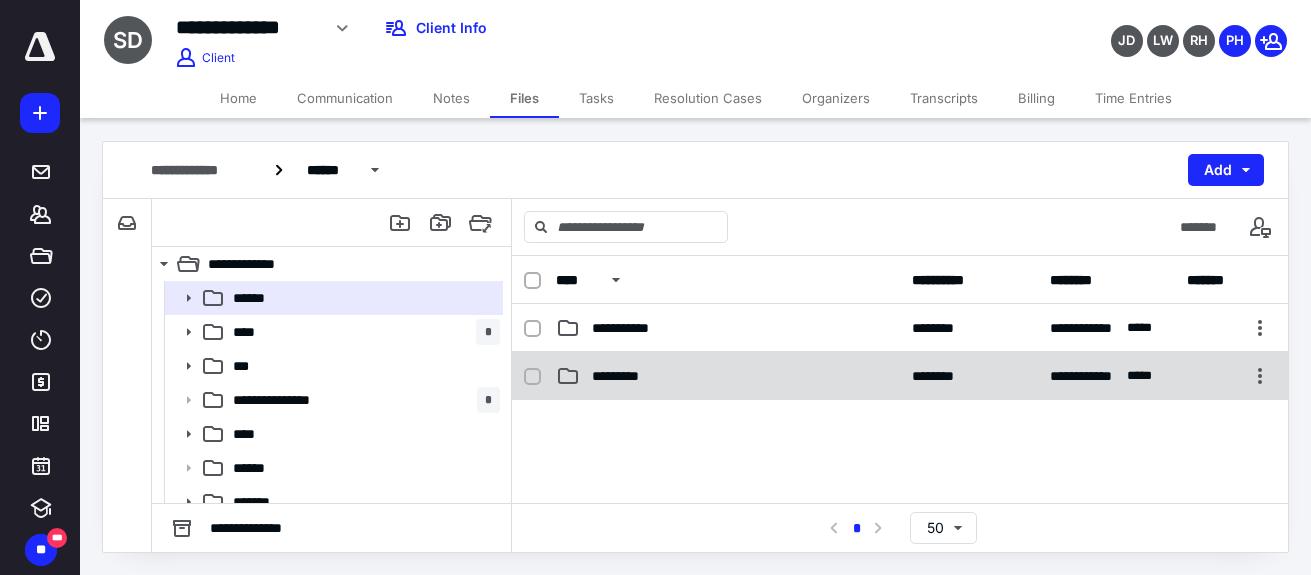 click on "*********" at bounding box center [728, 376] 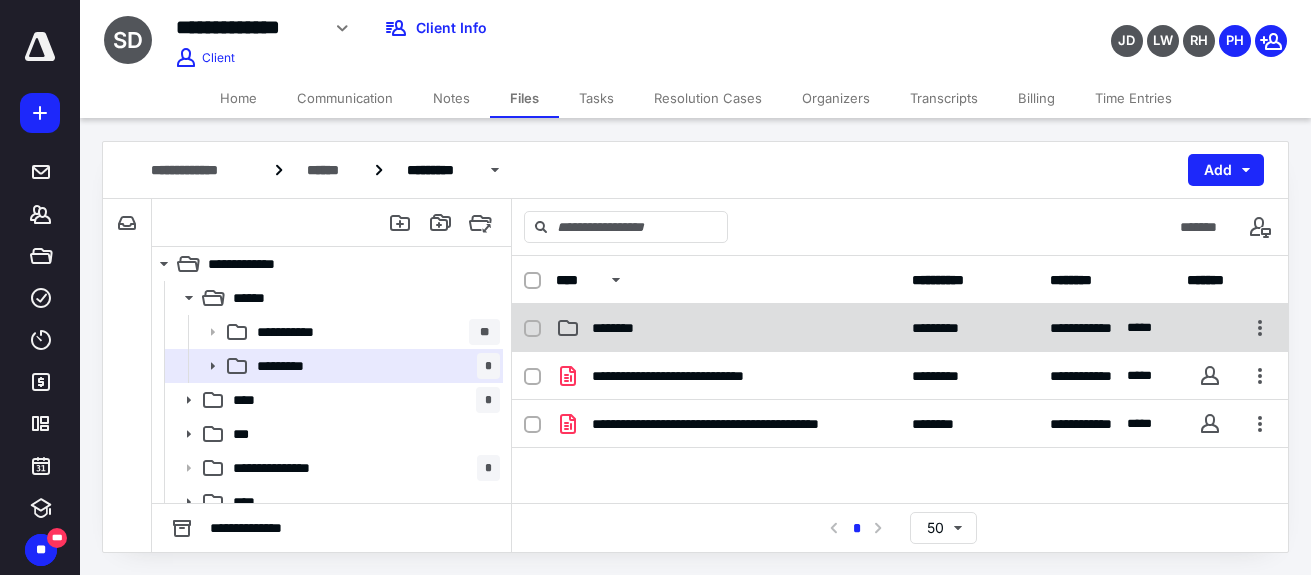 click on "********" at bounding box center (728, 328) 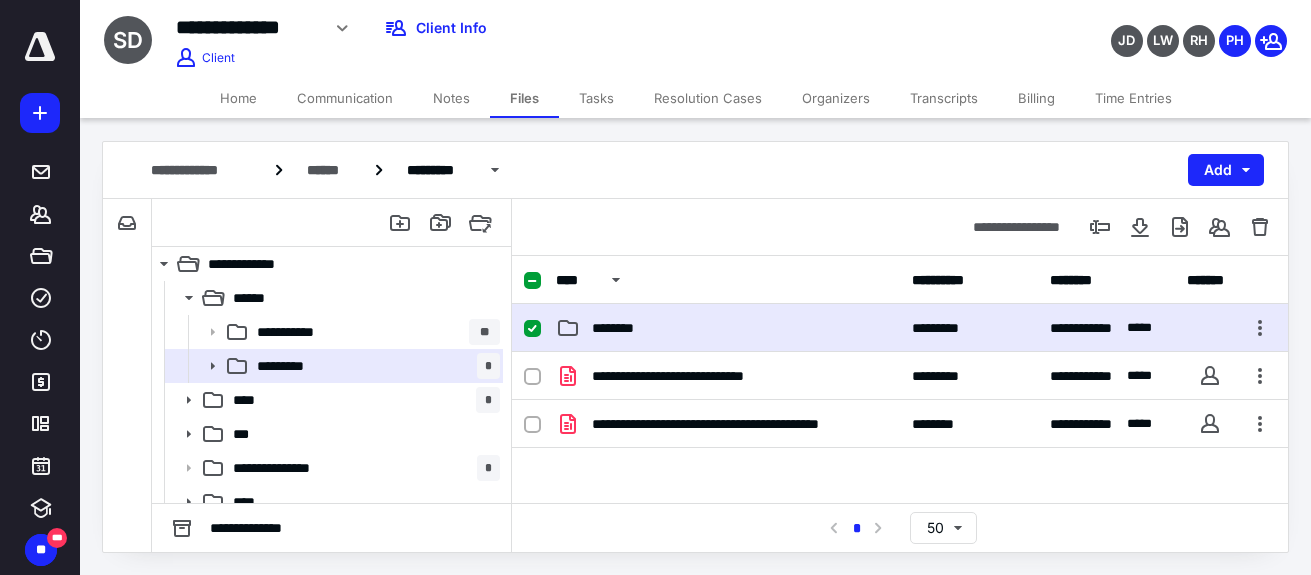 click on "********" at bounding box center (728, 328) 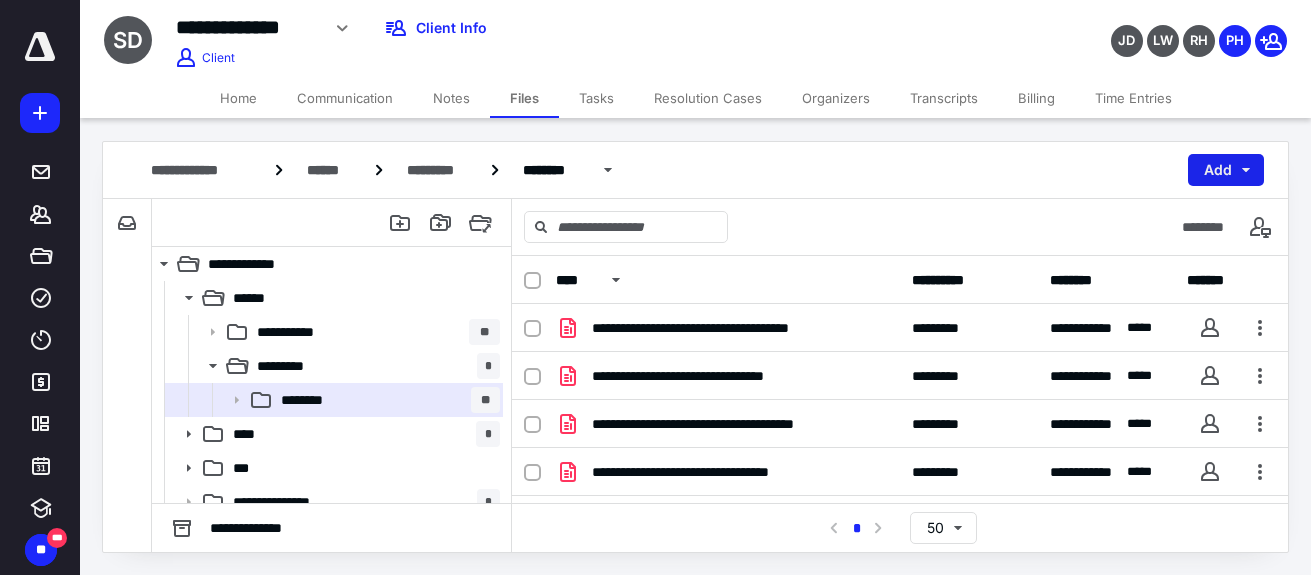 click on "Add" at bounding box center (1226, 170) 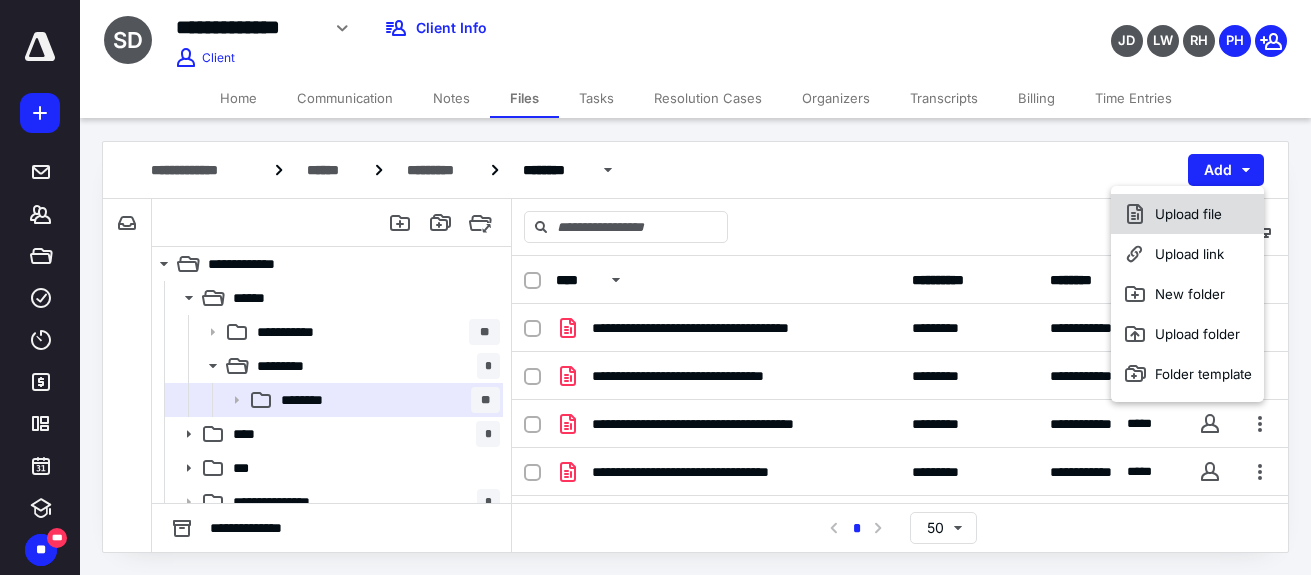 click on "Upload file" at bounding box center (1187, 214) 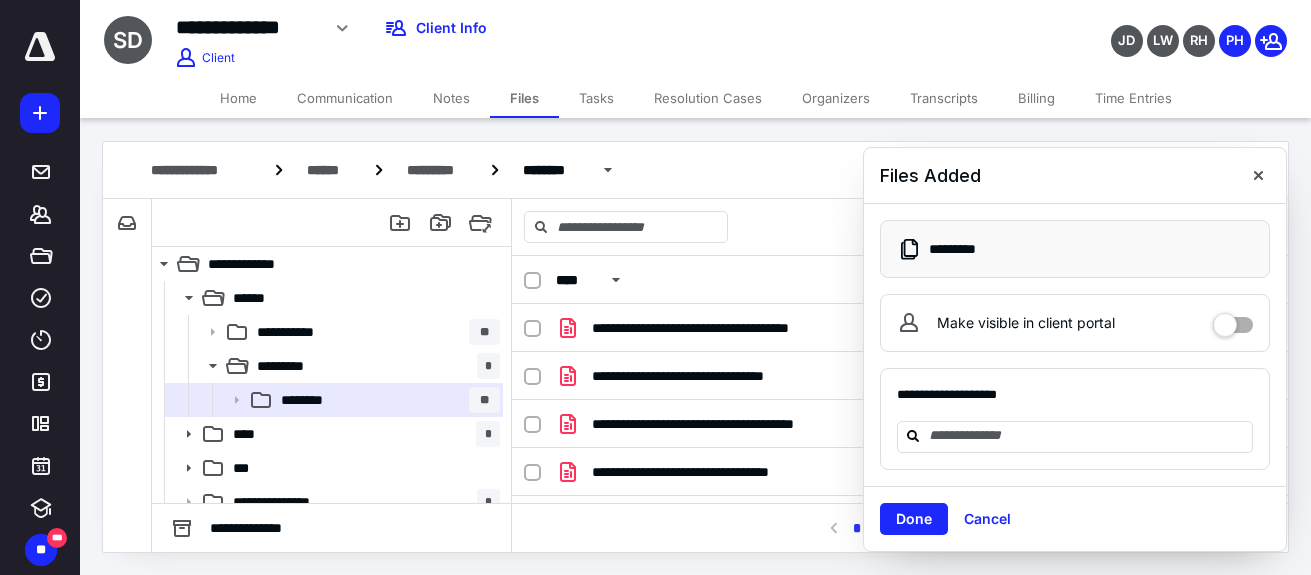 click on "Time Entries" at bounding box center (1133, 98) 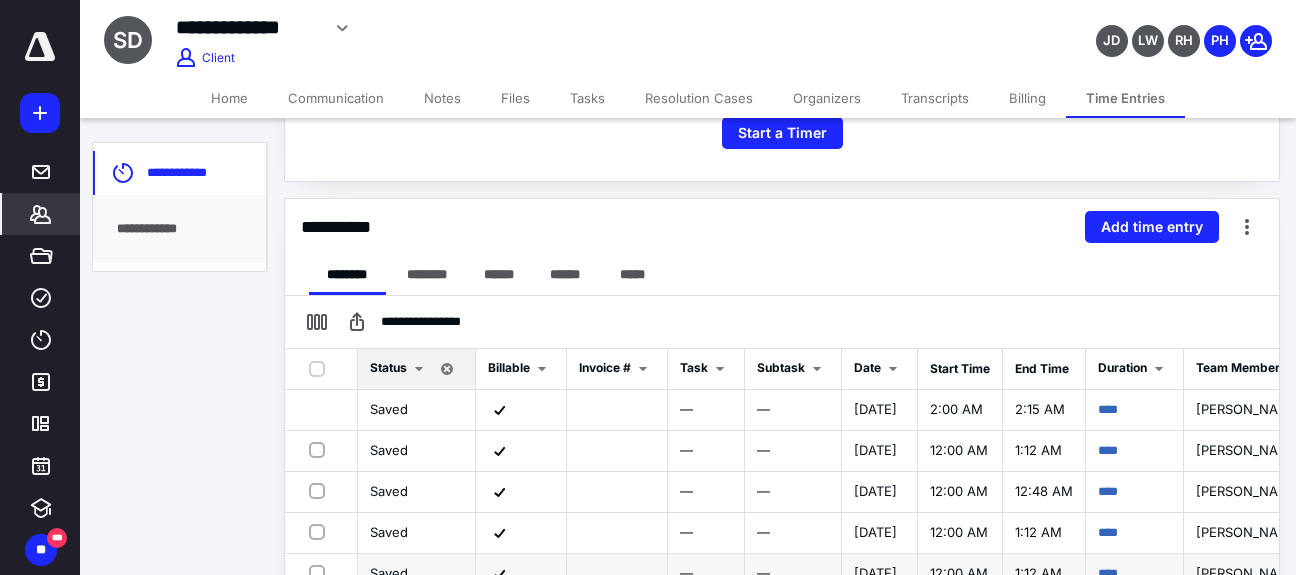 scroll, scrollTop: 447, scrollLeft: 0, axis: vertical 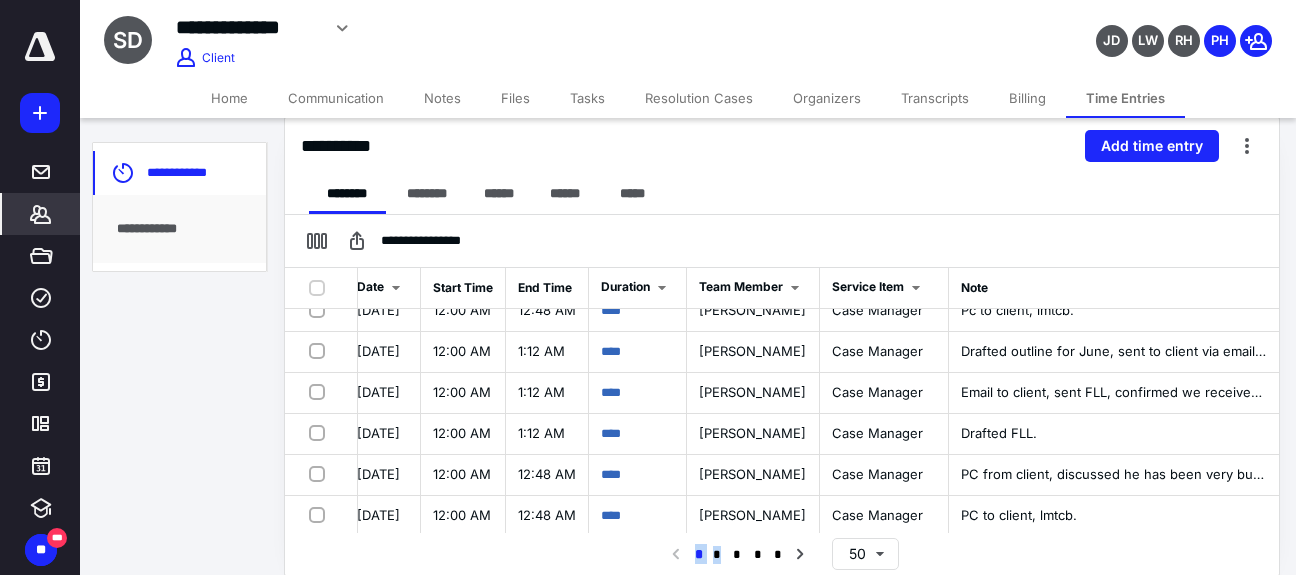 drag, startPoint x: 719, startPoint y: 533, endPoint x: 571, endPoint y: 526, distance: 148.16545 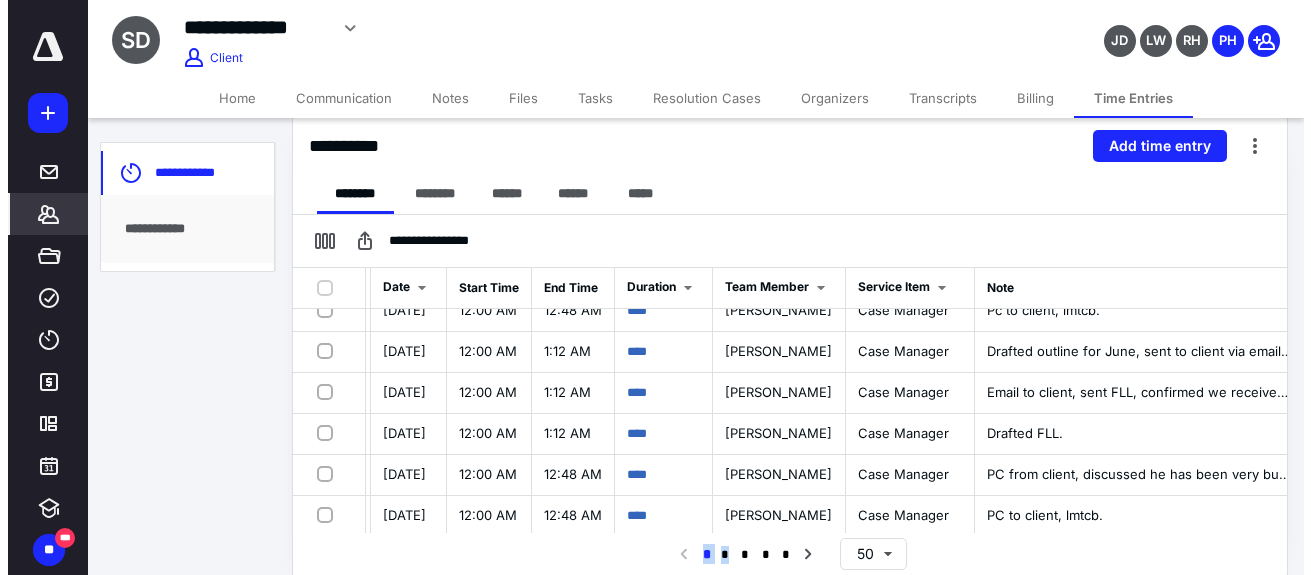 scroll, scrollTop: 100, scrollLeft: 560, axis: both 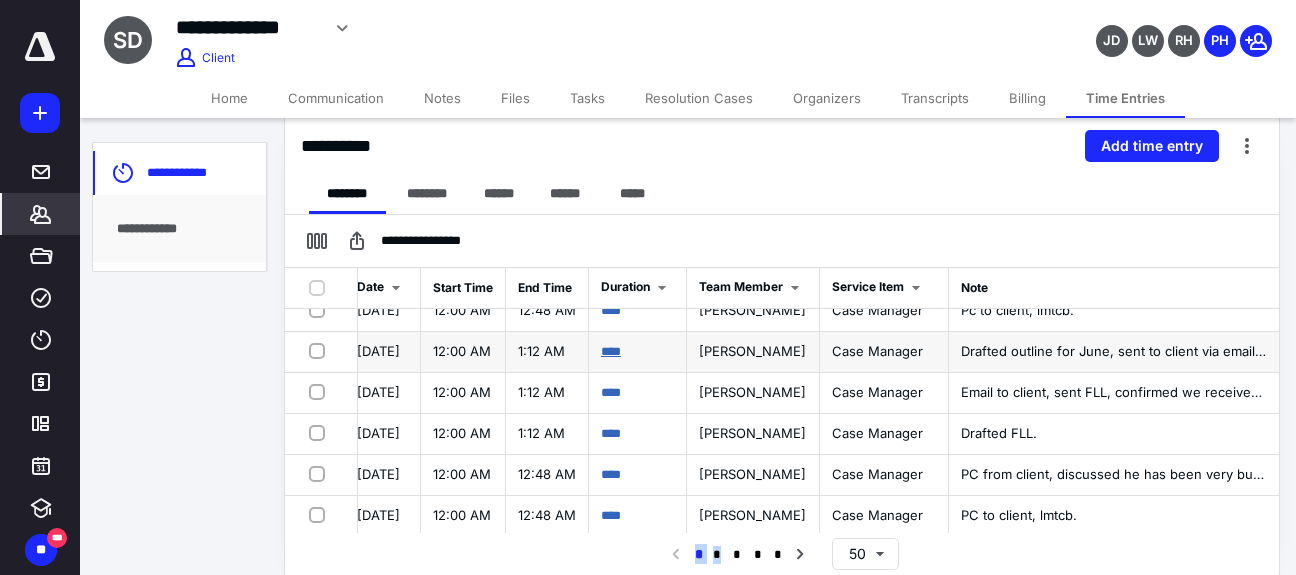 click on "****" at bounding box center [611, 351] 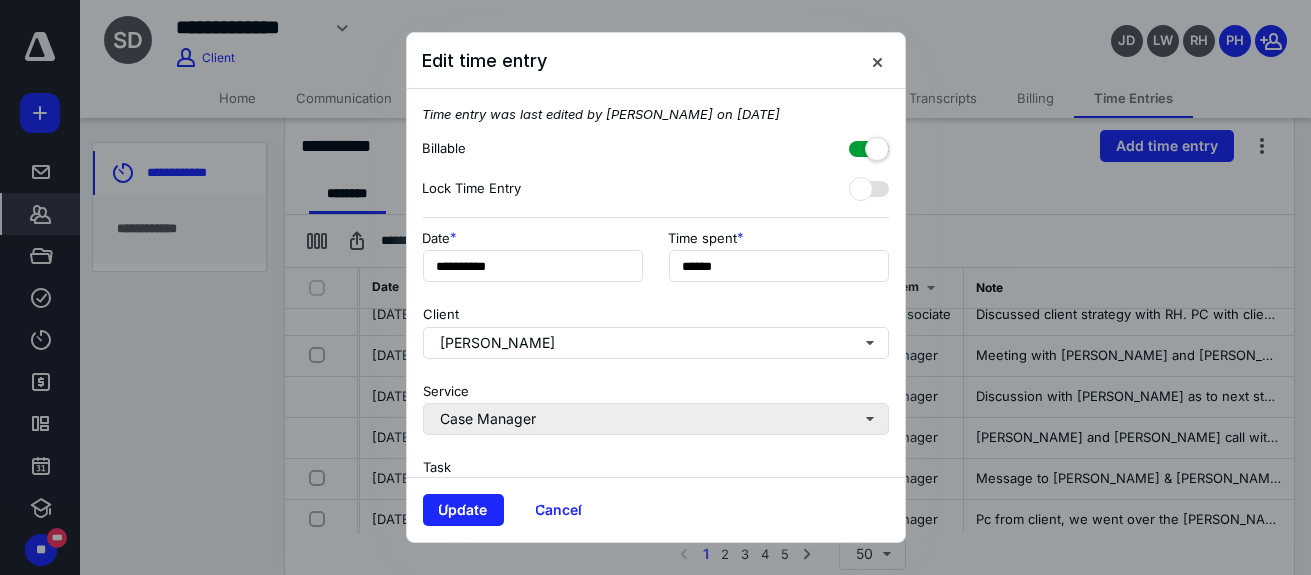scroll, scrollTop: 600, scrollLeft: 545, axis: both 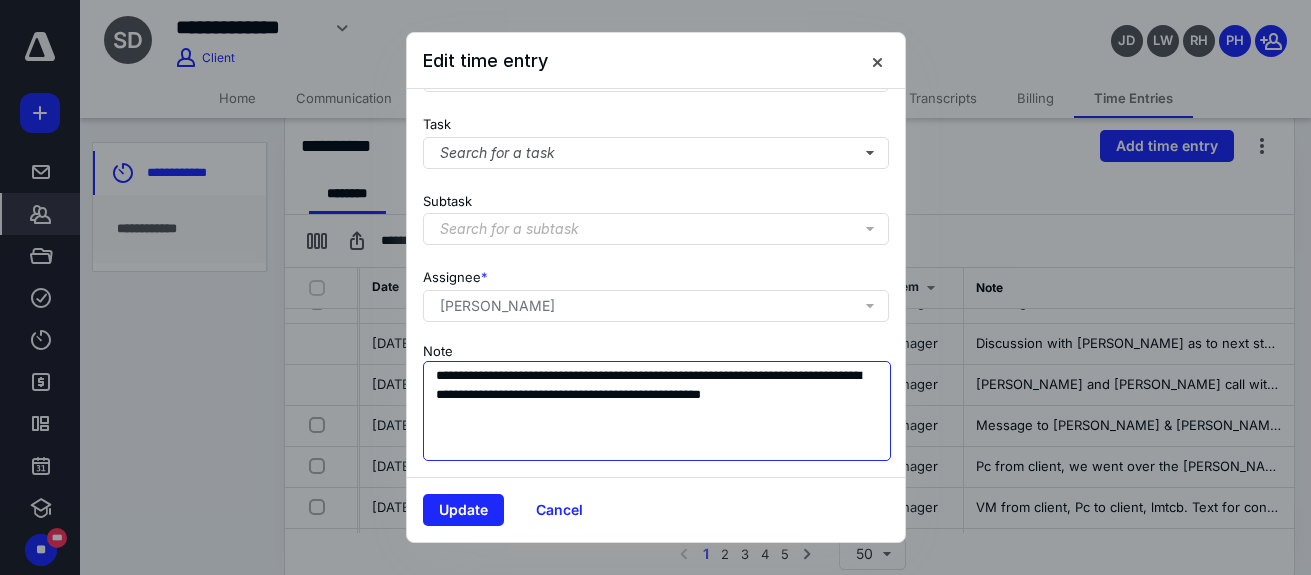 drag, startPoint x: 840, startPoint y: 381, endPoint x: 435, endPoint y: 366, distance: 405.27768 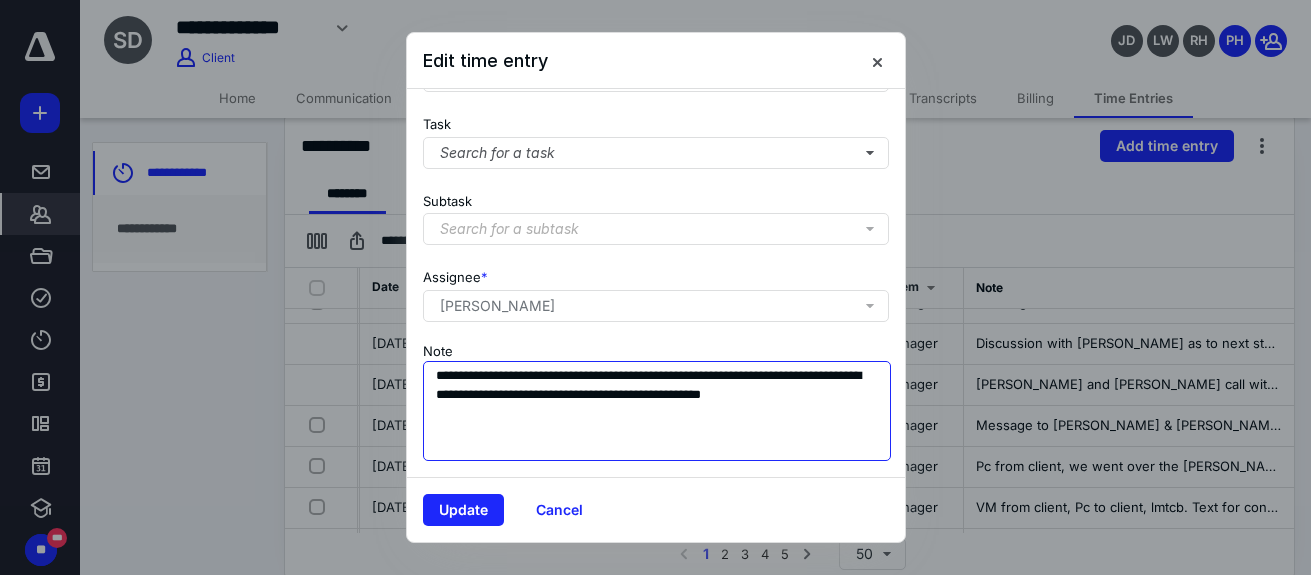 click on "**********" at bounding box center [657, 411] 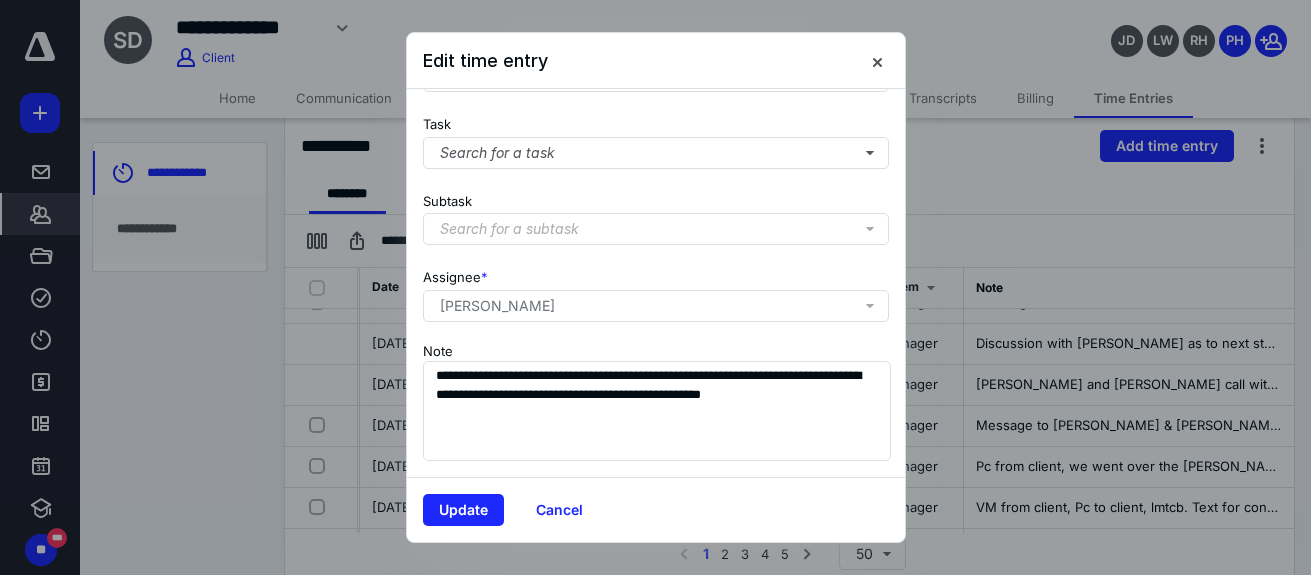 drag, startPoint x: 577, startPoint y: 511, endPoint x: 607, endPoint y: 492, distance: 35.510563 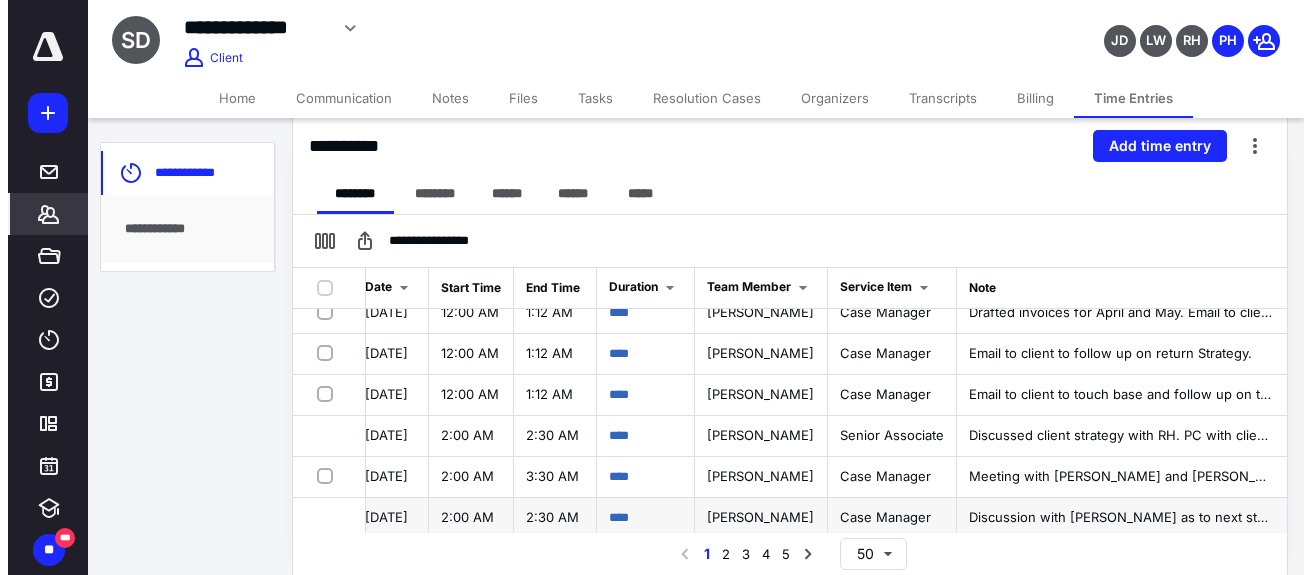 scroll, scrollTop: 0, scrollLeft: 545, axis: horizontal 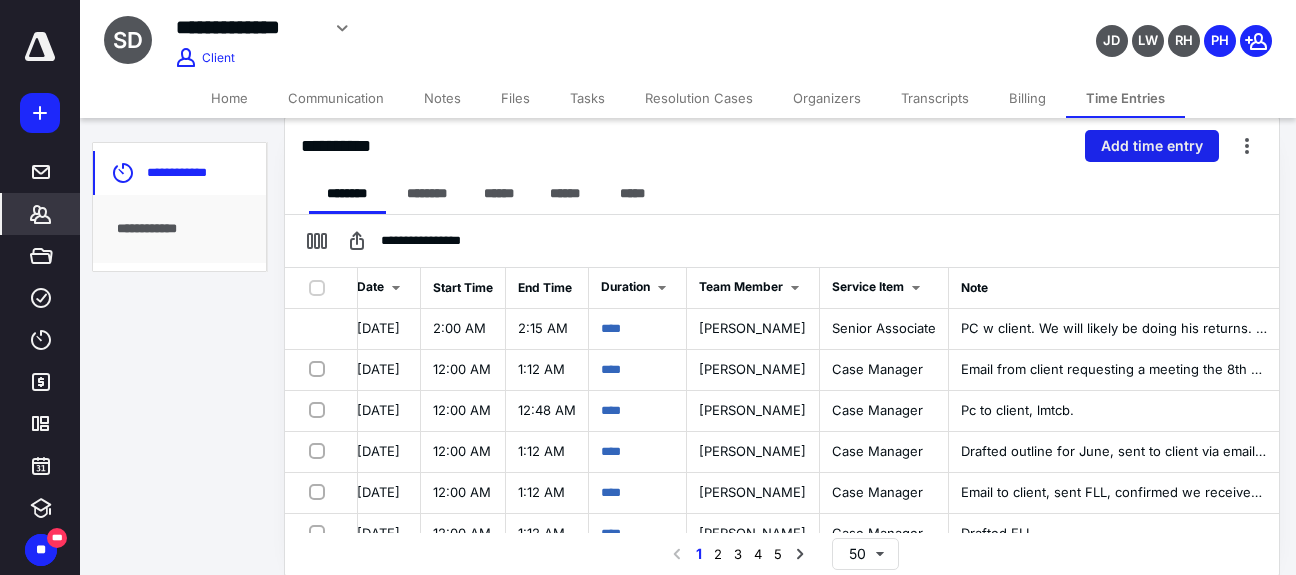 click on "Add time entry" at bounding box center [1152, 146] 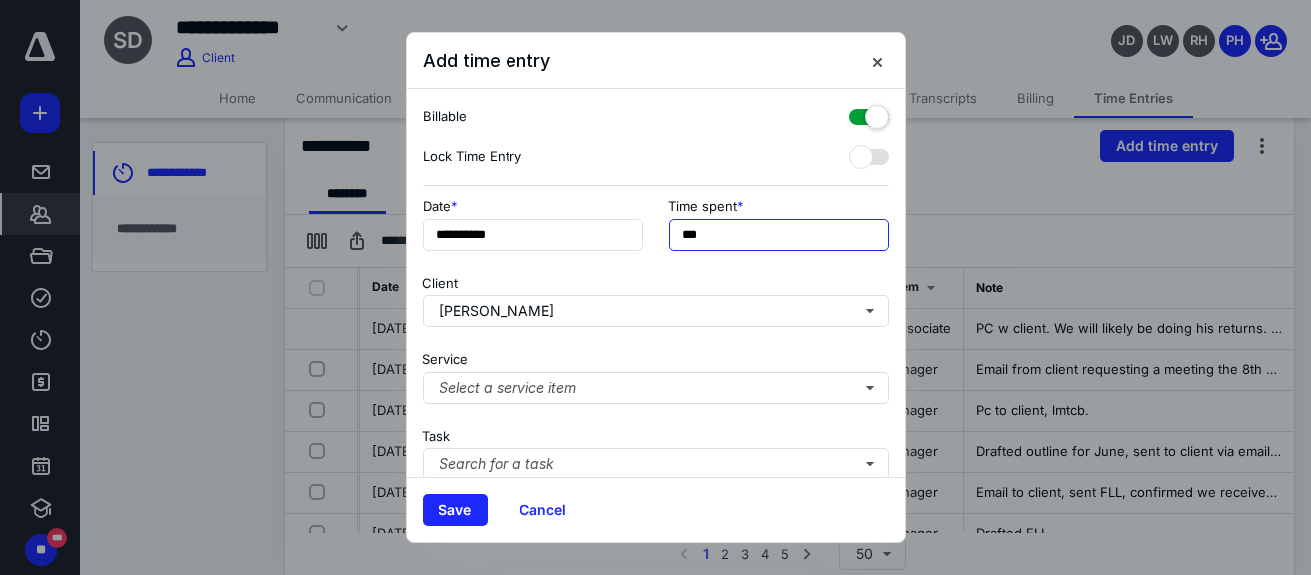 drag, startPoint x: 714, startPoint y: 238, endPoint x: 665, endPoint y: 247, distance: 49.819675 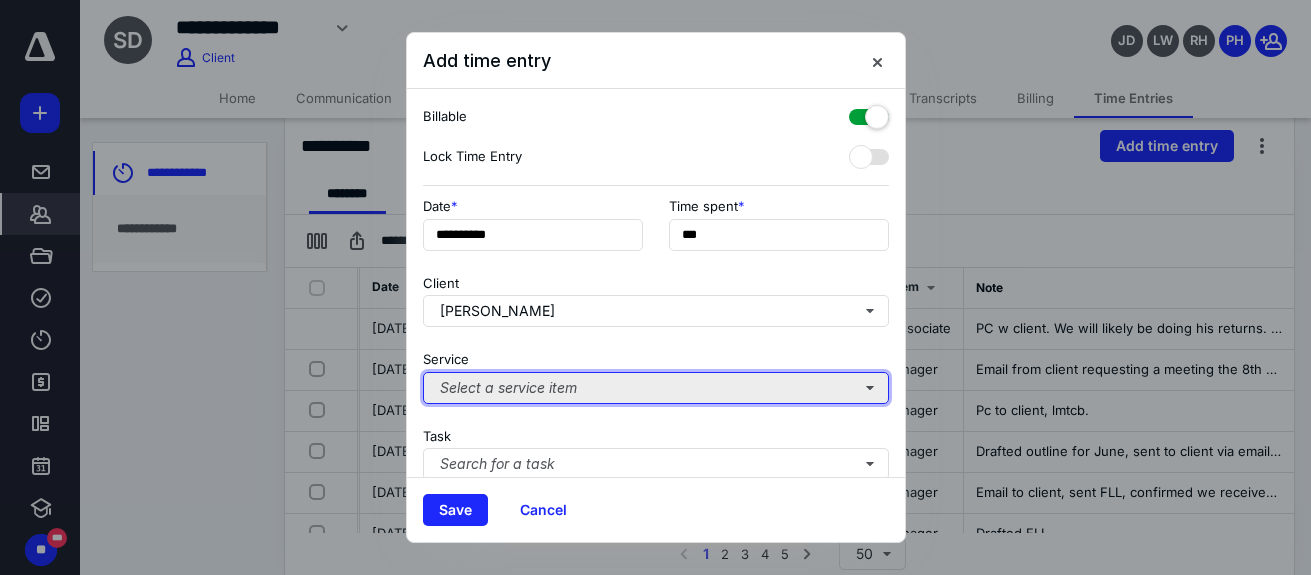 type on "******" 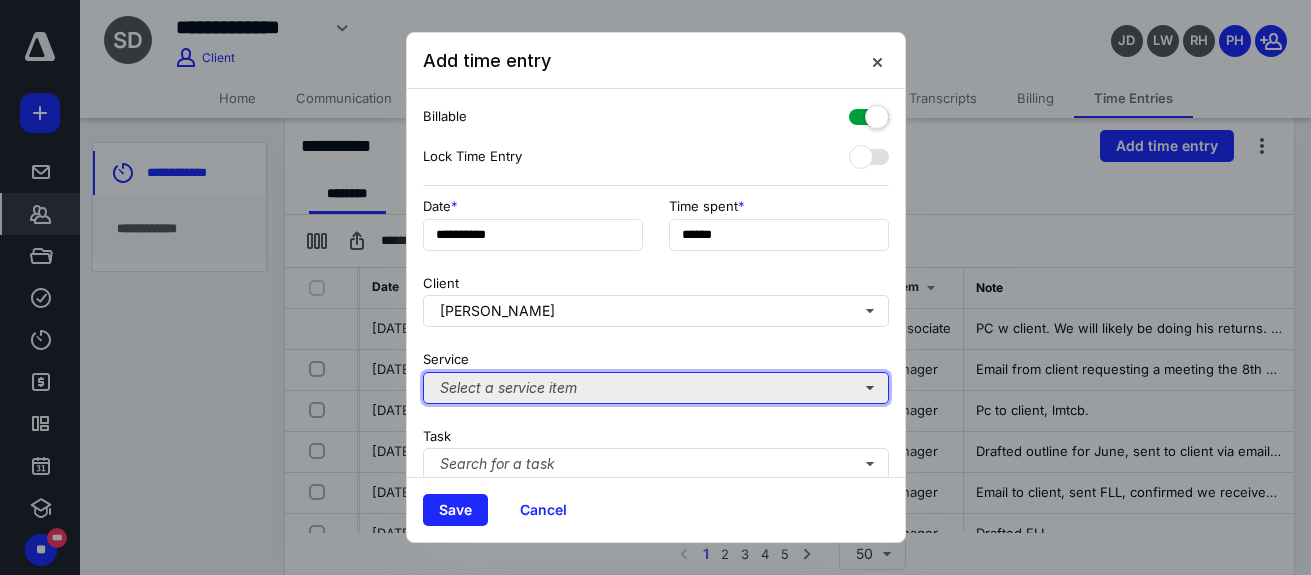 click on "Select a service item" at bounding box center (656, 388) 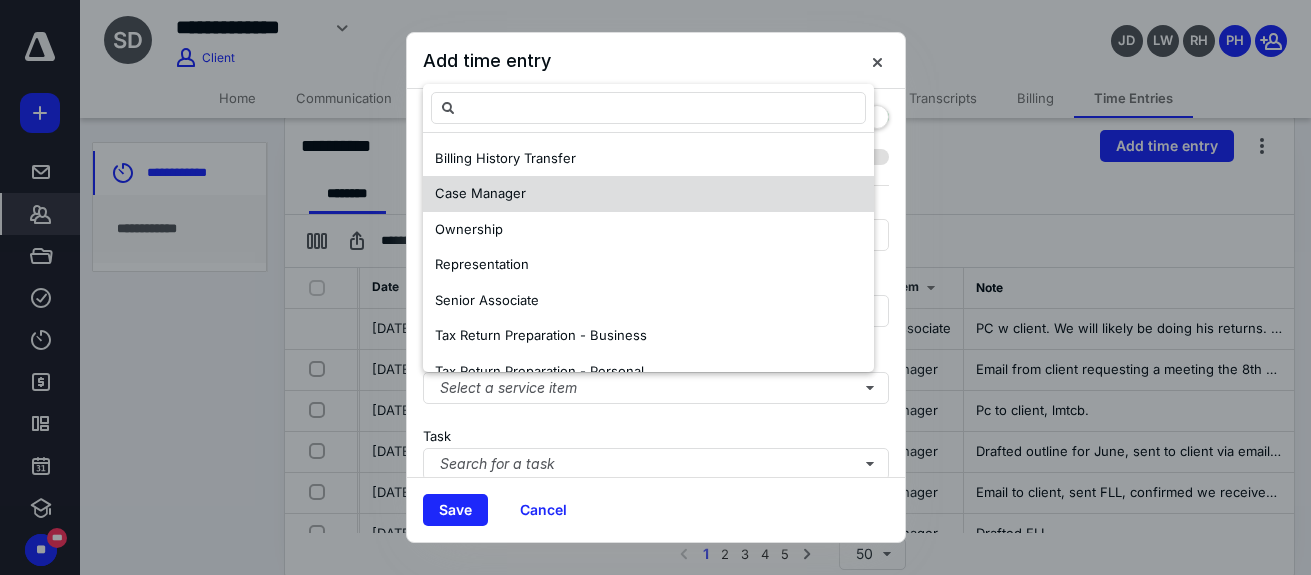 click on "Case Manager" at bounding box center [648, 194] 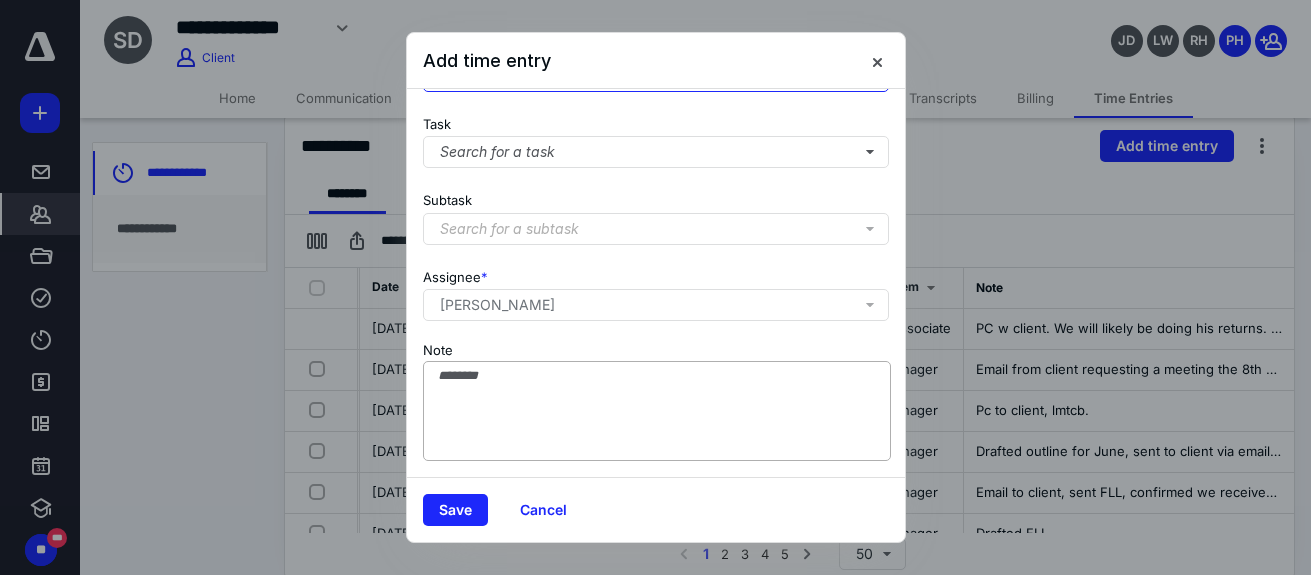 scroll, scrollTop: 327, scrollLeft: 0, axis: vertical 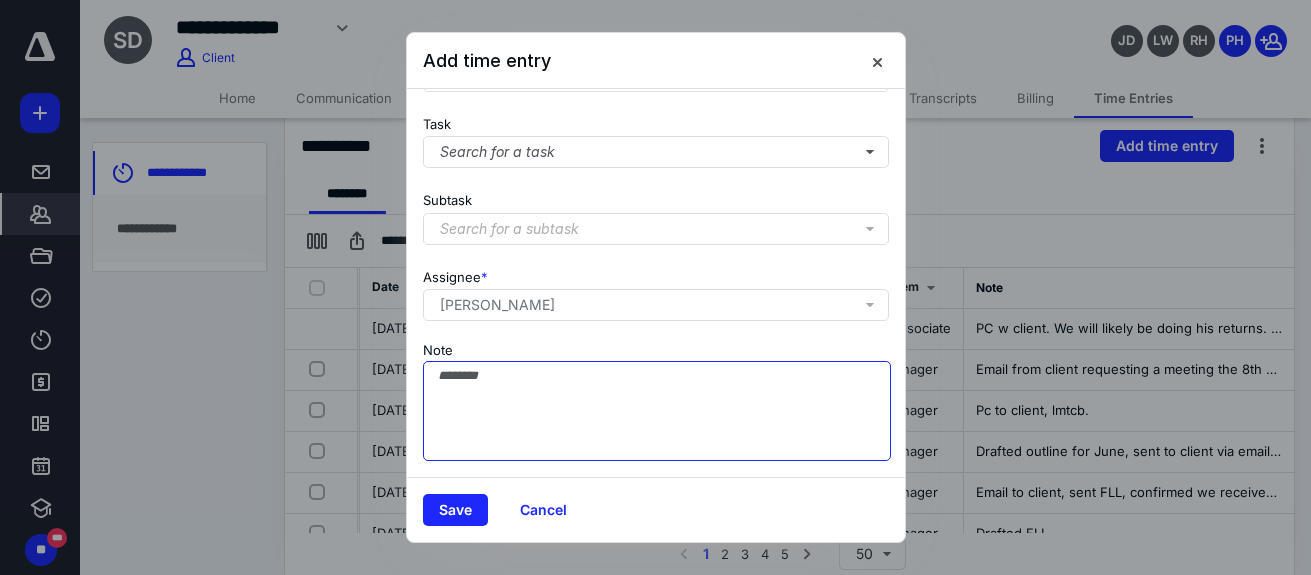 click on "Note" at bounding box center (657, 411) 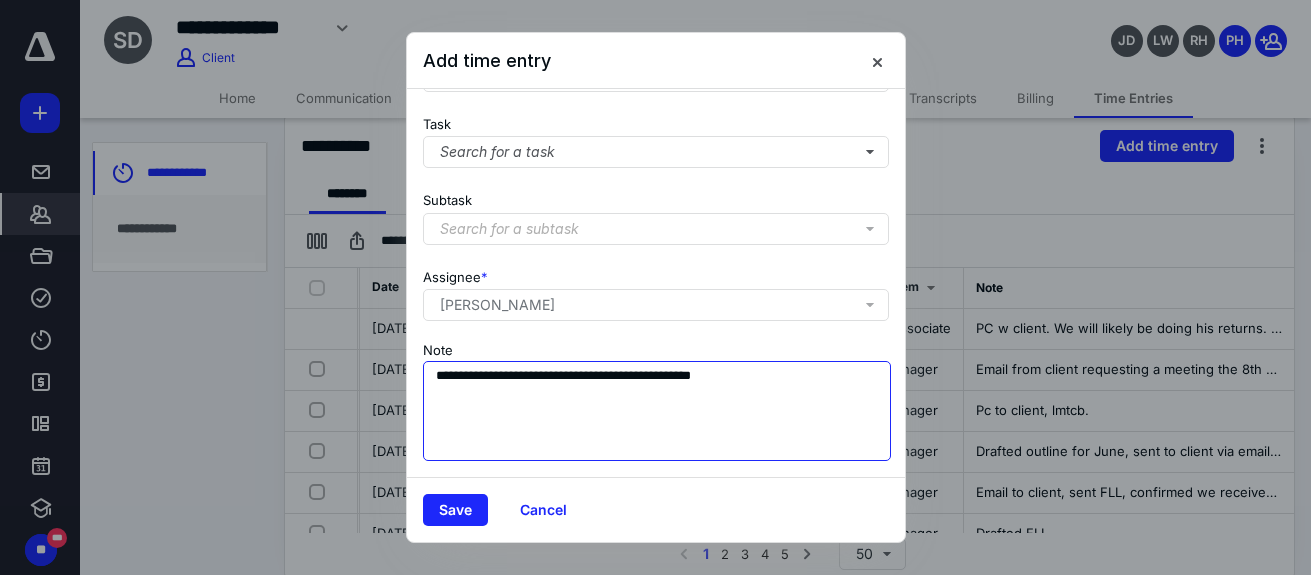 click on "**********" at bounding box center (657, 411) 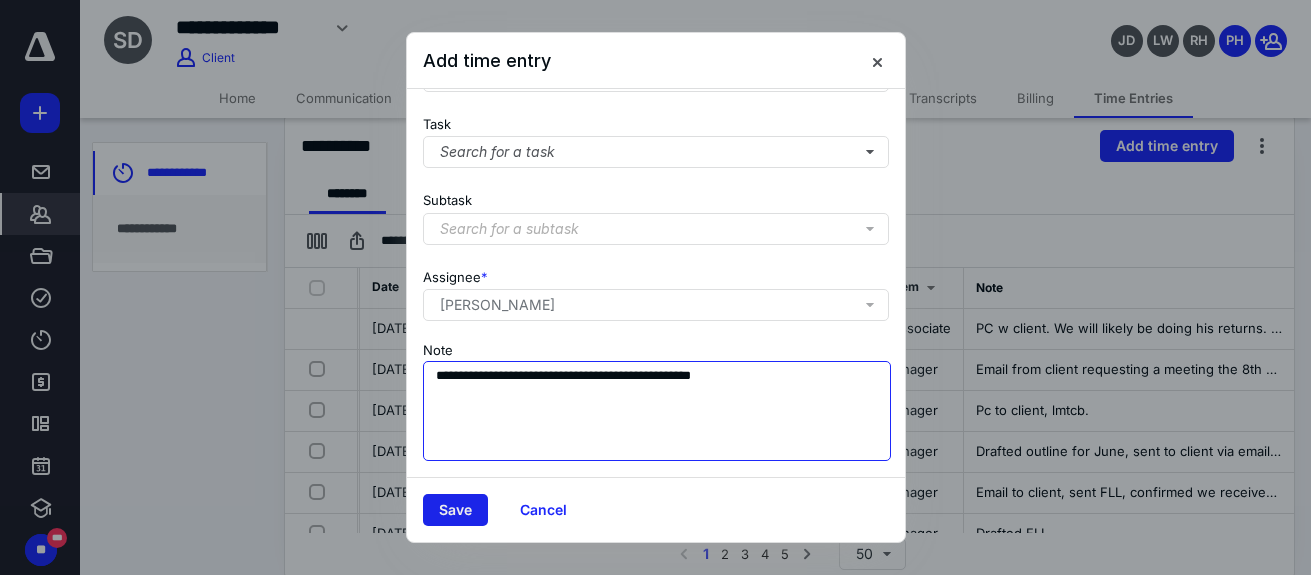 type on "**********" 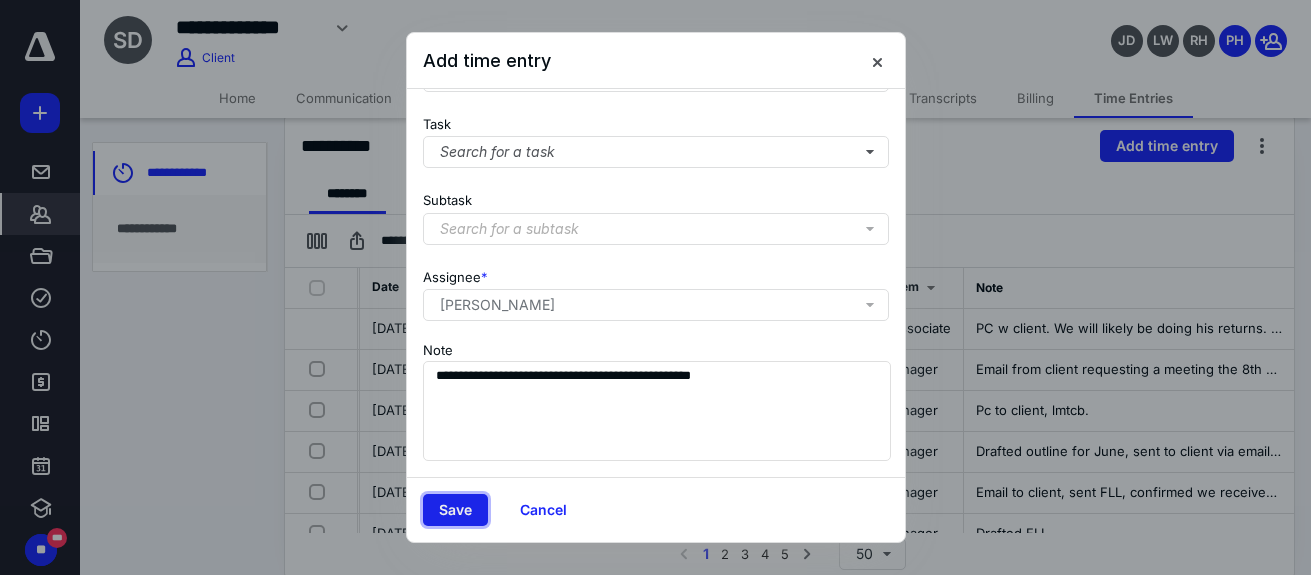 click on "Save" at bounding box center [455, 510] 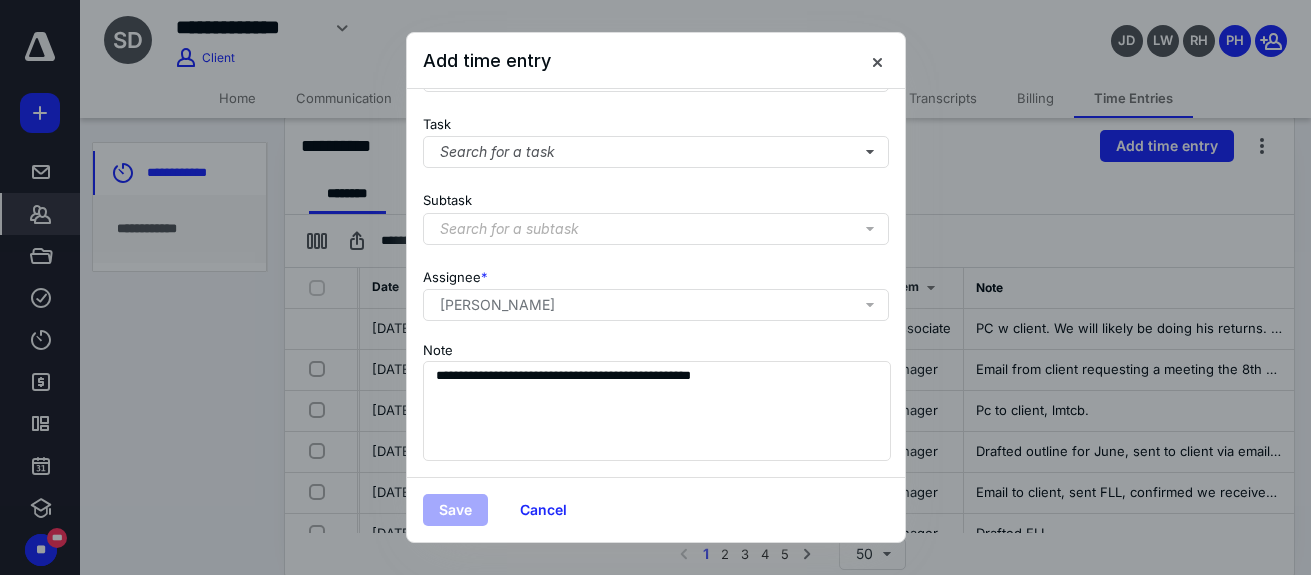 scroll, scrollTop: 0, scrollLeft: 199, axis: horizontal 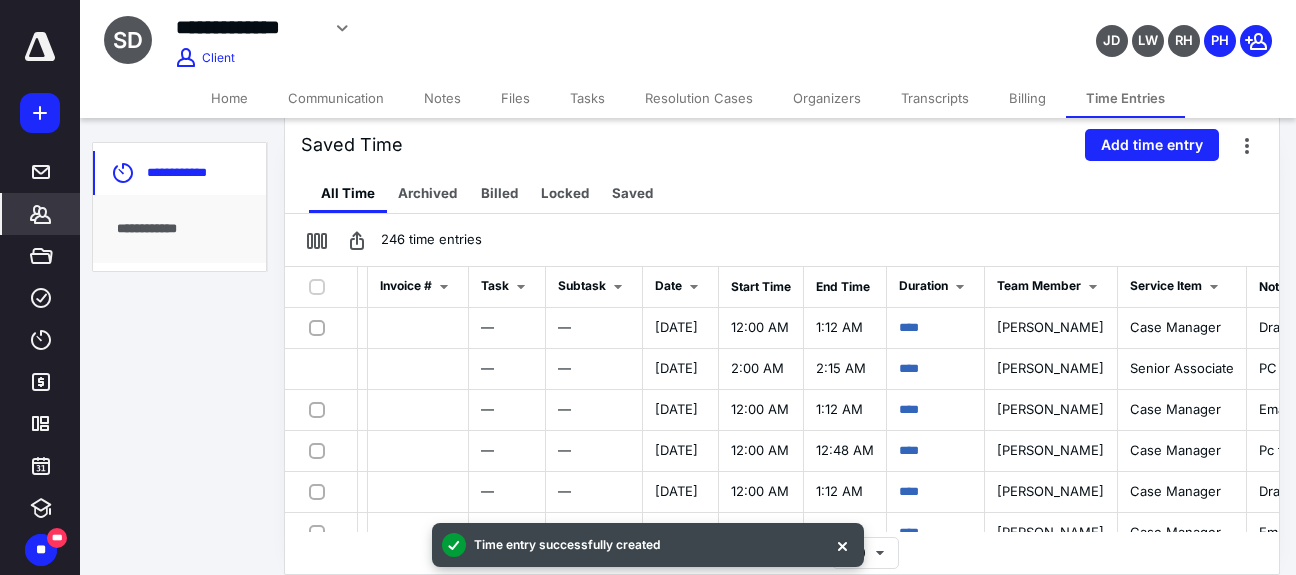click on "Files" at bounding box center [515, 98] 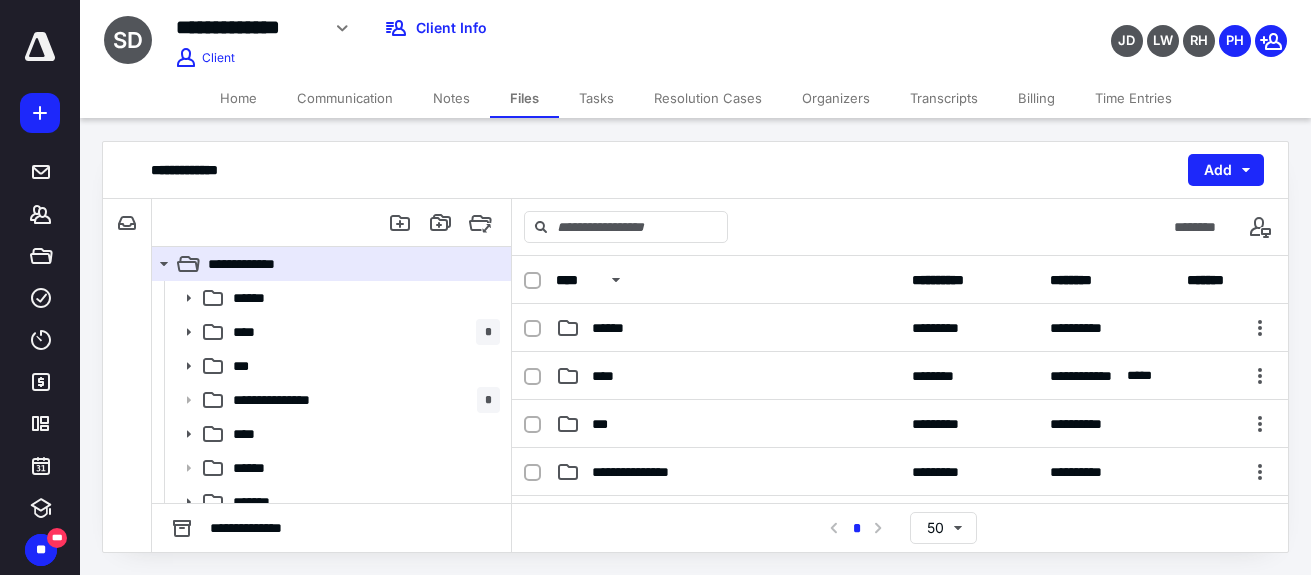 click on "Notes" at bounding box center (451, 98) 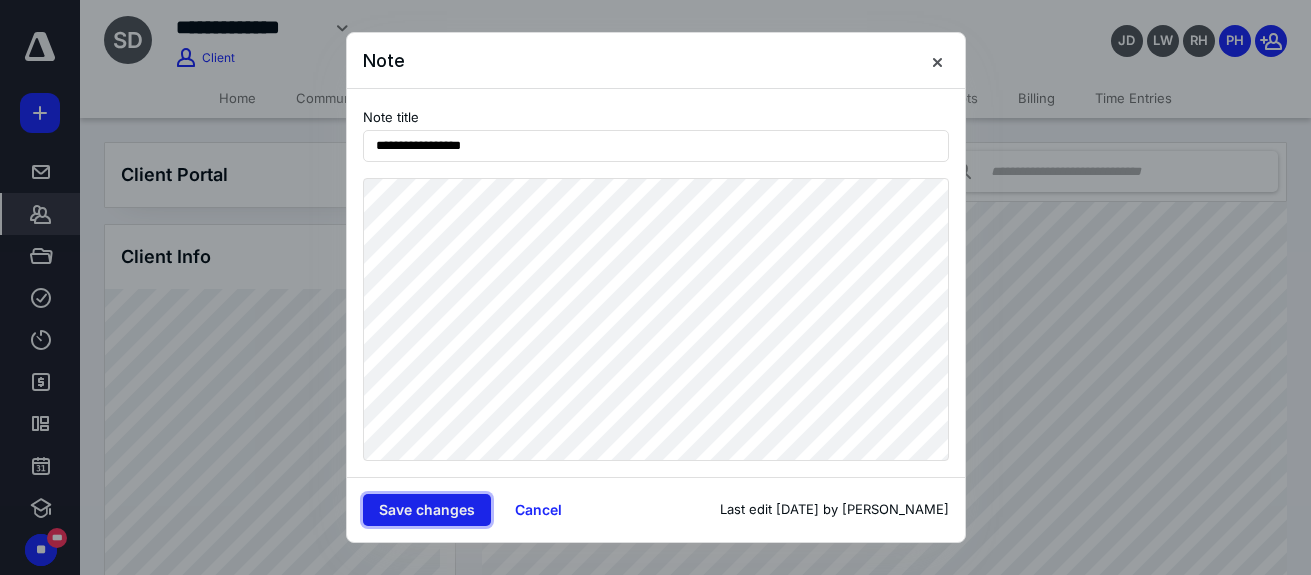 click on "Save changes" at bounding box center (427, 510) 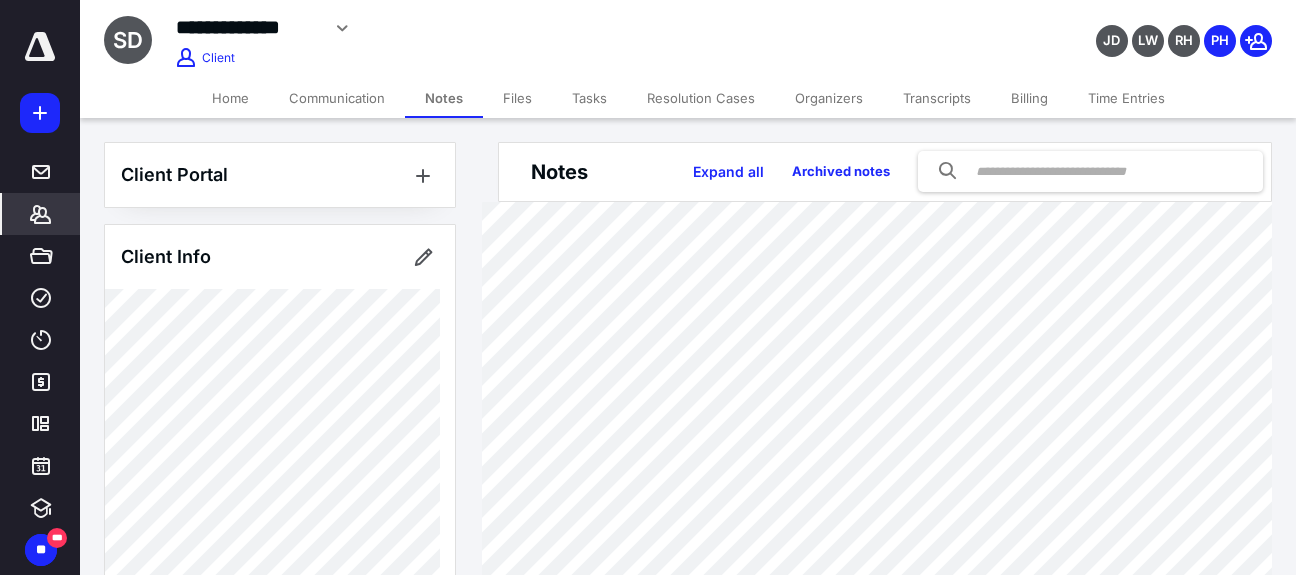 click on "Tasks" at bounding box center (589, 98) 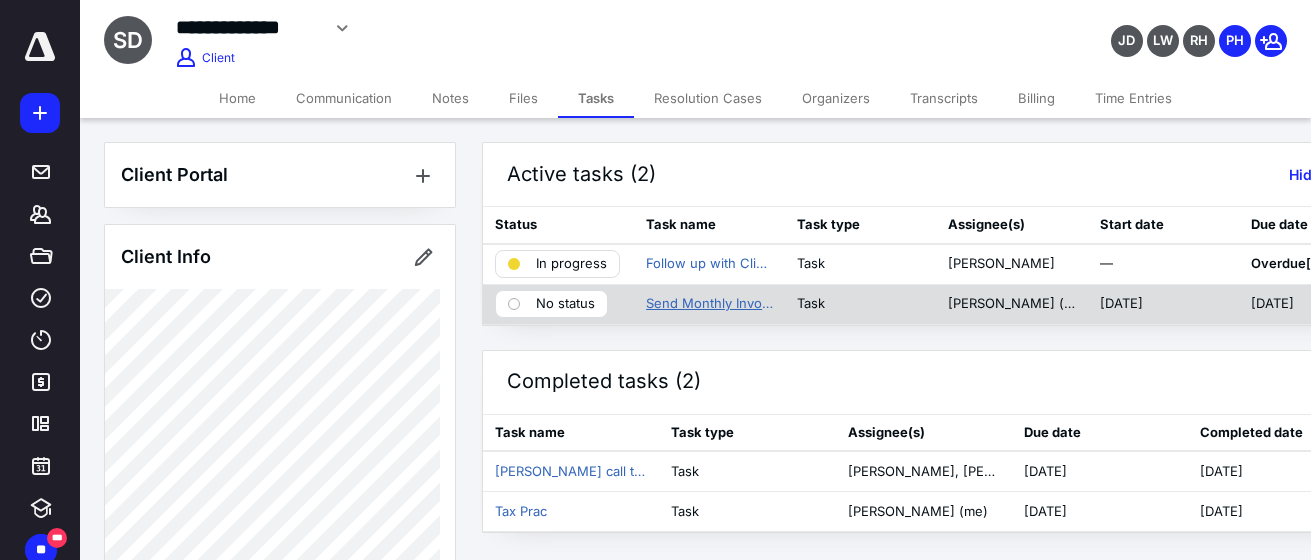 click on "Send Monthly Invoice" at bounding box center [709, 304] 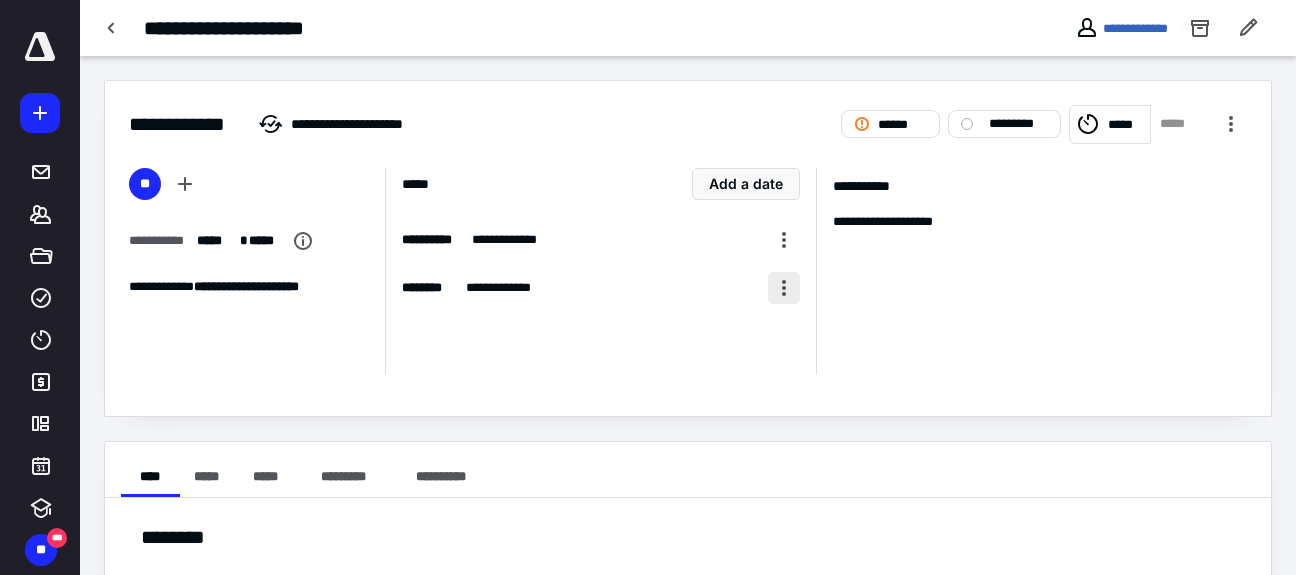 click at bounding box center (784, 288) 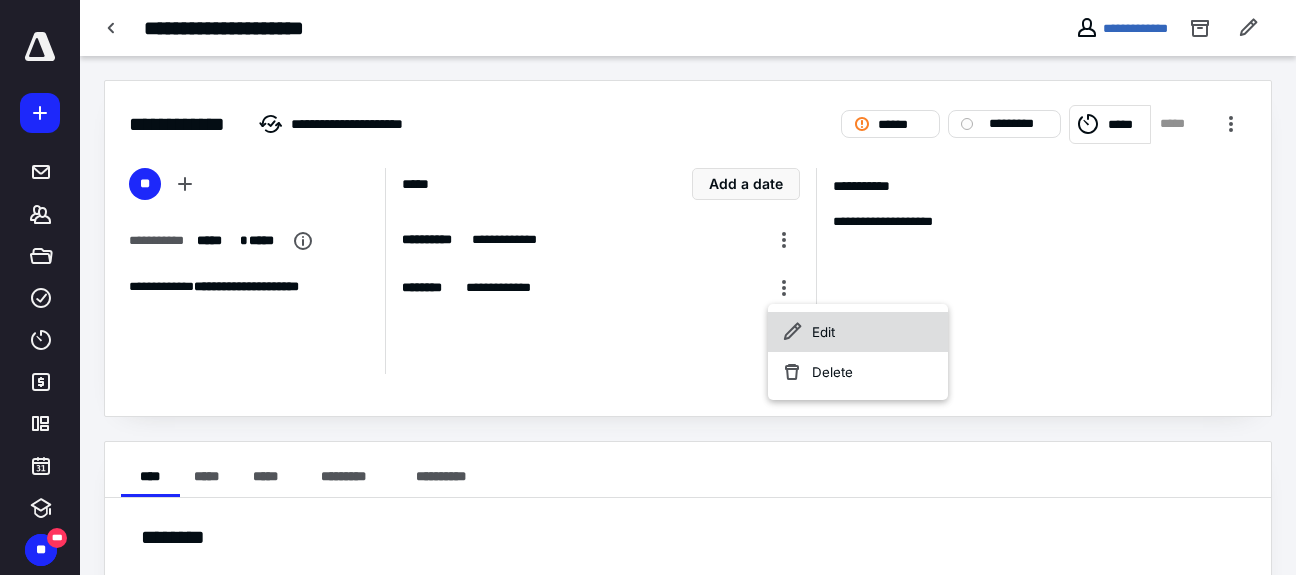click 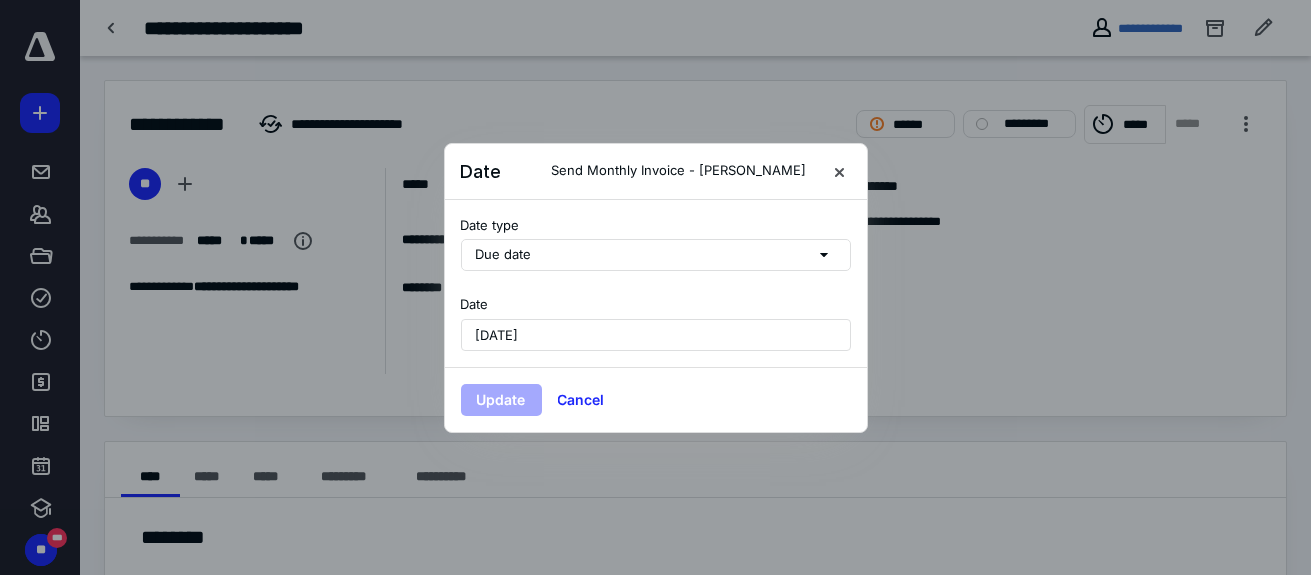 click on "[DATE]" at bounding box center [656, 335] 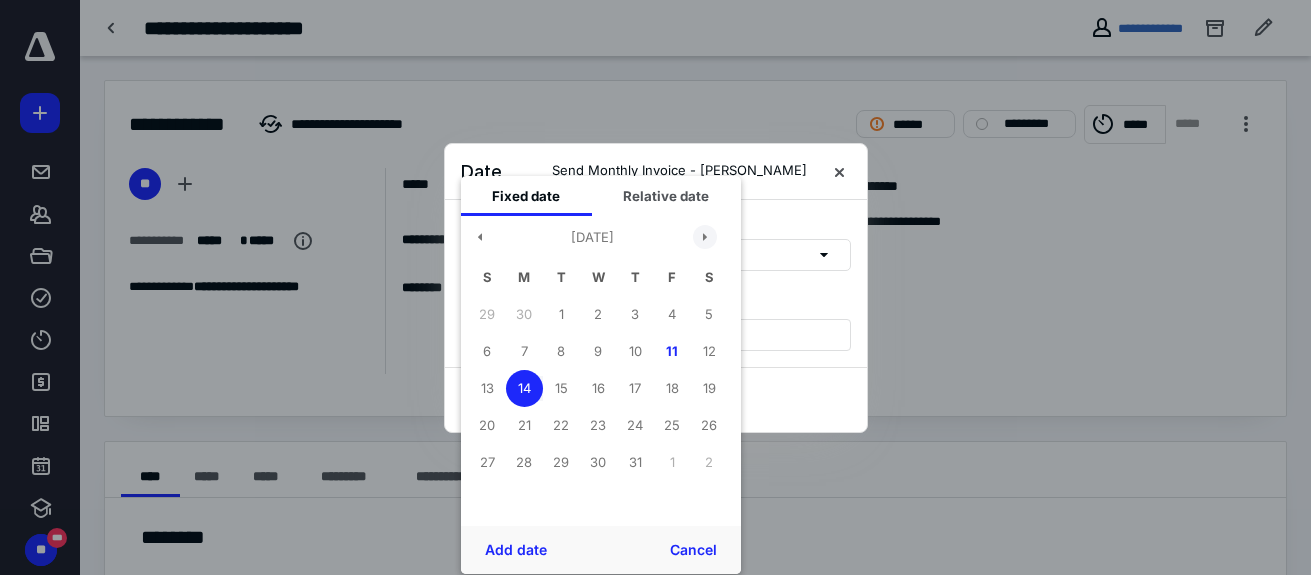 click at bounding box center (705, 237) 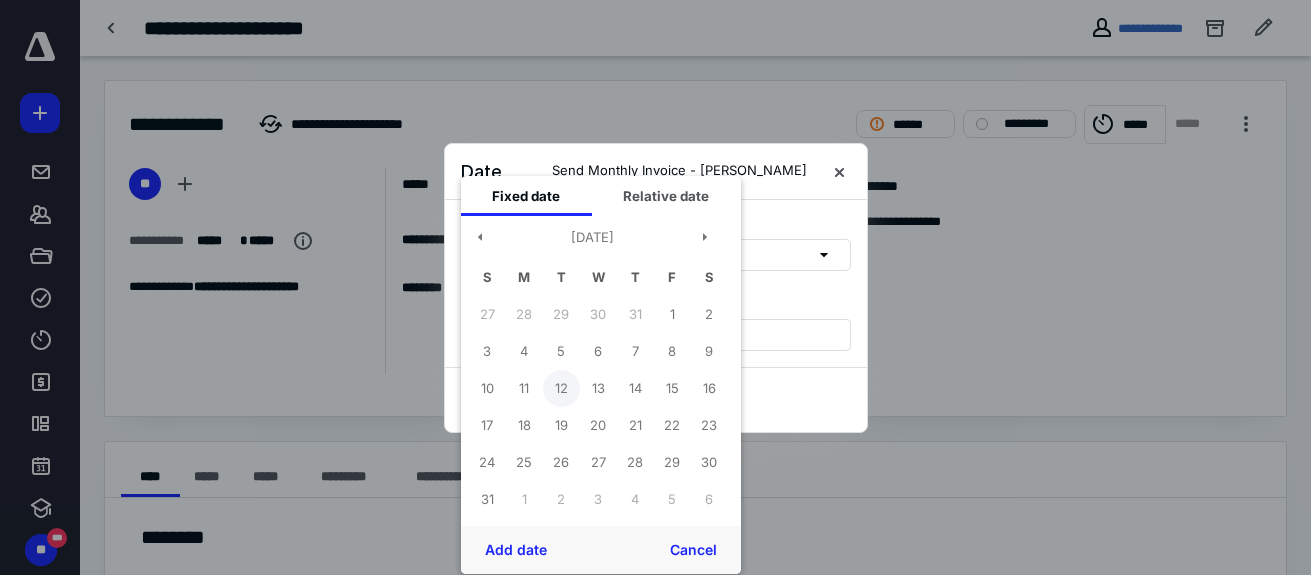click on "12" at bounding box center [561, 388] 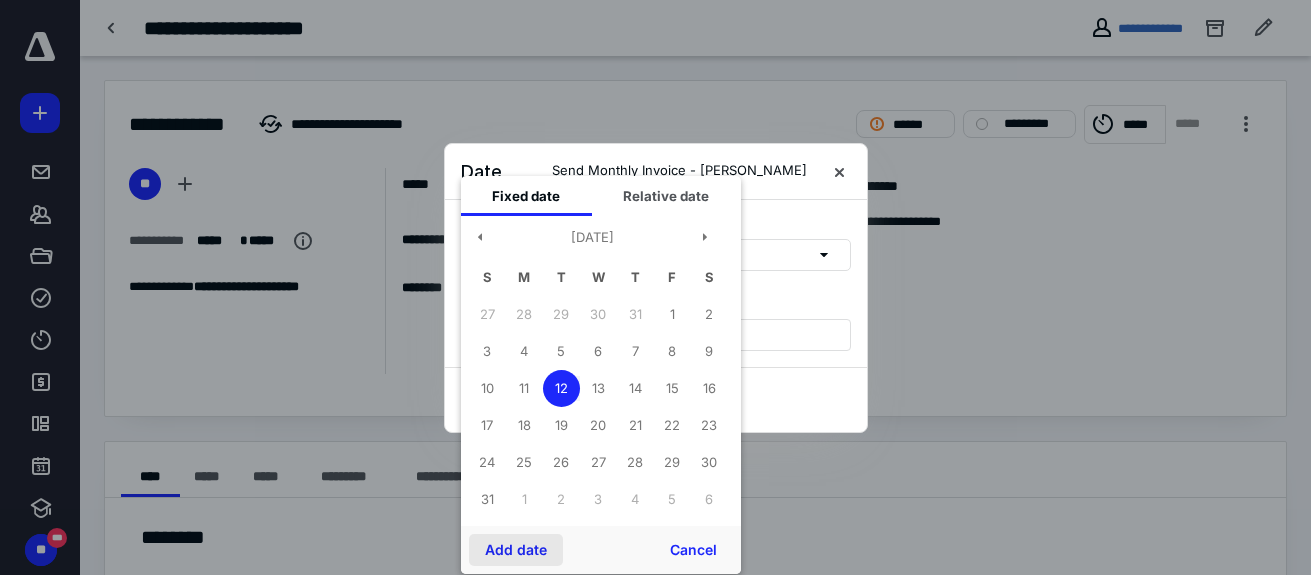 click on "Add date" at bounding box center [516, 550] 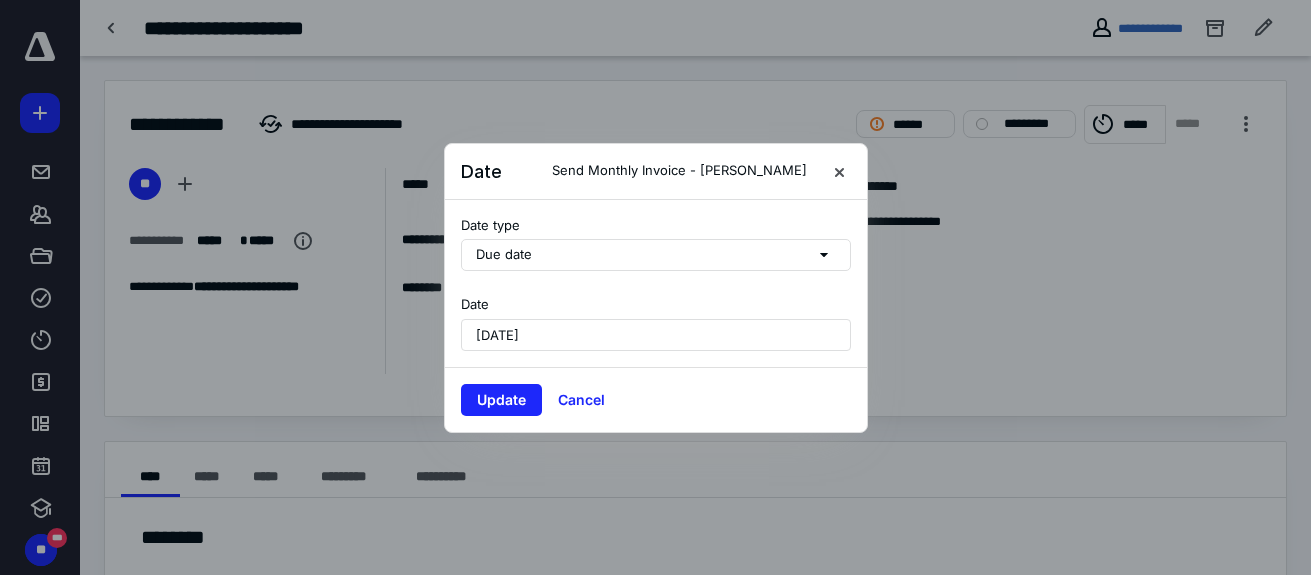 click on "Update Cancel" at bounding box center [656, 399] 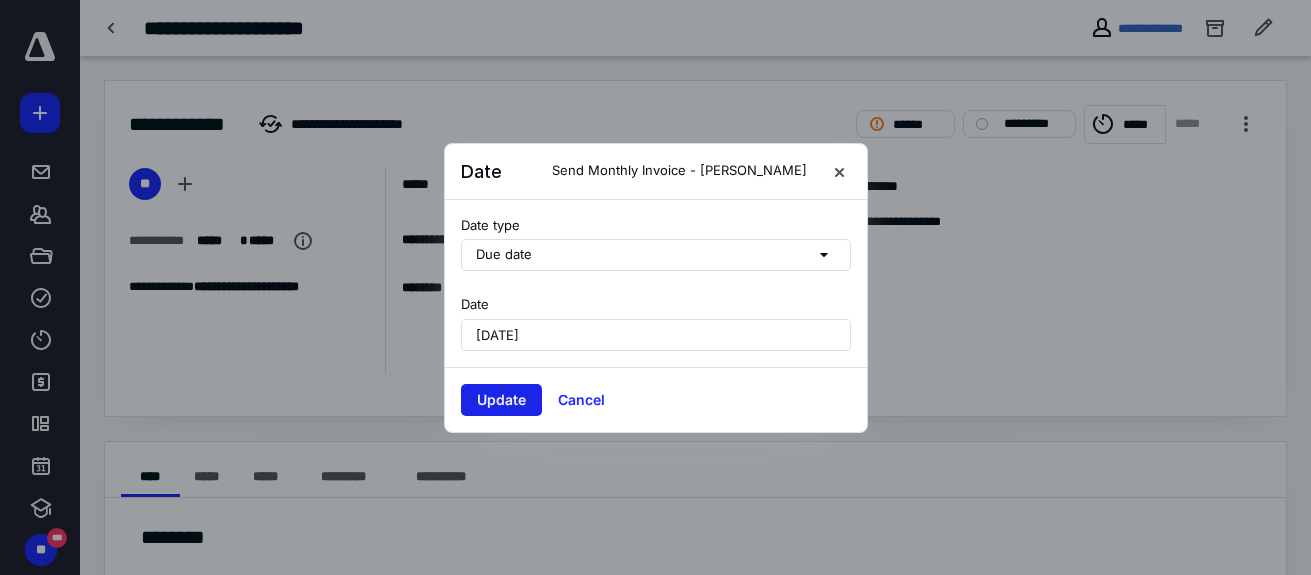 click on "Update" at bounding box center (501, 400) 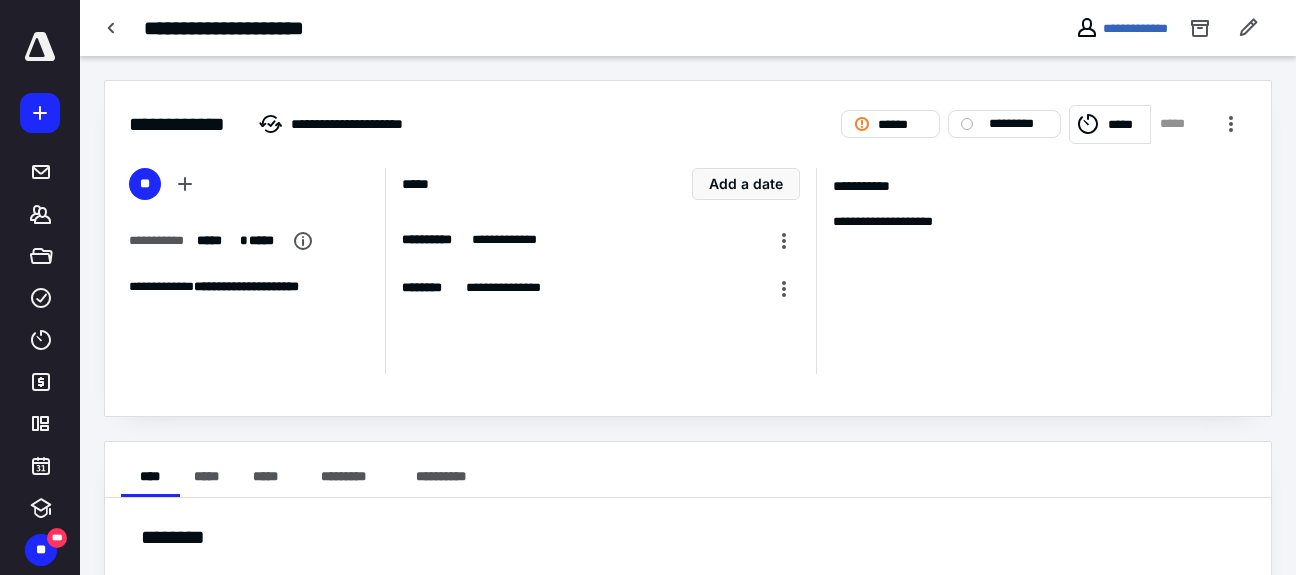 drag, startPoint x: 119, startPoint y: 32, endPoint x: 317, endPoint y: 15, distance: 198.72845 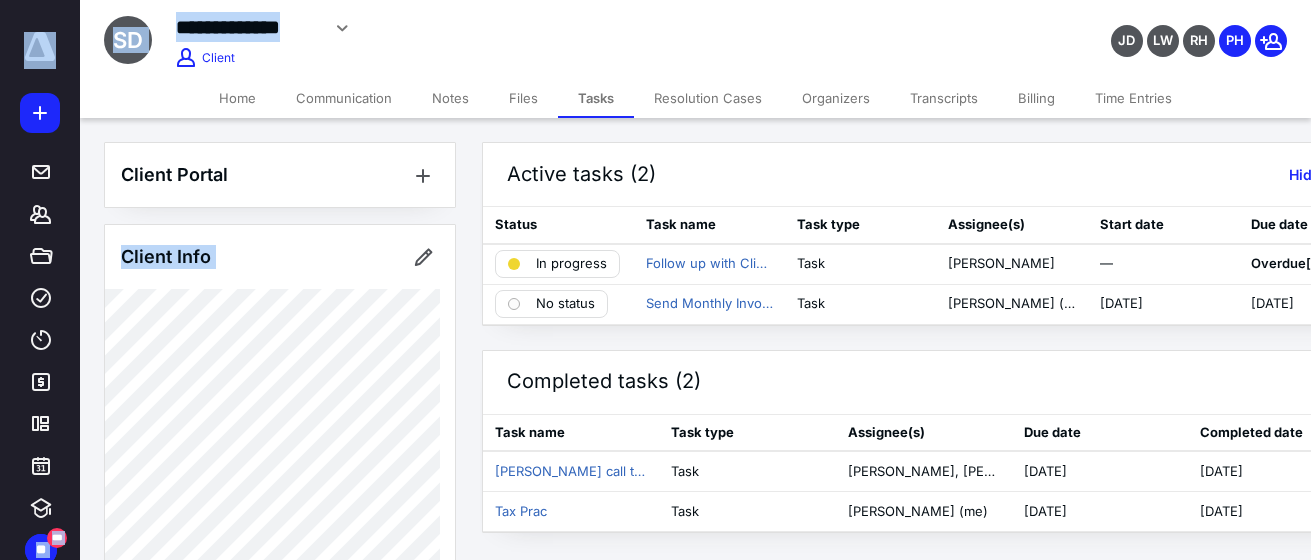click on "Client Portal Client Info About Spouse Dependents Important clients Tags Manage all tags" at bounding box center (280, 740) 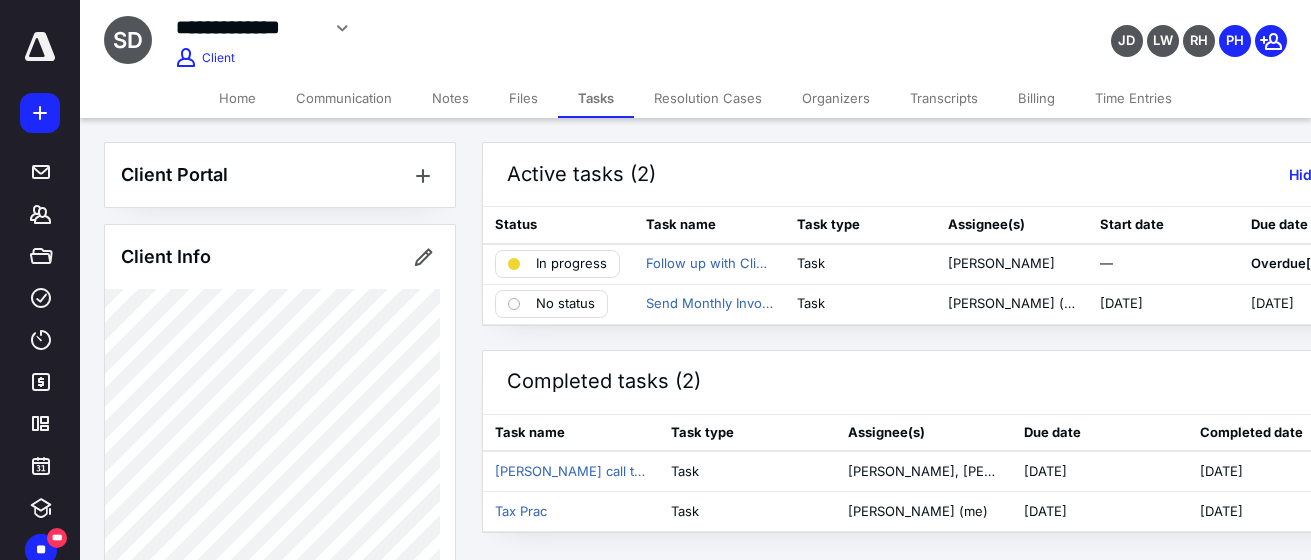 click on "Home" at bounding box center [237, 98] 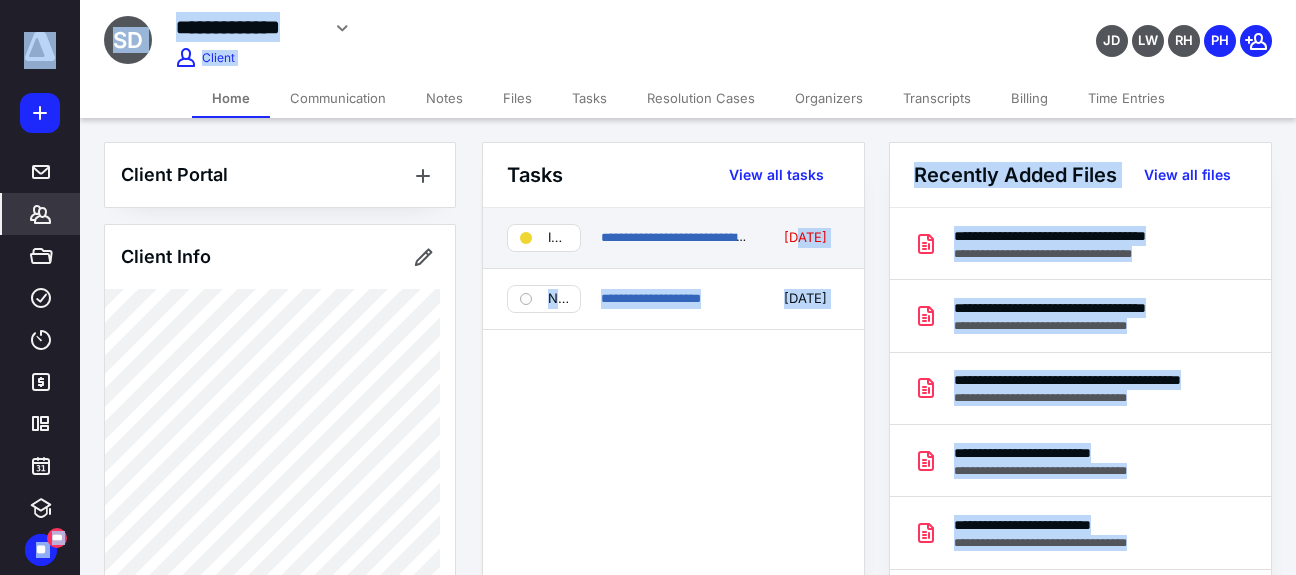 drag, startPoint x: 895, startPoint y: 39, endPoint x: 783, endPoint y: 265, distance: 252.23006 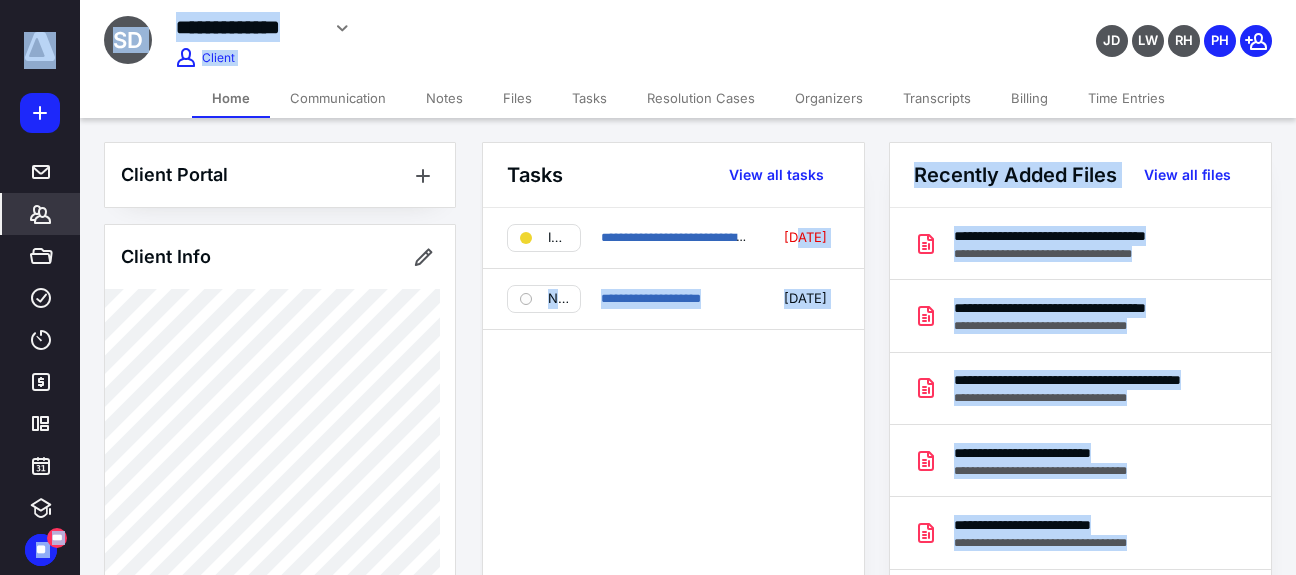 click on "**********" at bounding box center [526, 28] 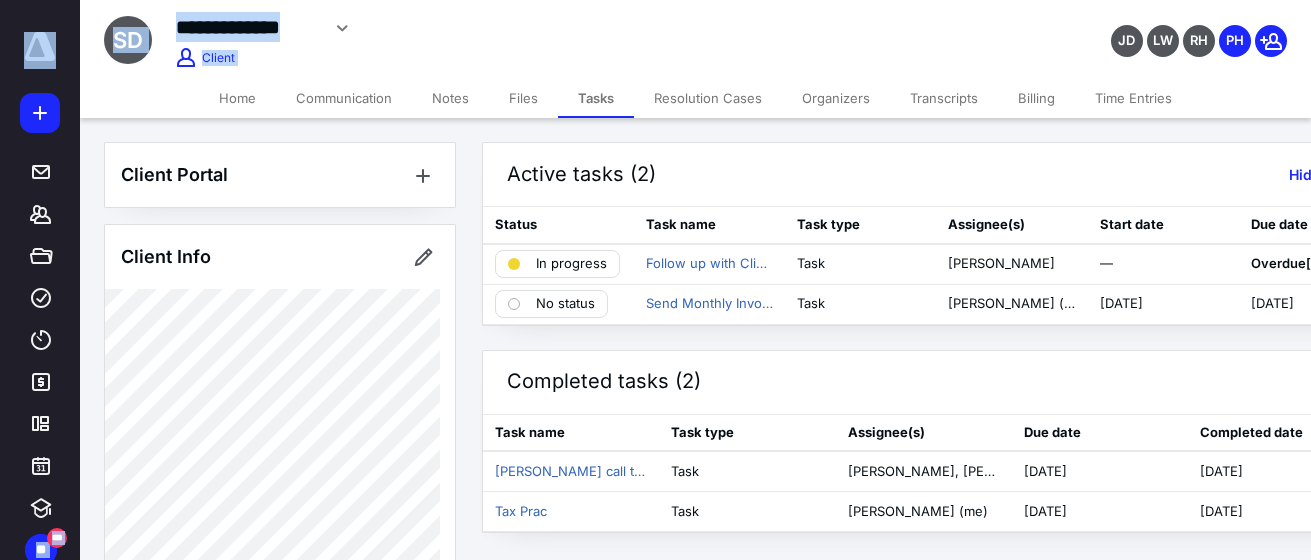 click on "Home" at bounding box center [237, 98] 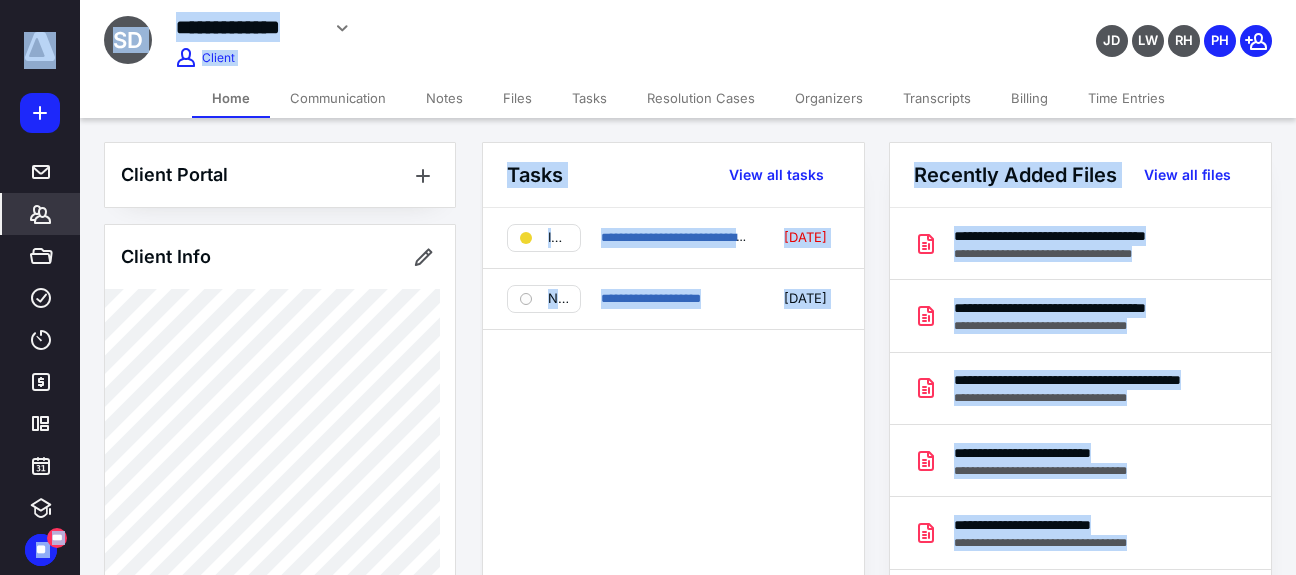 click on "**********" at bounding box center (490, 35) 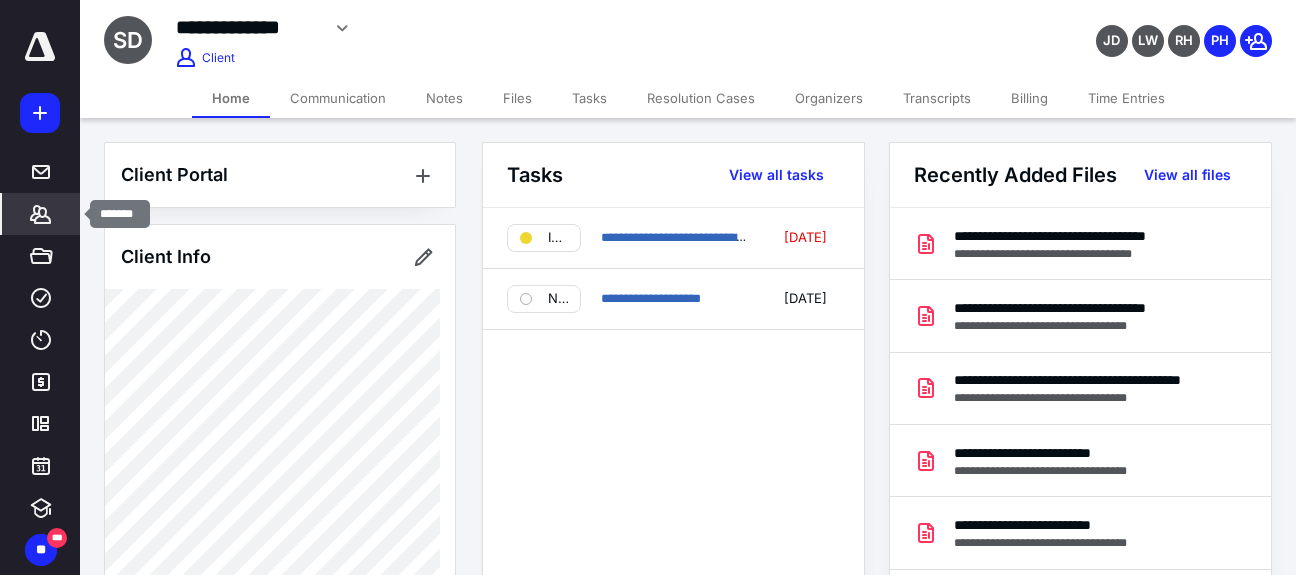 click 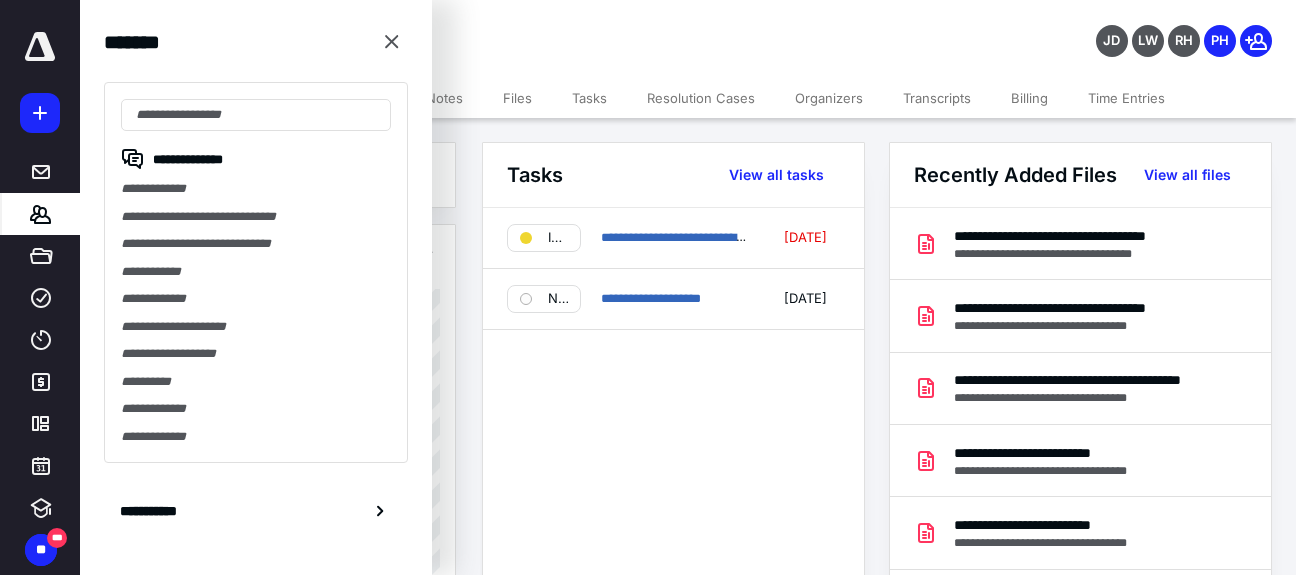 click on "Time Entries" at bounding box center [1126, 98] 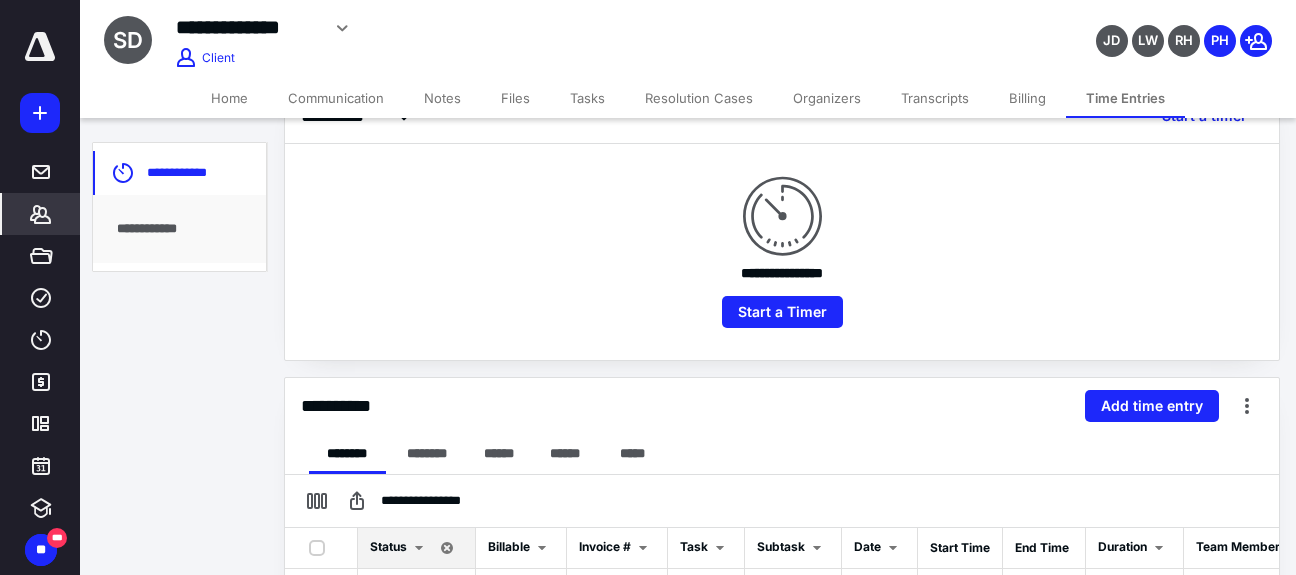 scroll, scrollTop: 0, scrollLeft: 0, axis: both 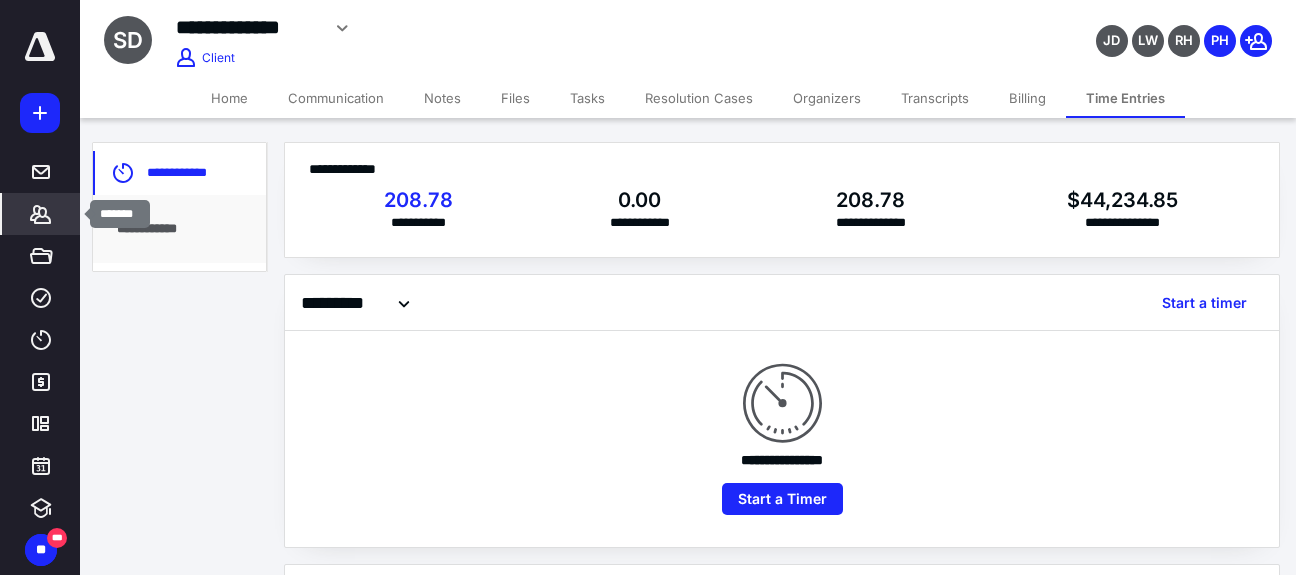 click 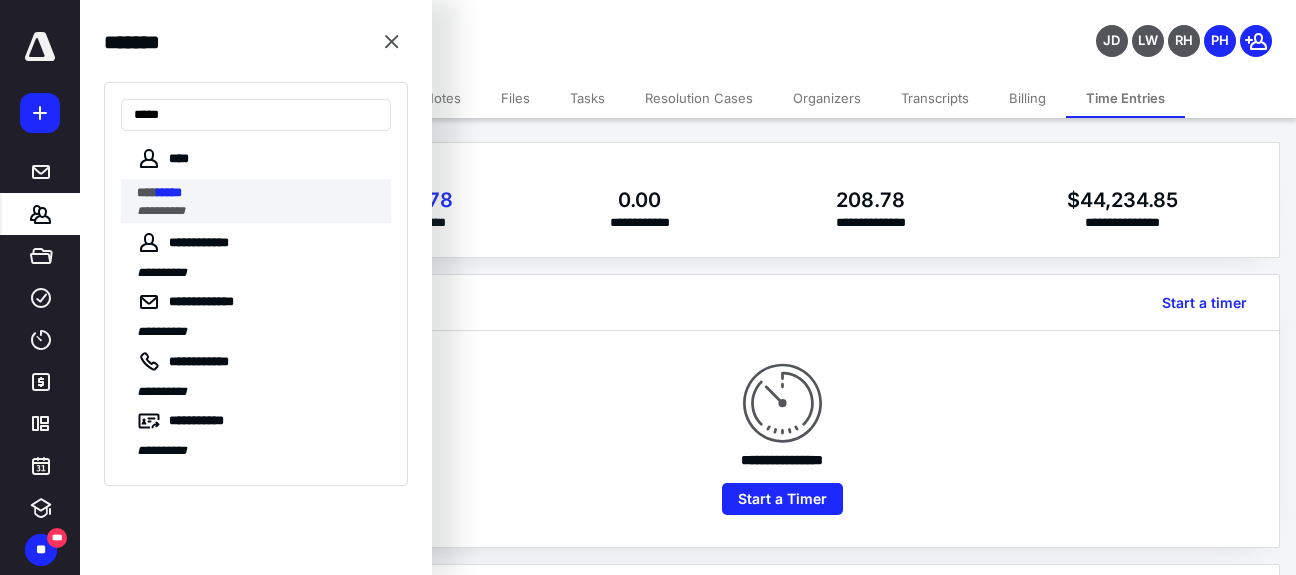 type on "*****" 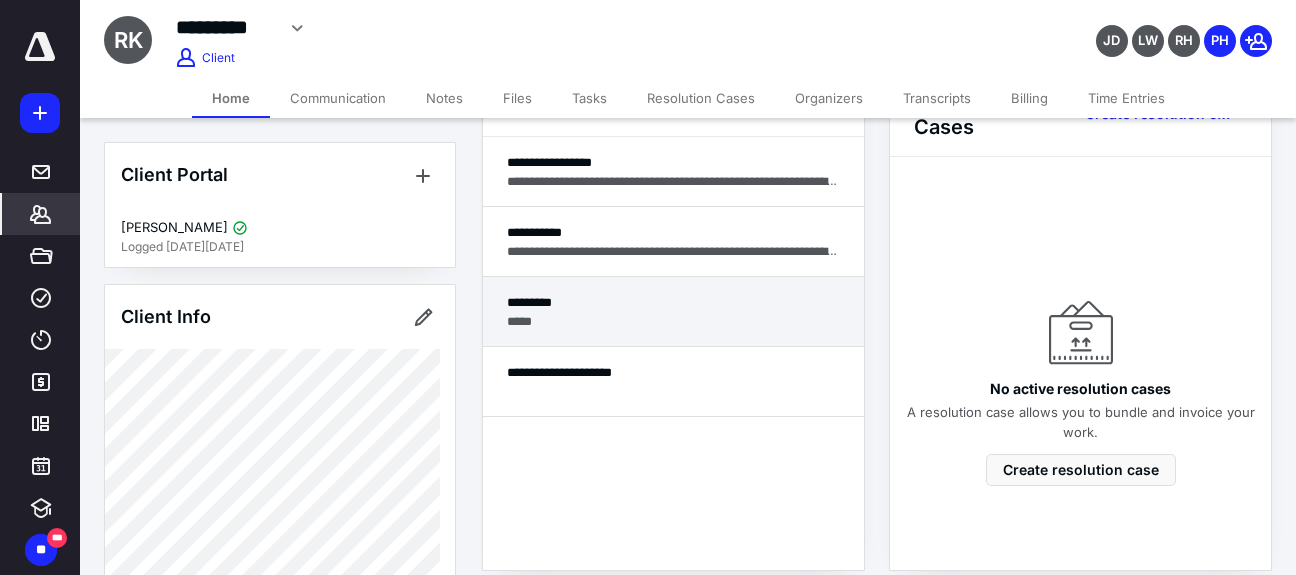 scroll, scrollTop: 600, scrollLeft: 0, axis: vertical 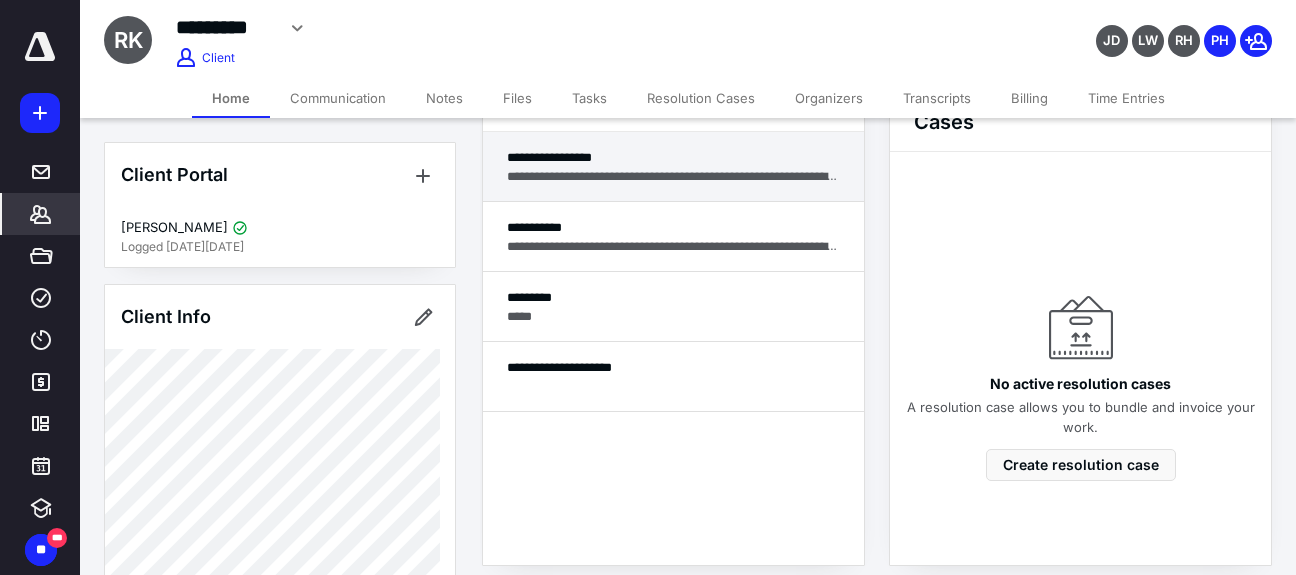 click on "**********" at bounding box center (673, 176) 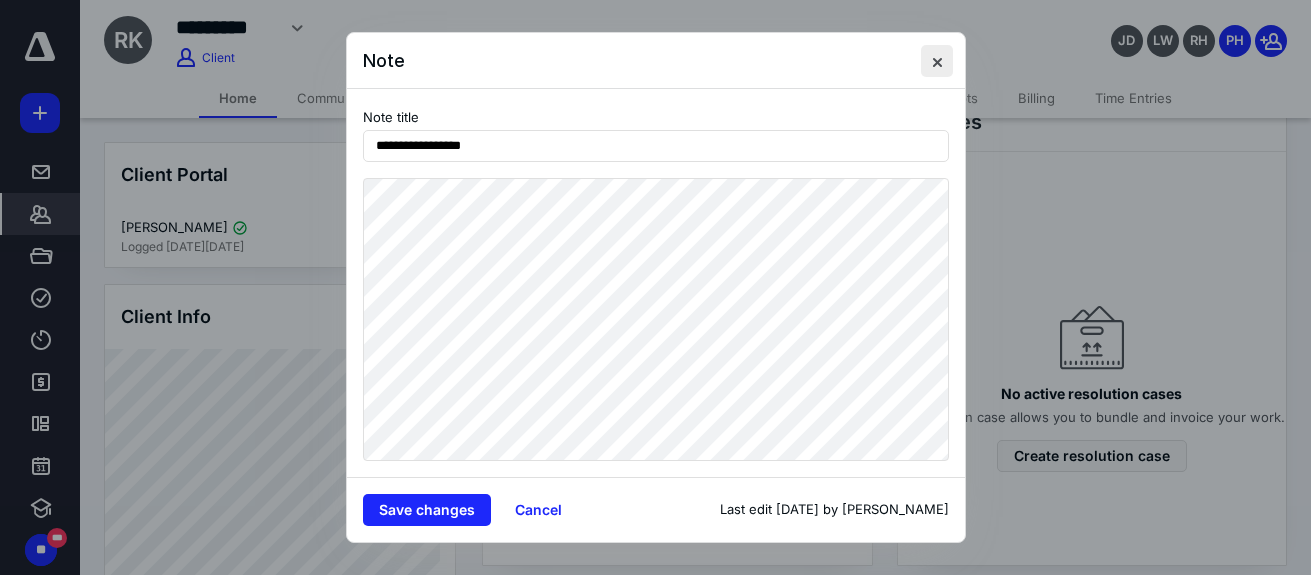 click at bounding box center [937, 61] 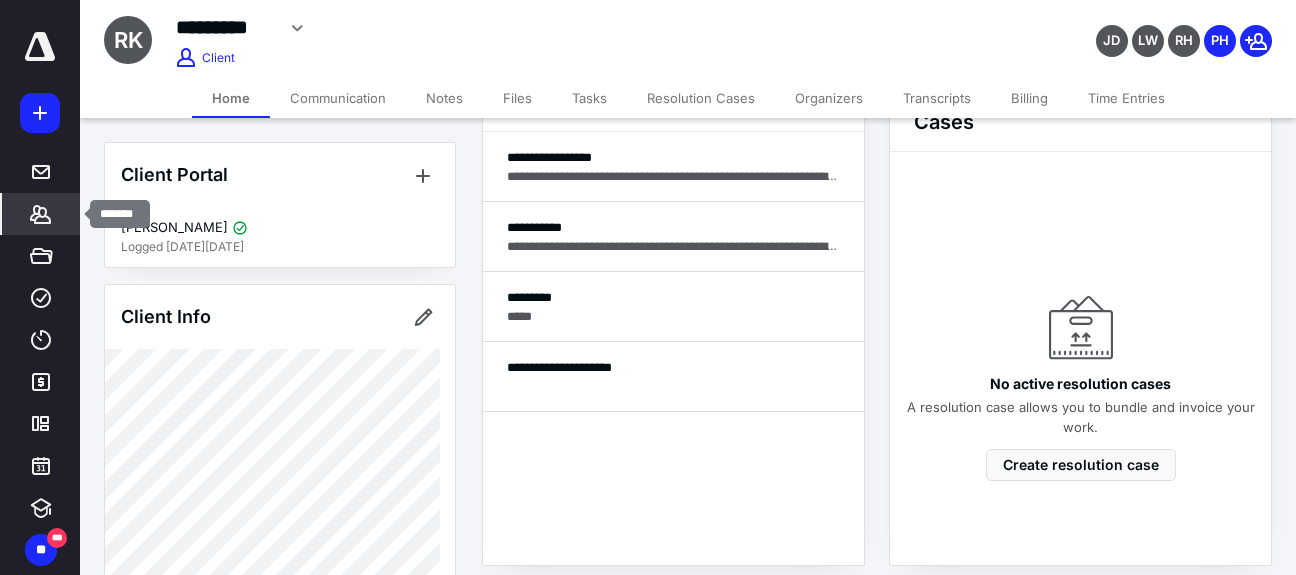 click 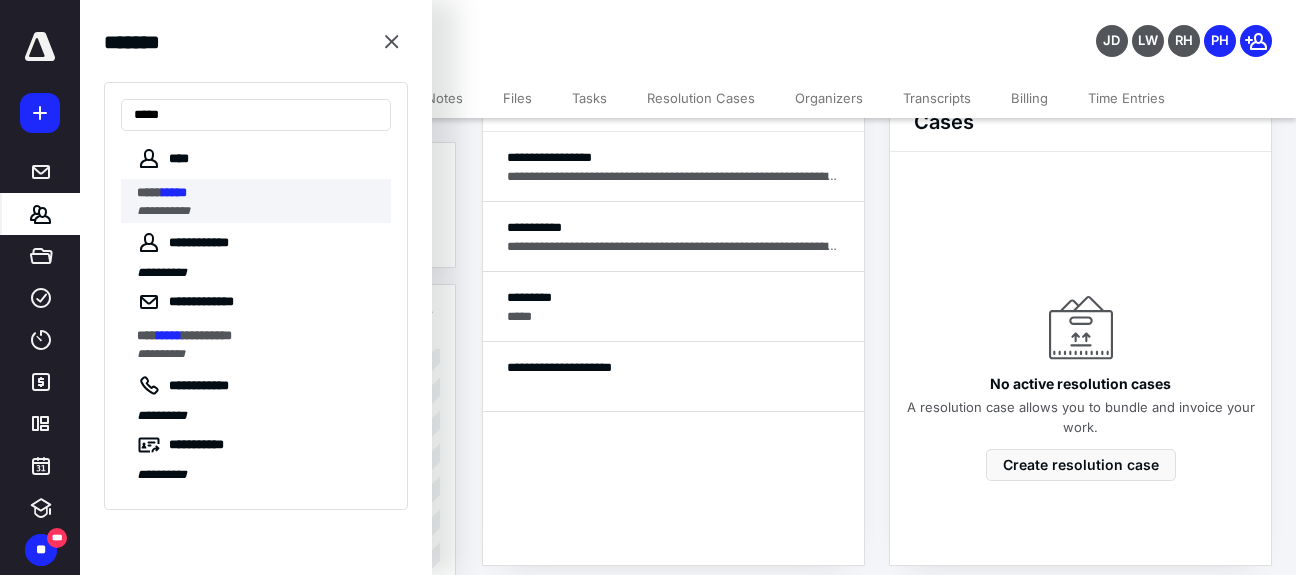 type on "*****" 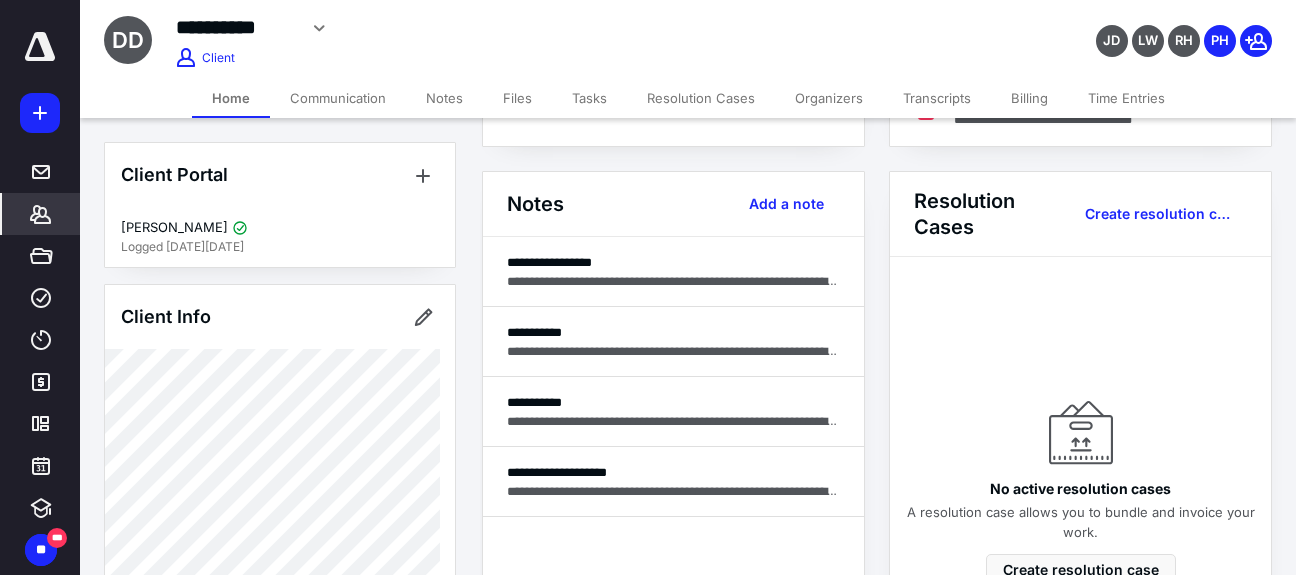 scroll, scrollTop: 500, scrollLeft: 0, axis: vertical 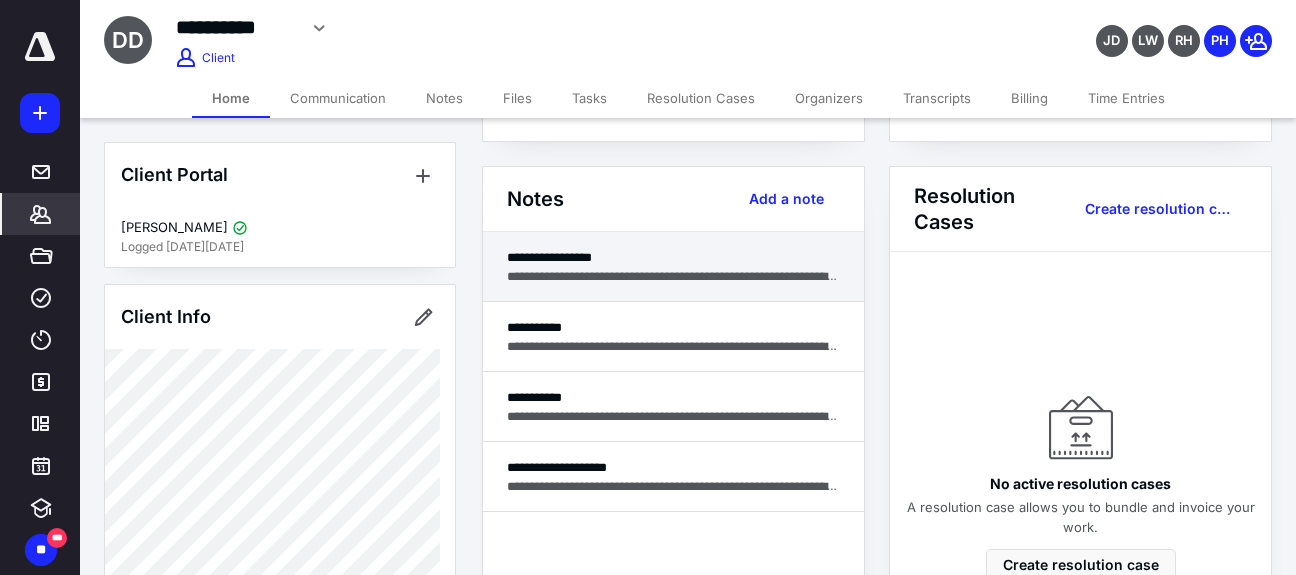 click on "**********" at bounding box center (673, 257) 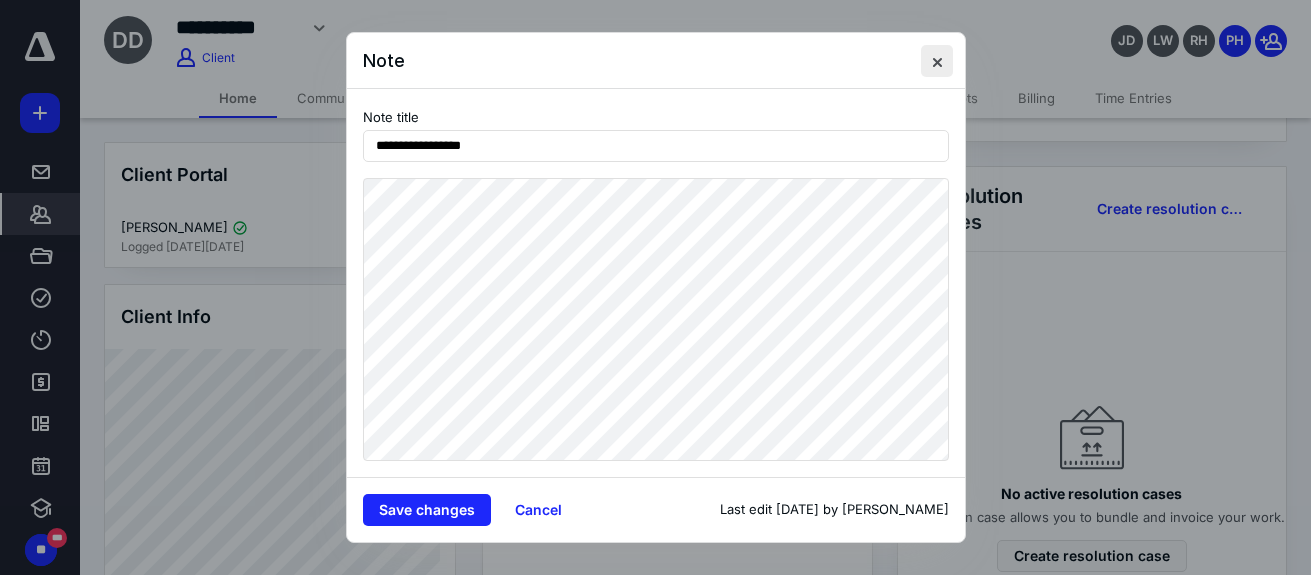 click at bounding box center (937, 61) 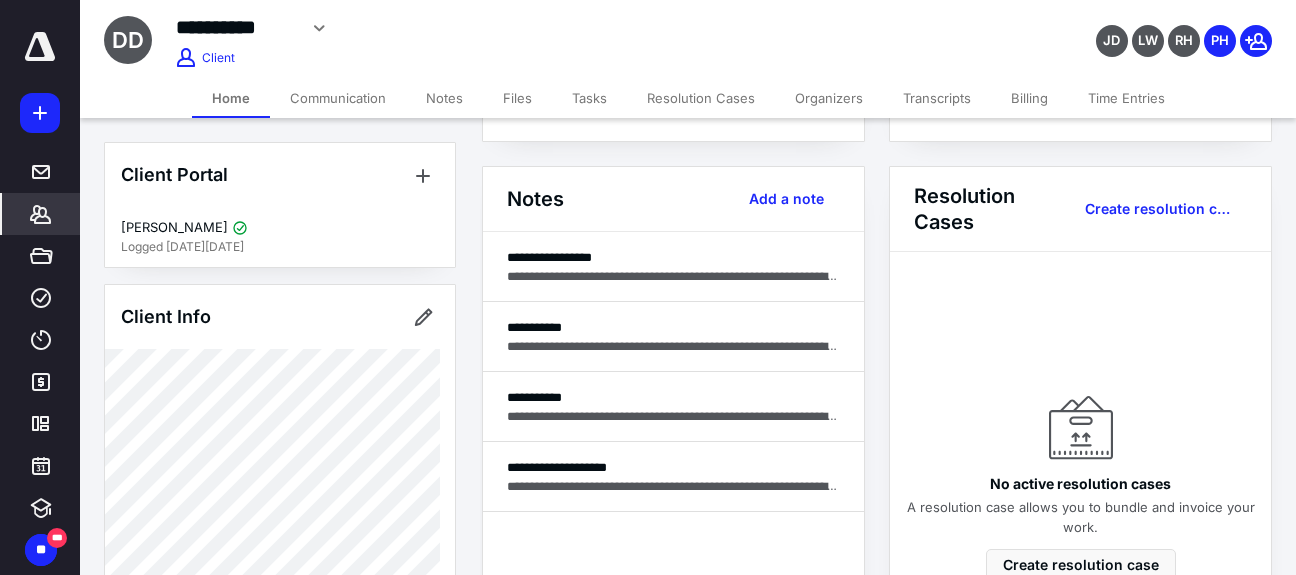 click on "Tasks" at bounding box center (589, 98) 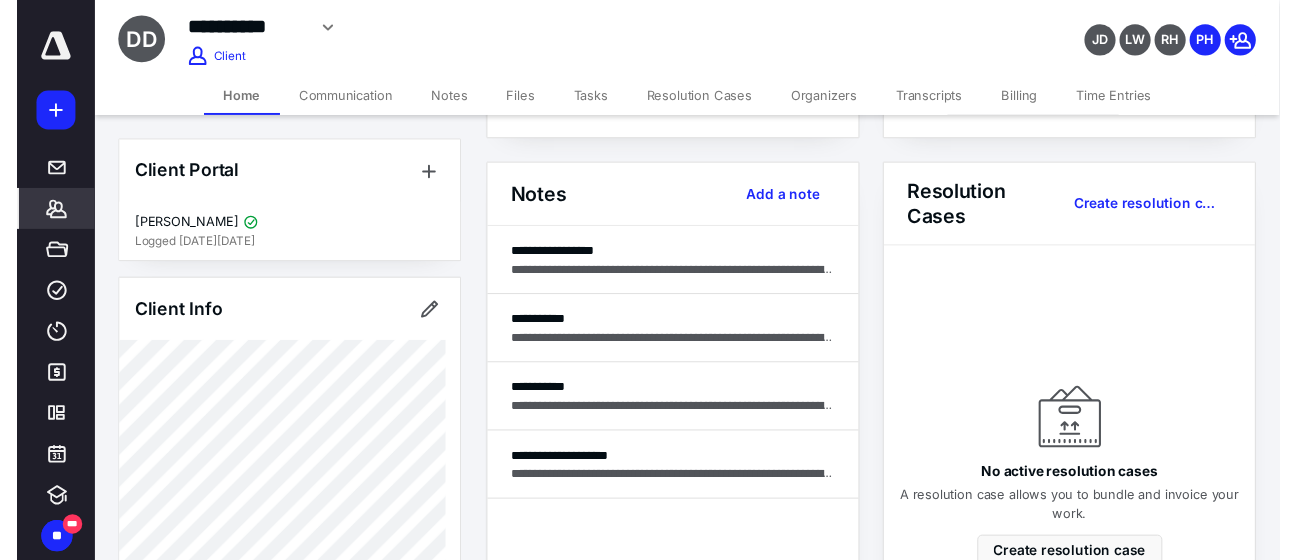 scroll, scrollTop: 0, scrollLeft: 0, axis: both 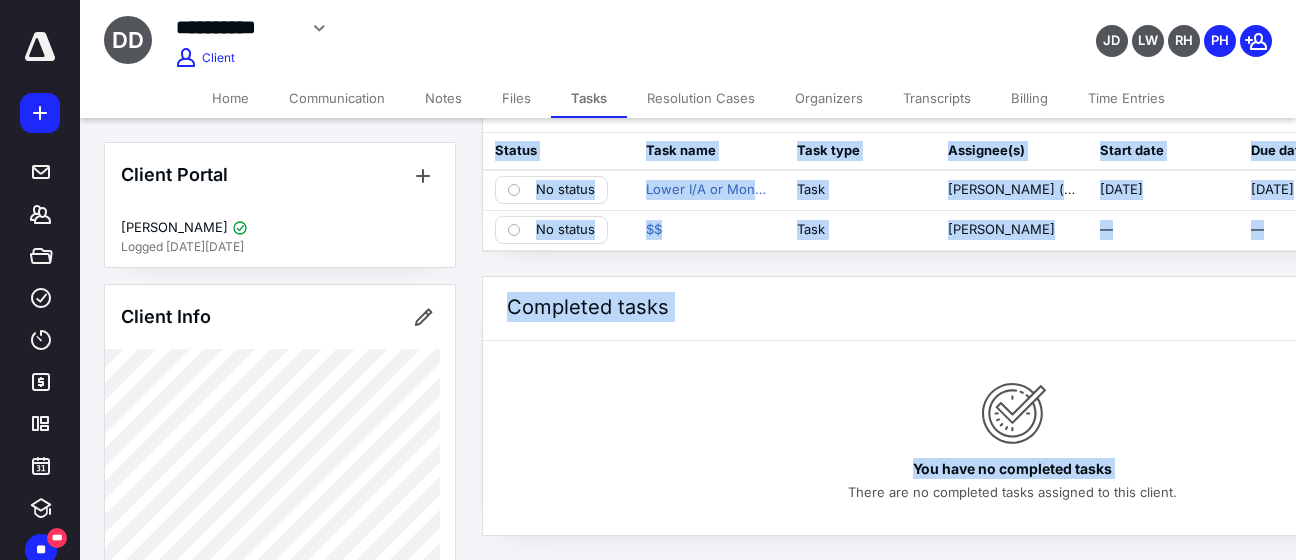 drag, startPoint x: 733, startPoint y: 558, endPoint x: 962, endPoint y: 566, distance: 229.1397 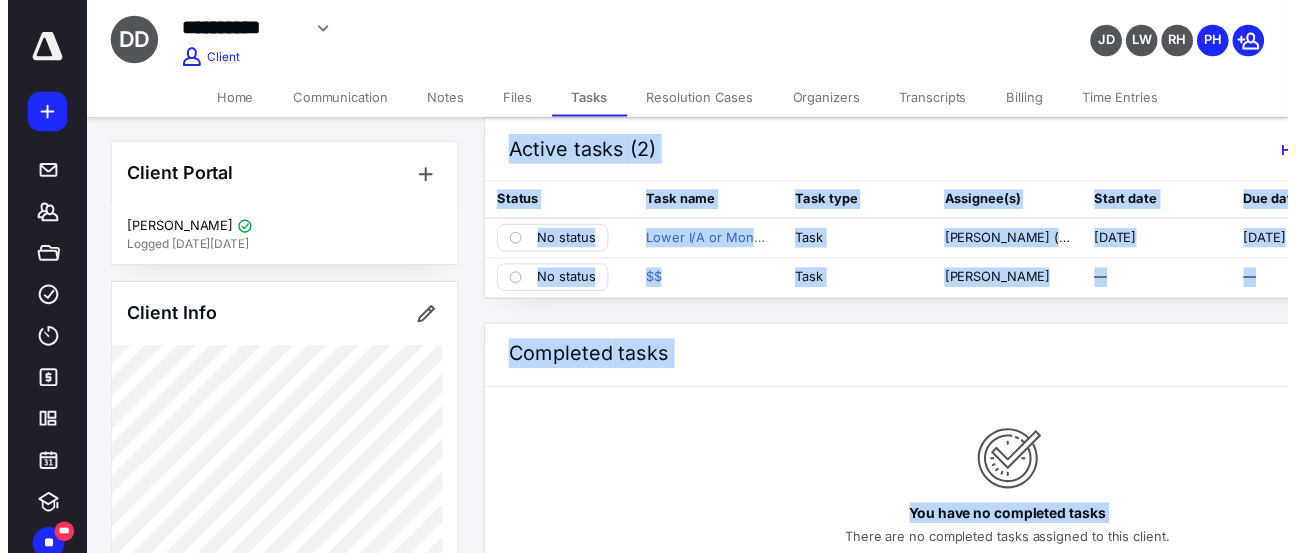 scroll, scrollTop: 0, scrollLeft: 0, axis: both 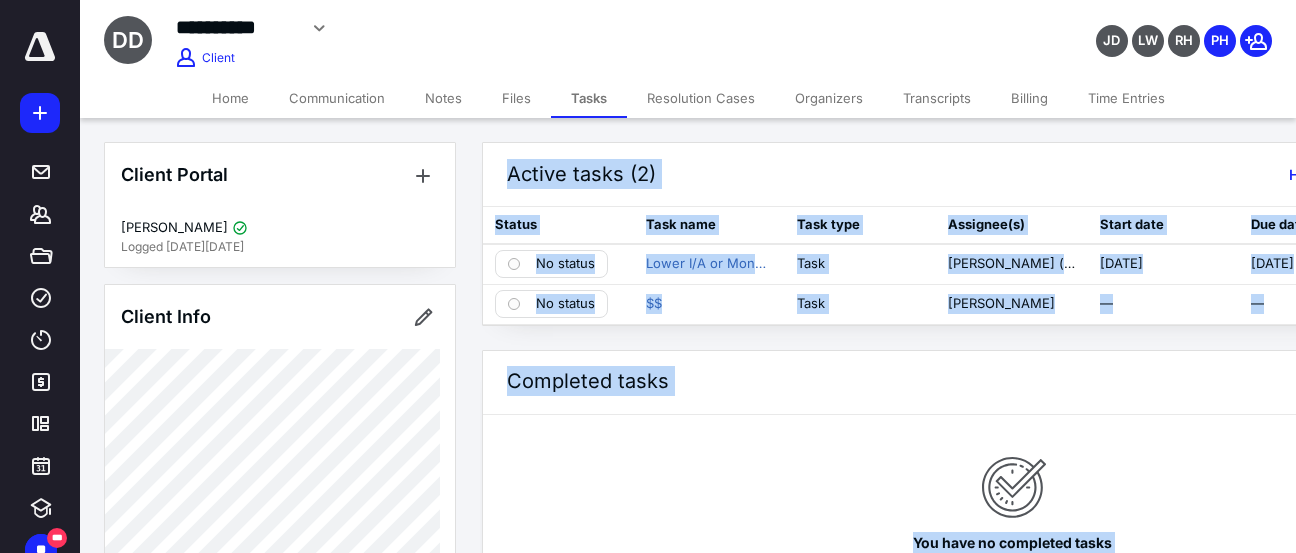 click on "You have no completed tasks There are no completed tasks assigned to this client." at bounding box center (1012, 512) 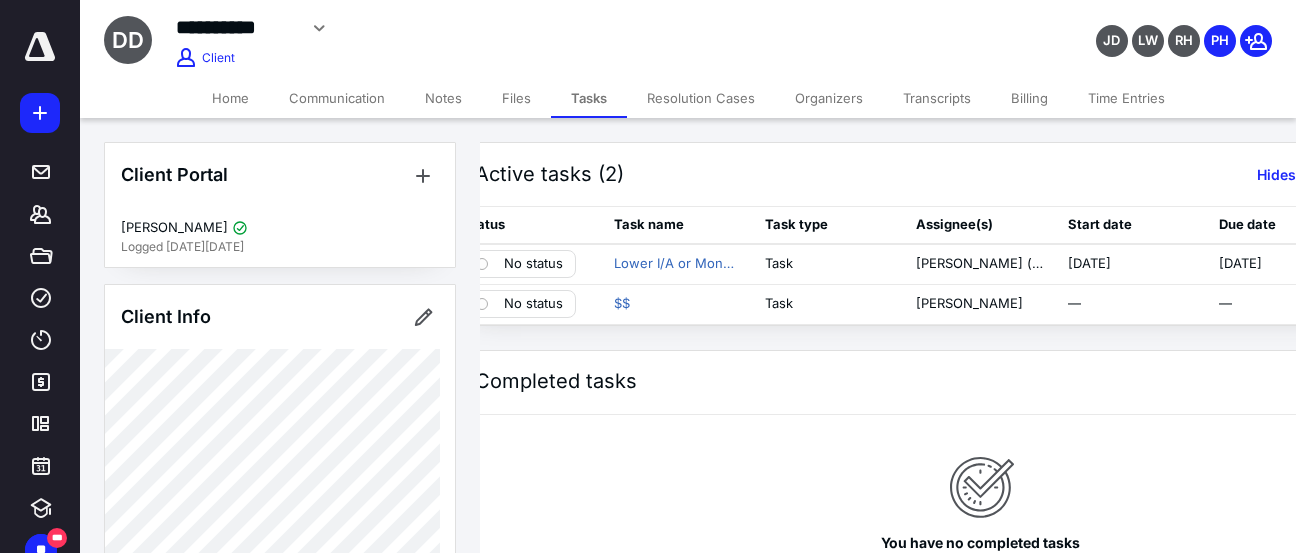 scroll, scrollTop: 0, scrollLeft: 0, axis: both 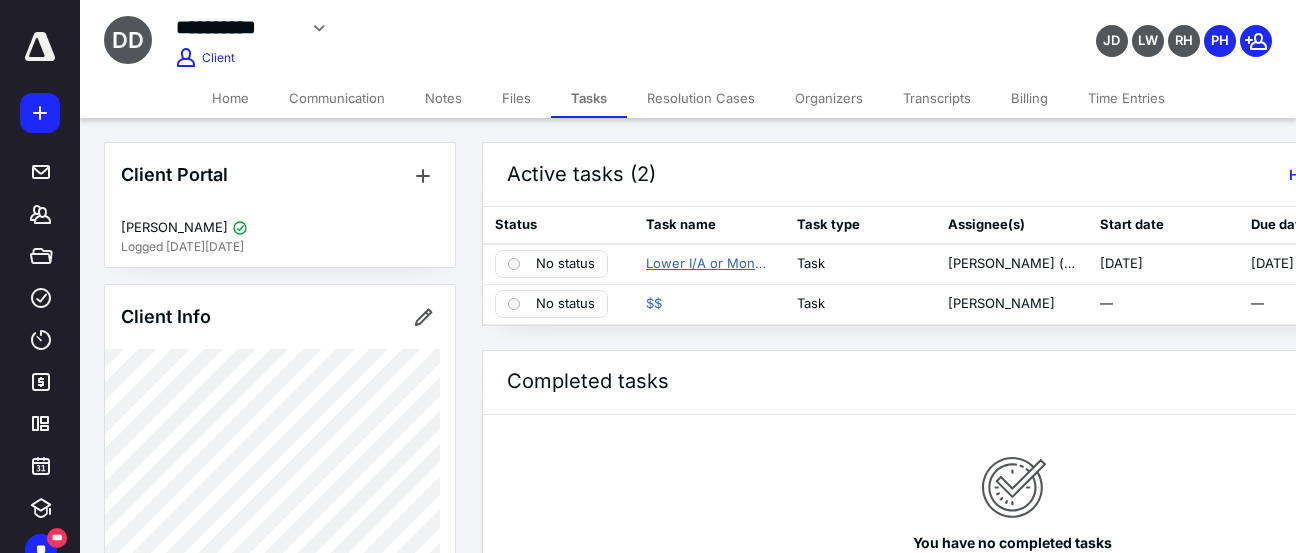 click on "Lower I/A or Money or Monitoring or close" at bounding box center [709, 264] 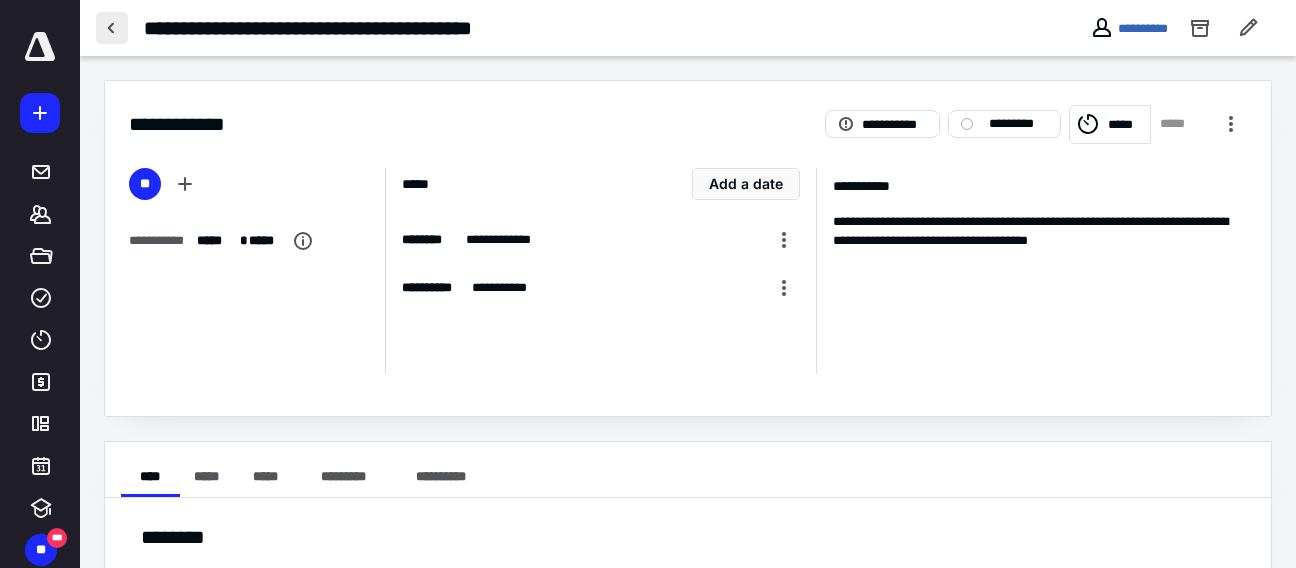 click at bounding box center (112, 28) 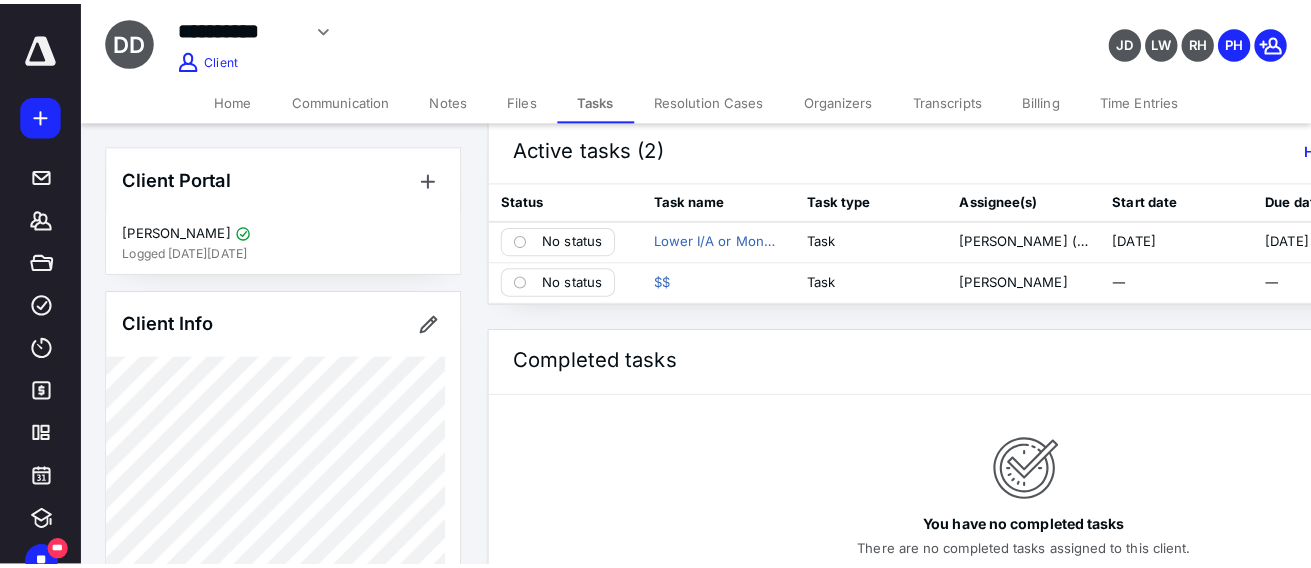 scroll, scrollTop: 0, scrollLeft: 0, axis: both 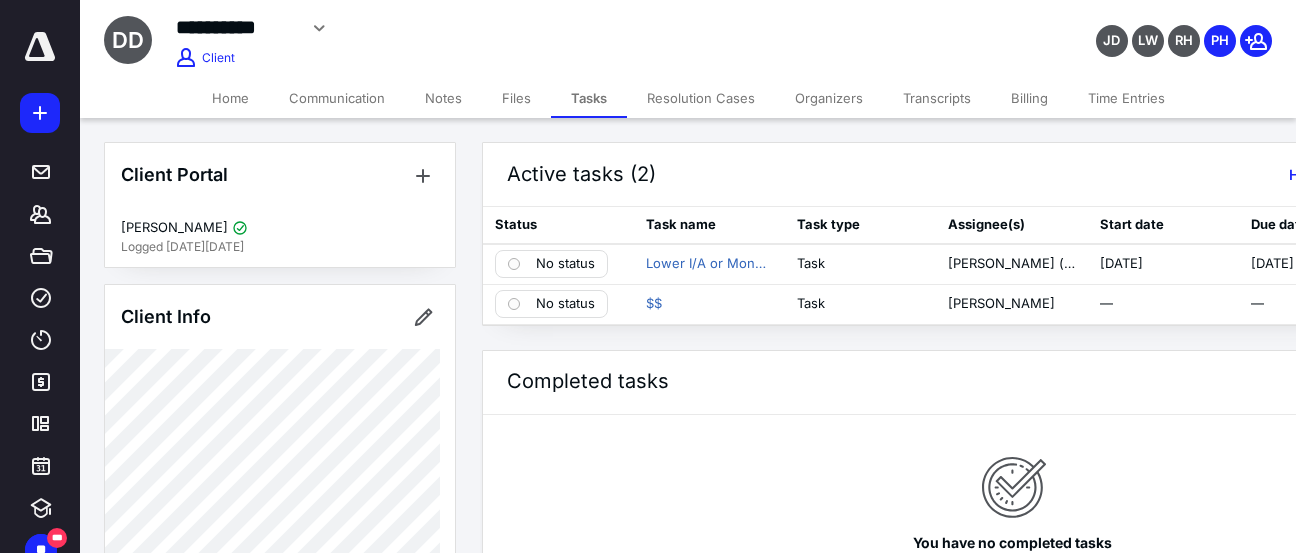 click on "Files" at bounding box center [516, 98] 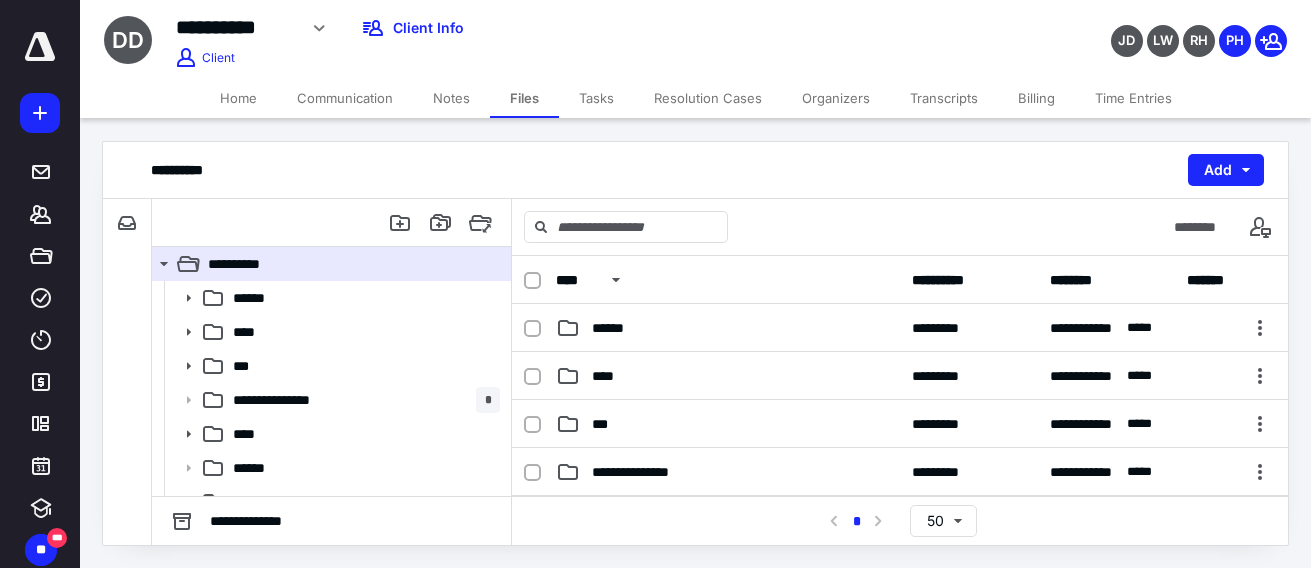 click on "Notes" at bounding box center (451, 98) 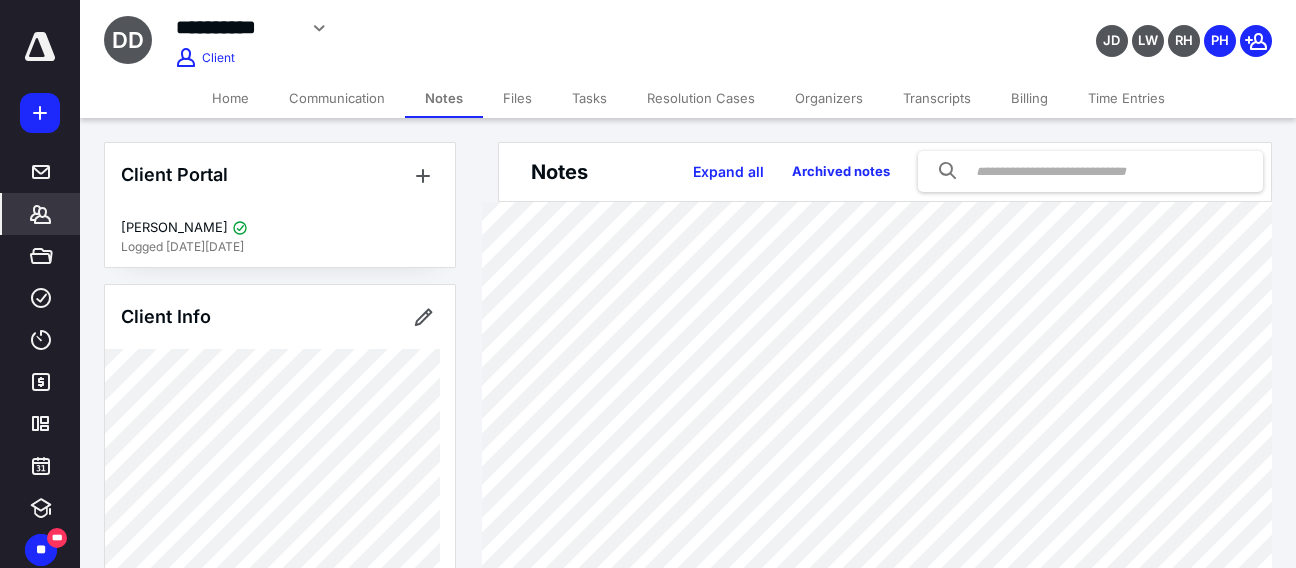 click on "Tasks" at bounding box center [589, 98] 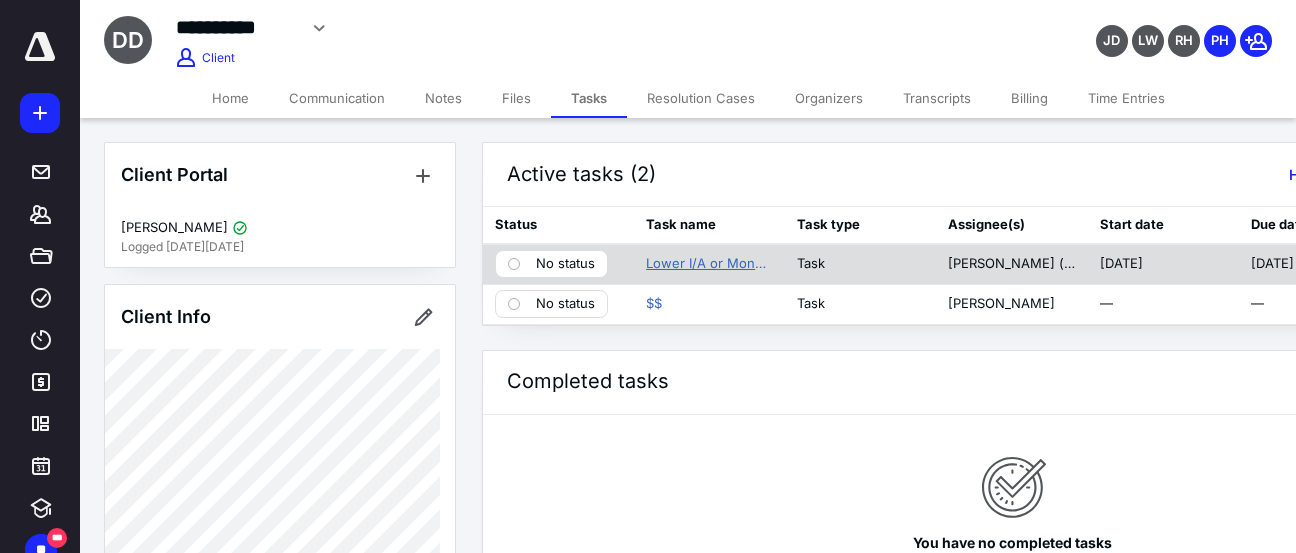 click on "Lower I/A or Money or Monitoring or close" at bounding box center [709, 264] 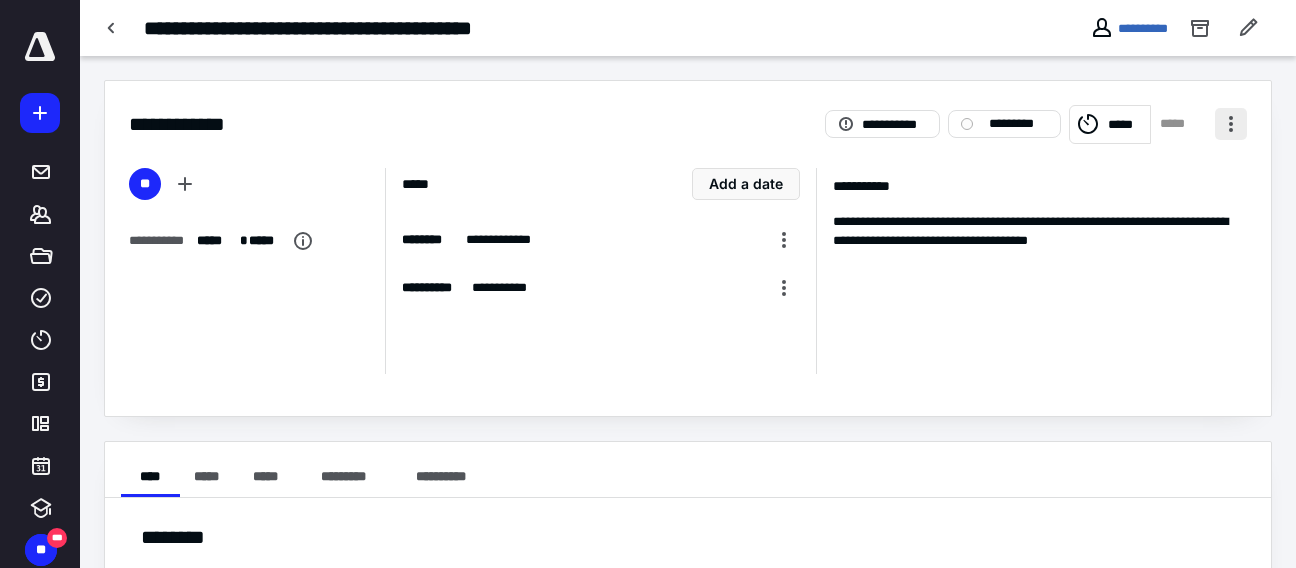 click at bounding box center [1231, 124] 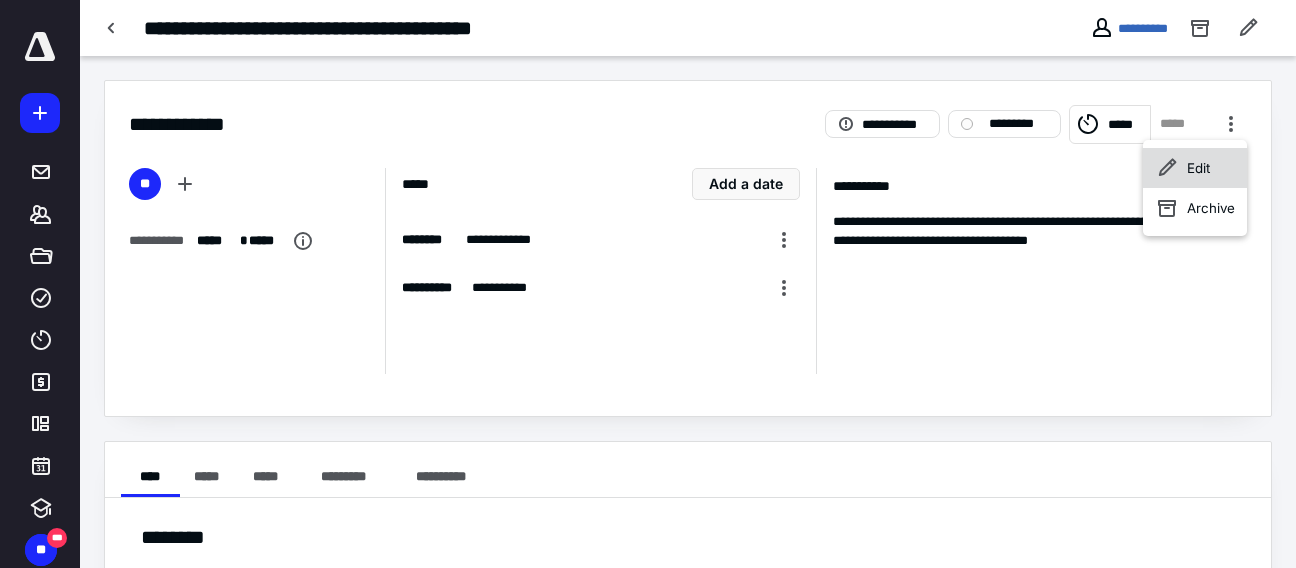 click on "Edit" at bounding box center (1195, 168) 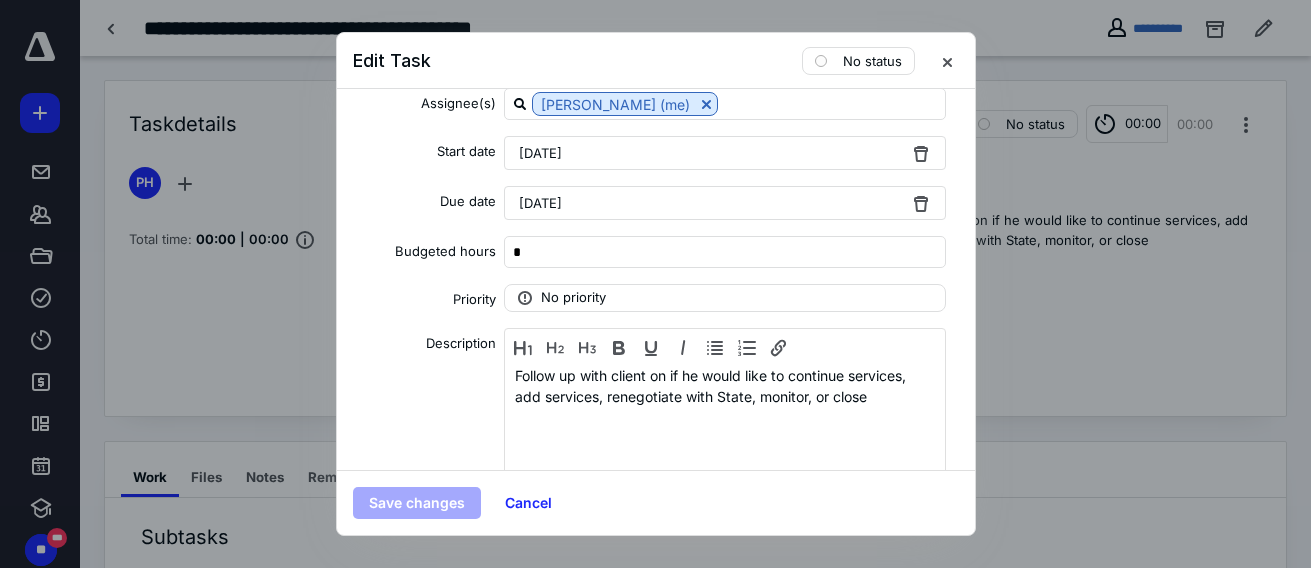 scroll, scrollTop: 173, scrollLeft: 0, axis: vertical 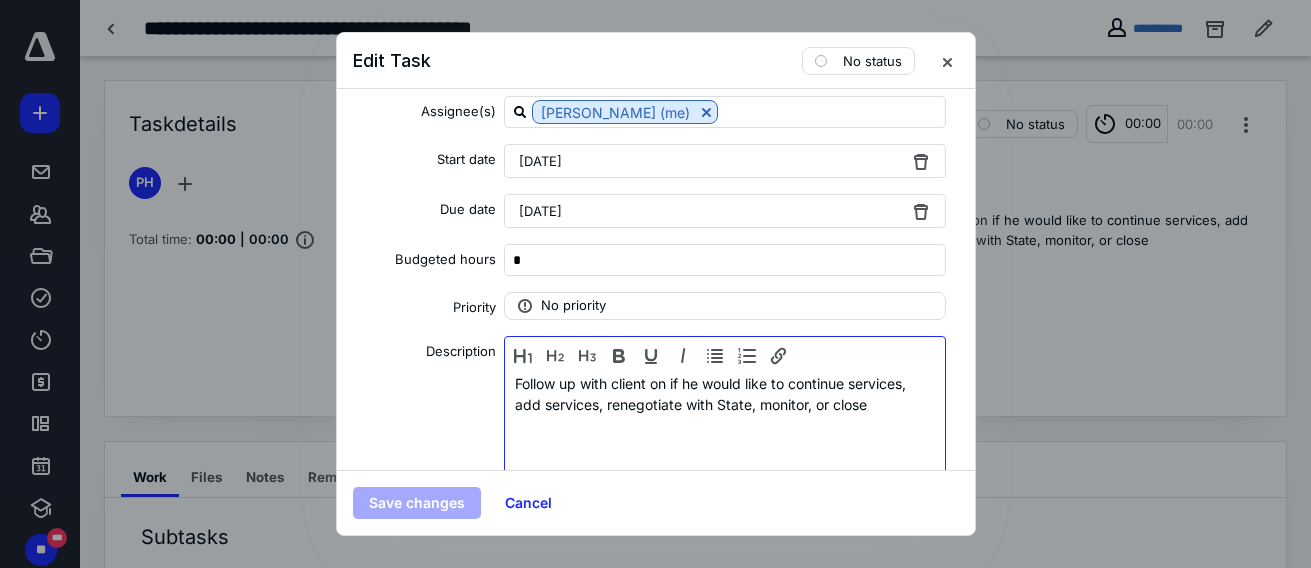 click on "Follow up with client on if he would like to continue services, add services, renegotiate with State, monitor, or close" at bounding box center (725, 425) 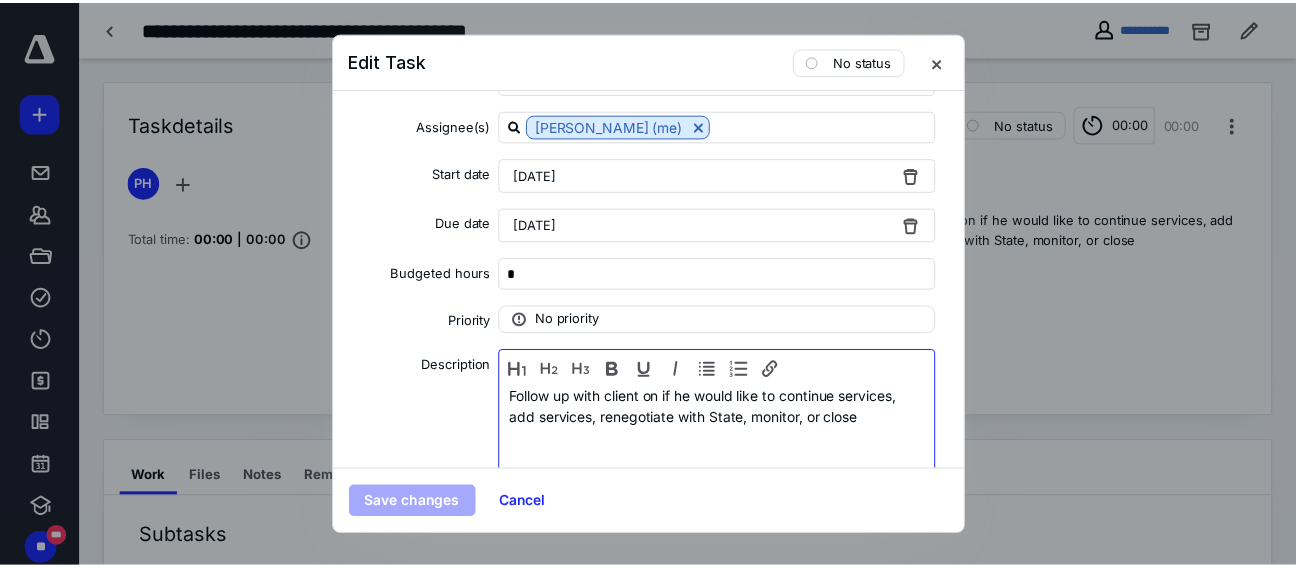 scroll, scrollTop: 273, scrollLeft: 0, axis: vertical 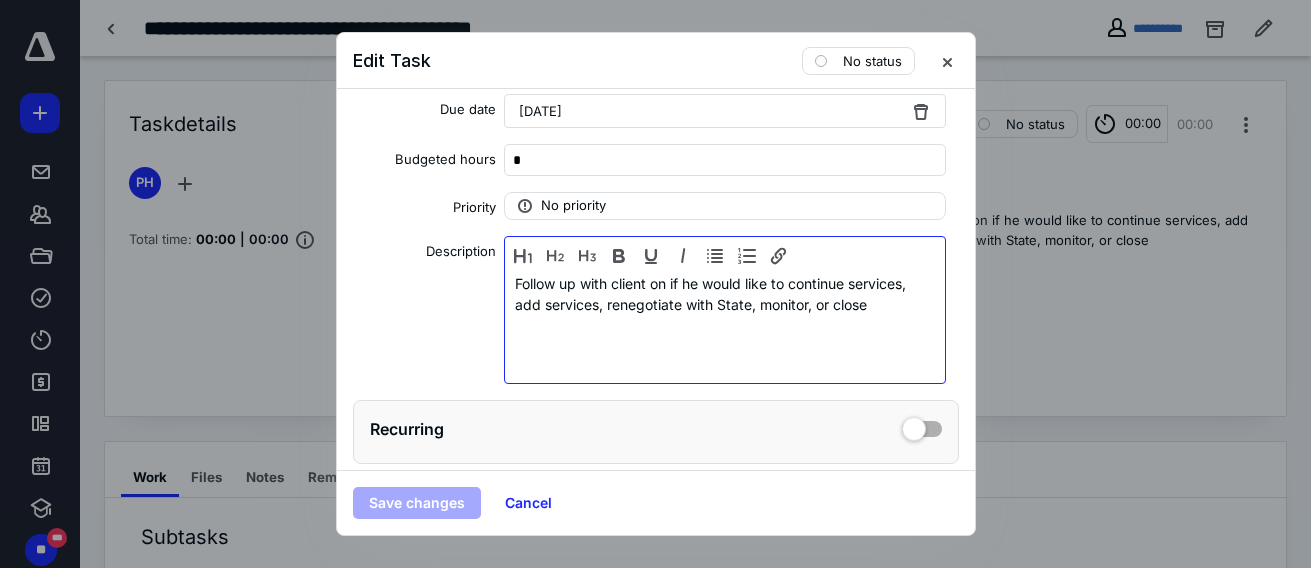 type 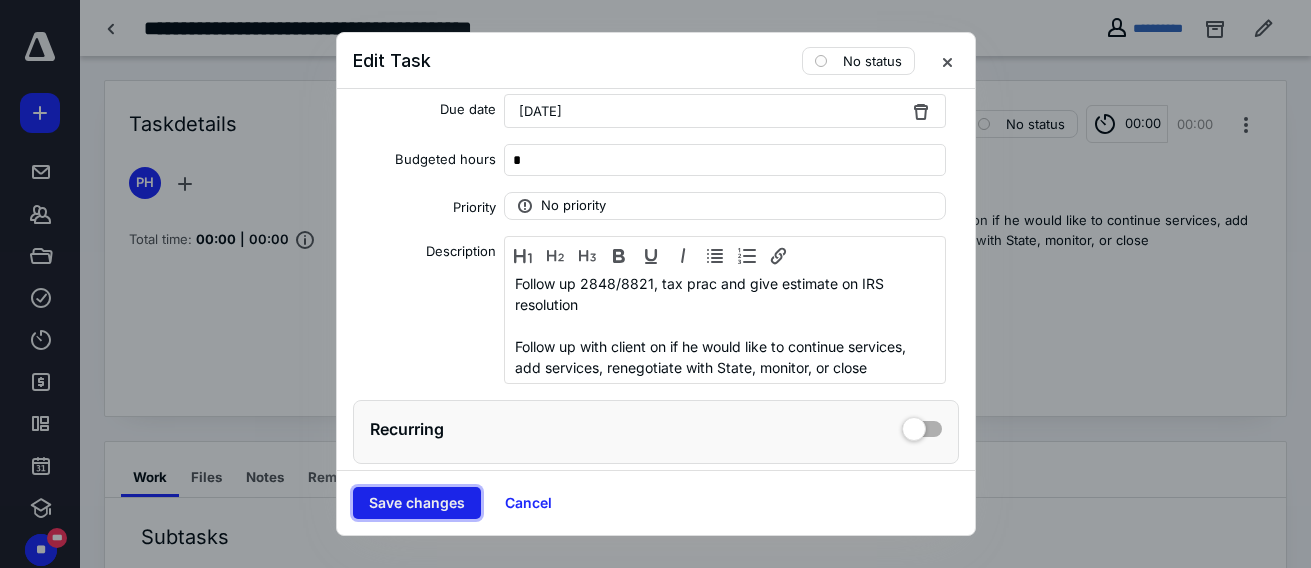 click on "Save changes" at bounding box center (417, 503) 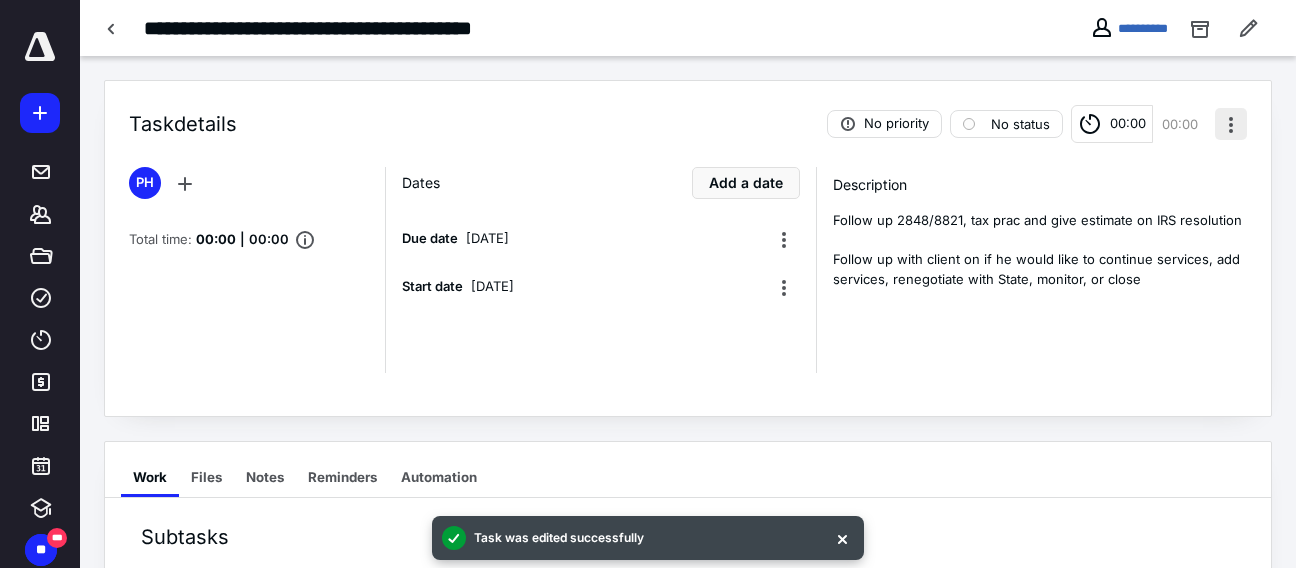 click at bounding box center (1231, 124) 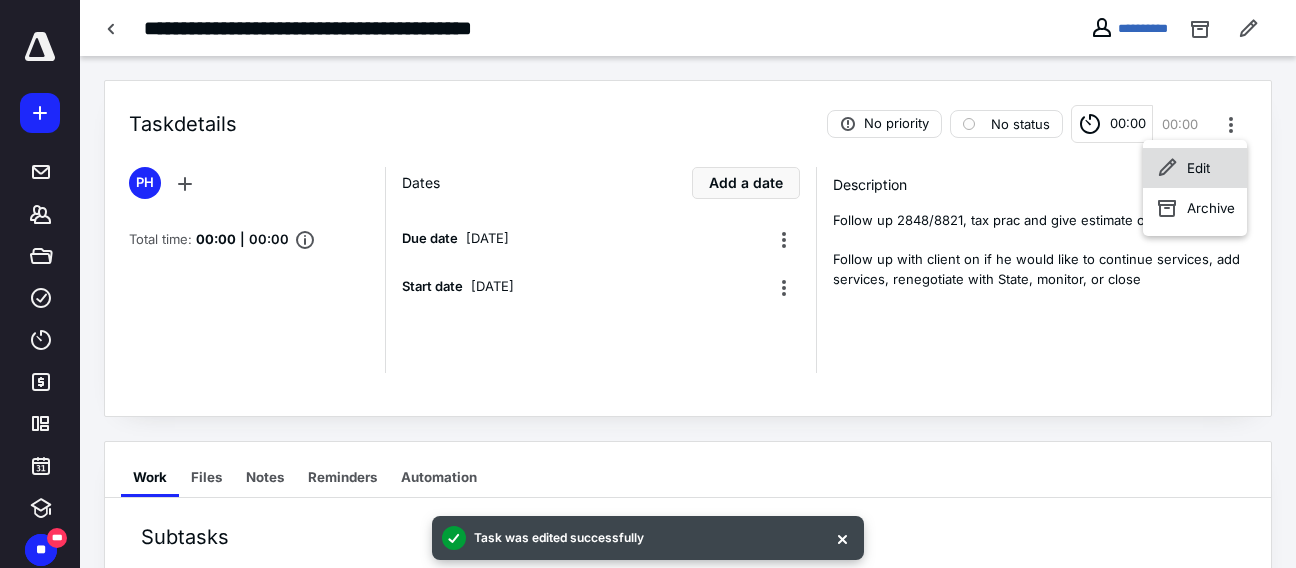 click on "Edit" at bounding box center (1195, 168) 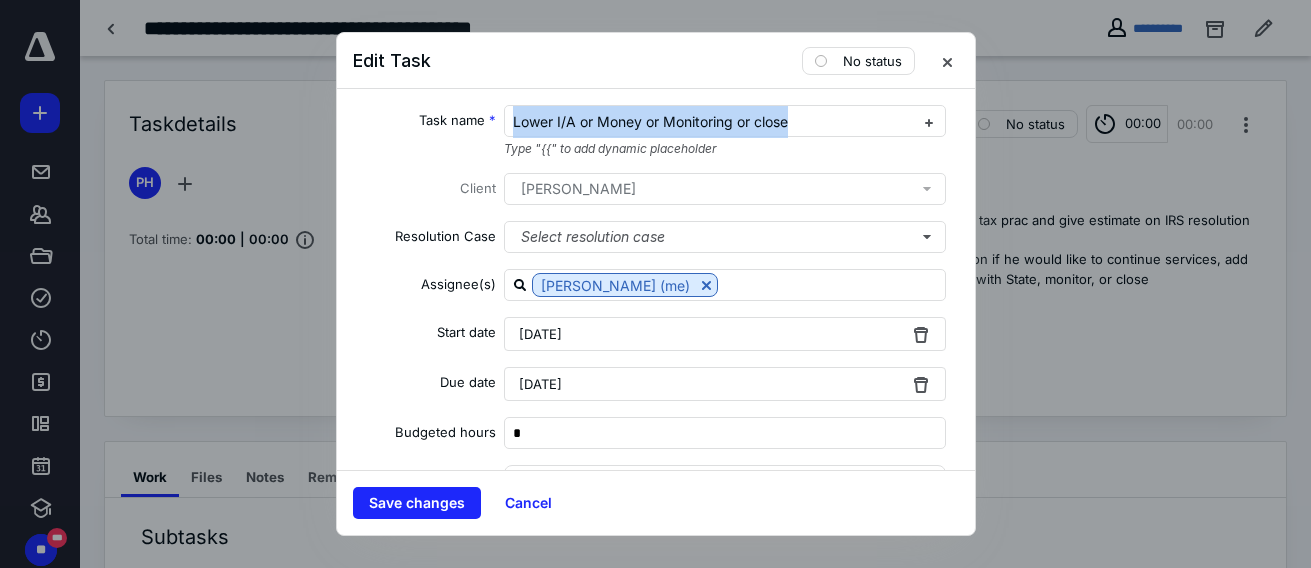 drag, startPoint x: 821, startPoint y: 133, endPoint x: 494, endPoint y: 126, distance: 327.07492 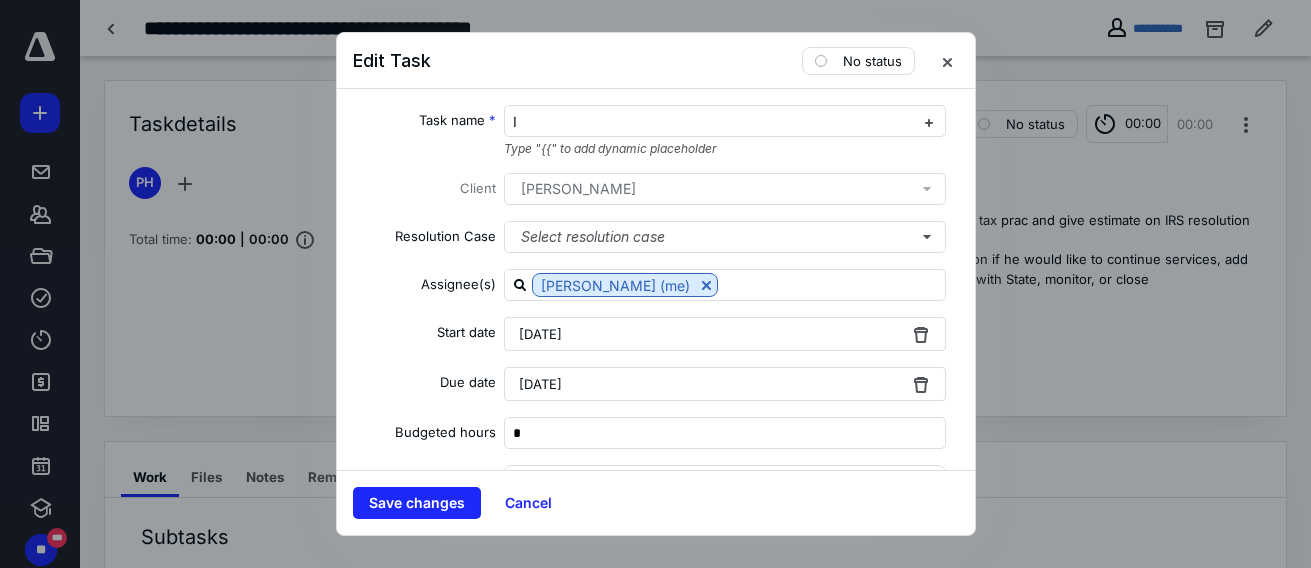 type 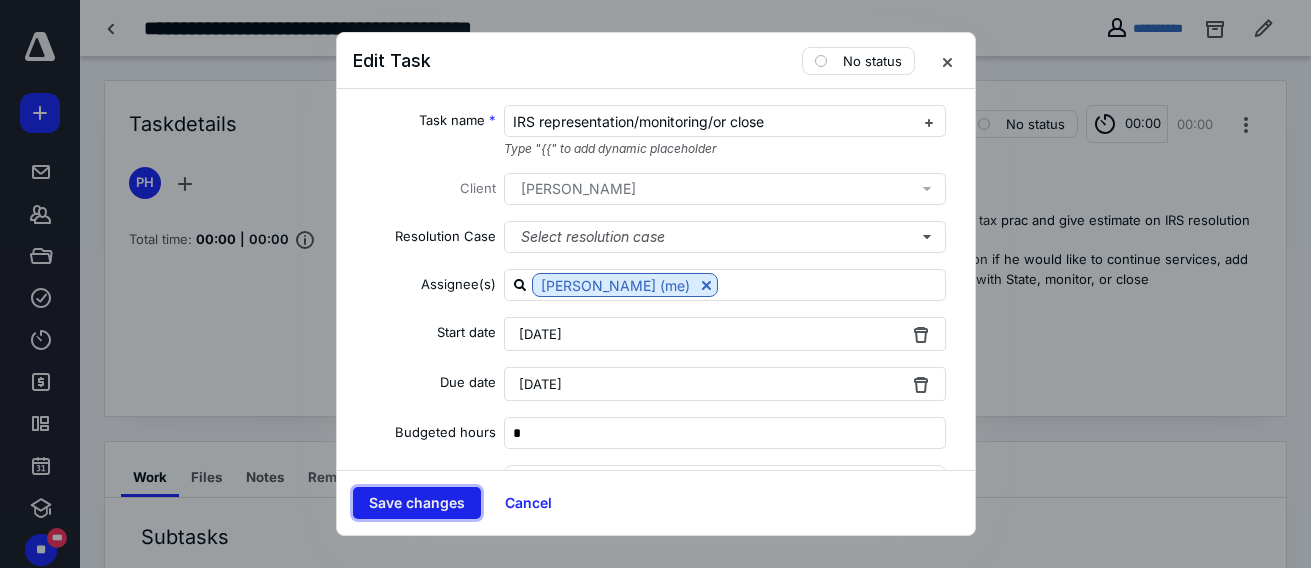 click on "Save changes" at bounding box center [417, 503] 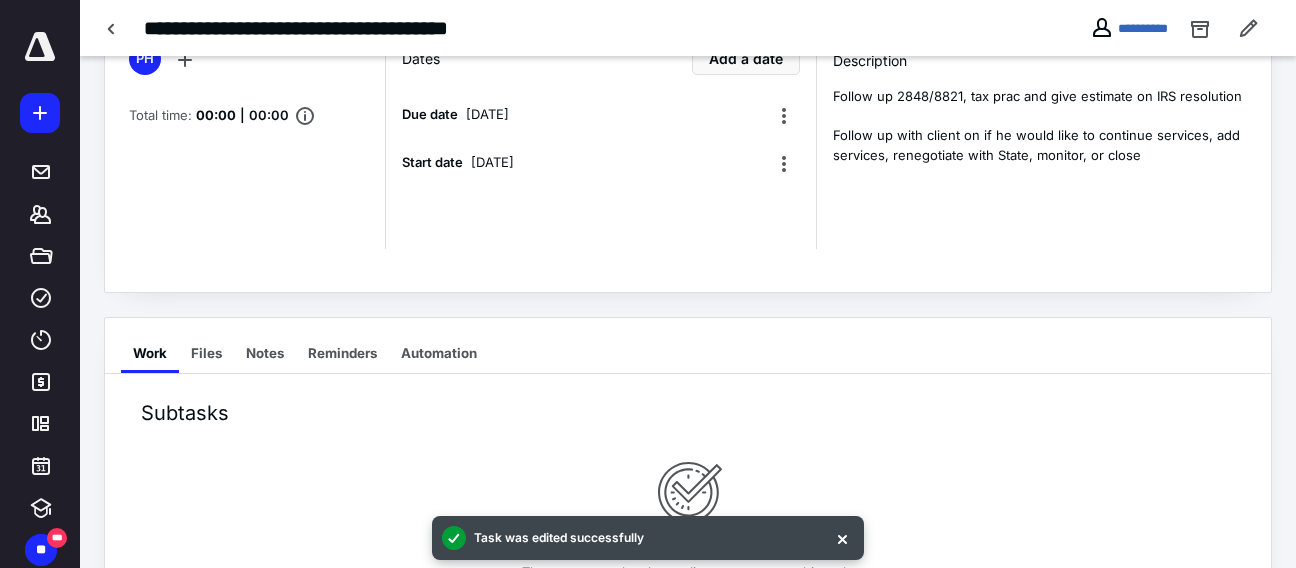 scroll, scrollTop: 0, scrollLeft: 0, axis: both 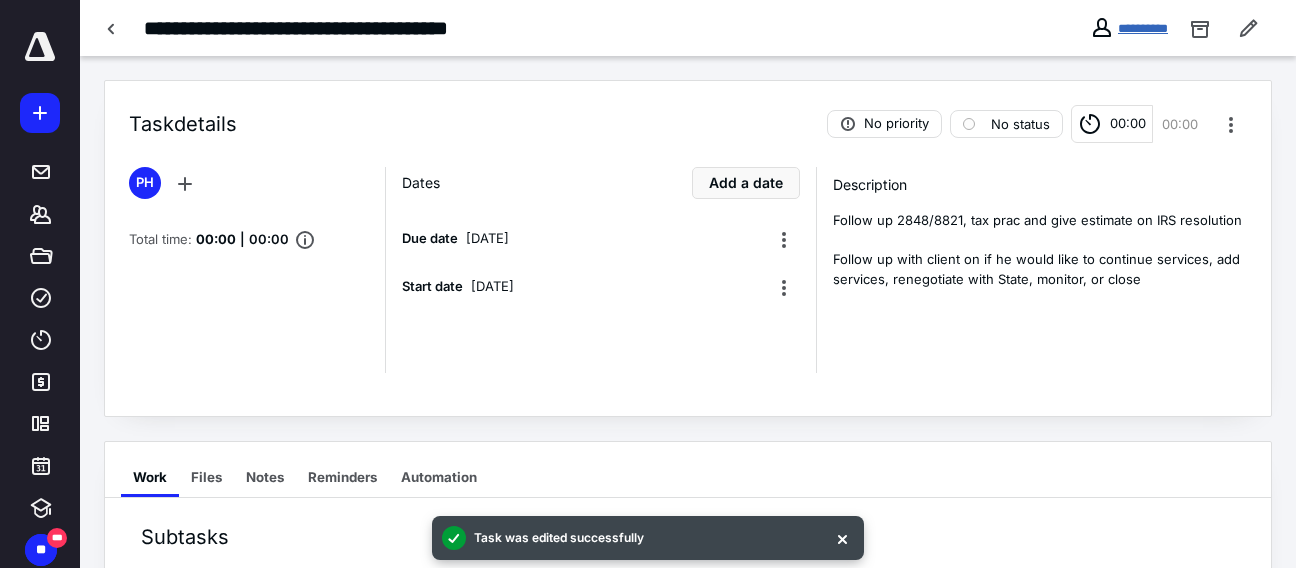 click on "**********" at bounding box center (1143, 28) 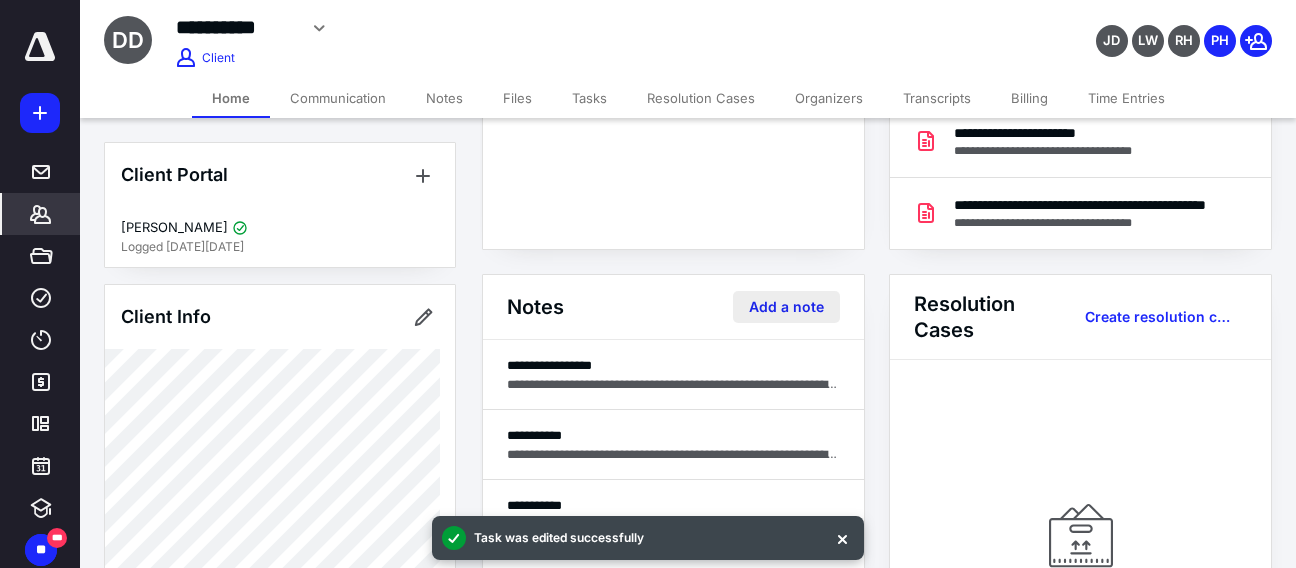 scroll, scrollTop: 400, scrollLeft: 0, axis: vertical 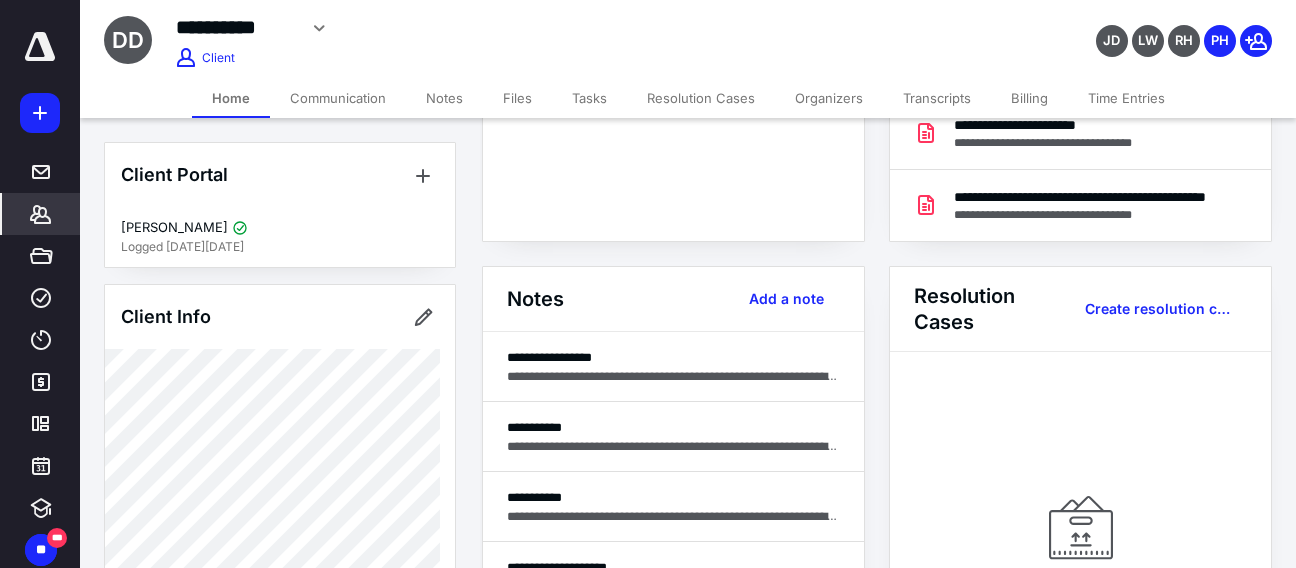 click on "*******" at bounding box center [41, 214] 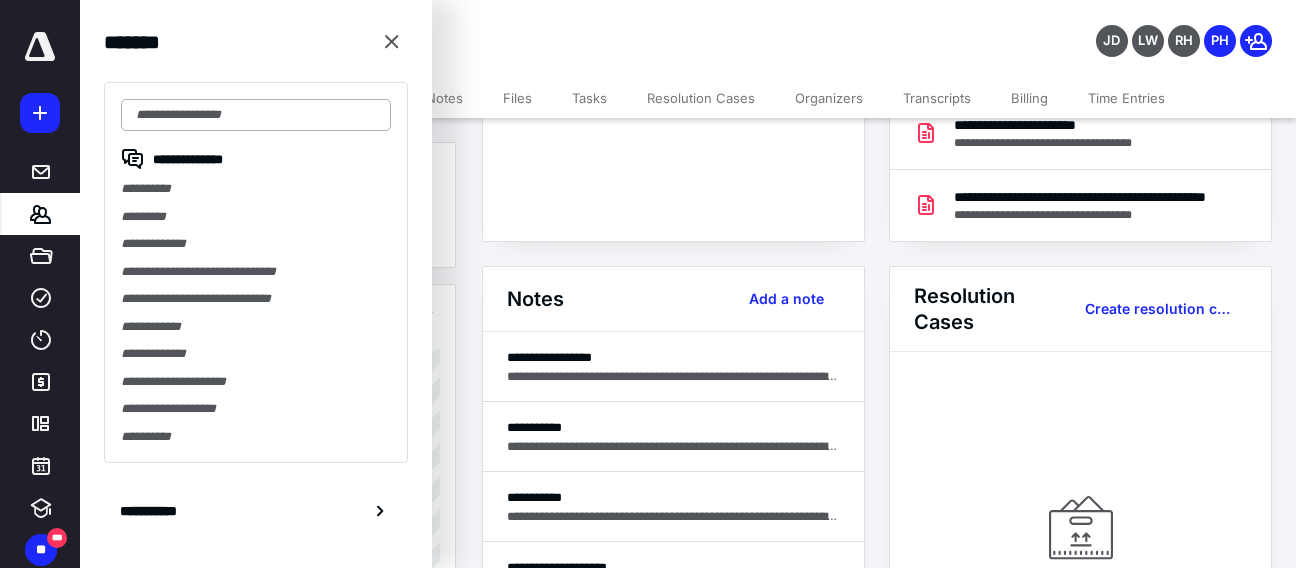 click at bounding box center (256, 115) 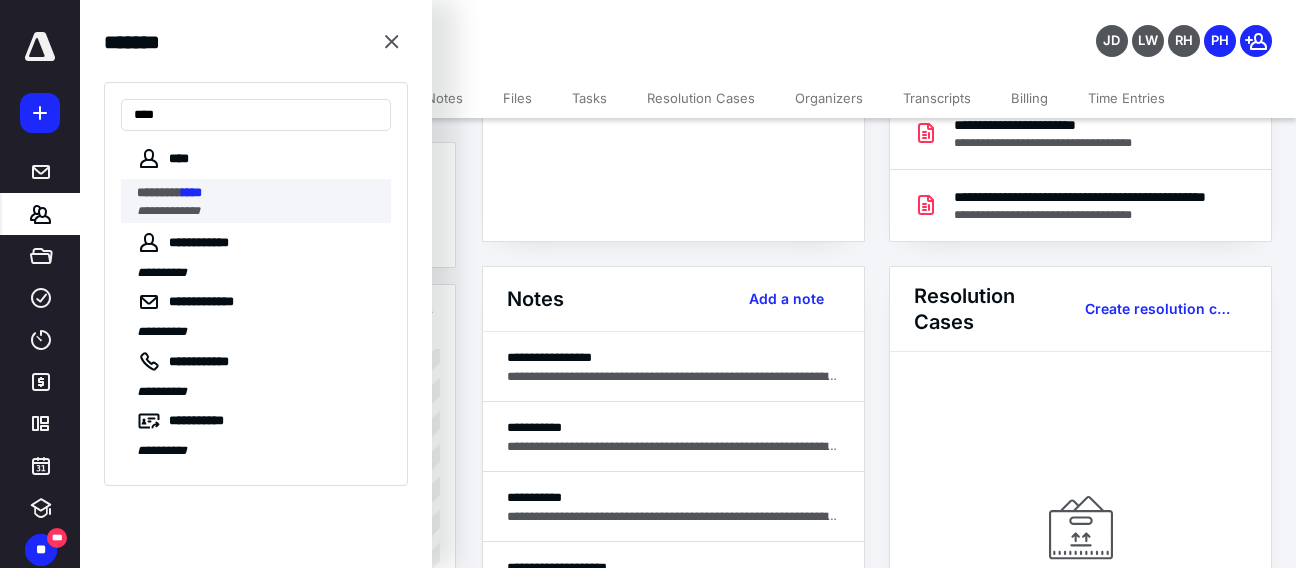 type on "****" 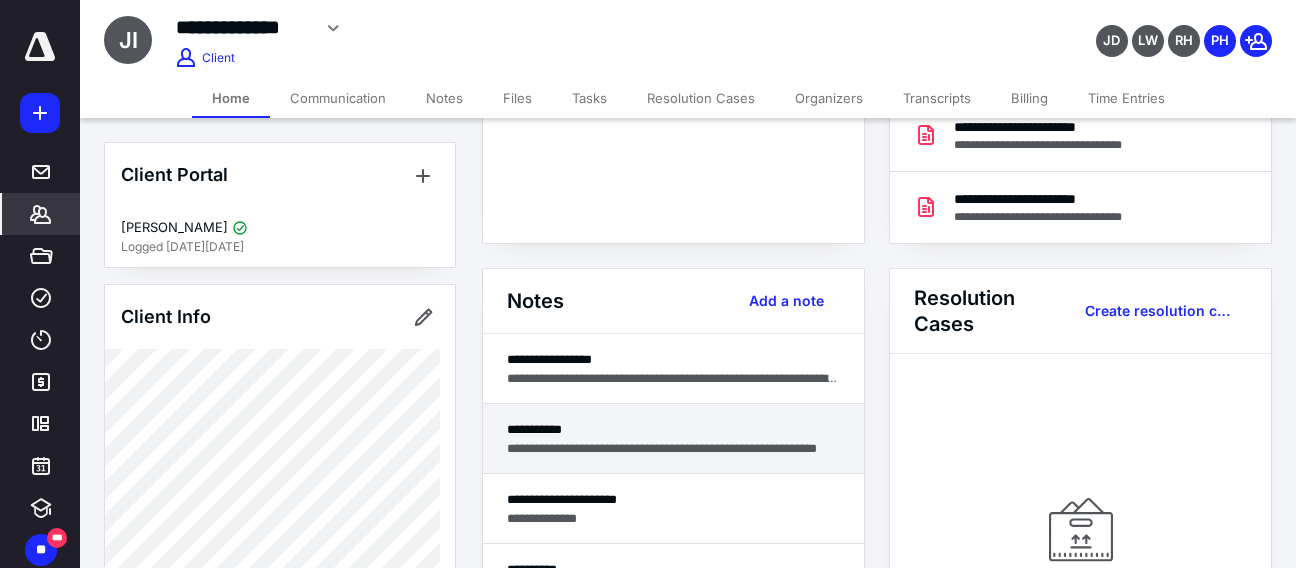 scroll, scrollTop: 600, scrollLeft: 0, axis: vertical 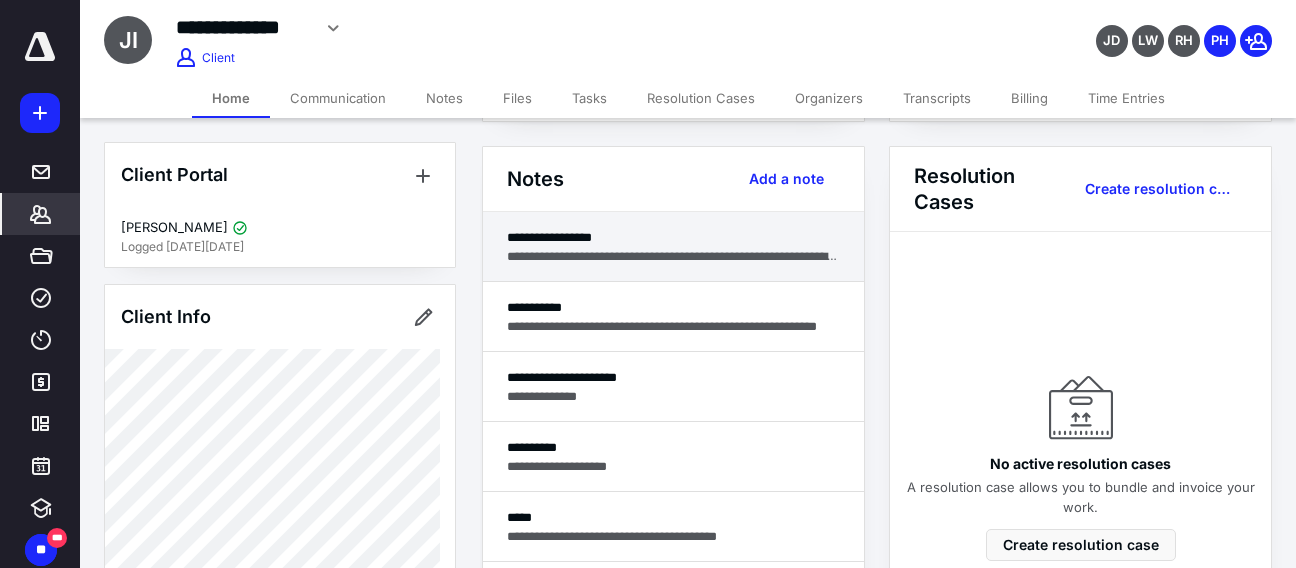 click on "**********" at bounding box center (673, 256) 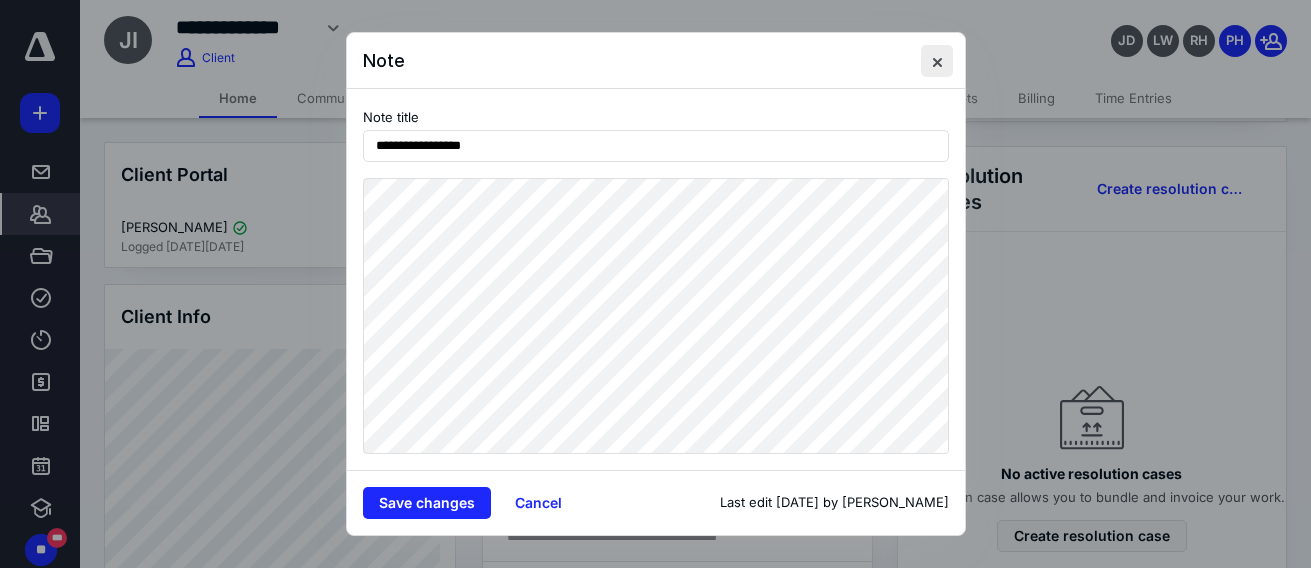 click at bounding box center (937, 61) 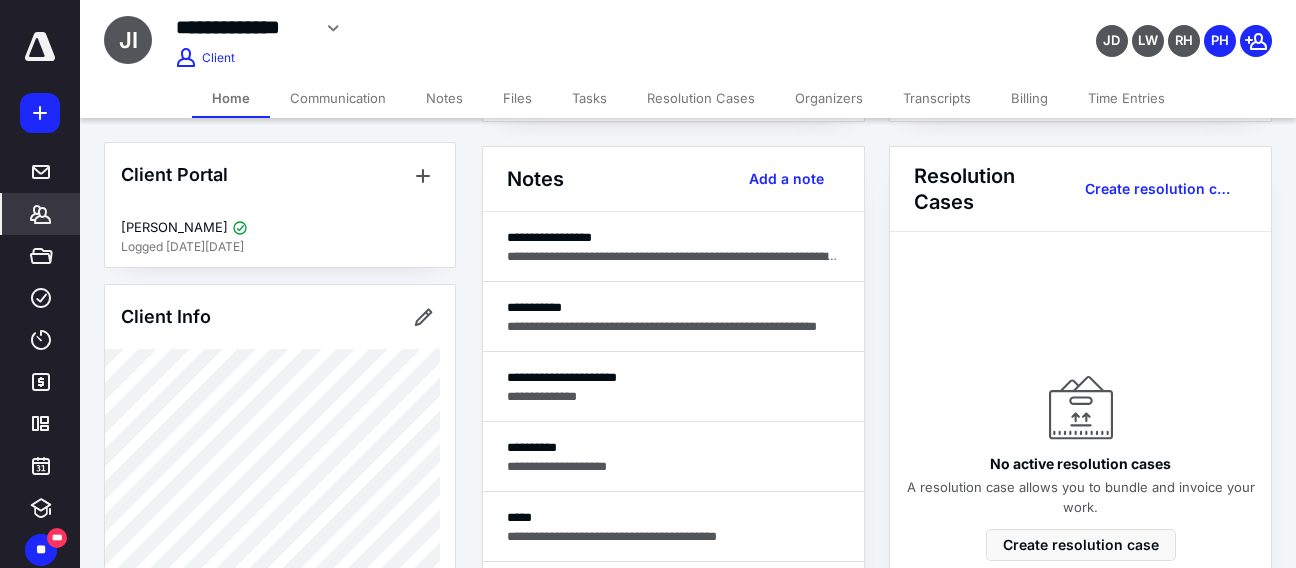 click on "Tasks" at bounding box center [589, 98] 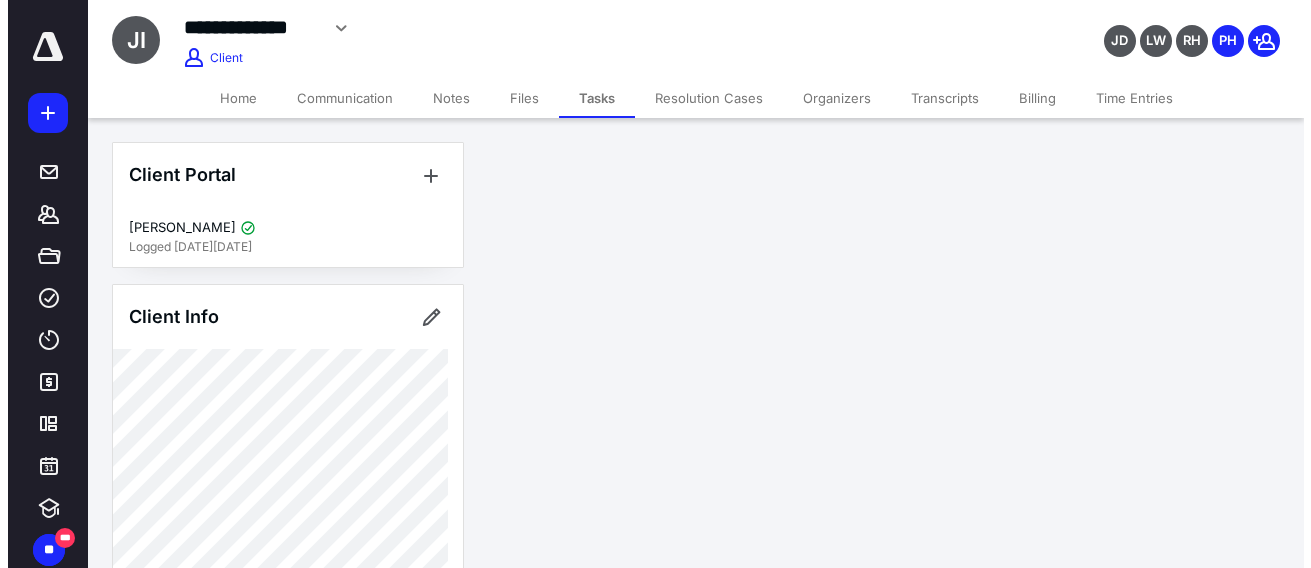 scroll, scrollTop: 0, scrollLeft: 0, axis: both 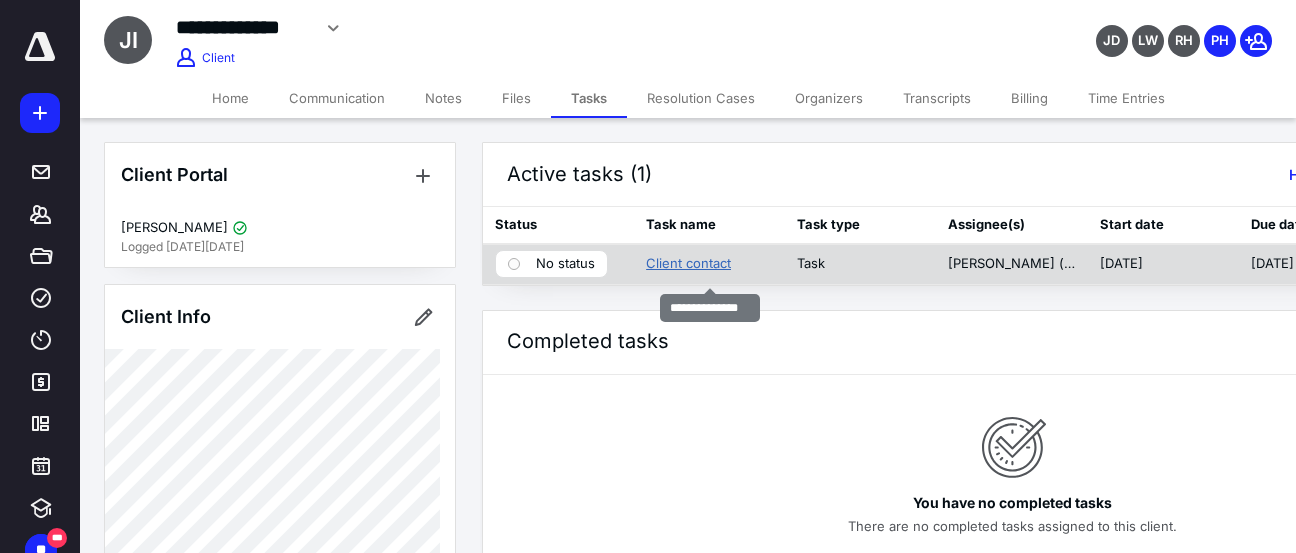 click on "Client contact" at bounding box center [688, 264] 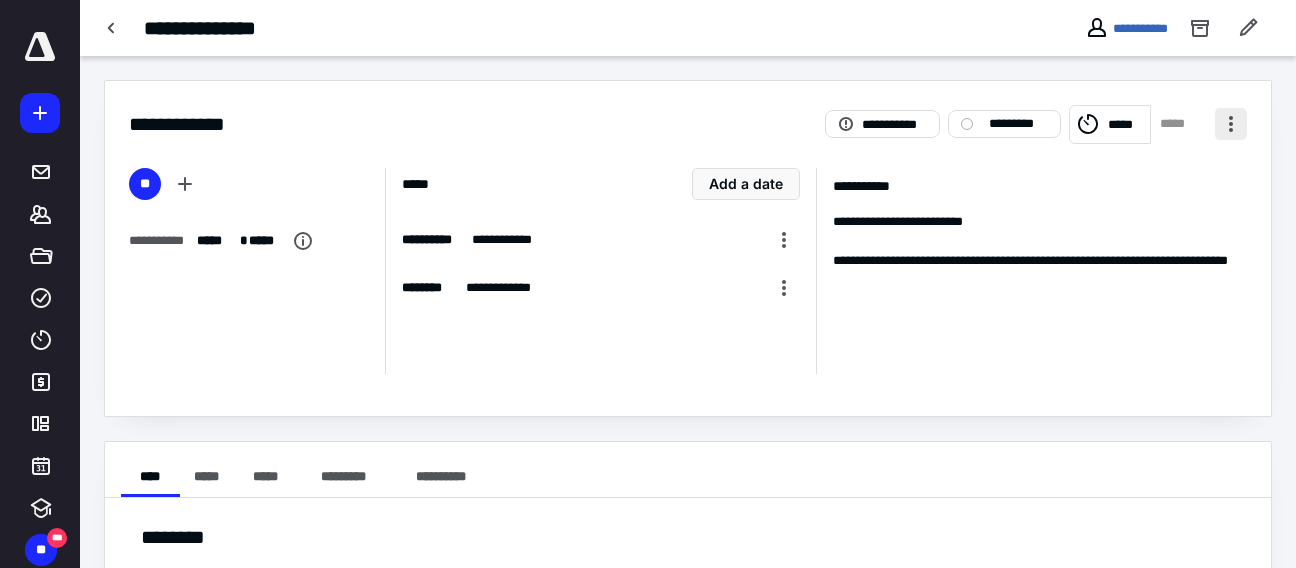click at bounding box center [1231, 124] 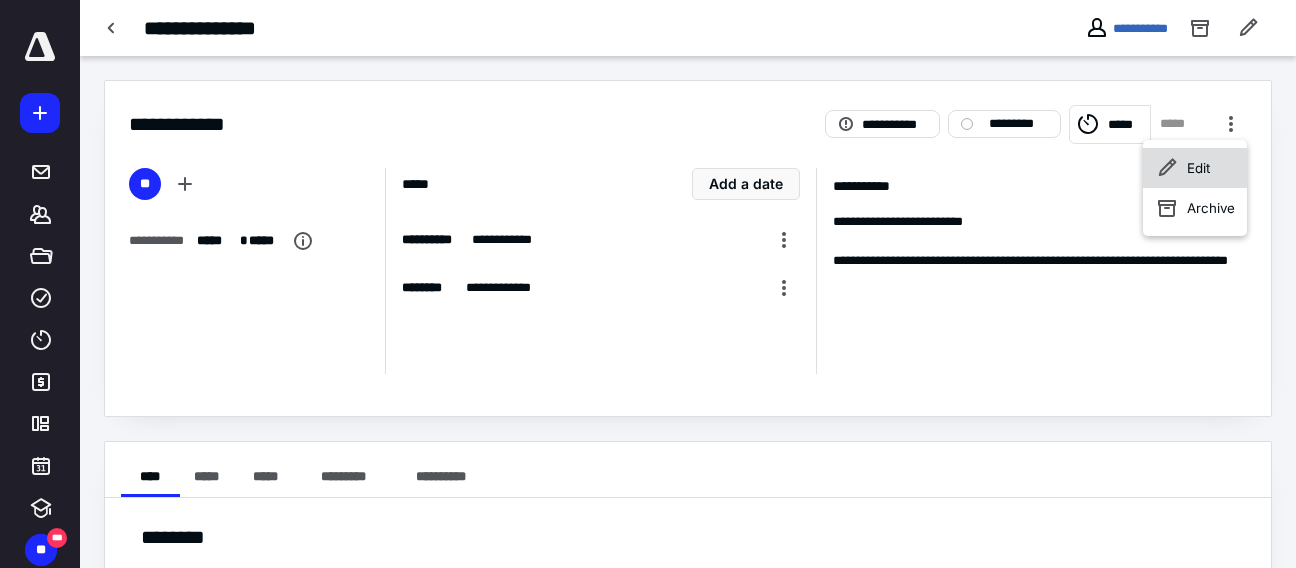 click on "Edit" at bounding box center [1195, 168] 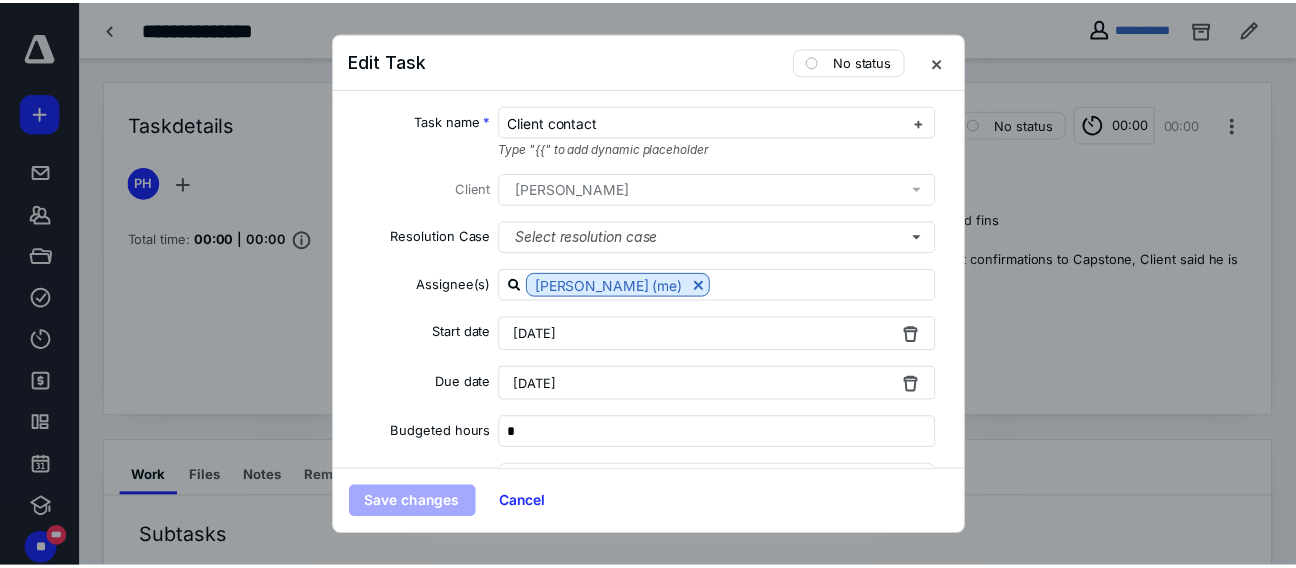 scroll, scrollTop: 373, scrollLeft: 0, axis: vertical 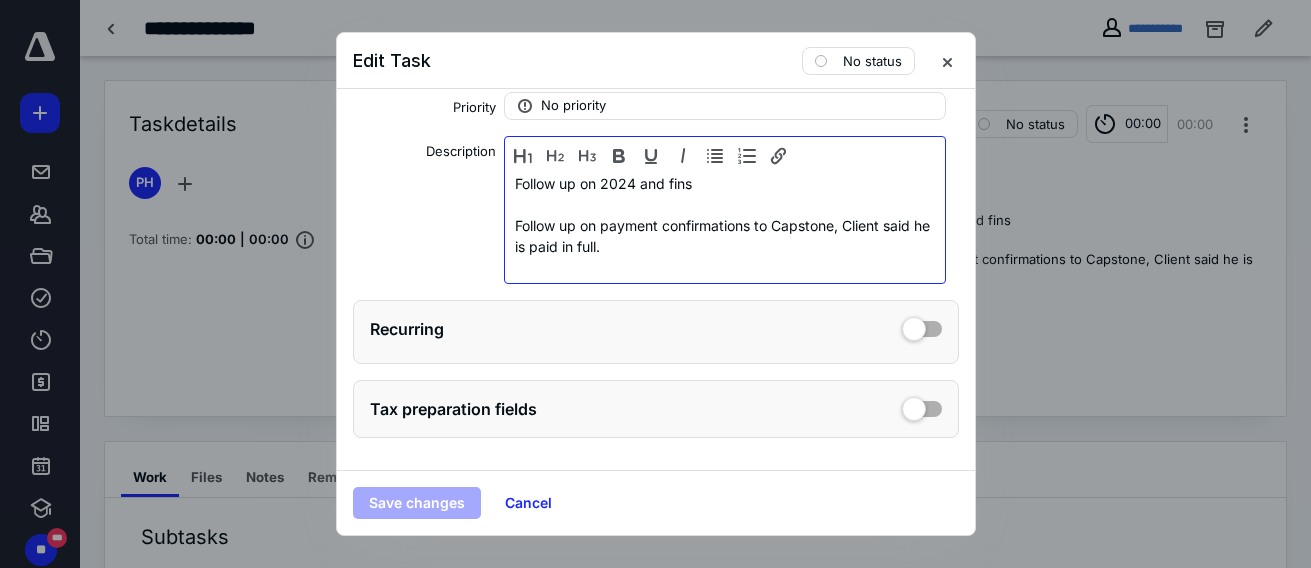 click on "Follow up on payment confirmations to Capstone, Client said he is paid in full." at bounding box center (725, 236) 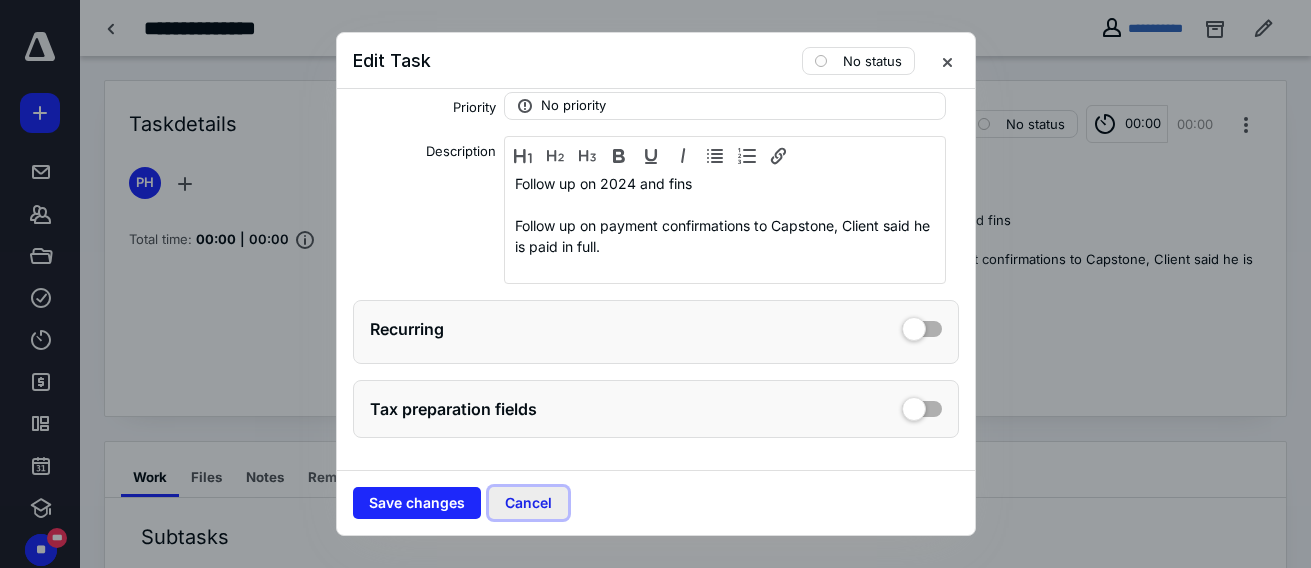 drag, startPoint x: 488, startPoint y: 513, endPoint x: 531, endPoint y: 491, distance: 48.30114 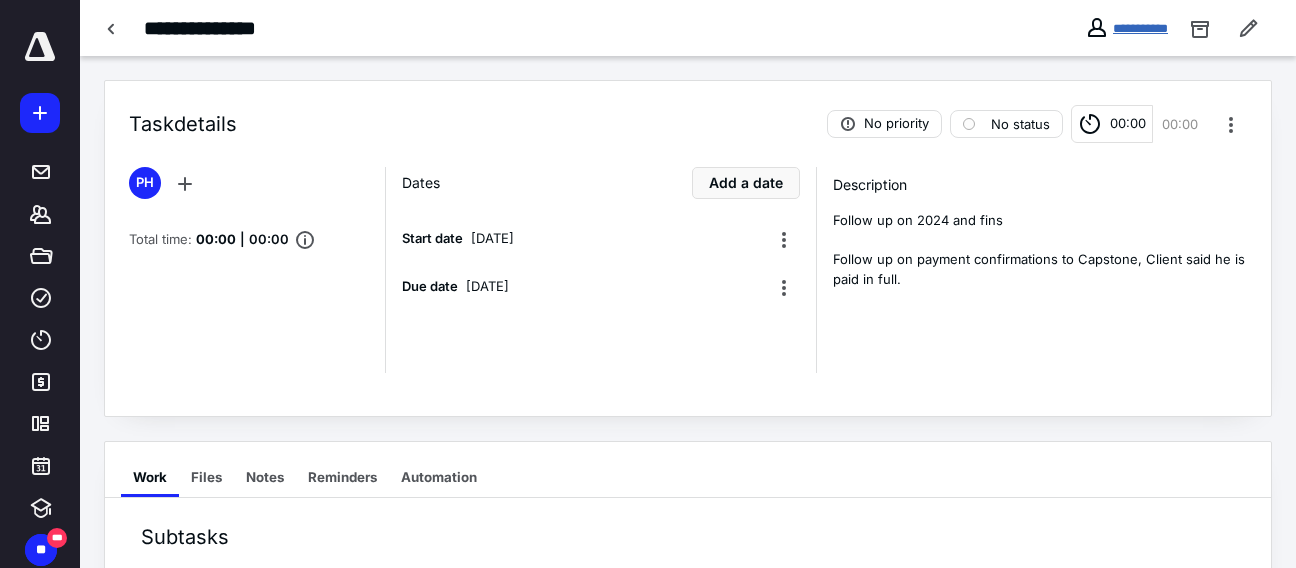 click on "**********" at bounding box center (1140, 28) 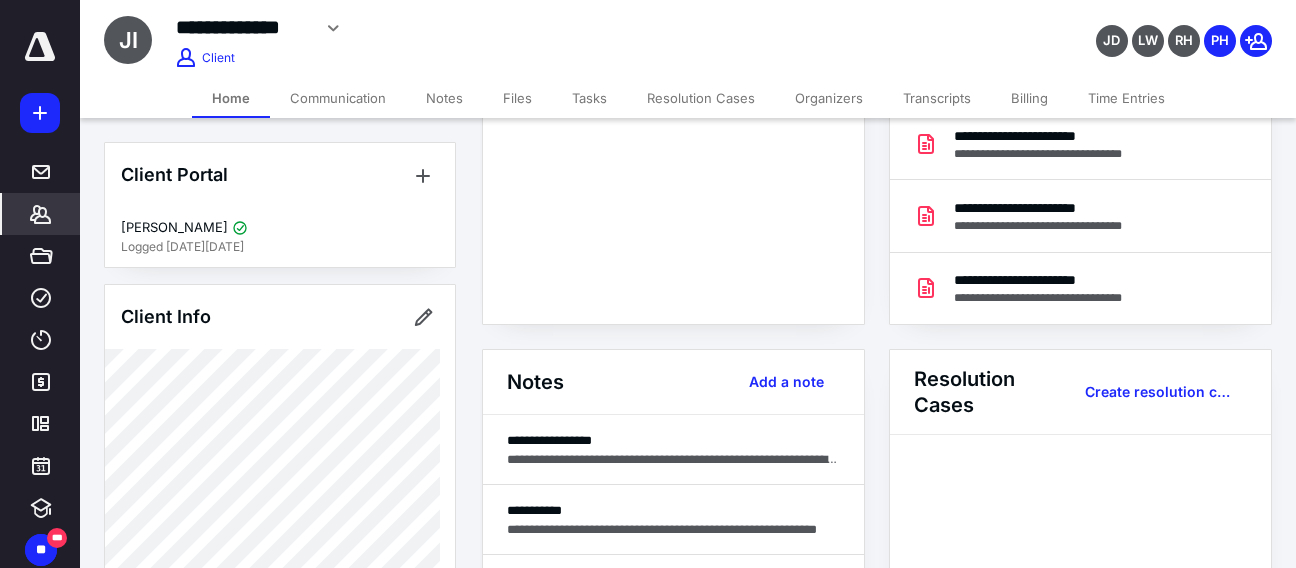 scroll, scrollTop: 400, scrollLeft: 0, axis: vertical 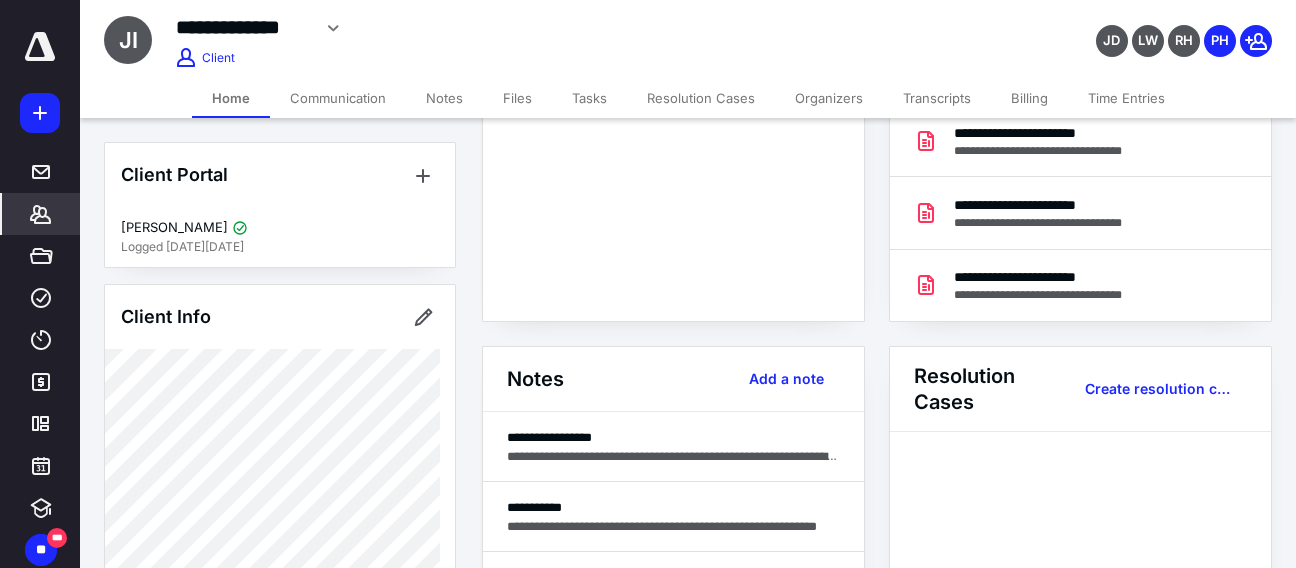 click on "**********" at bounding box center [888, 524] 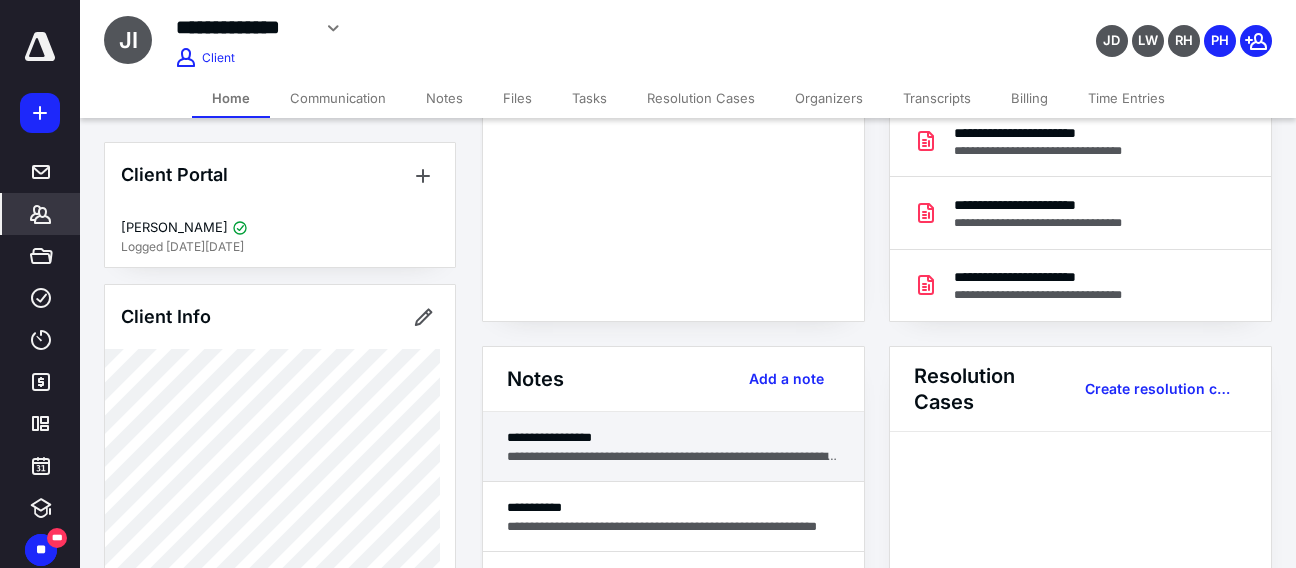 click on "**********" at bounding box center [673, 456] 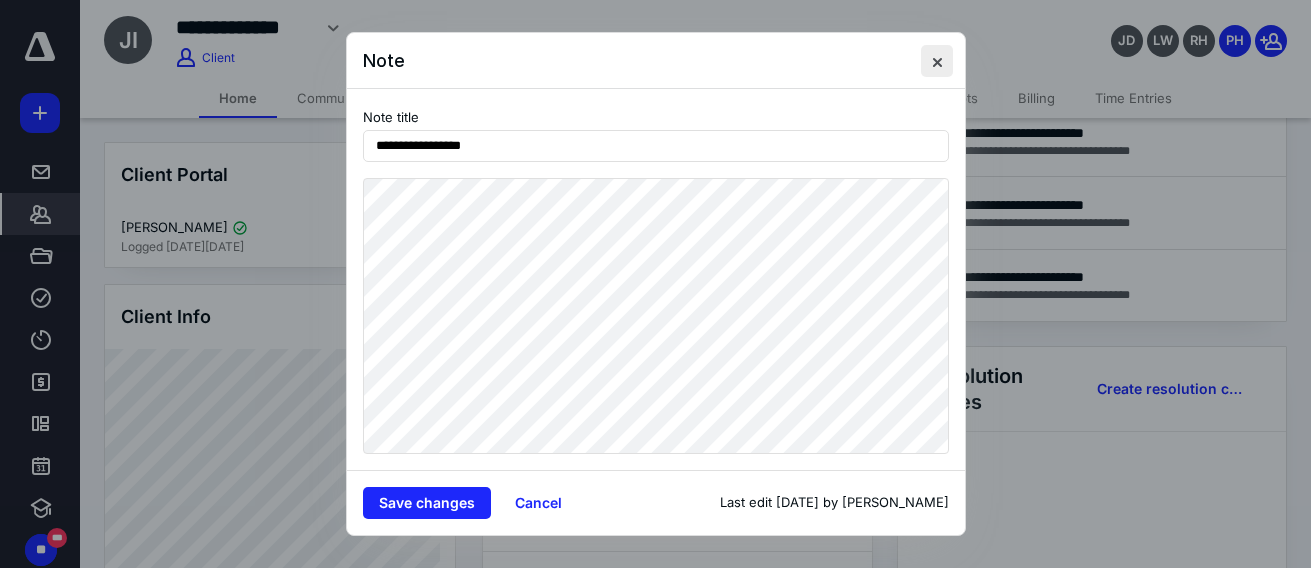 click at bounding box center [937, 61] 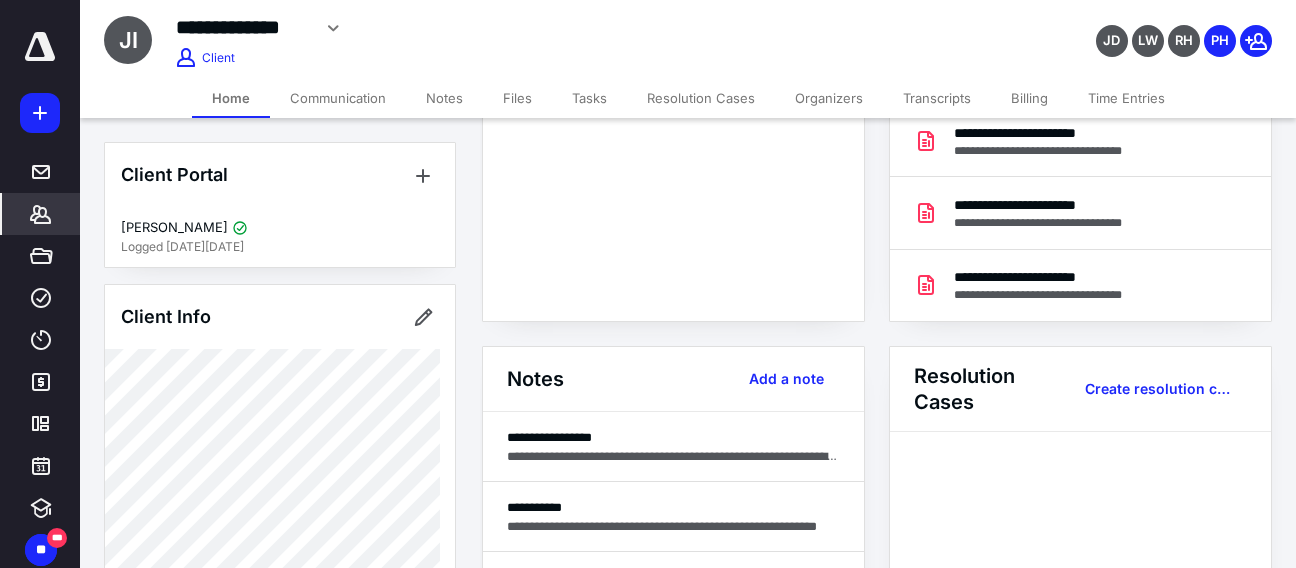 drag, startPoint x: 50, startPoint y: 221, endPoint x: 55, endPoint y: 210, distance: 12.083046 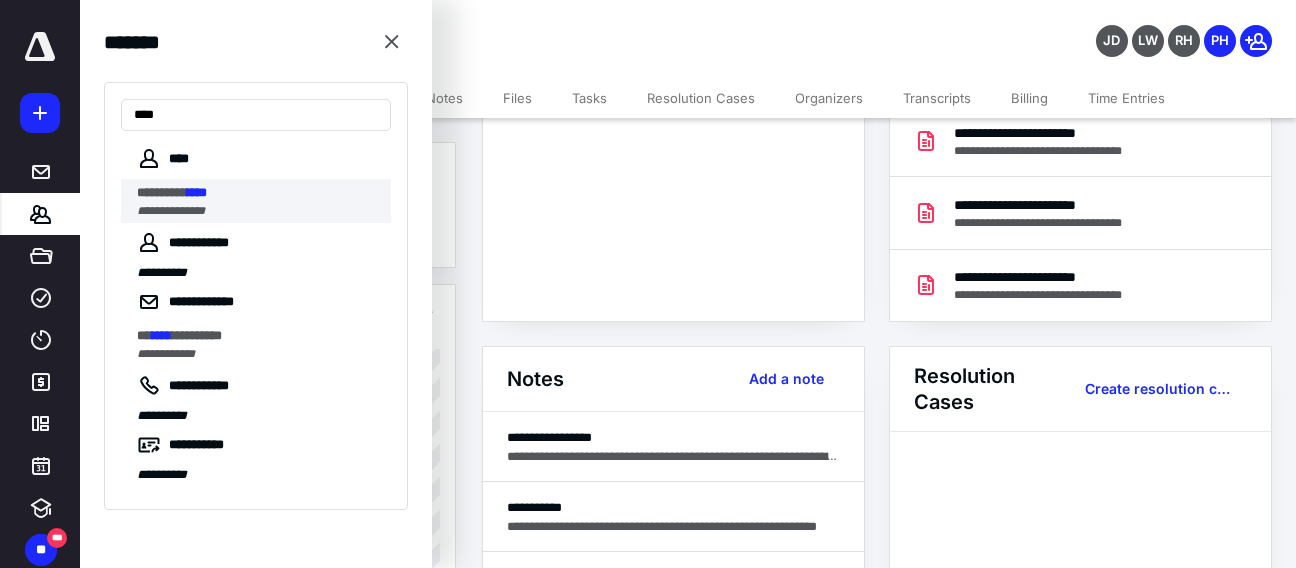 type on "****" 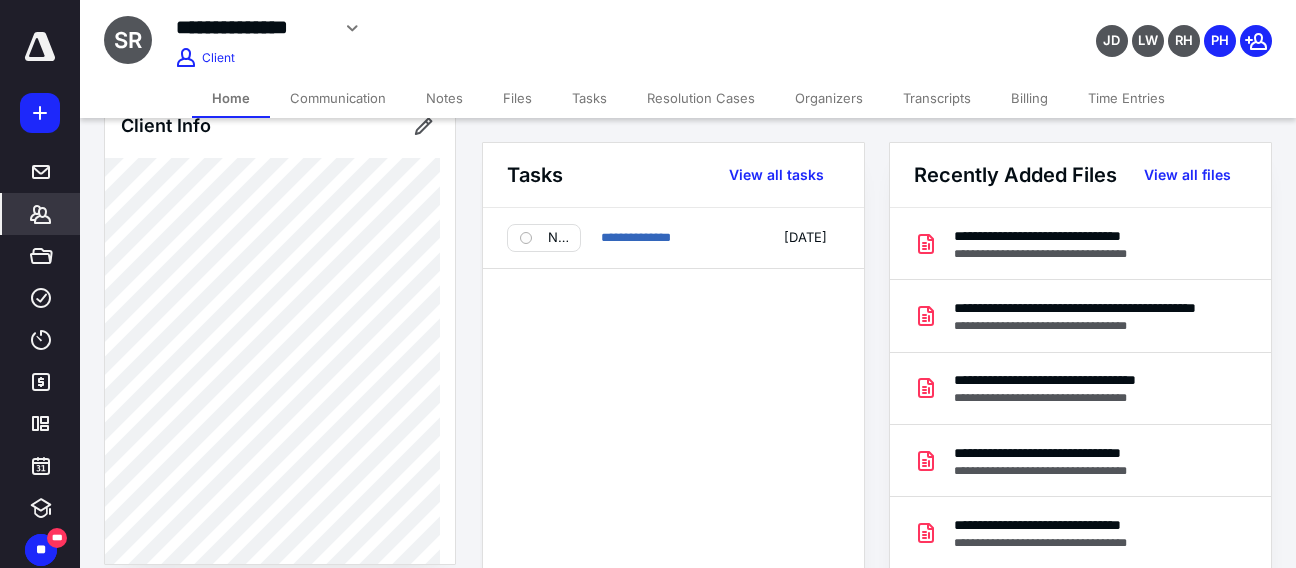 scroll, scrollTop: 300, scrollLeft: 0, axis: vertical 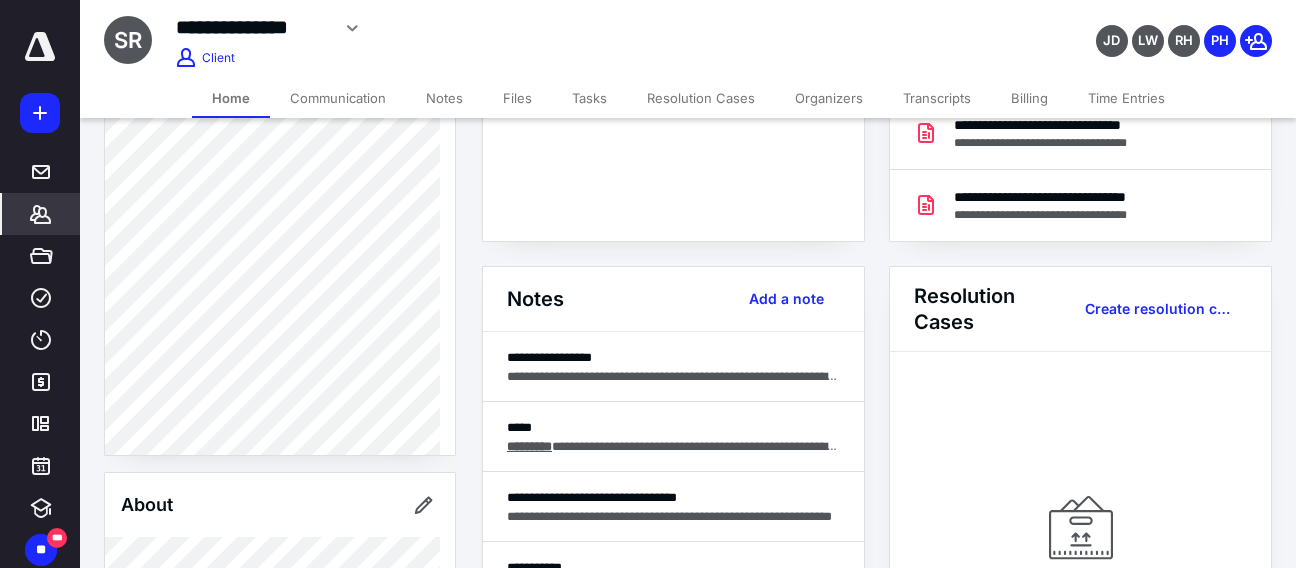 click 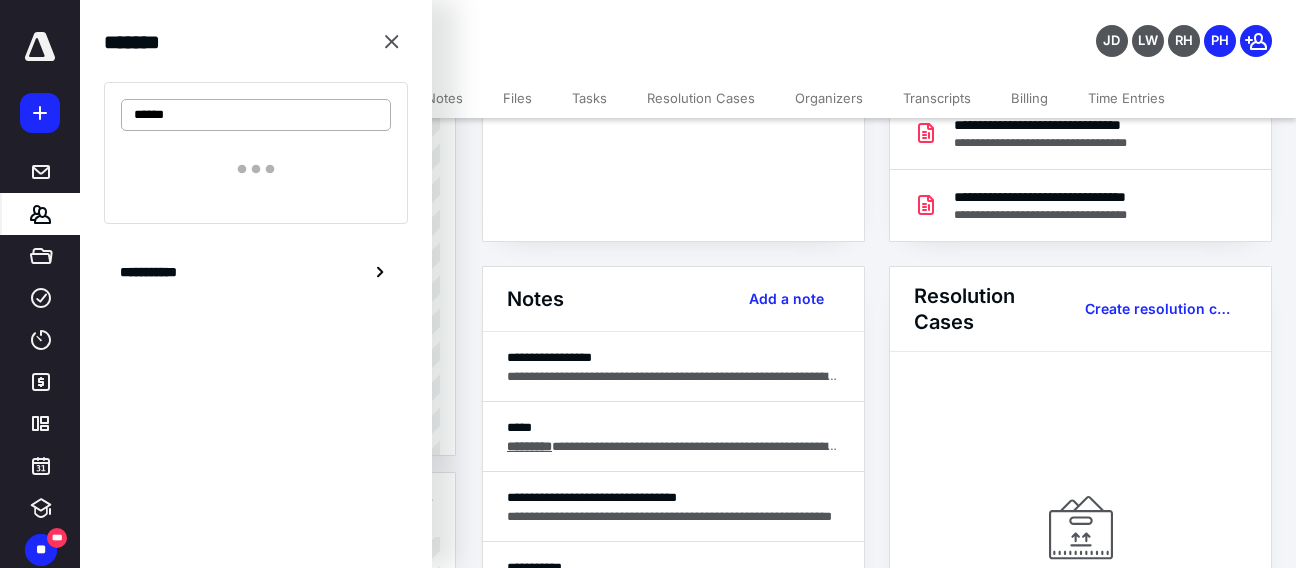 type on "******" 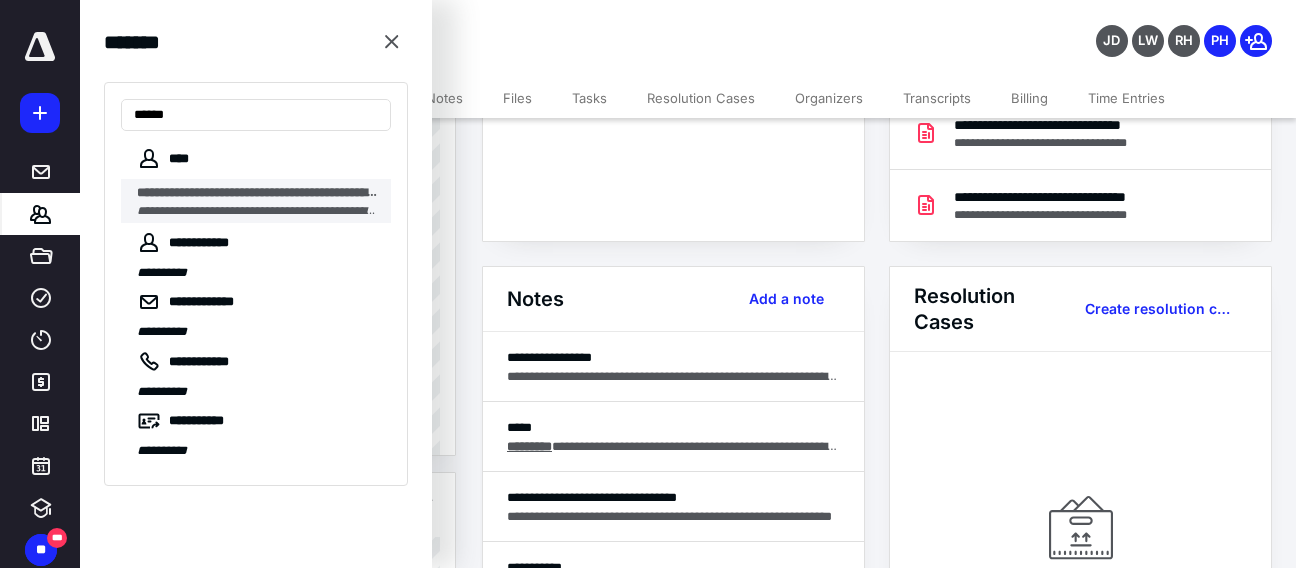 click on "**********" at bounding box center (306, 211) 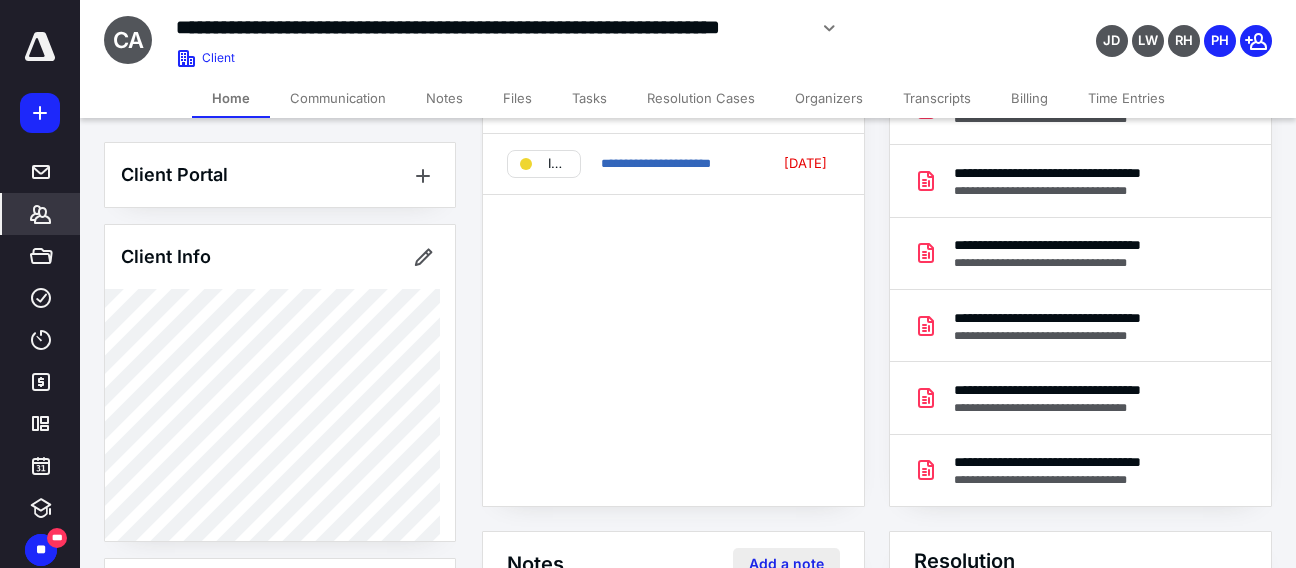 scroll, scrollTop: 300, scrollLeft: 0, axis: vertical 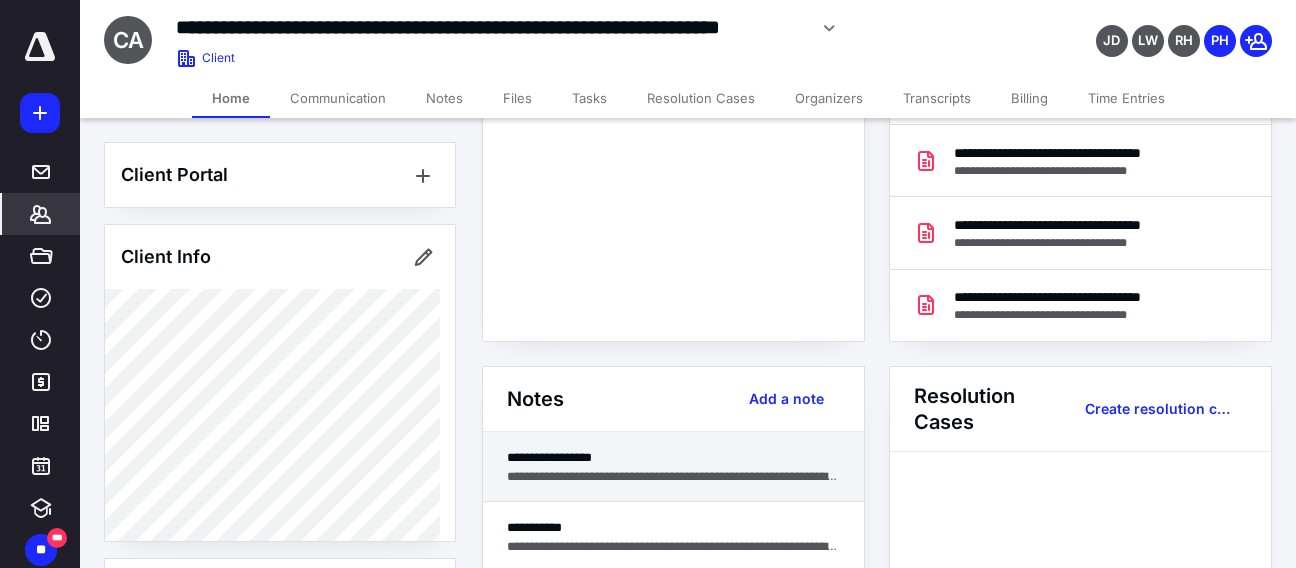 click on "**********" at bounding box center [673, 457] 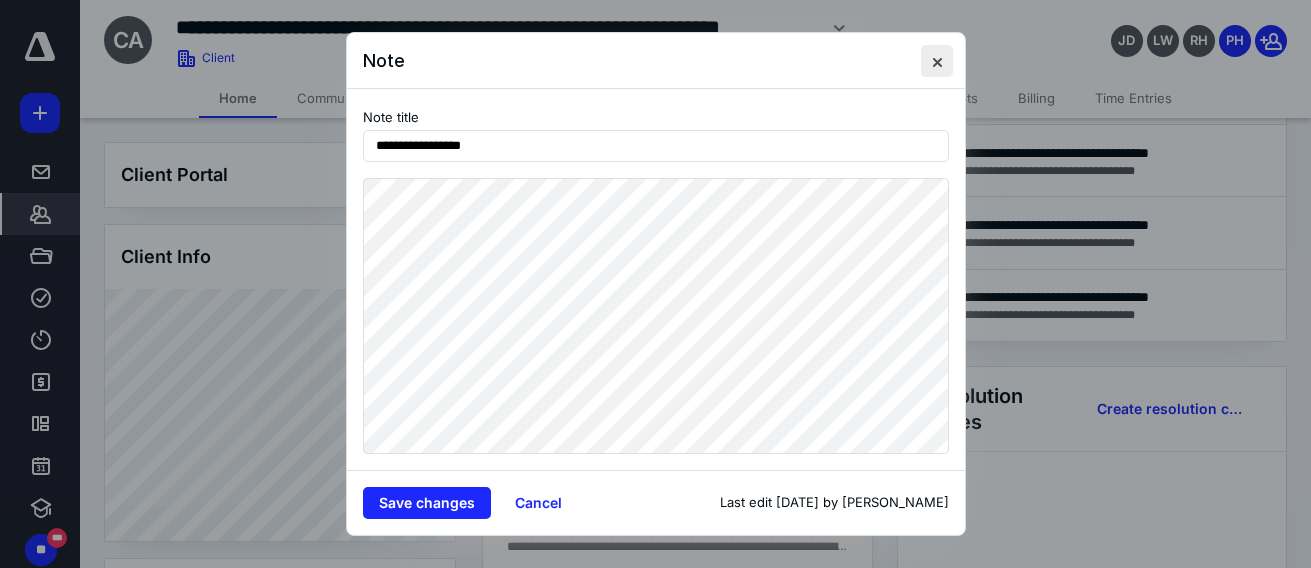 click at bounding box center (937, 61) 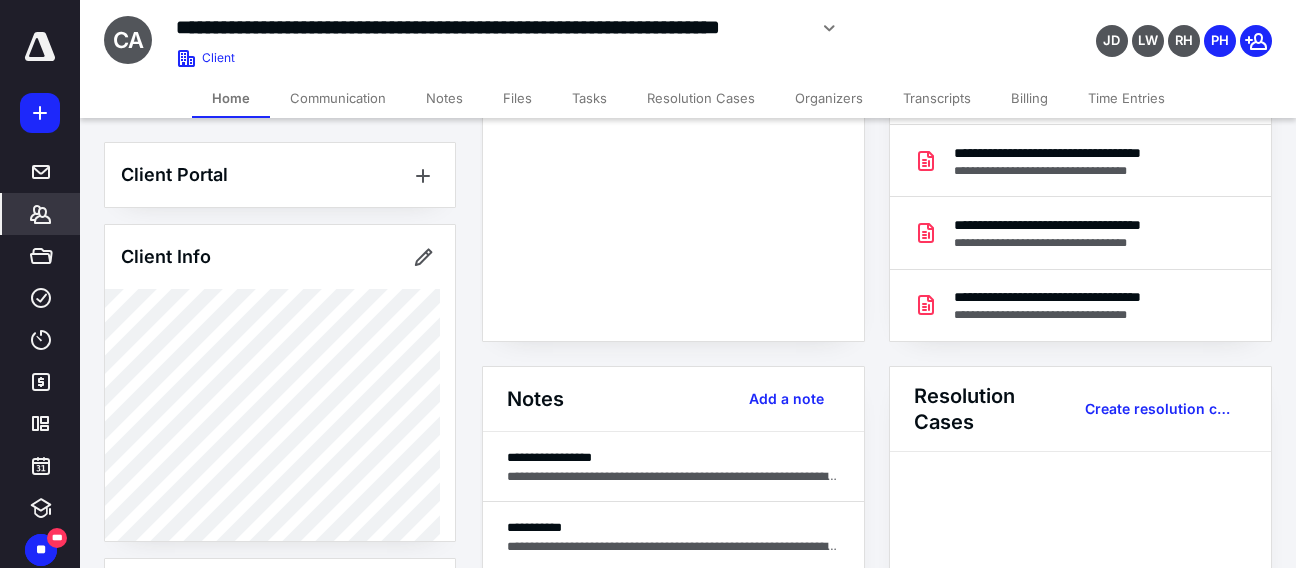click on "Time Entries" at bounding box center [1126, 98] 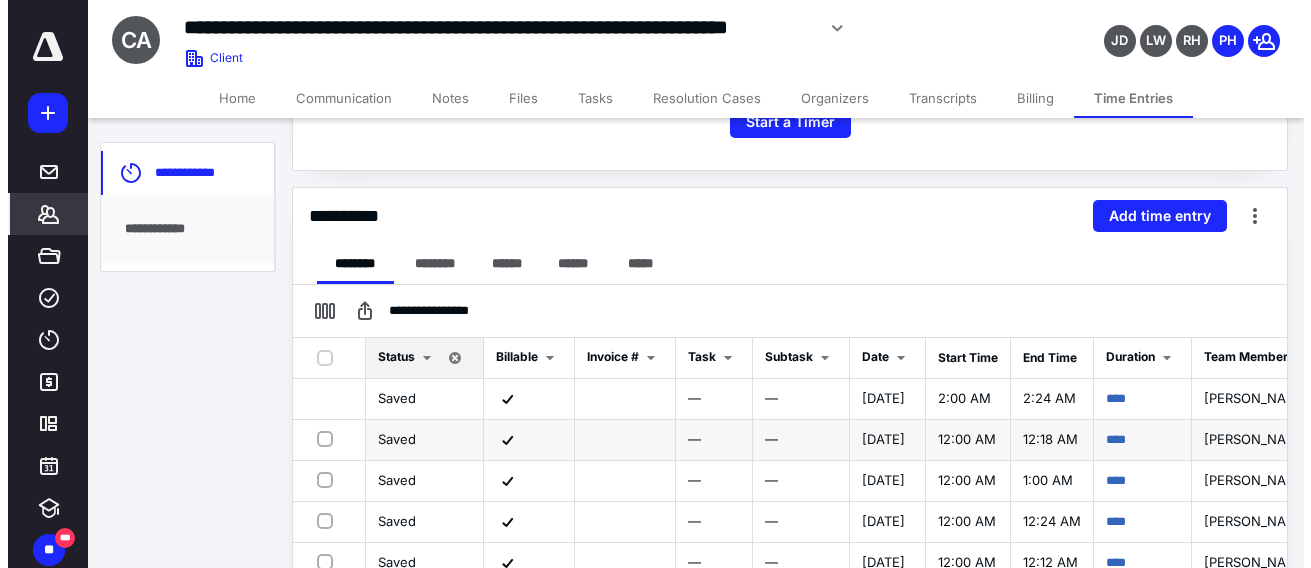 scroll, scrollTop: 400, scrollLeft: 0, axis: vertical 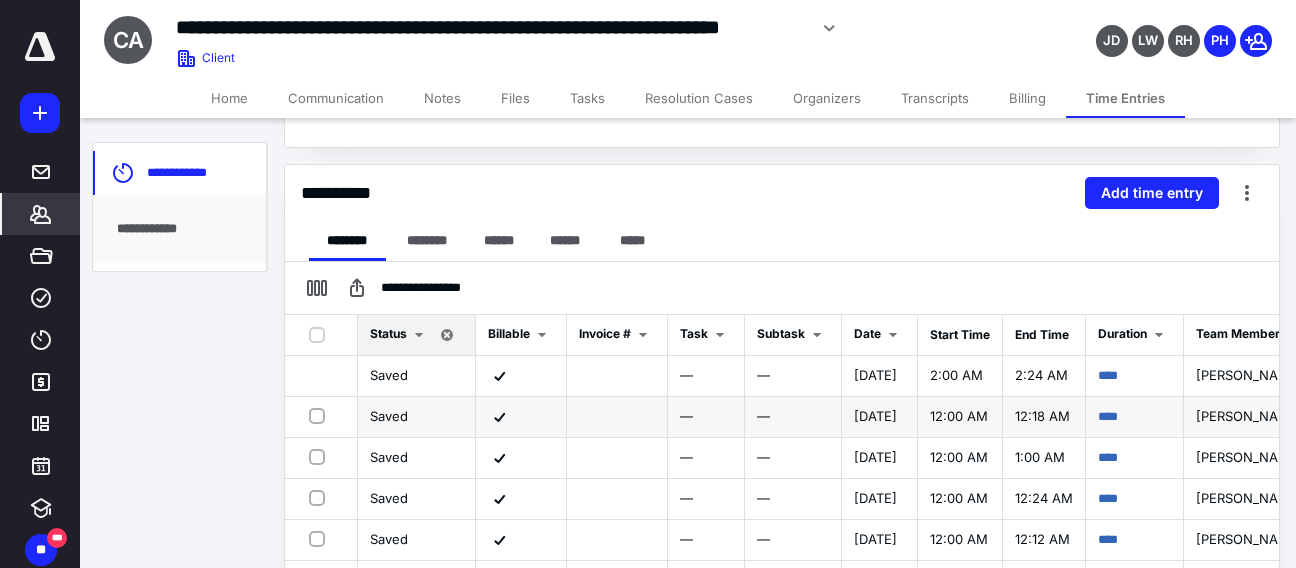 click on "****" at bounding box center (1135, 417) 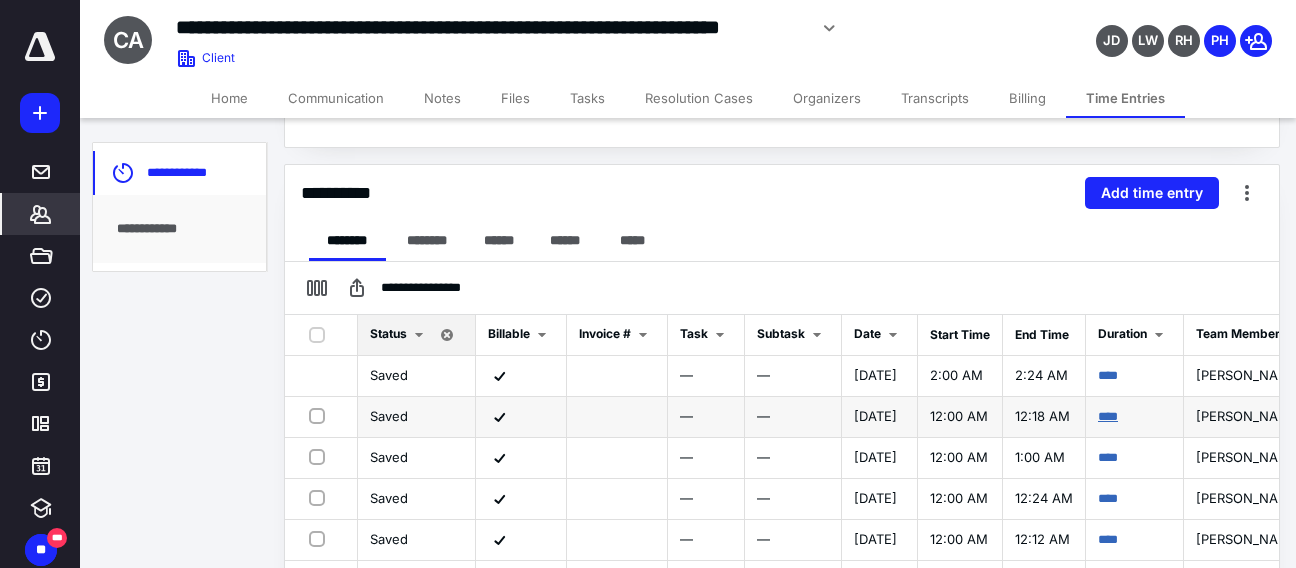 click on "****" at bounding box center (1108, 416) 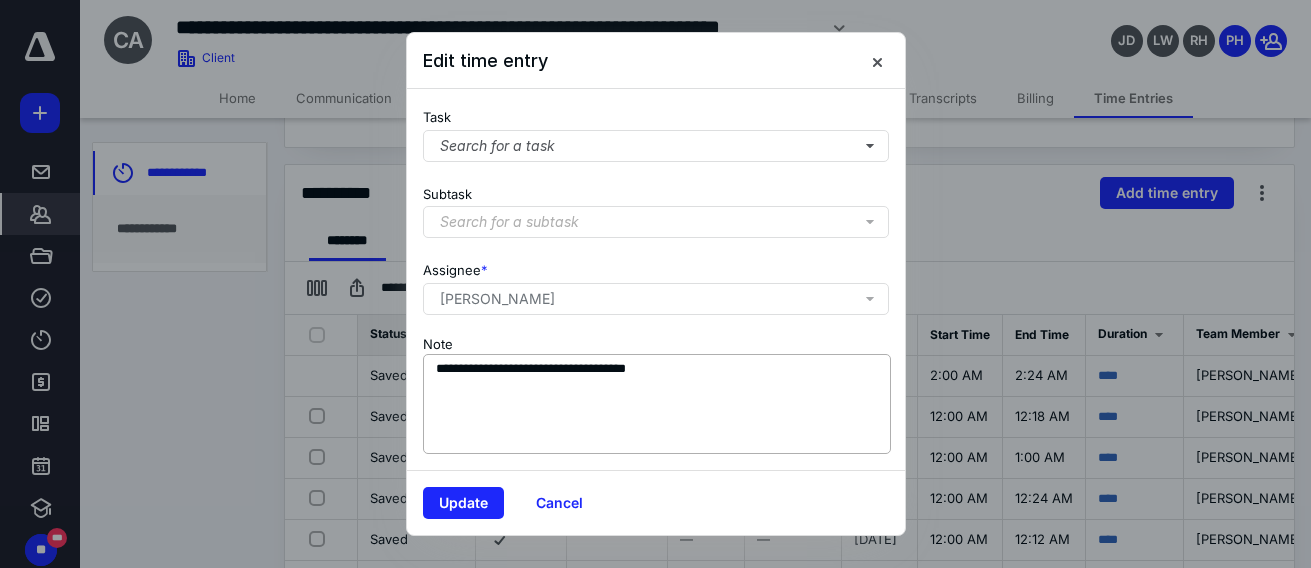 scroll, scrollTop: 365, scrollLeft: 0, axis: vertical 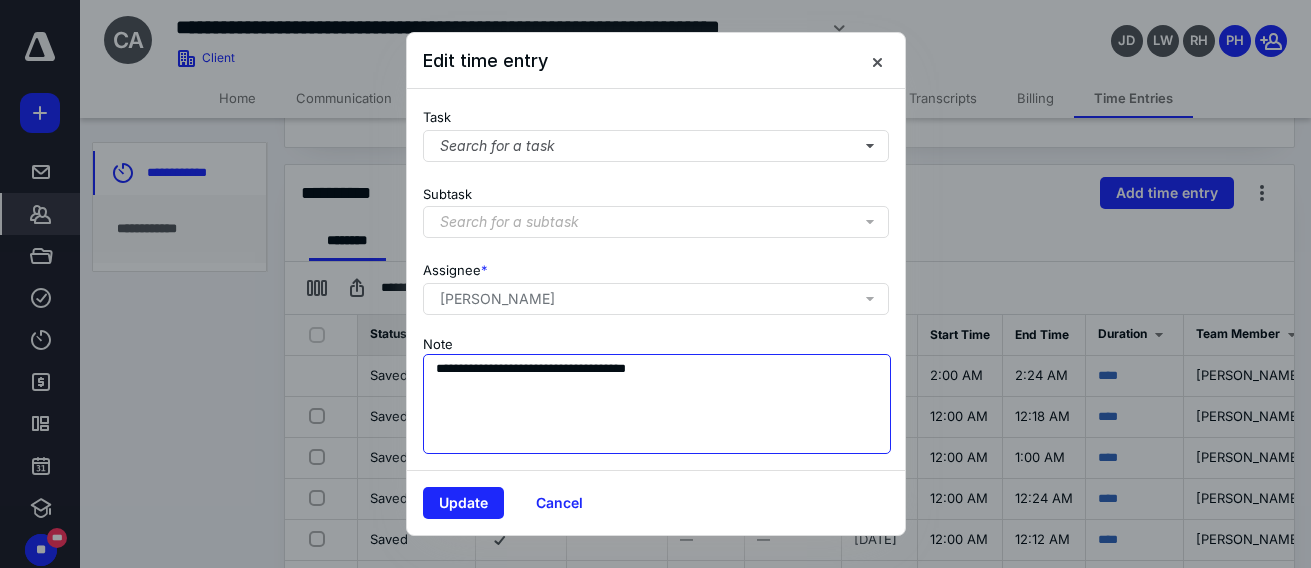 drag, startPoint x: 739, startPoint y: 362, endPoint x: 347, endPoint y: 334, distance: 392.99872 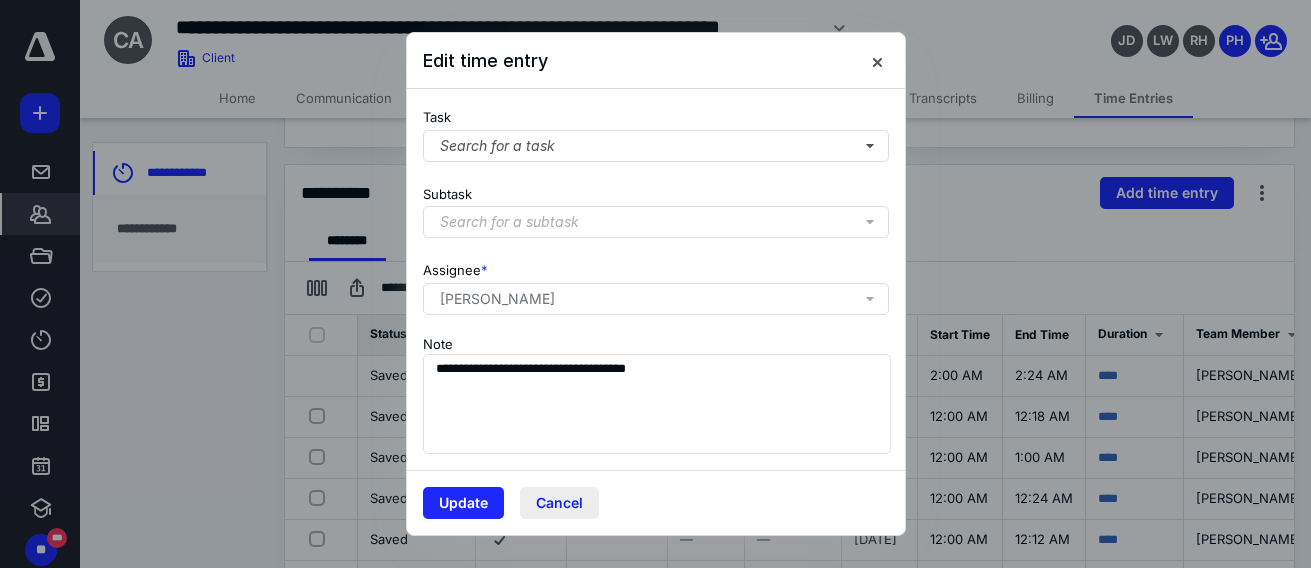 click on "Cancel" at bounding box center [559, 503] 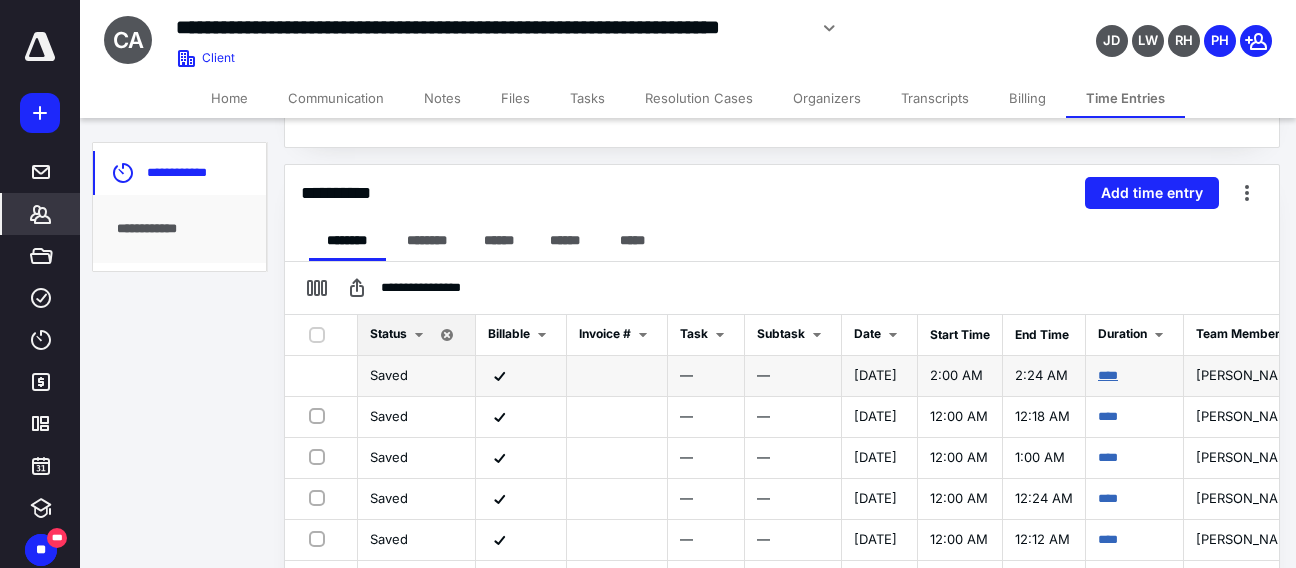 click on "****" at bounding box center (1108, 375) 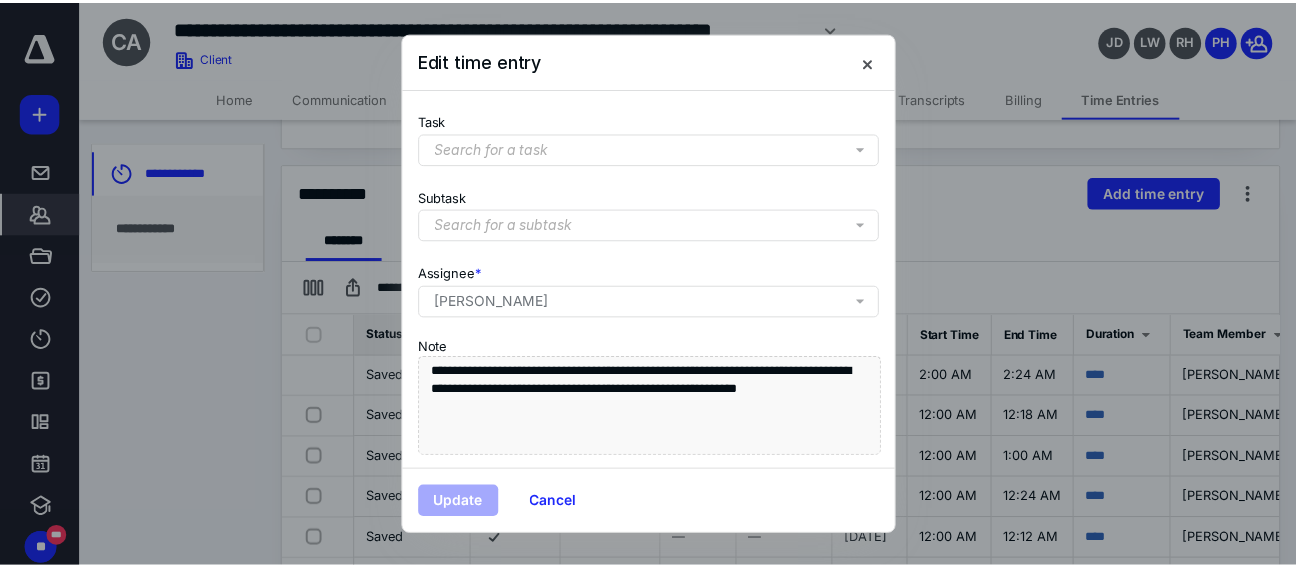 scroll, scrollTop: 365, scrollLeft: 0, axis: vertical 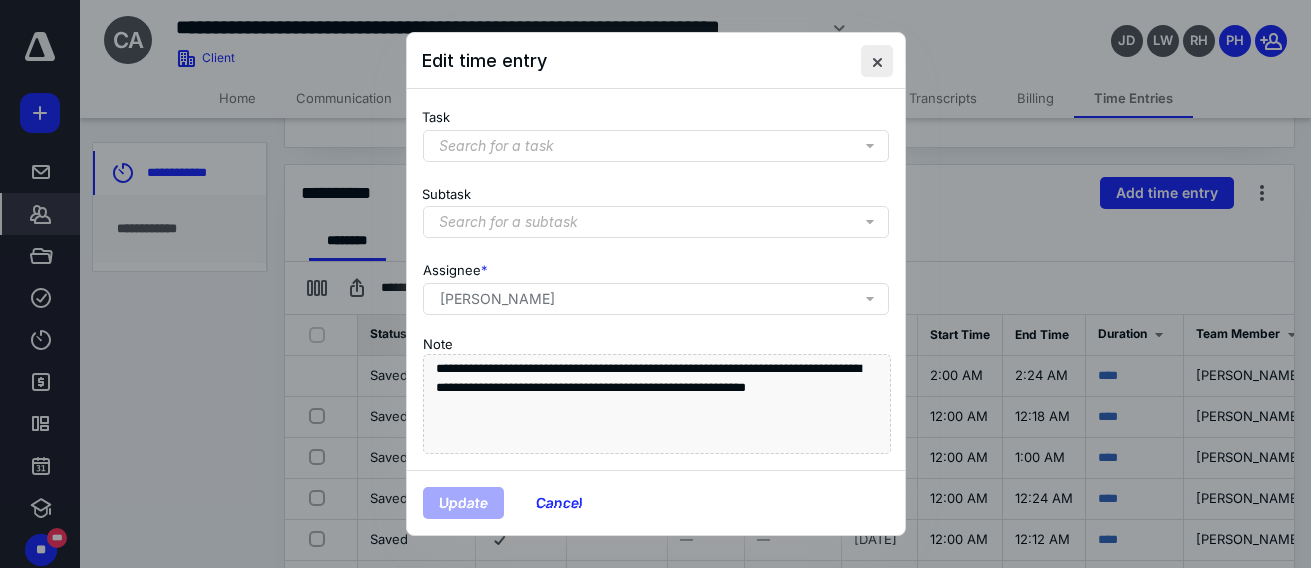 click at bounding box center [877, 61] 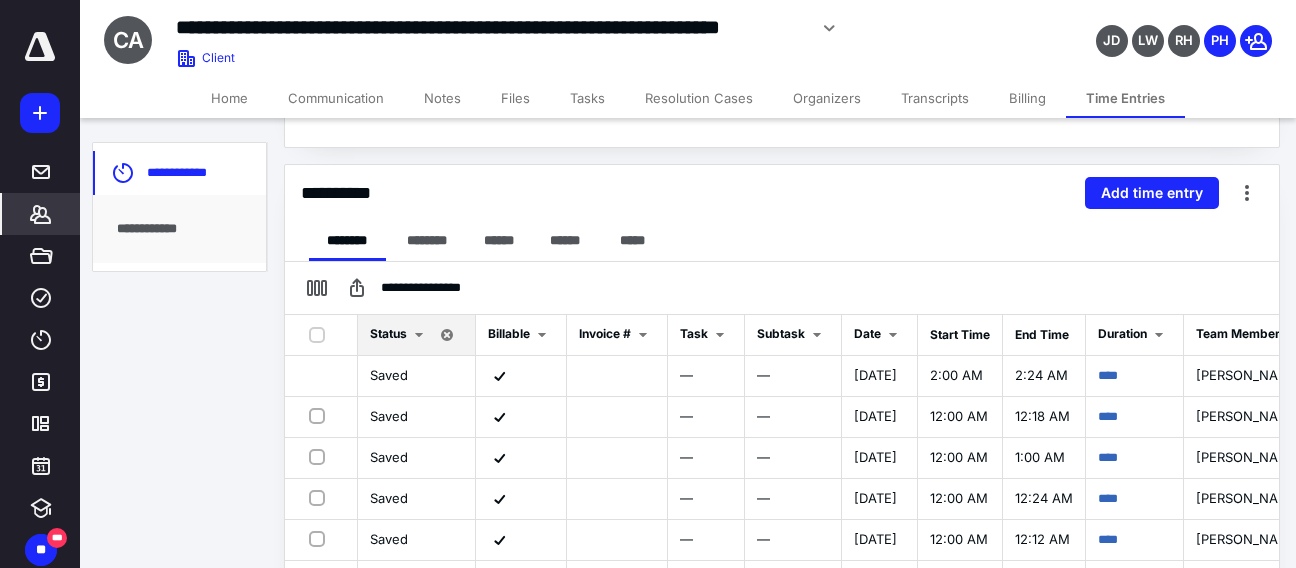click on "Notes" at bounding box center [442, 98] 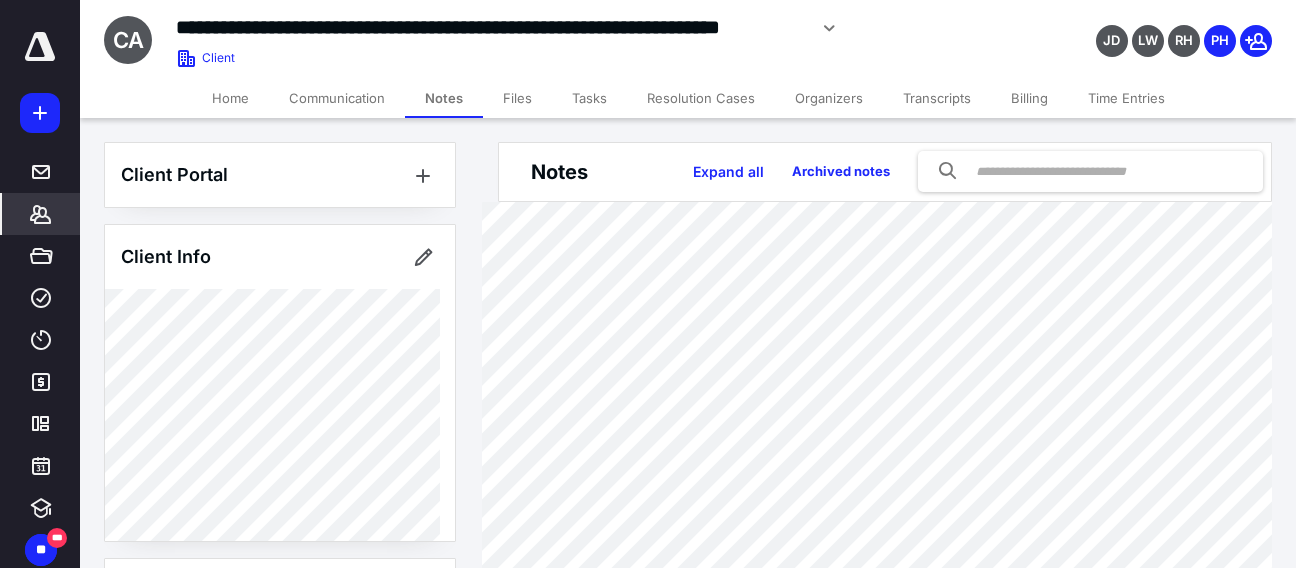 scroll, scrollTop: 300, scrollLeft: 0, axis: vertical 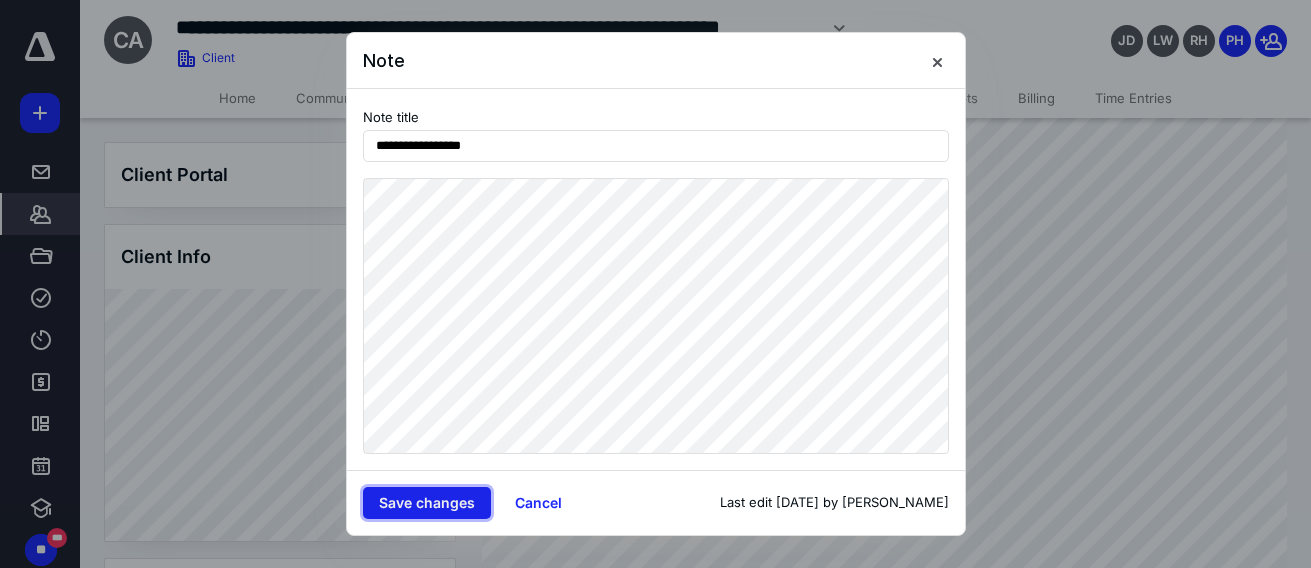 click on "Save changes" at bounding box center (427, 503) 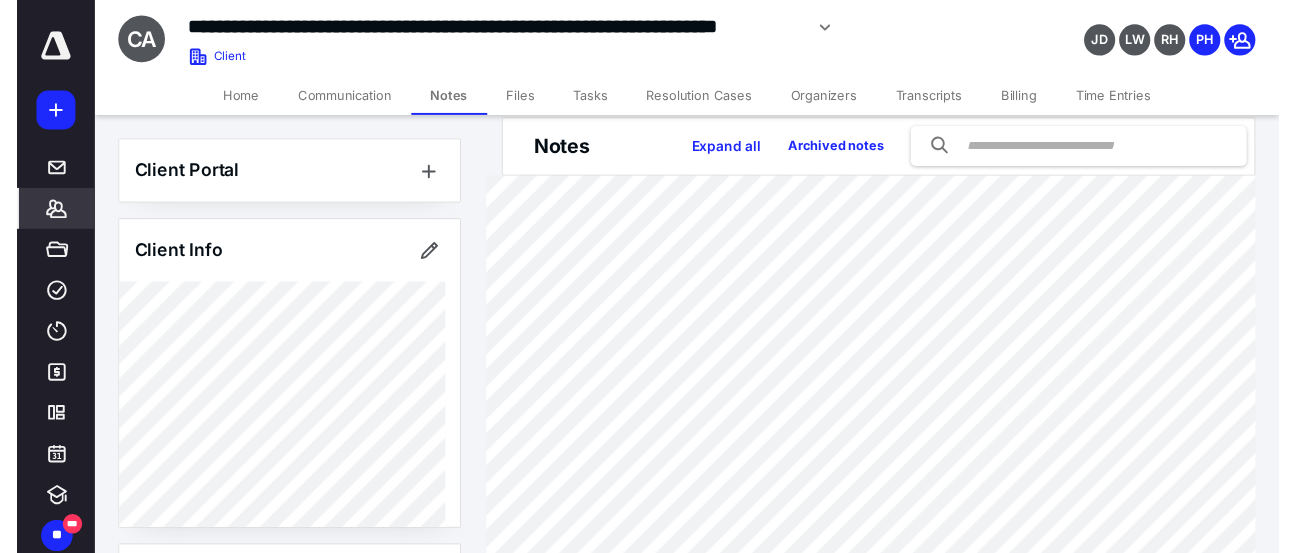 scroll, scrollTop: 0, scrollLeft: 0, axis: both 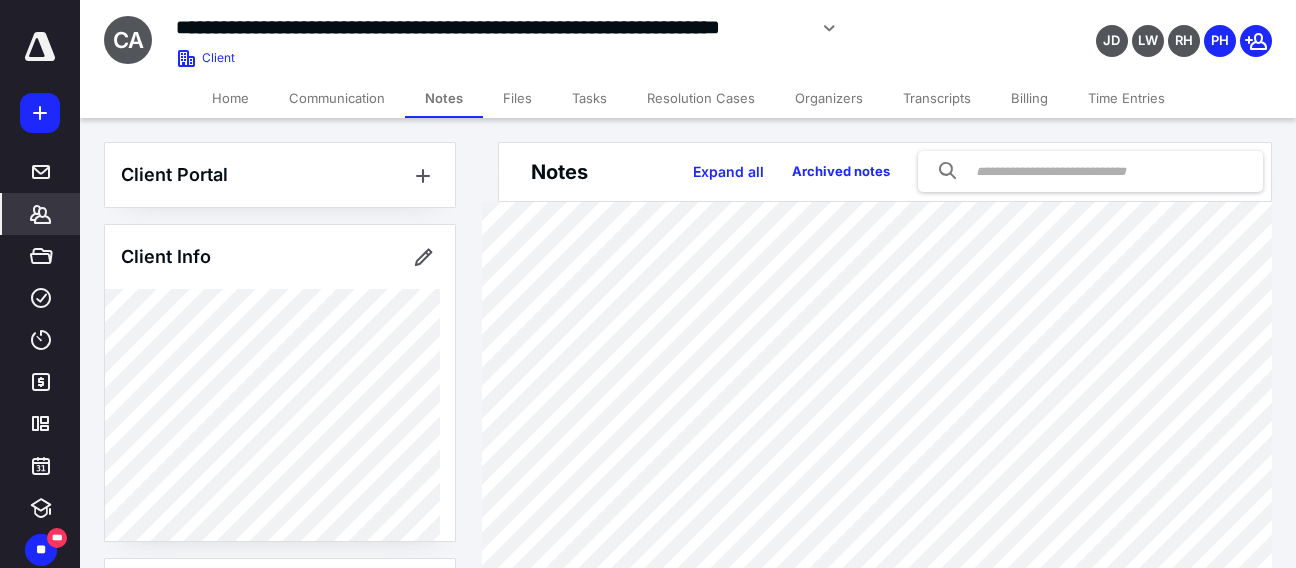click on "Tasks" at bounding box center [589, 98] 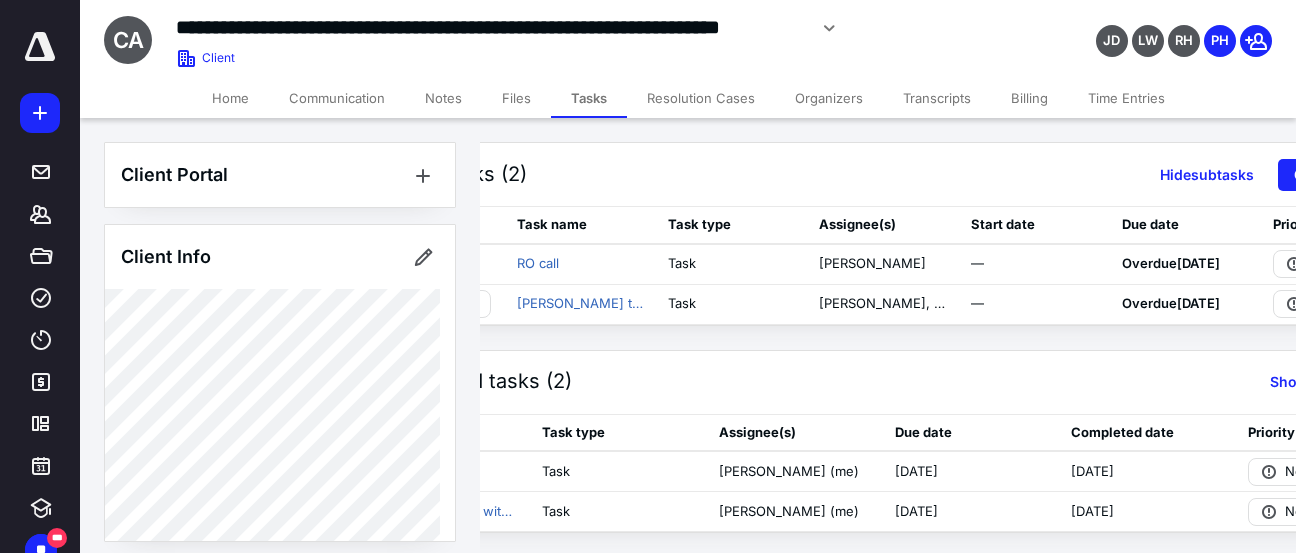 scroll, scrollTop: 0, scrollLeft: 0, axis: both 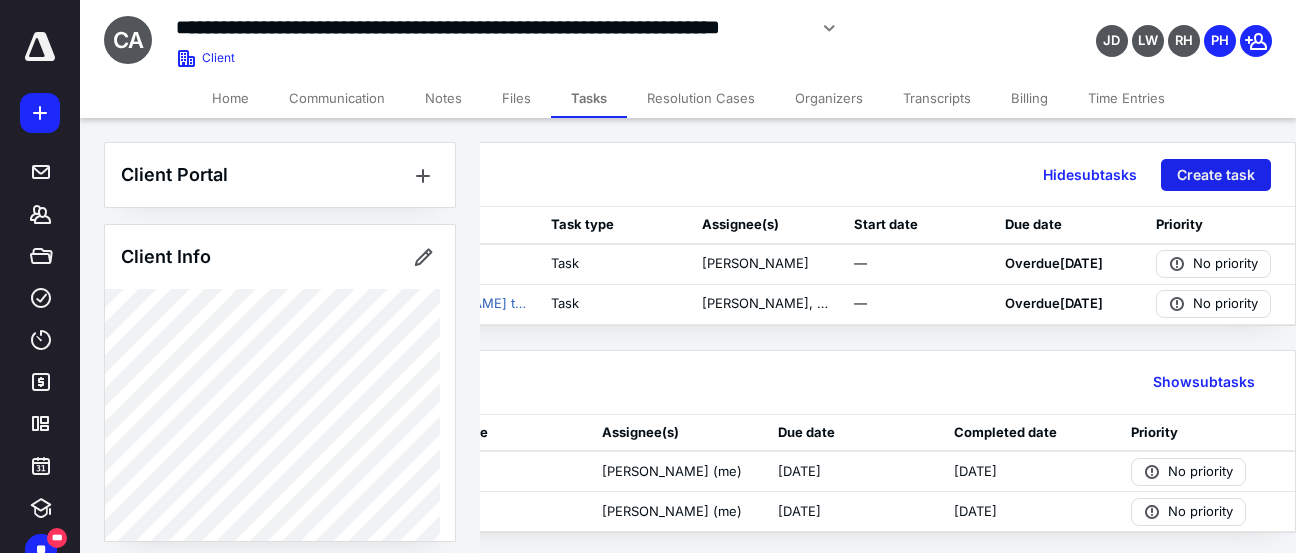 click on "Create task" at bounding box center [1216, 175] 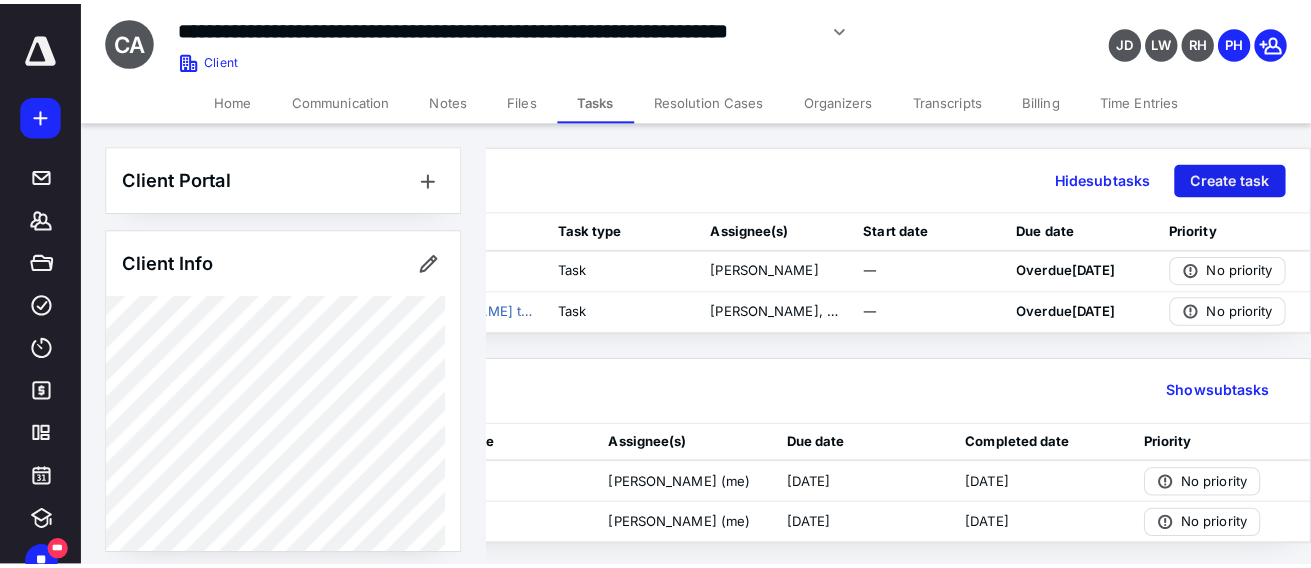 scroll, scrollTop: 0, scrollLeft: 231, axis: horizontal 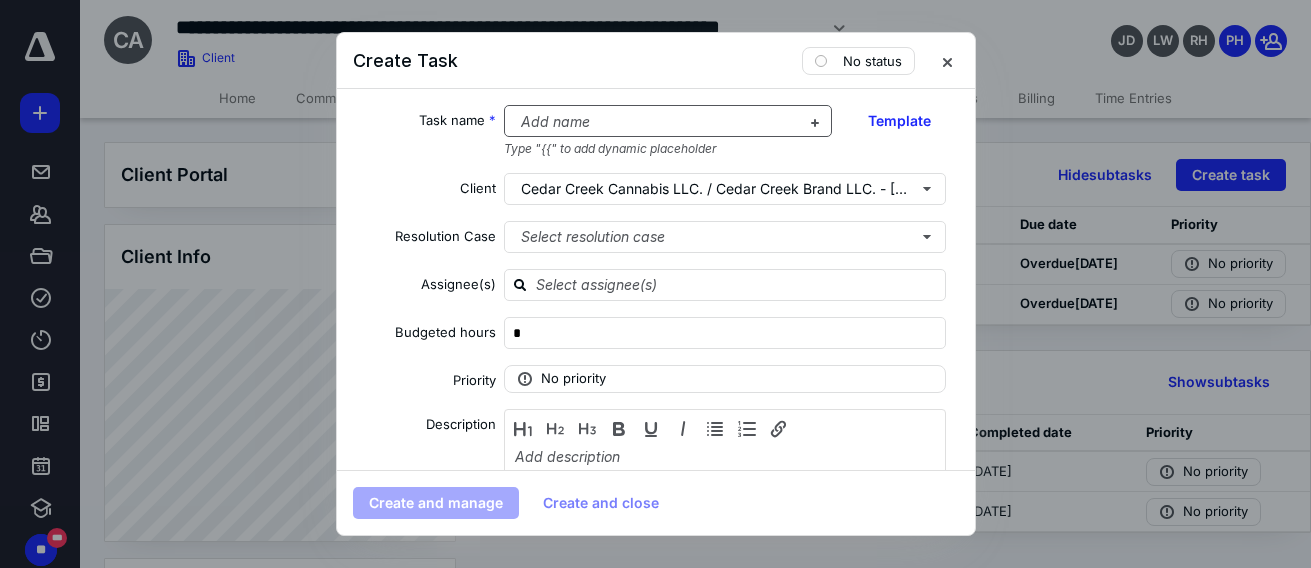click at bounding box center (656, 122) 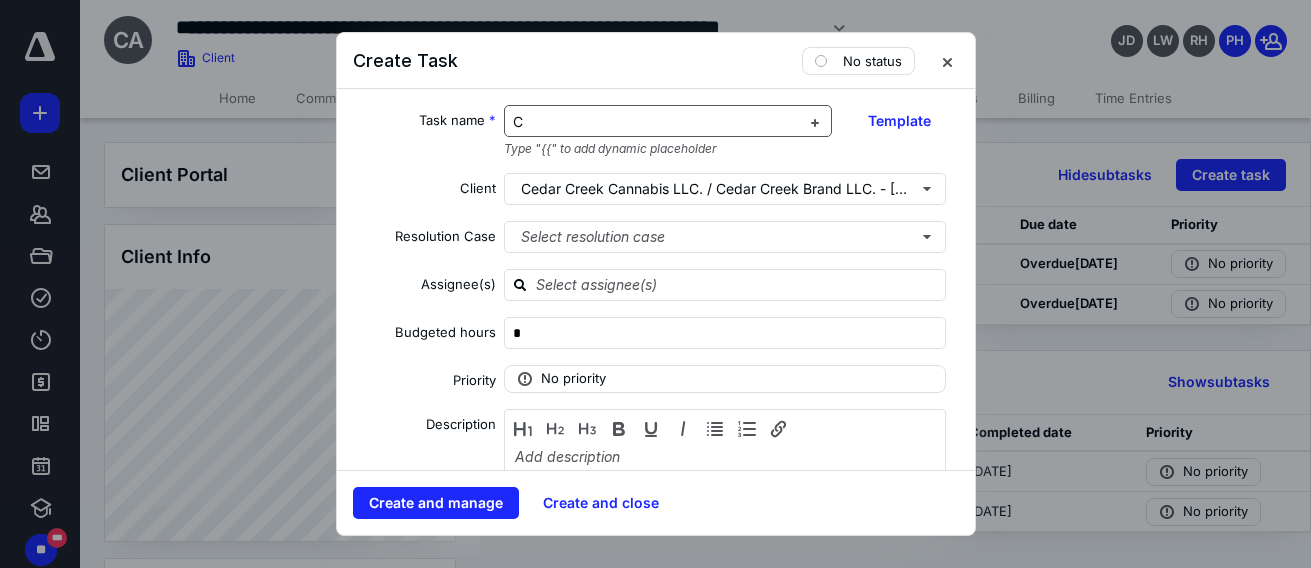 type 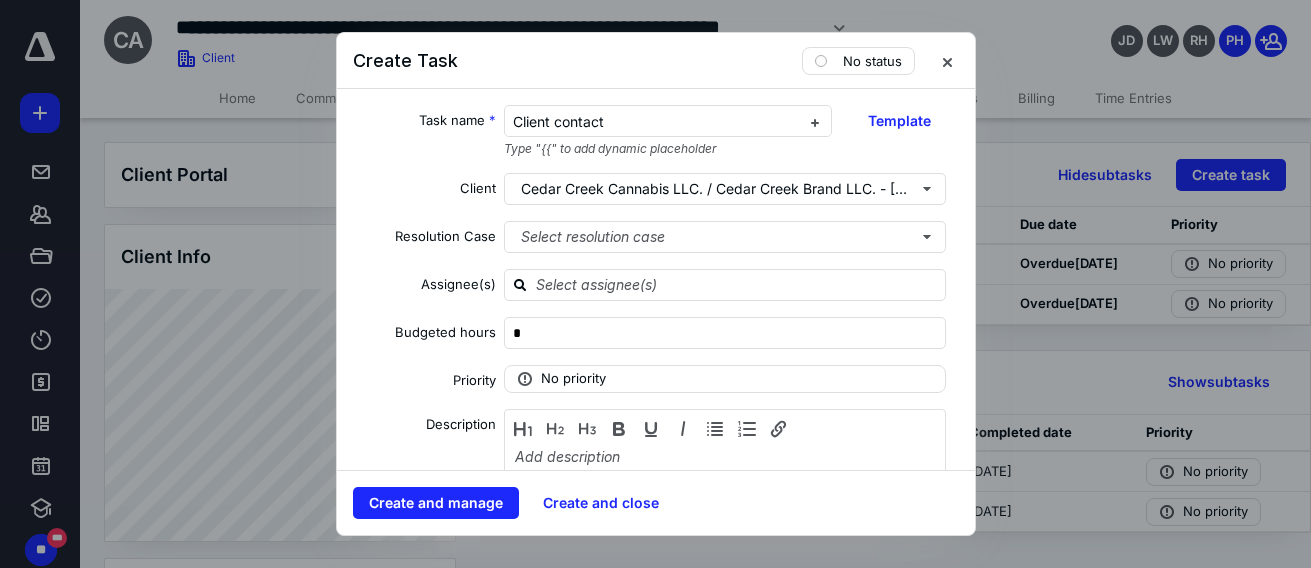 click on "Task name   * Client contact Type "{{" to add dynamic placeholder Template Client Cedar Creek Cannabis LLC. / Cedar Creek Brand LLC. - [PERSON_NAME] Resolution Case Select resolution case Assignee(s) Budgeted hours * Priority No priority Description Date Start date Select a date Due date Select a date Add a date Recurring Tax preparation fields Reminder Add reminder File Add file Automation Add a client request Add a subtask" at bounding box center (656, 279) 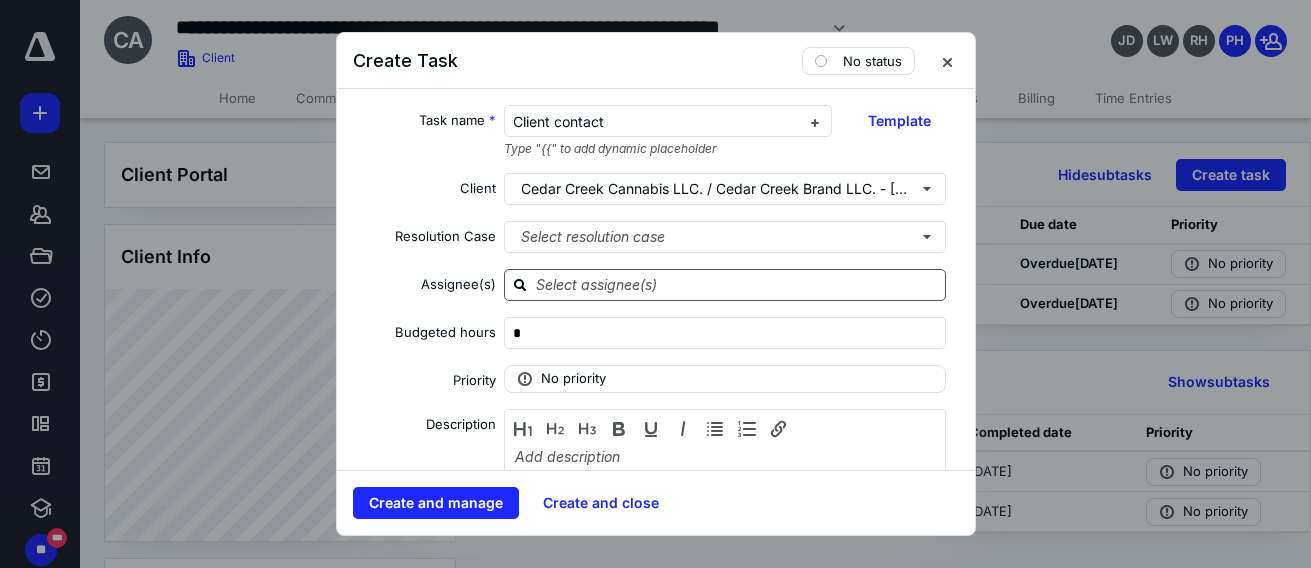 click at bounding box center [737, 284] 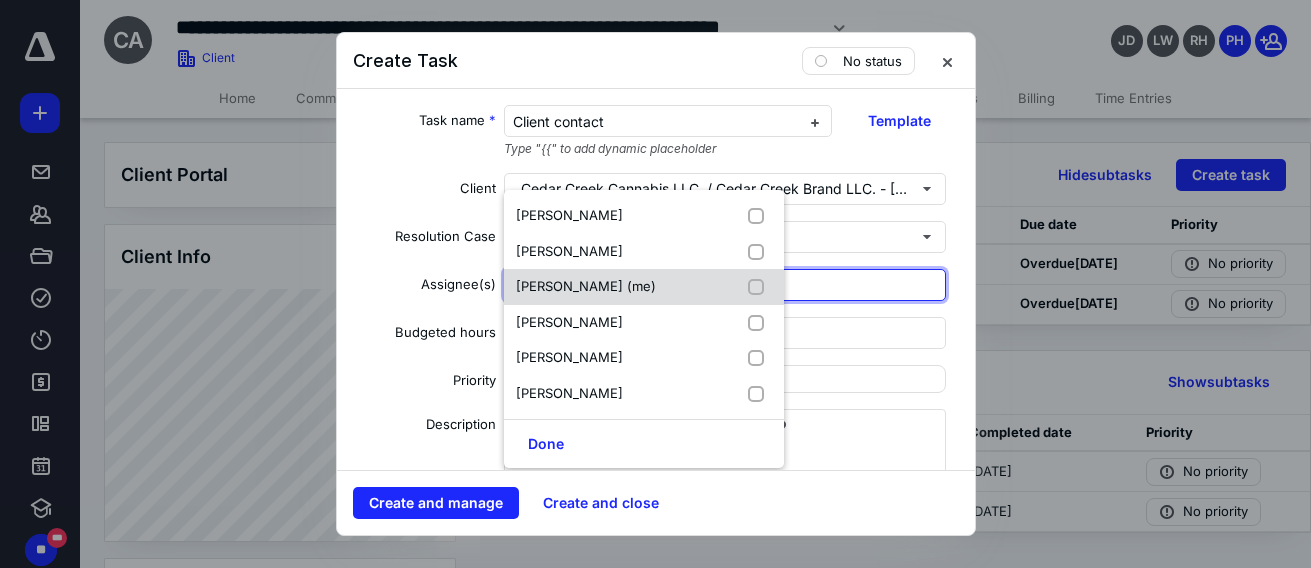 click at bounding box center [760, 287] 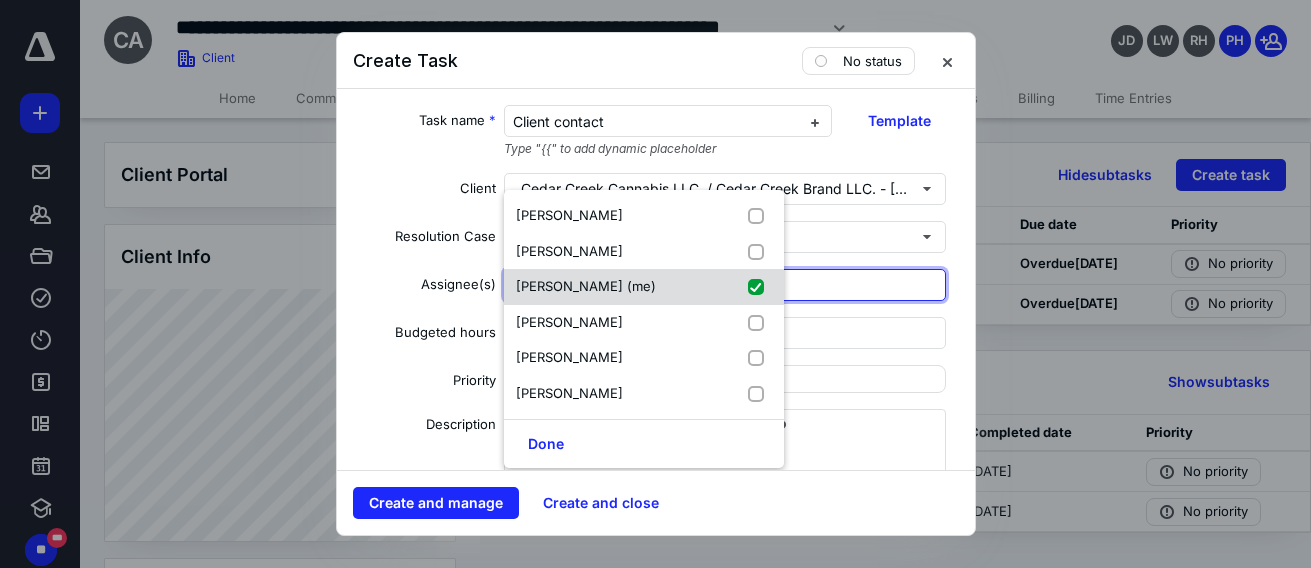checkbox on "true" 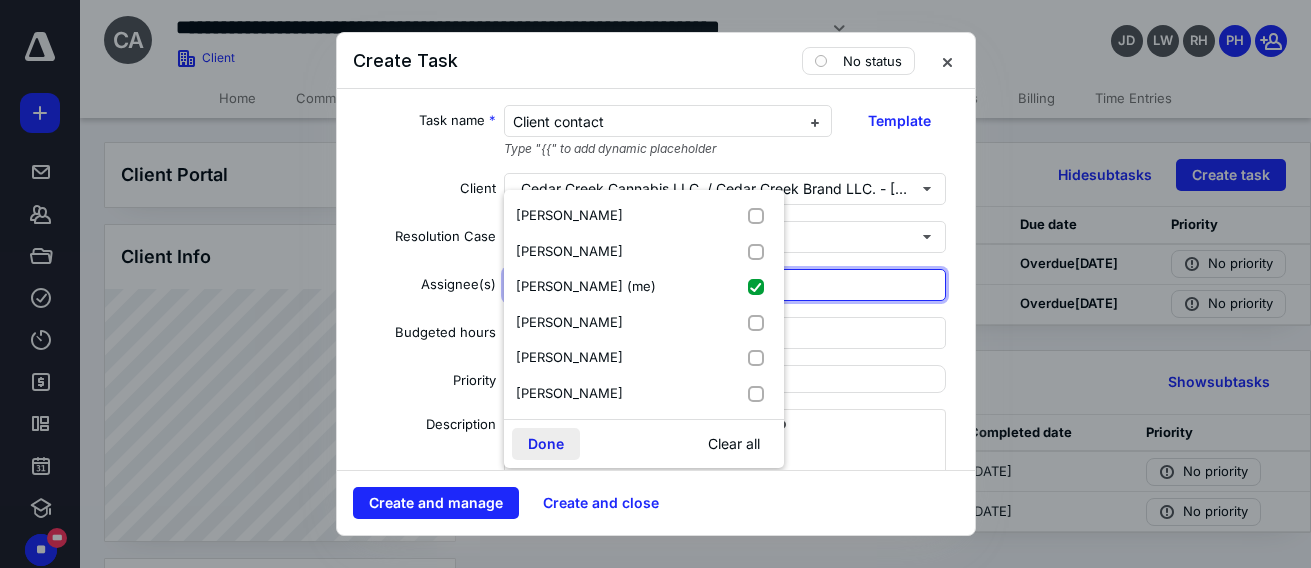 click on "Done" at bounding box center [546, 444] 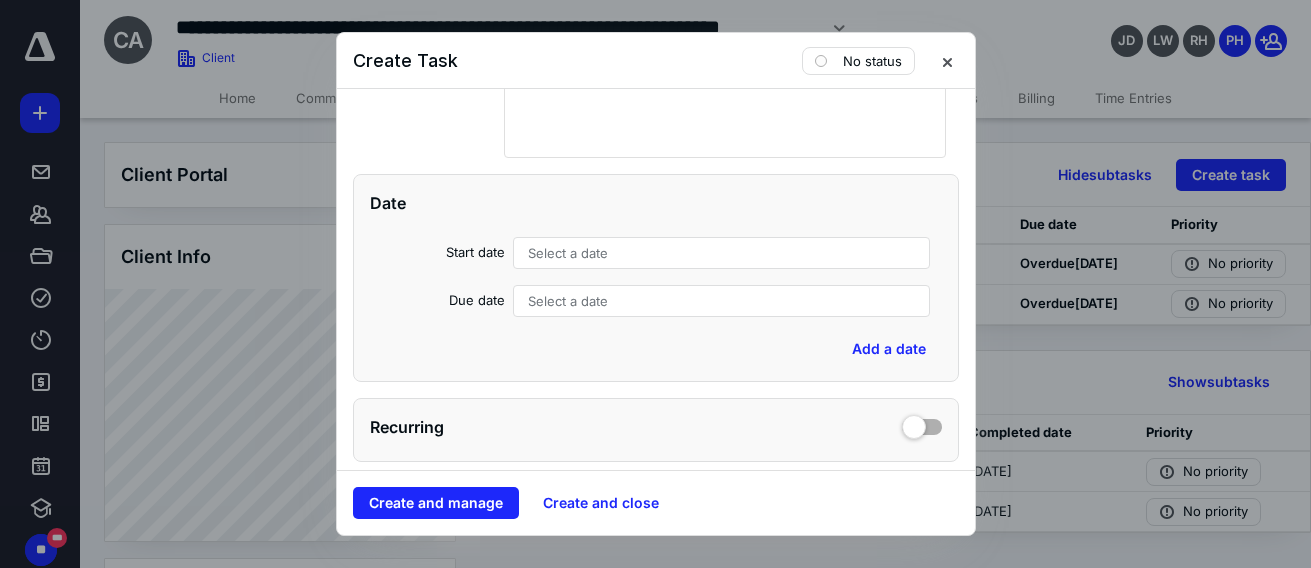 scroll, scrollTop: 400, scrollLeft: 0, axis: vertical 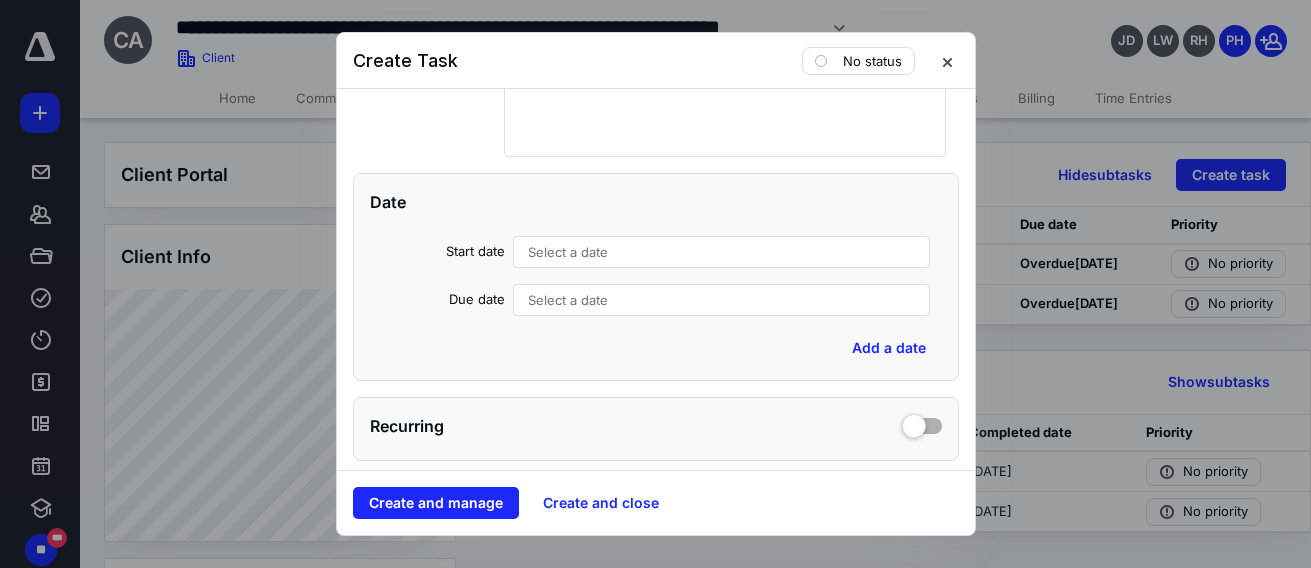 click on "Select a date" at bounding box center [722, 300] 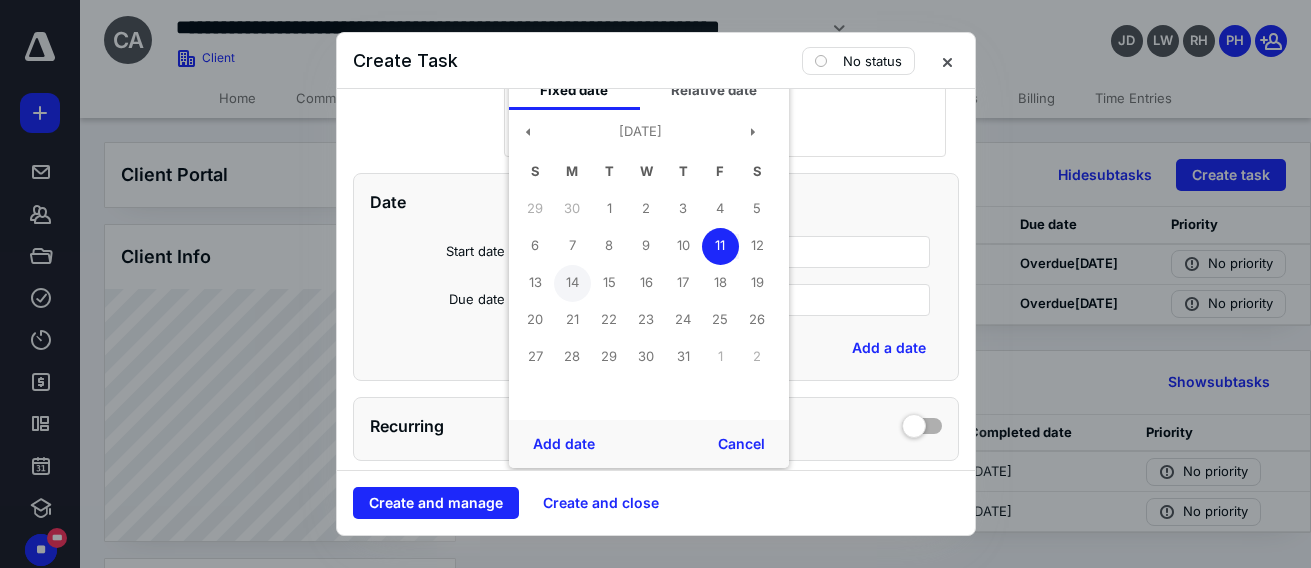 click on "14" at bounding box center (572, 283) 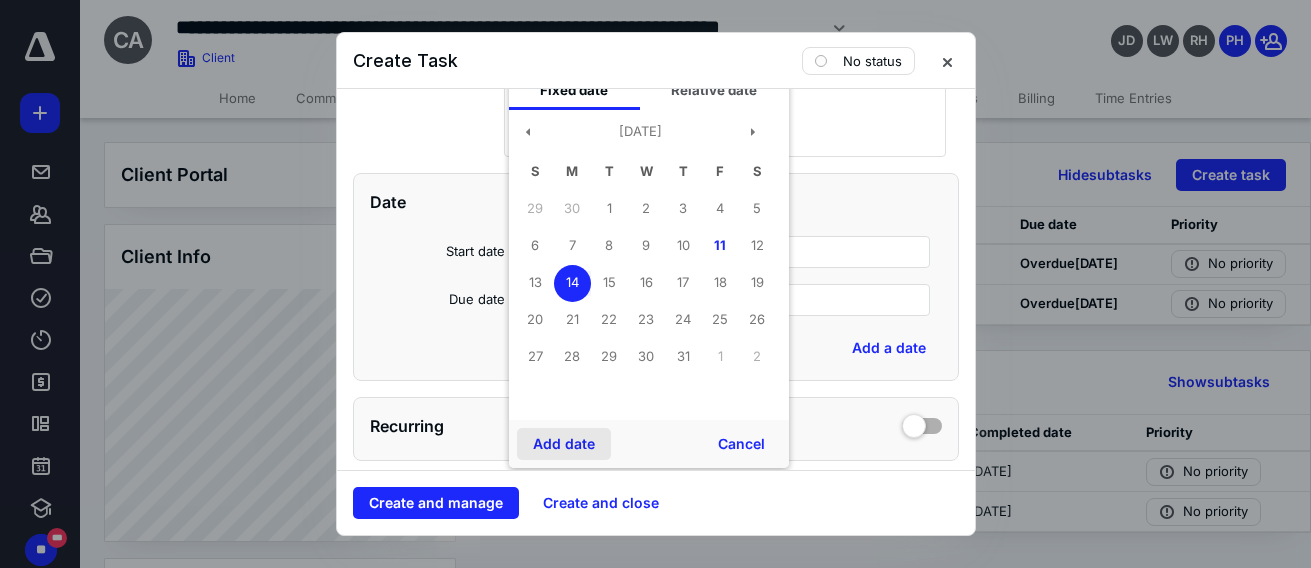 click on "Add date" at bounding box center (564, 444) 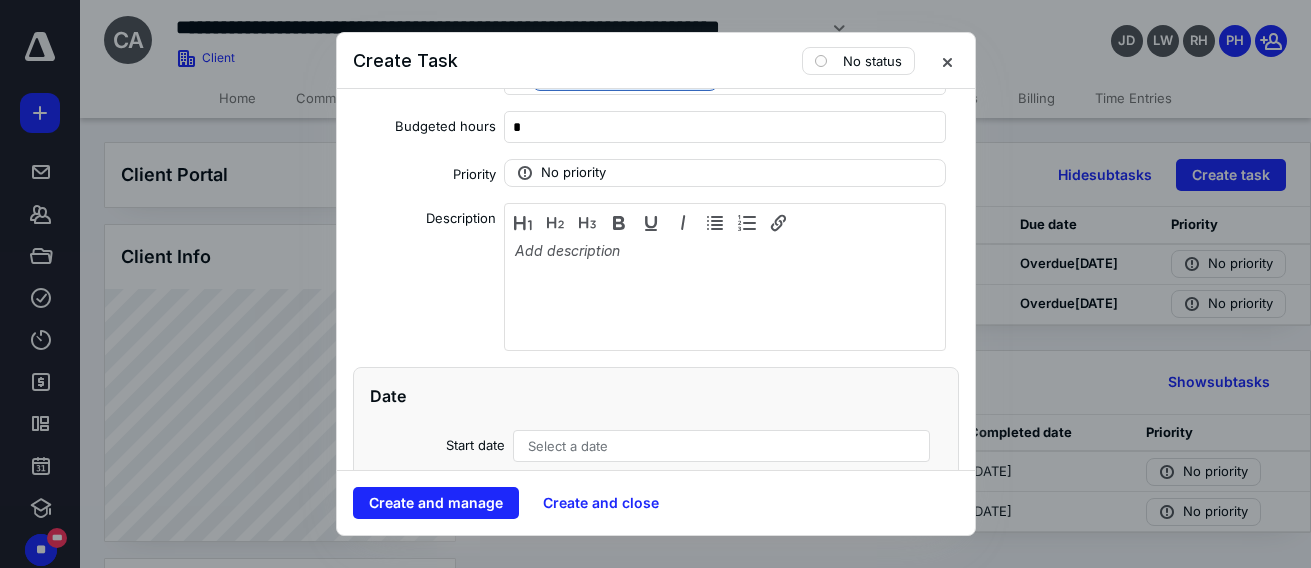 scroll, scrollTop: 300, scrollLeft: 0, axis: vertical 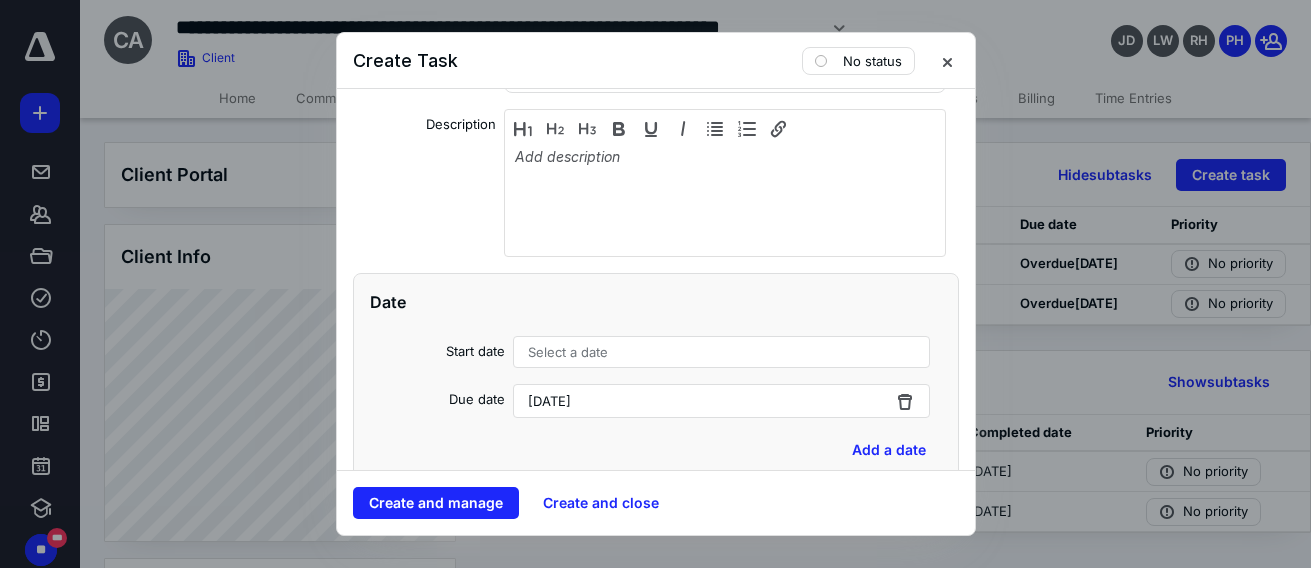click on "Select a date" at bounding box center (568, 352) 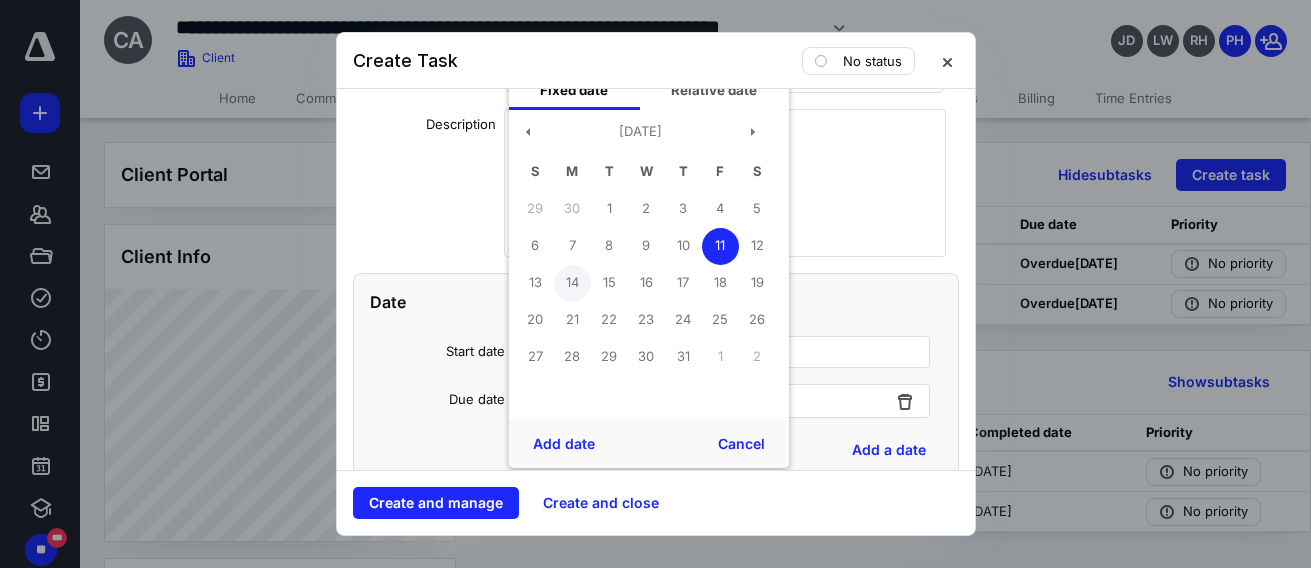 click on "14" at bounding box center [572, 283] 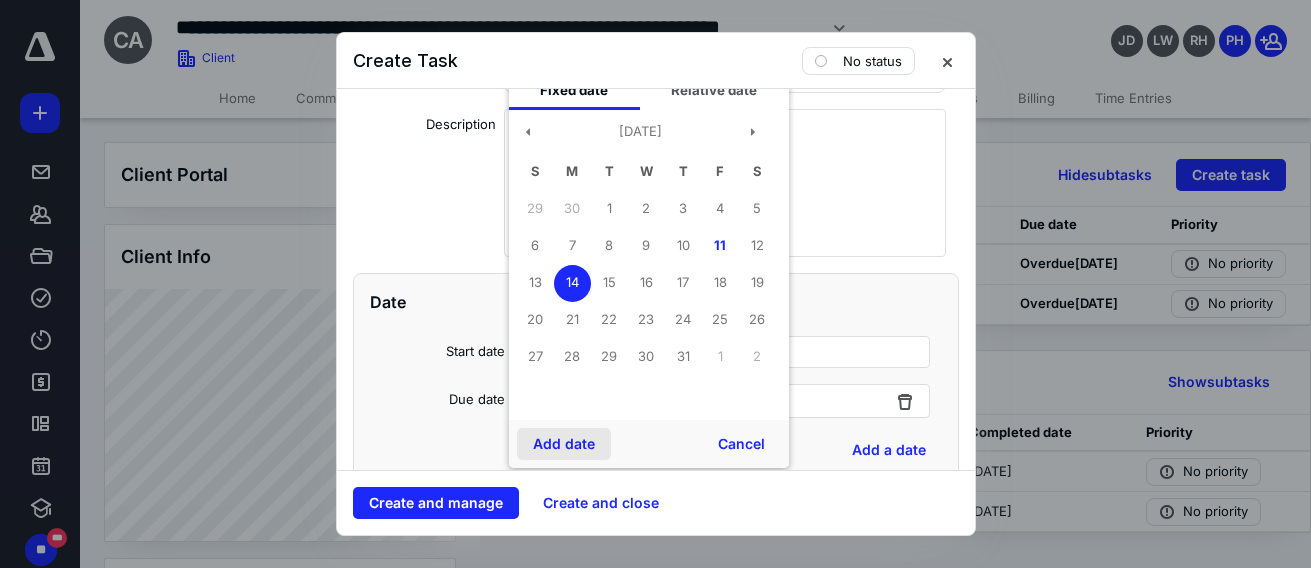 click on "Add date" at bounding box center [564, 444] 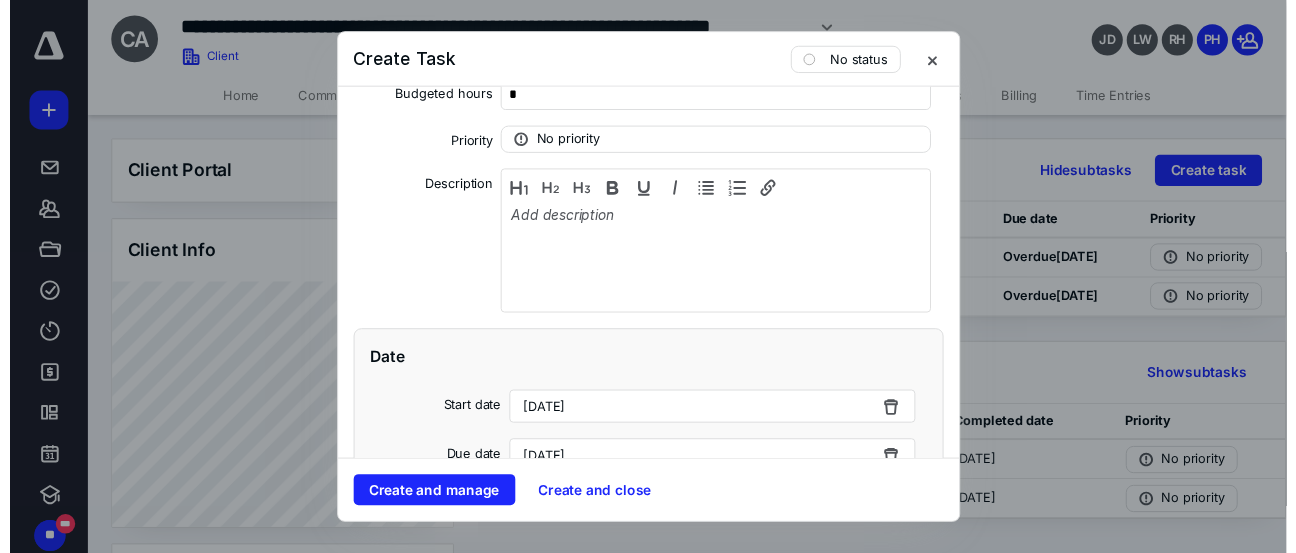 scroll, scrollTop: 300, scrollLeft: 0, axis: vertical 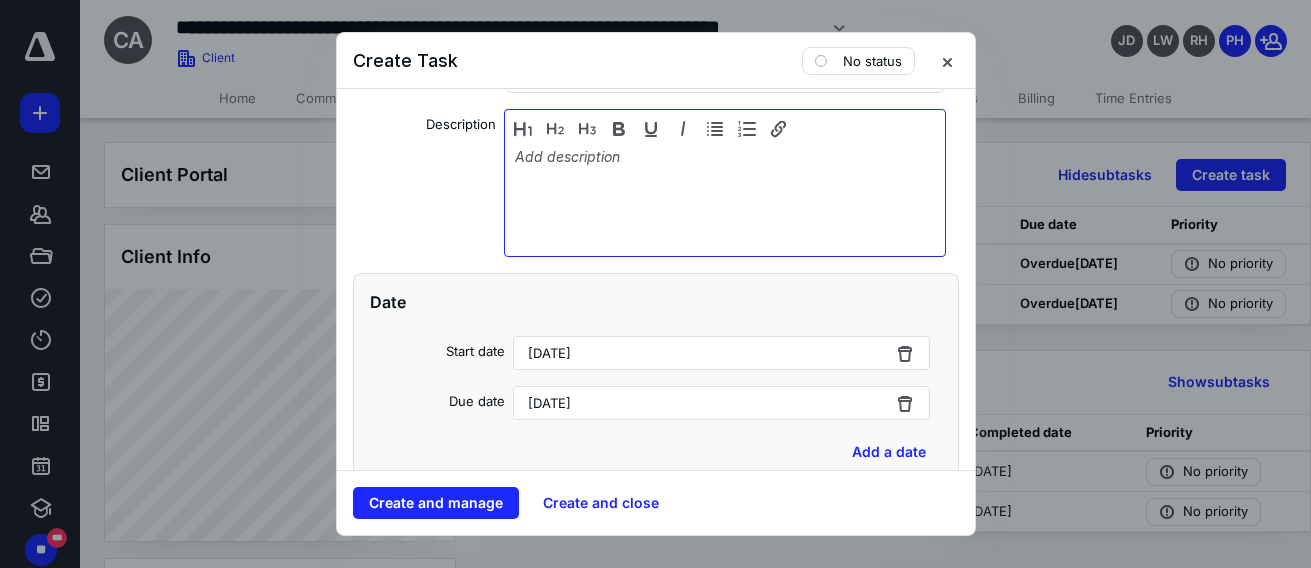 click at bounding box center (725, 198) 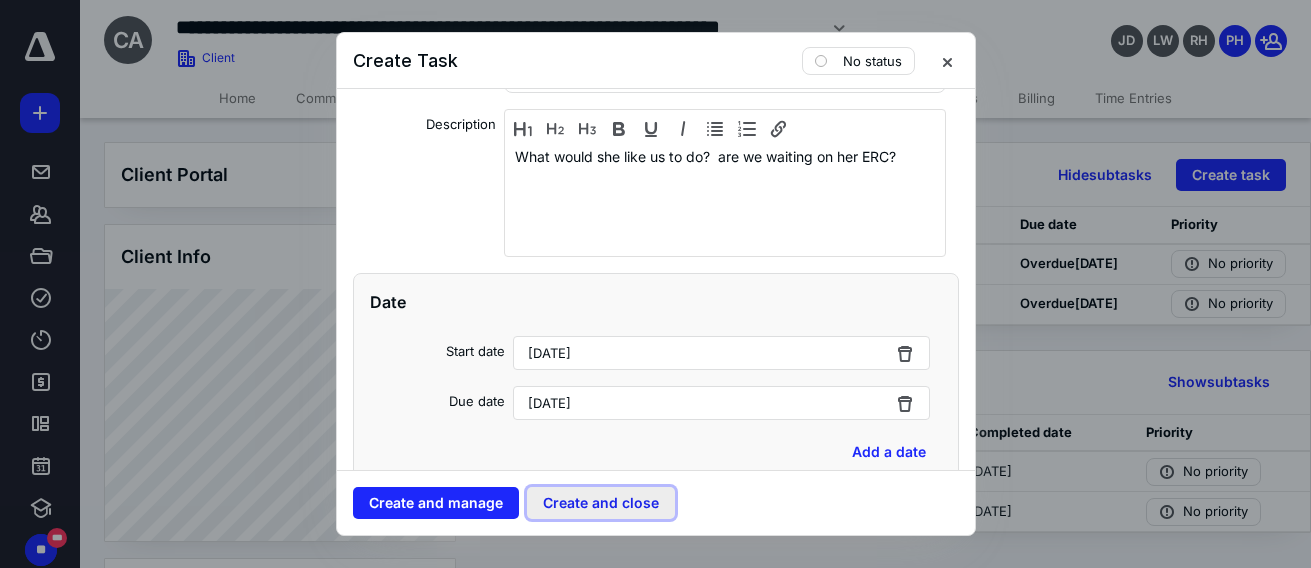 click on "Create and close" at bounding box center (601, 503) 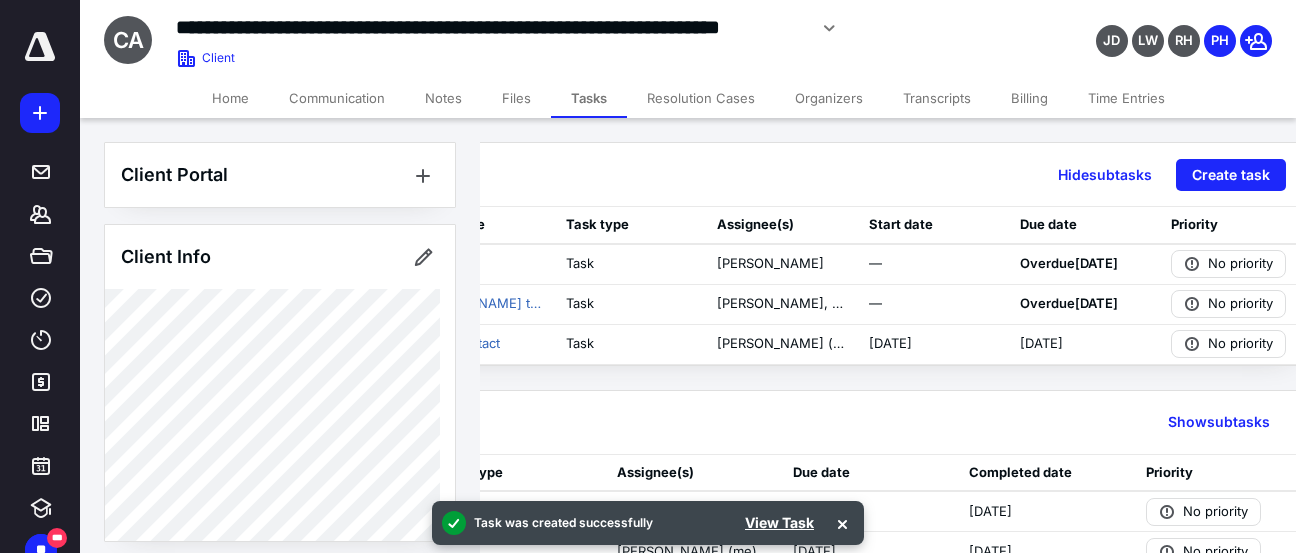 click on "Home" at bounding box center [230, 98] 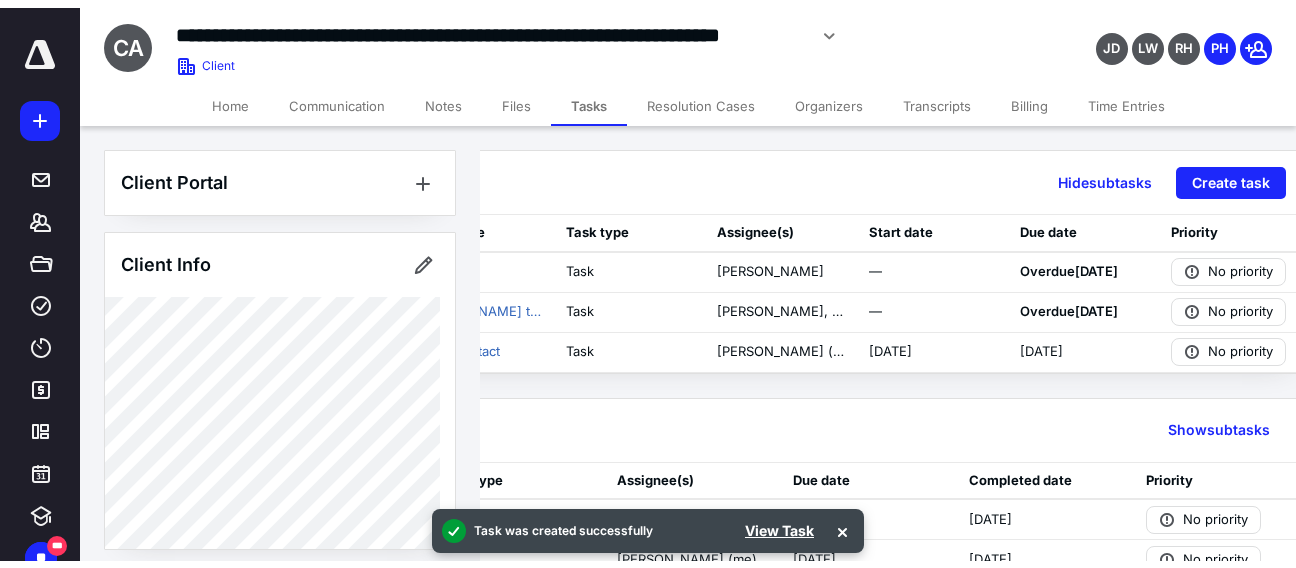 scroll, scrollTop: 0, scrollLeft: 0, axis: both 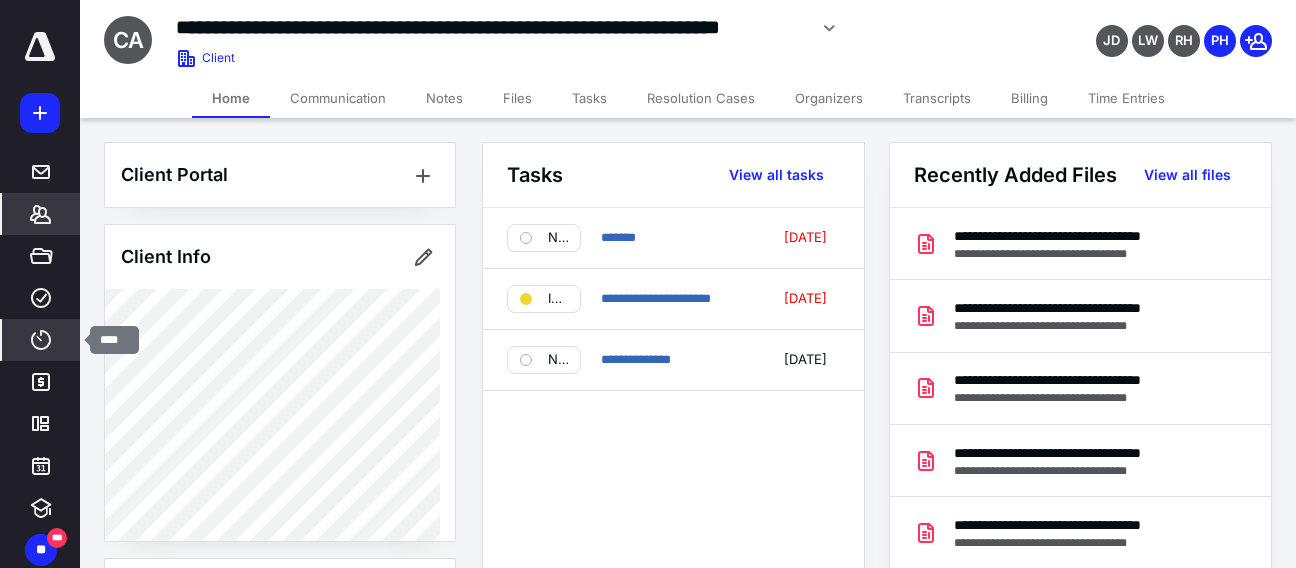 click 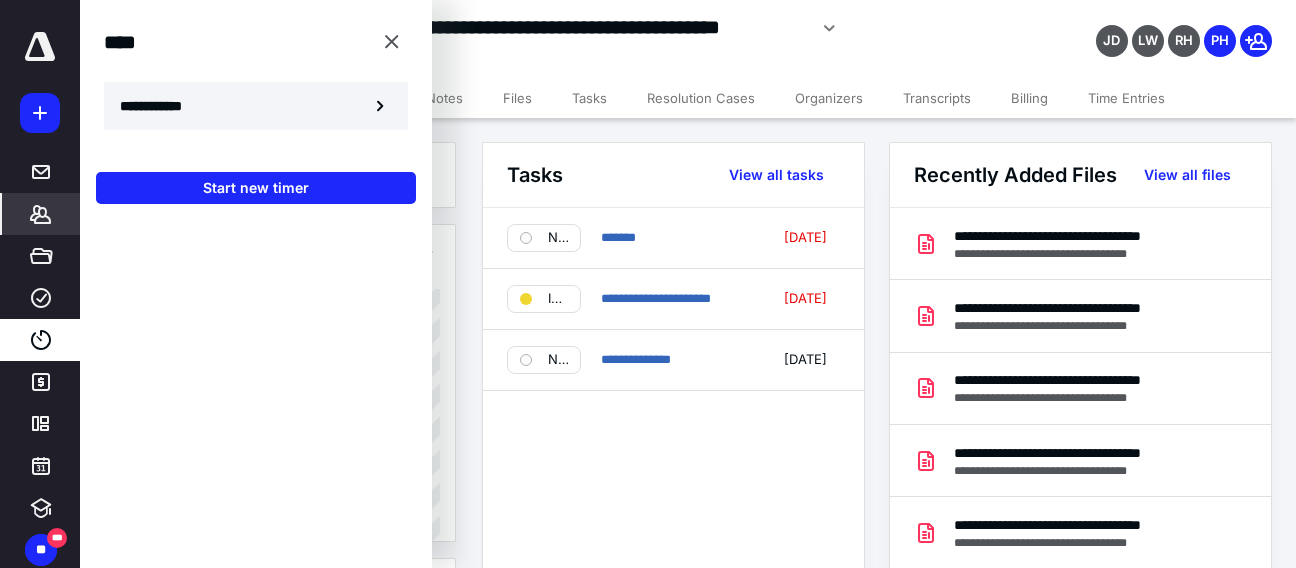 click on "**********" at bounding box center (256, 106) 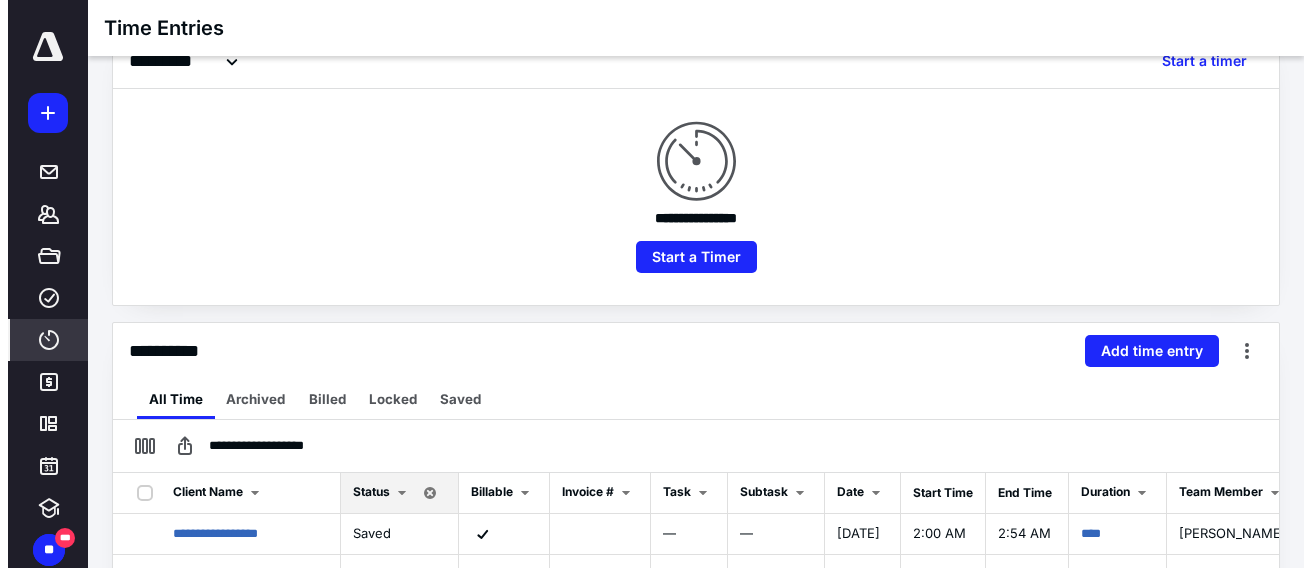 scroll, scrollTop: 200, scrollLeft: 0, axis: vertical 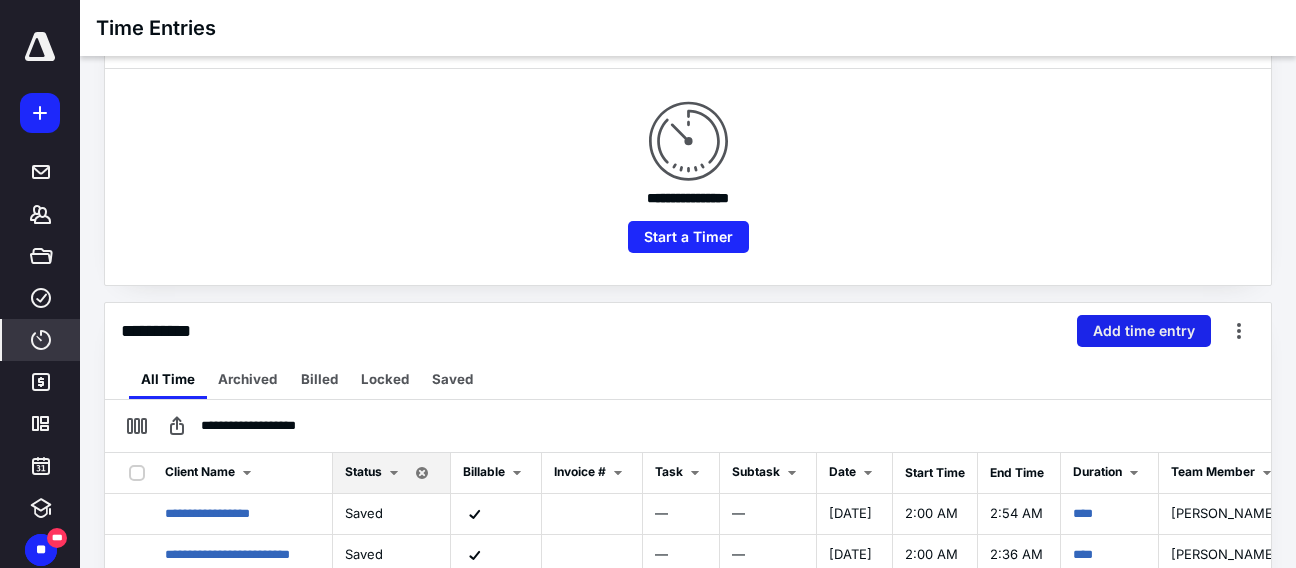 click on "Add time entry" at bounding box center [1144, 331] 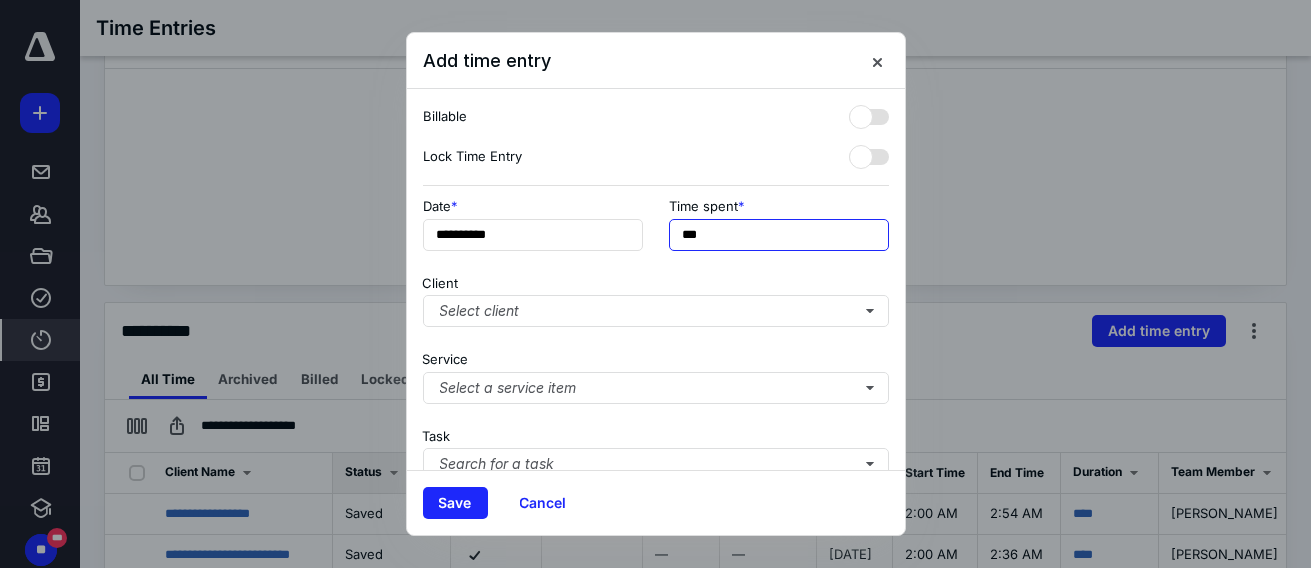 drag, startPoint x: 728, startPoint y: 242, endPoint x: 645, endPoint y: 244, distance: 83.02409 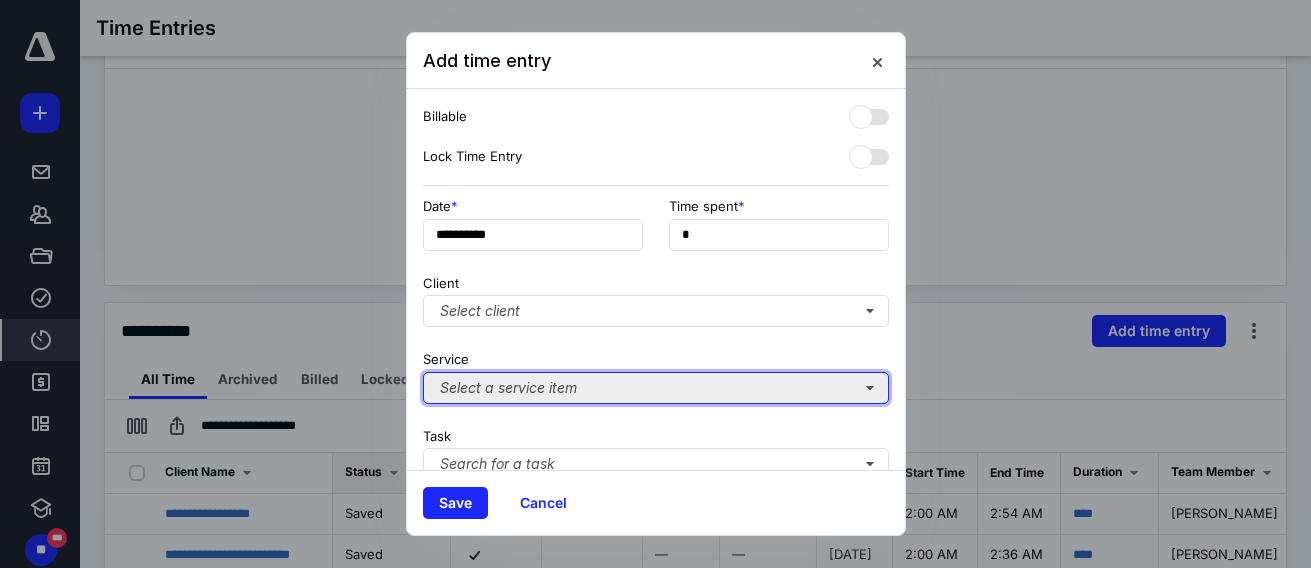 type on "**" 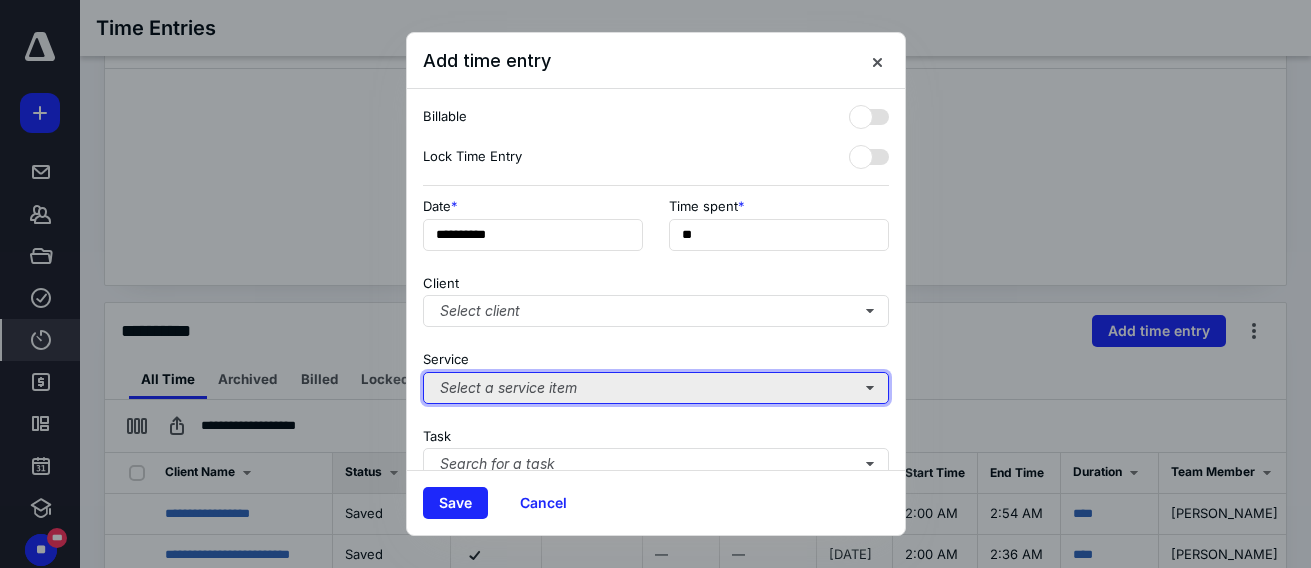 click on "Select a service item" at bounding box center (656, 388) 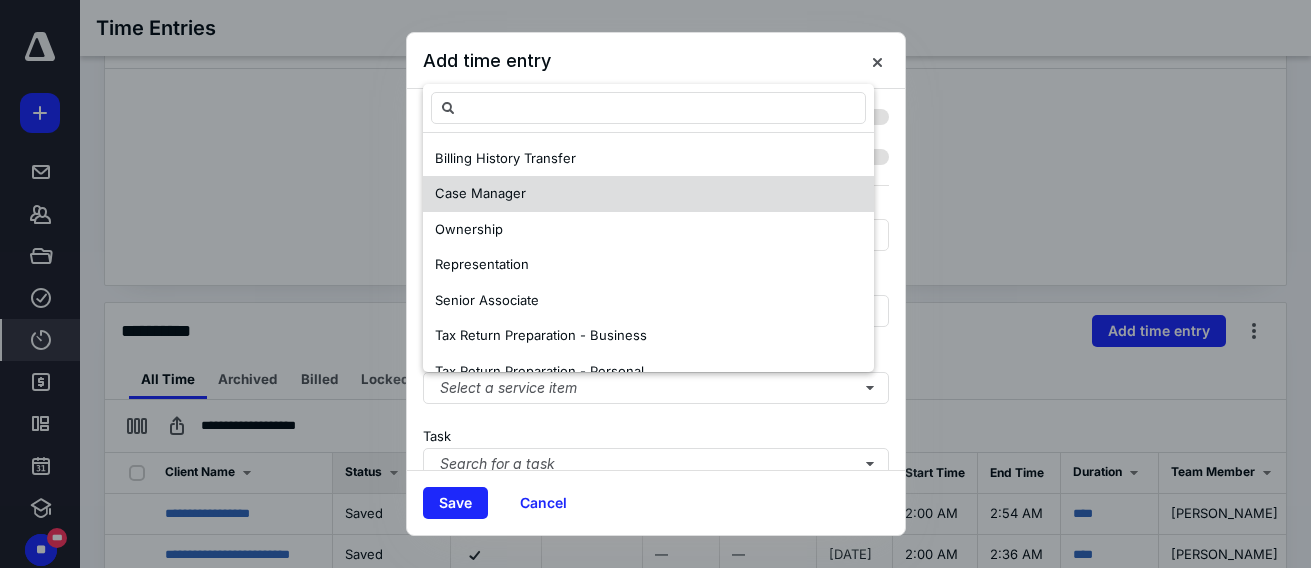 click on "Case Manager" at bounding box center [648, 194] 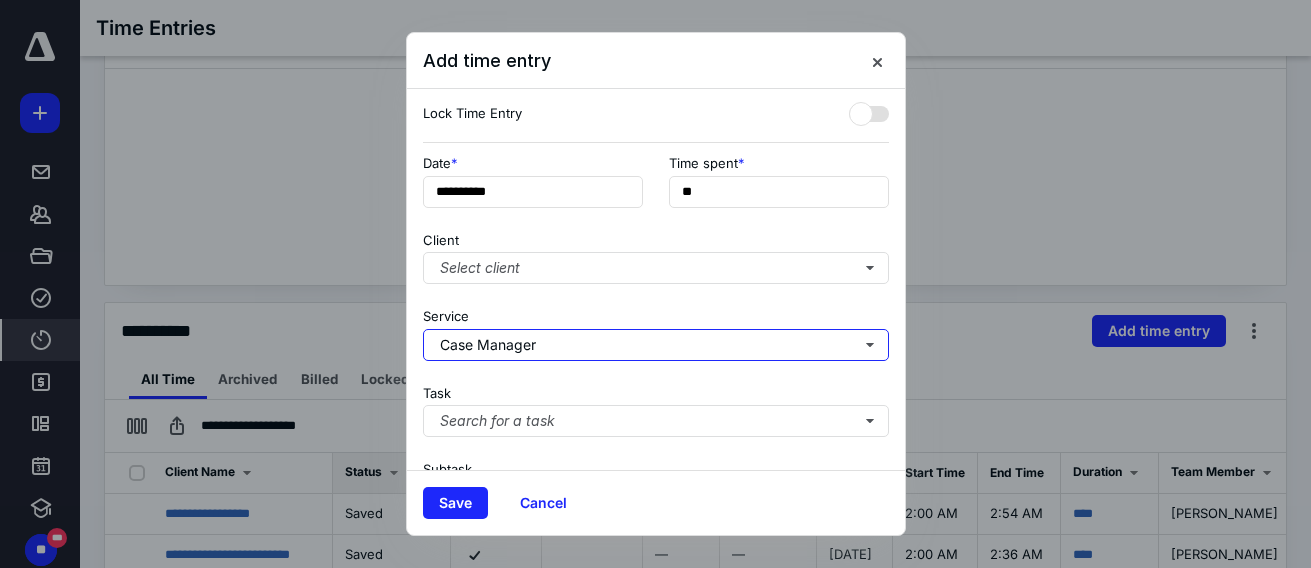 scroll, scrollTop: 34, scrollLeft: 0, axis: vertical 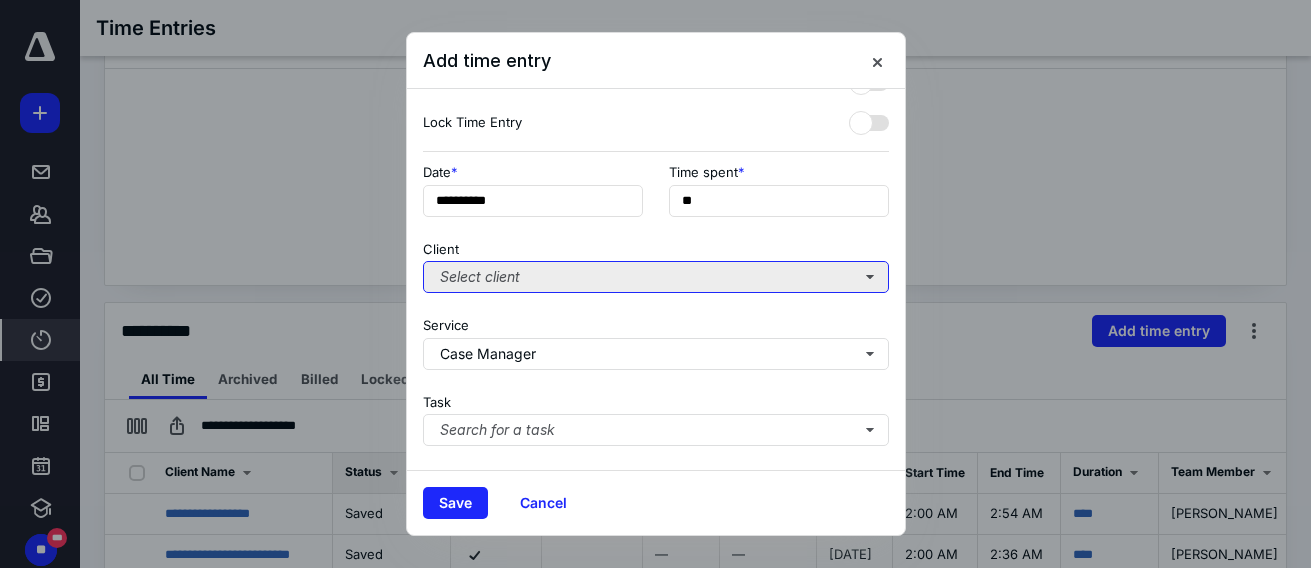 click on "Select client" at bounding box center (656, 277) 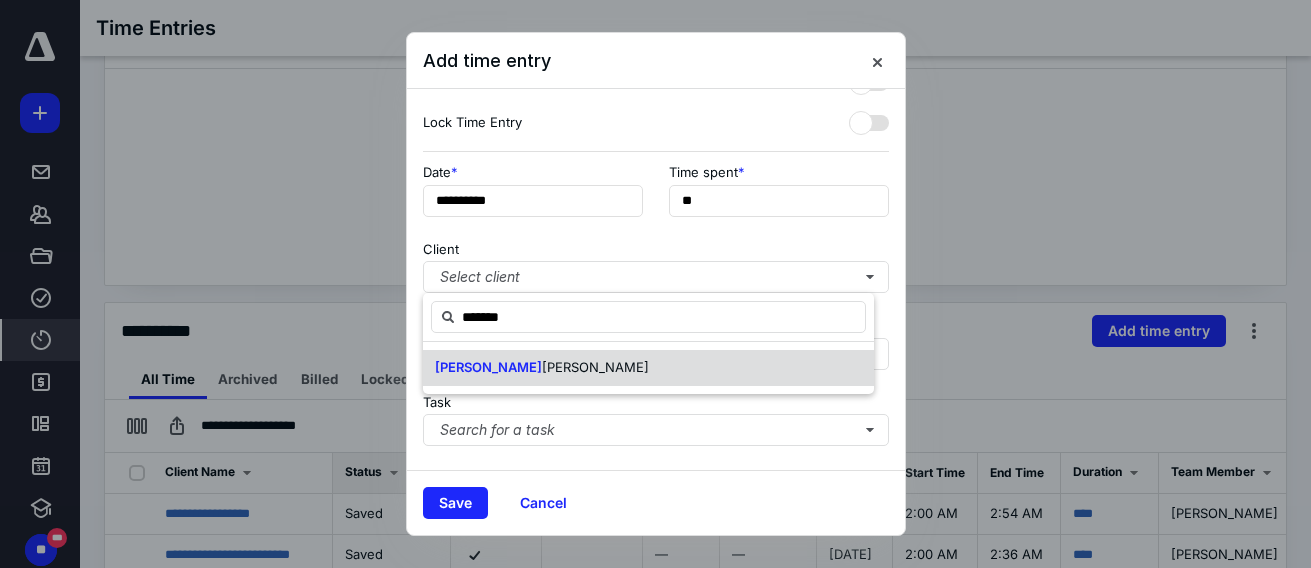 click on "[PERSON_NAME] ughlin" at bounding box center (648, 368) 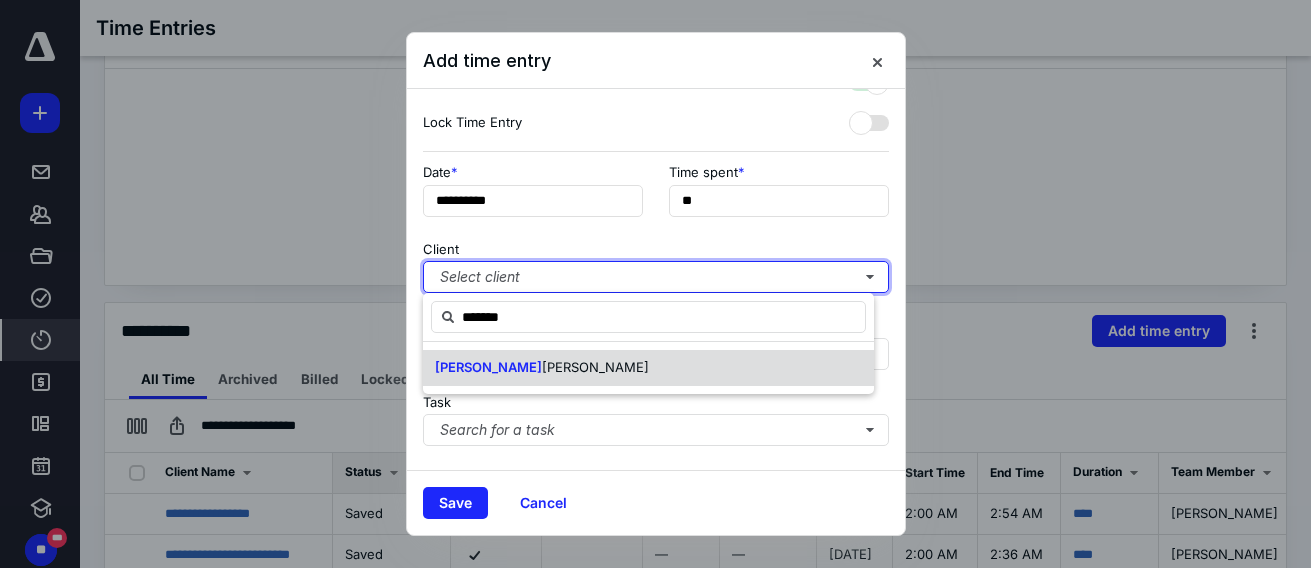 checkbox on "true" 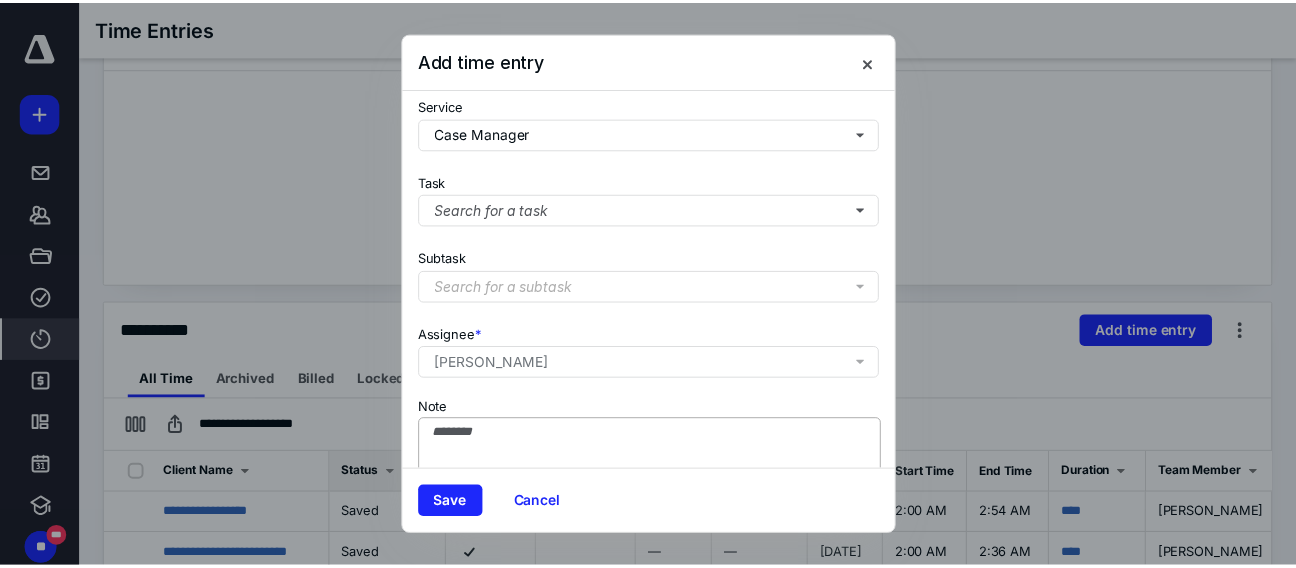 scroll, scrollTop: 334, scrollLeft: 0, axis: vertical 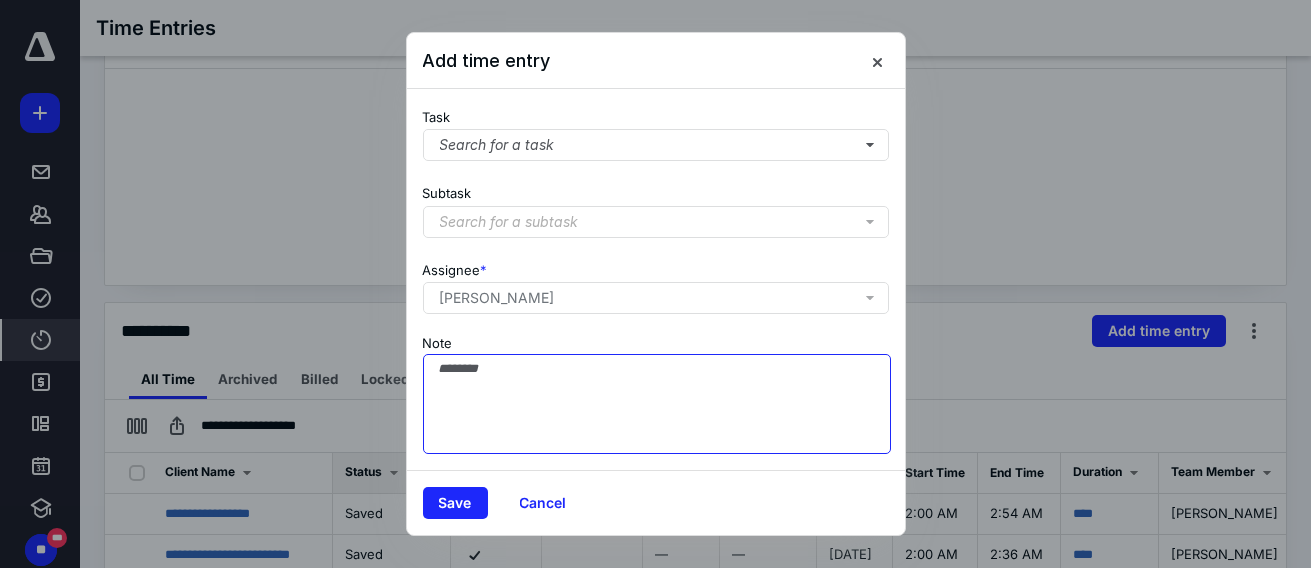 click on "Note" at bounding box center (657, 404) 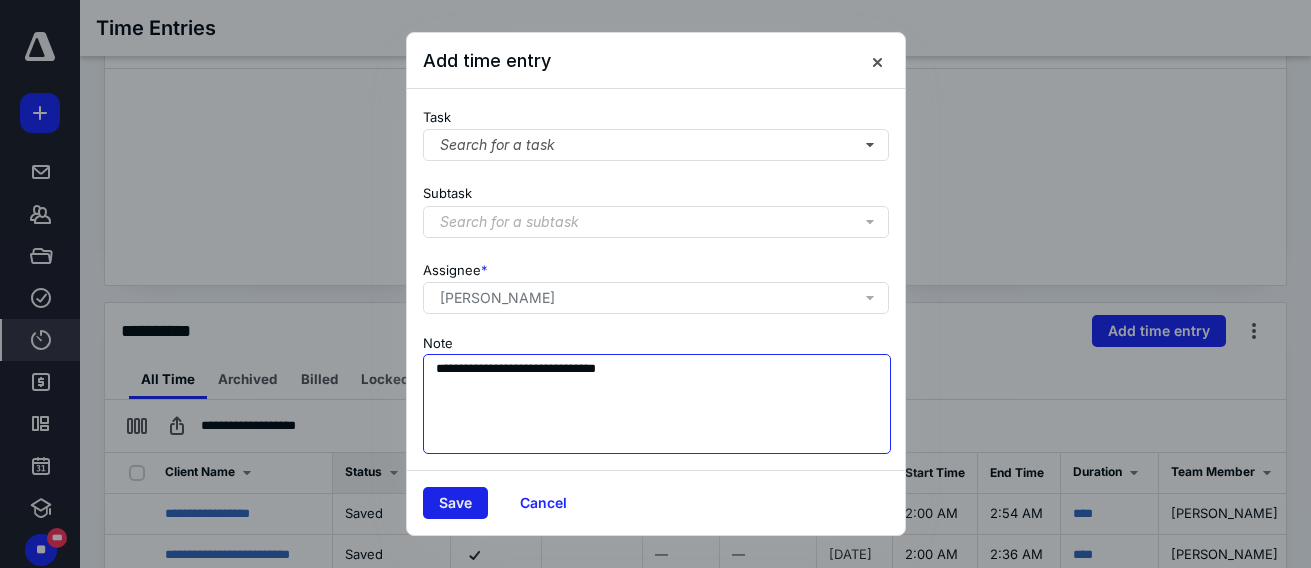 type on "**********" 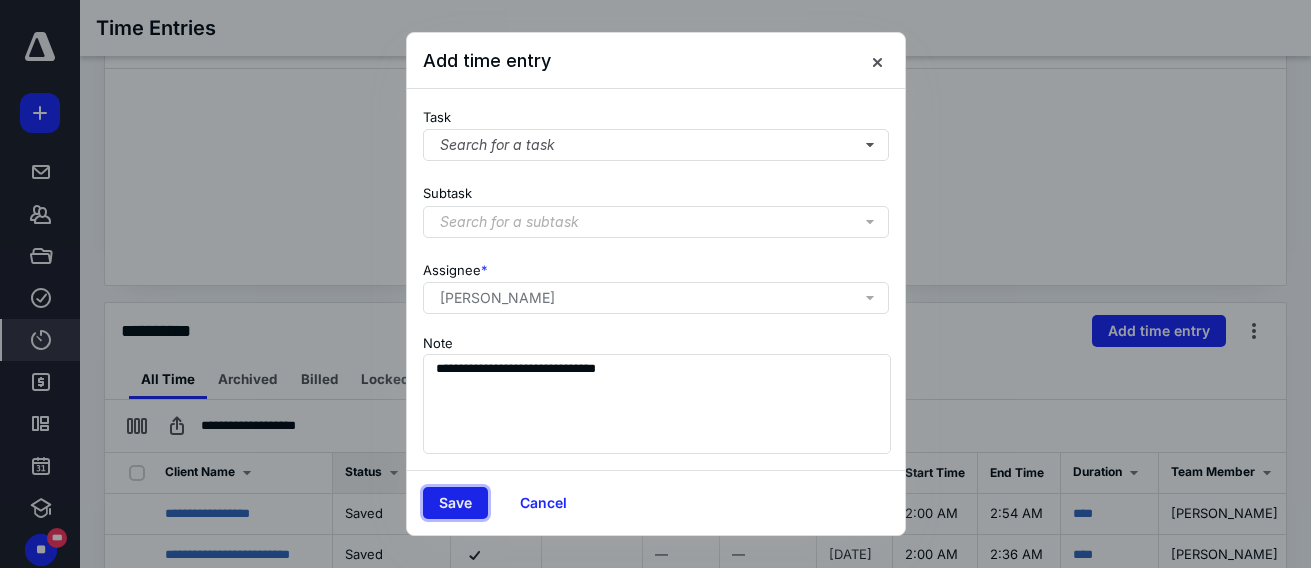 click on "Save" at bounding box center (455, 503) 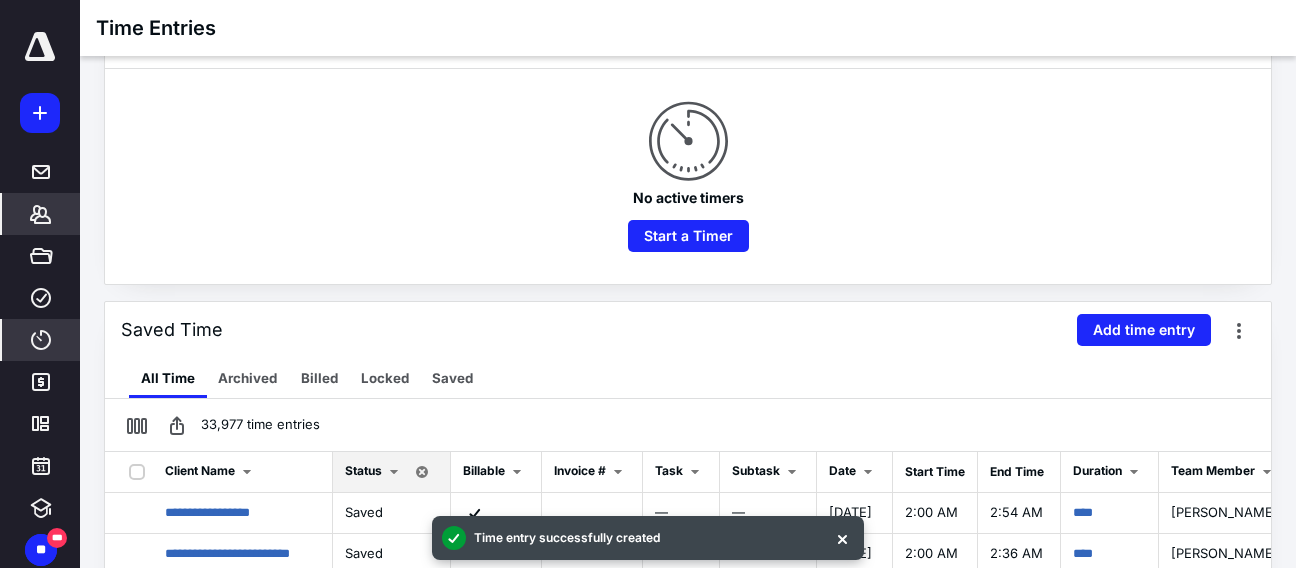 click 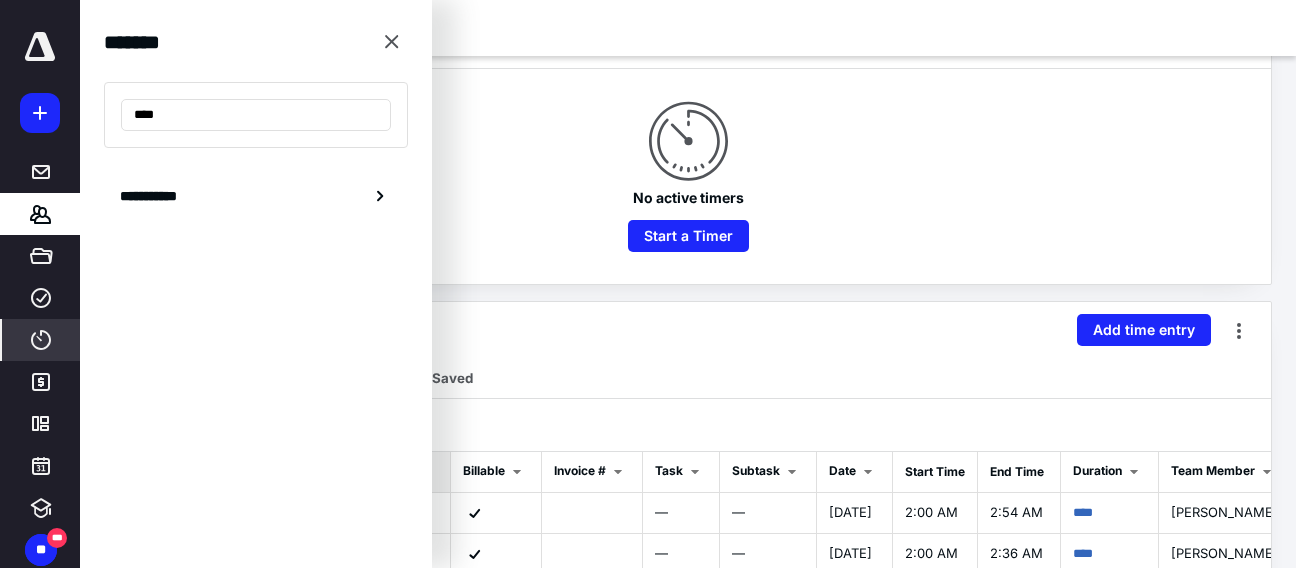 type on "****" 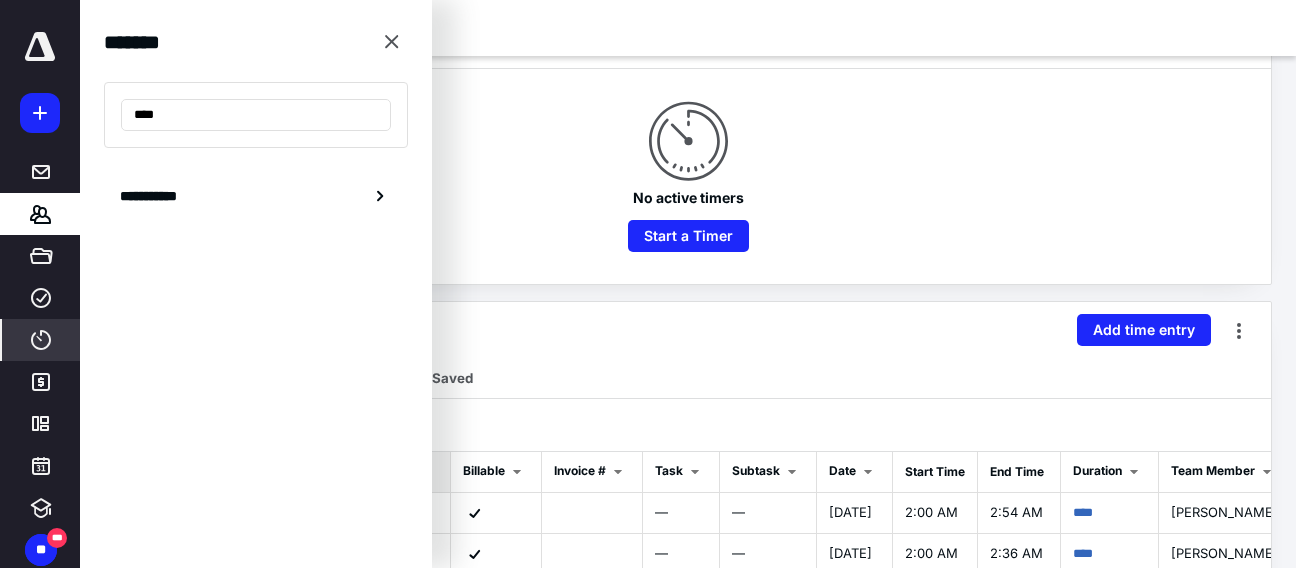 click on "*******" at bounding box center (256, 42) 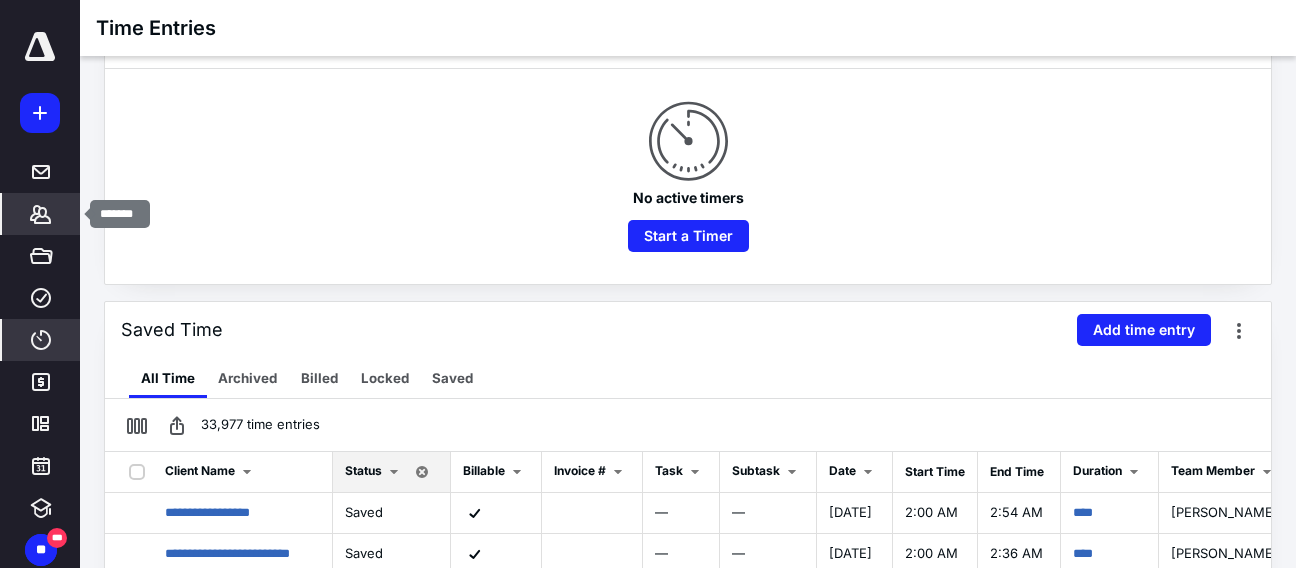 drag, startPoint x: 50, startPoint y: 212, endPoint x: 64, endPoint y: 203, distance: 16.643316 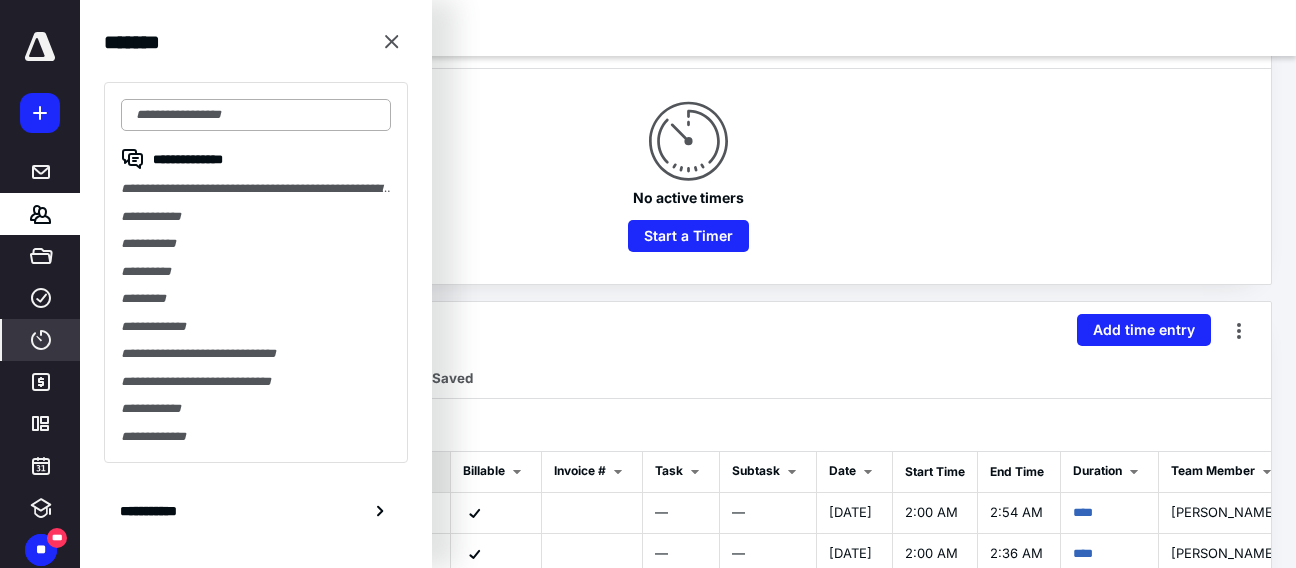 click at bounding box center (256, 115) 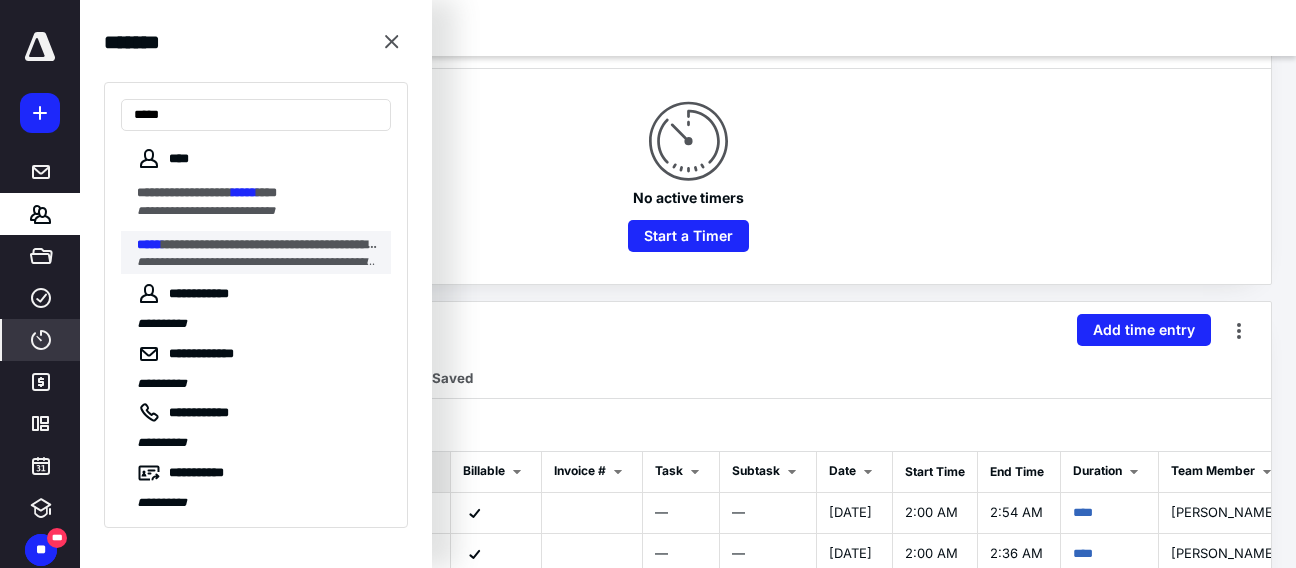 type on "*****" 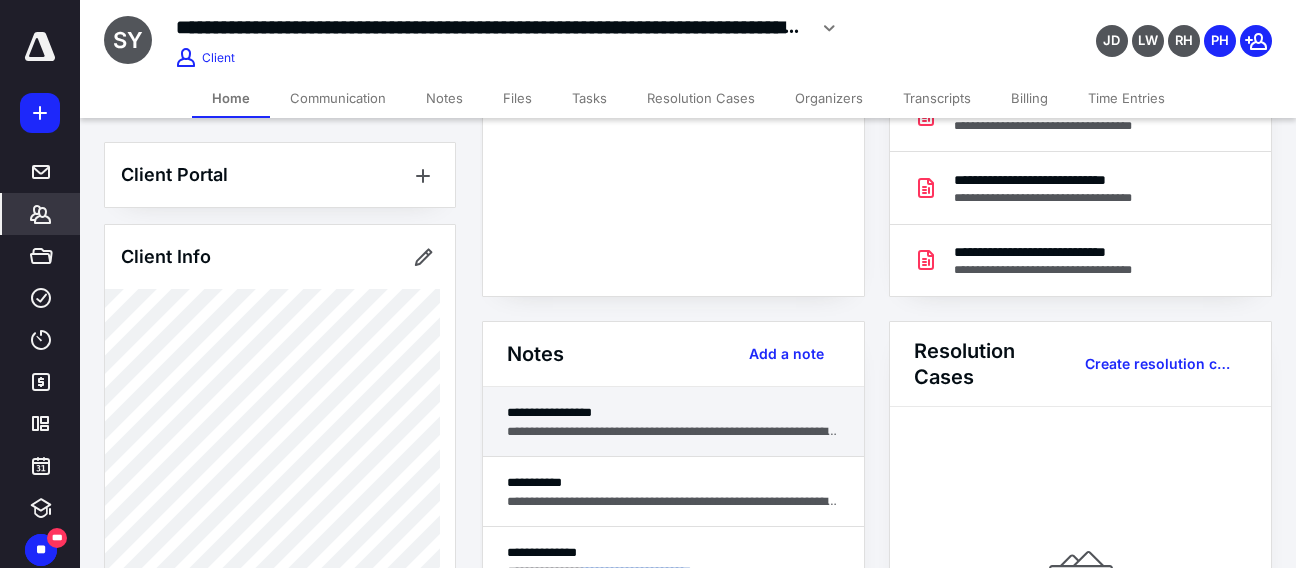 scroll, scrollTop: 400, scrollLeft: 0, axis: vertical 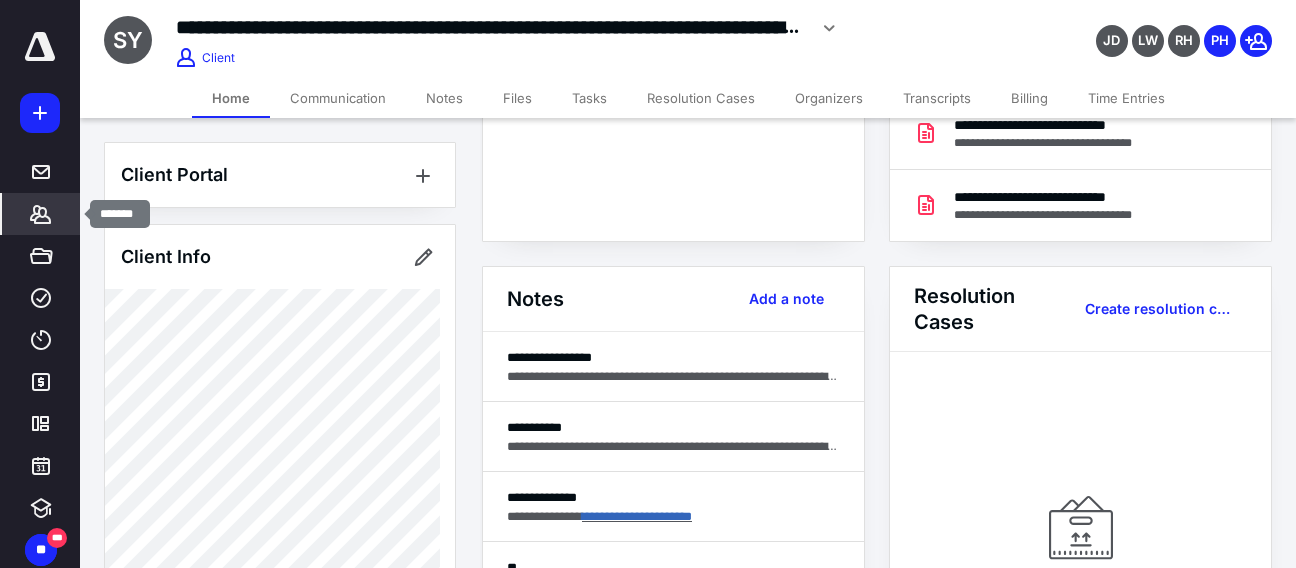 click on "*******" at bounding box center [41, 214] 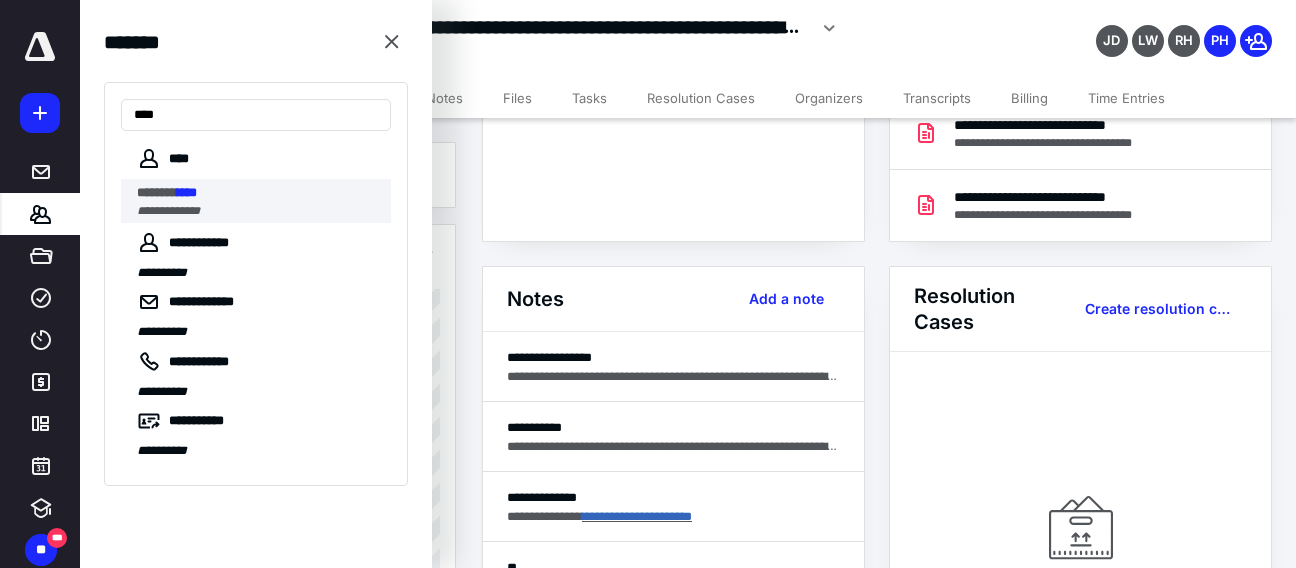 type on "****" 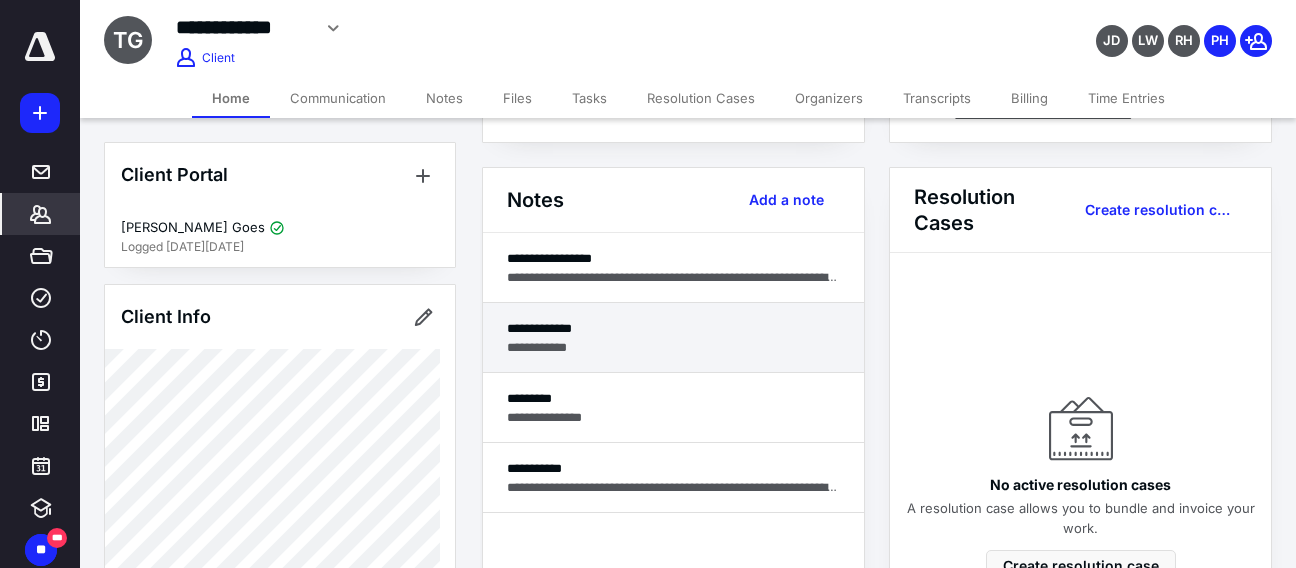 scroll, scrollTop: 500, scrollLeft: 0, axis: vertical 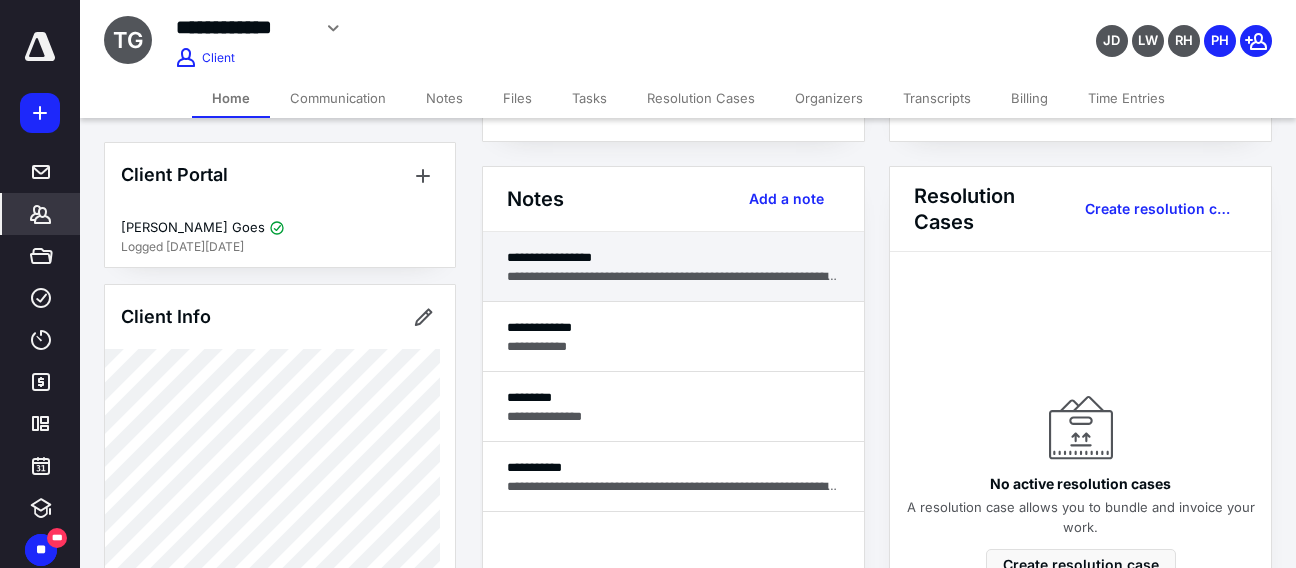 click on "**********" at bounding box center [673, 276] 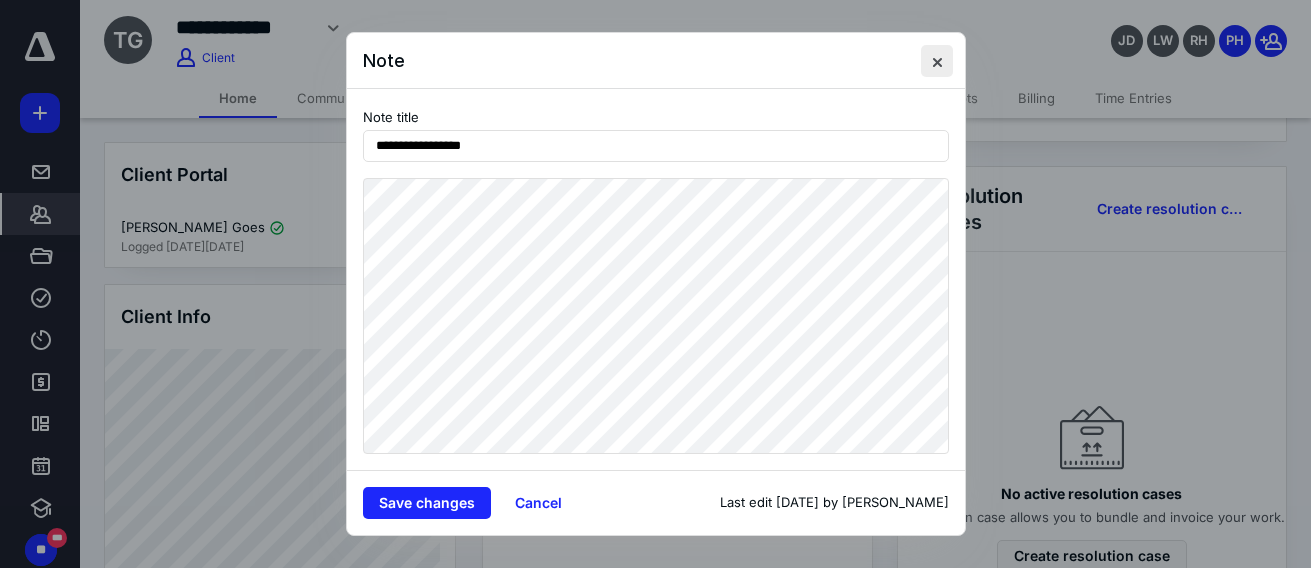 click at bounding box center [937, 61] 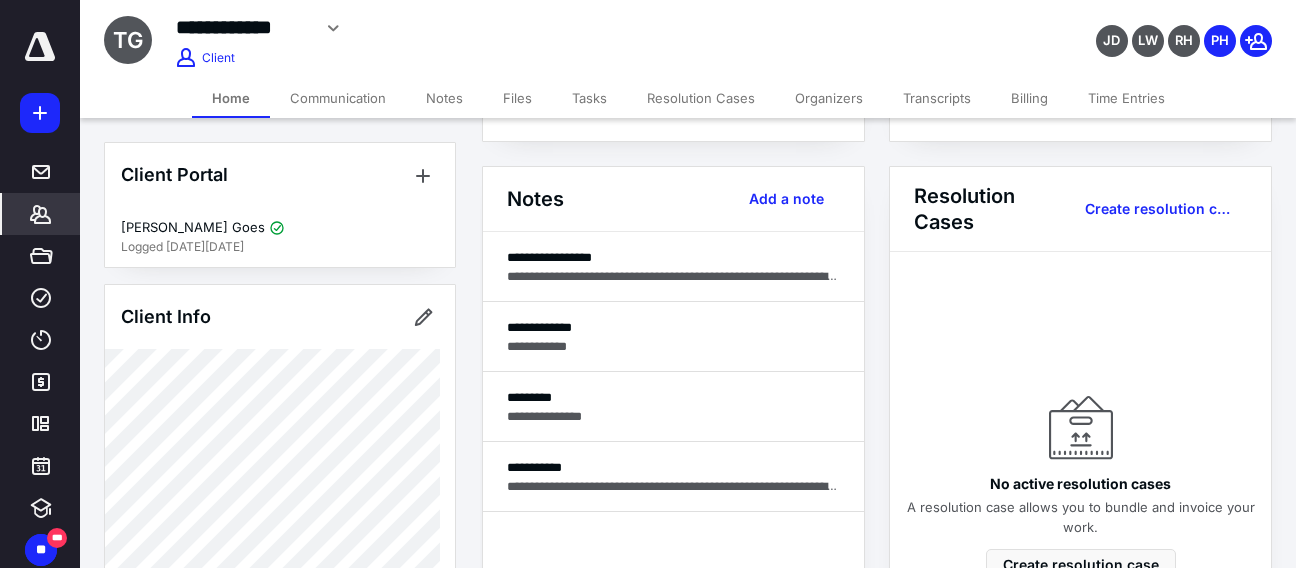 scroll, scrollTop: 400, scrollLeft: 0, axis: vertical 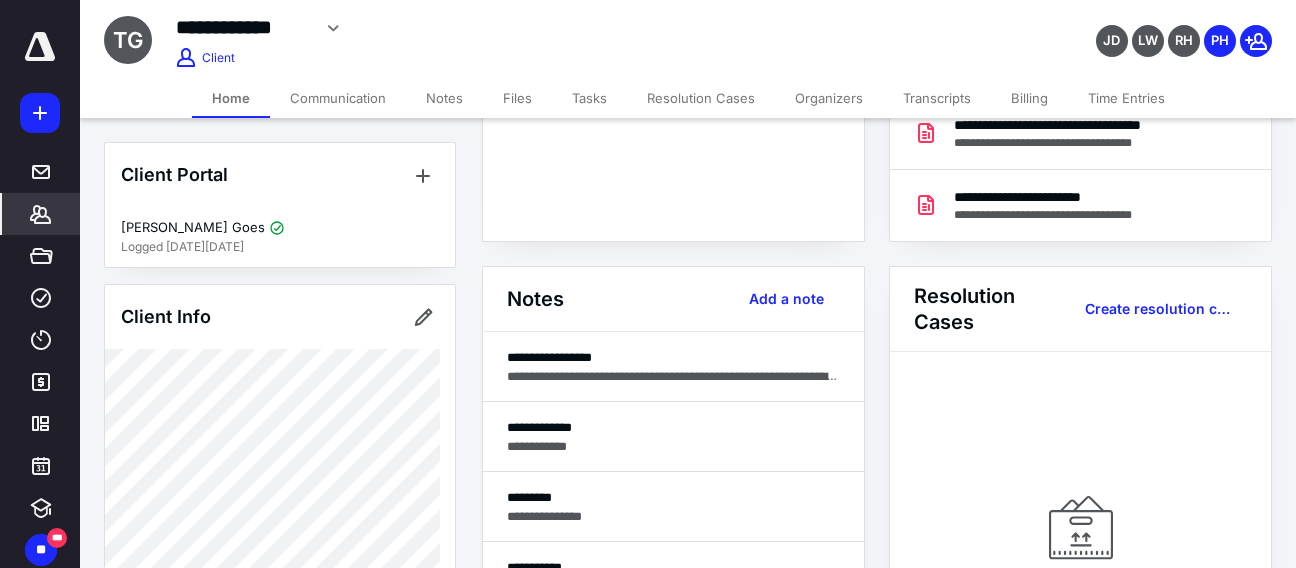 click on "Time Entries" at bounding box center (1126, 98) 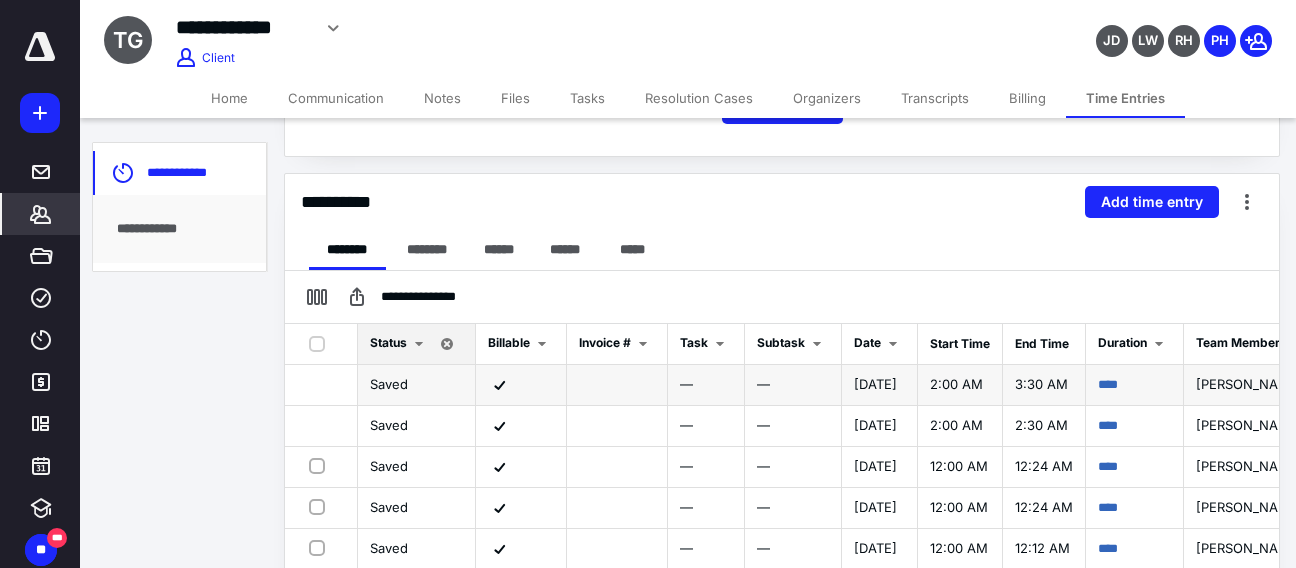 scroll, scrollTop: 447, scrollLeft: 0, axis: vertical 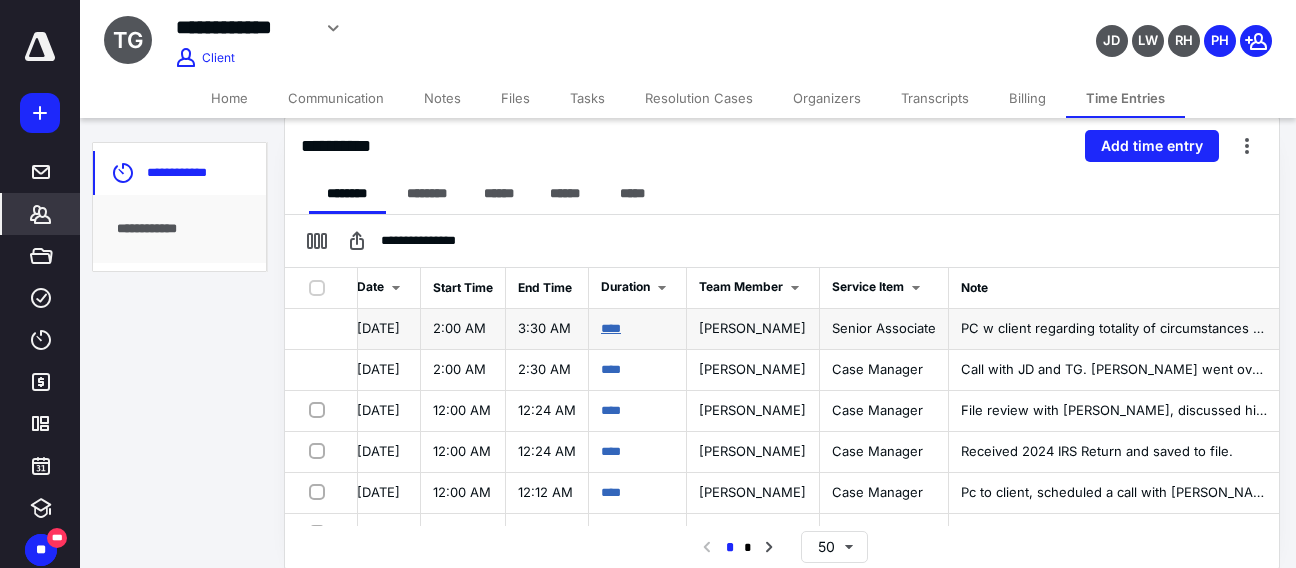 click on "****" at bounding box center [611, 328] 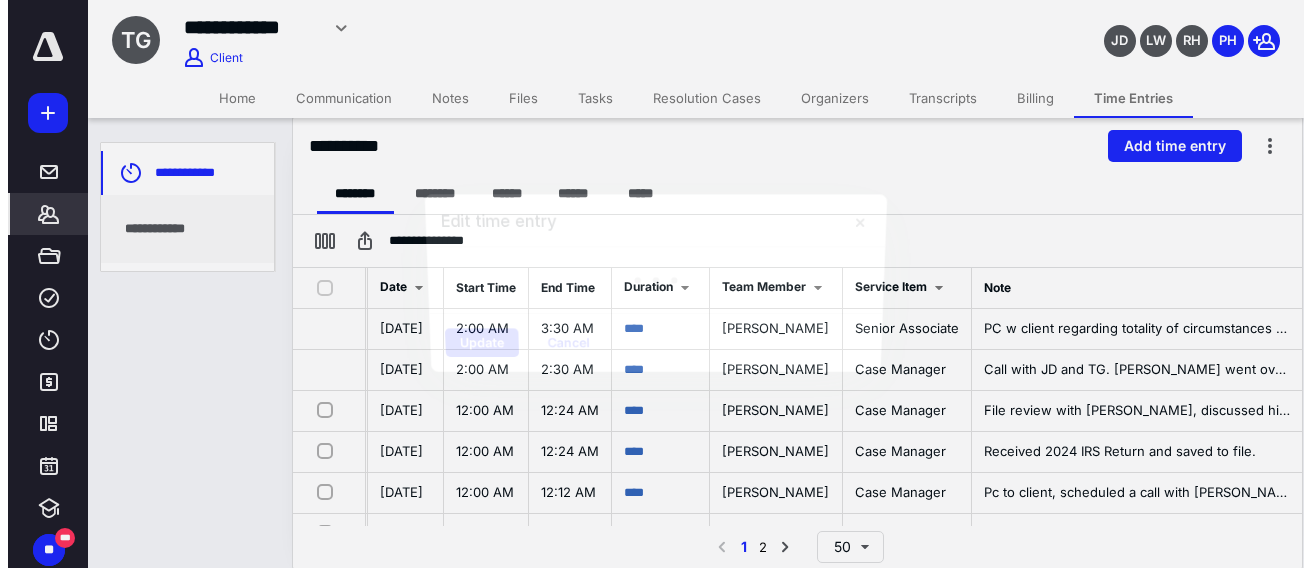 scroll, scrollTop: 0, scrollLeft: 545, axis: horizontal 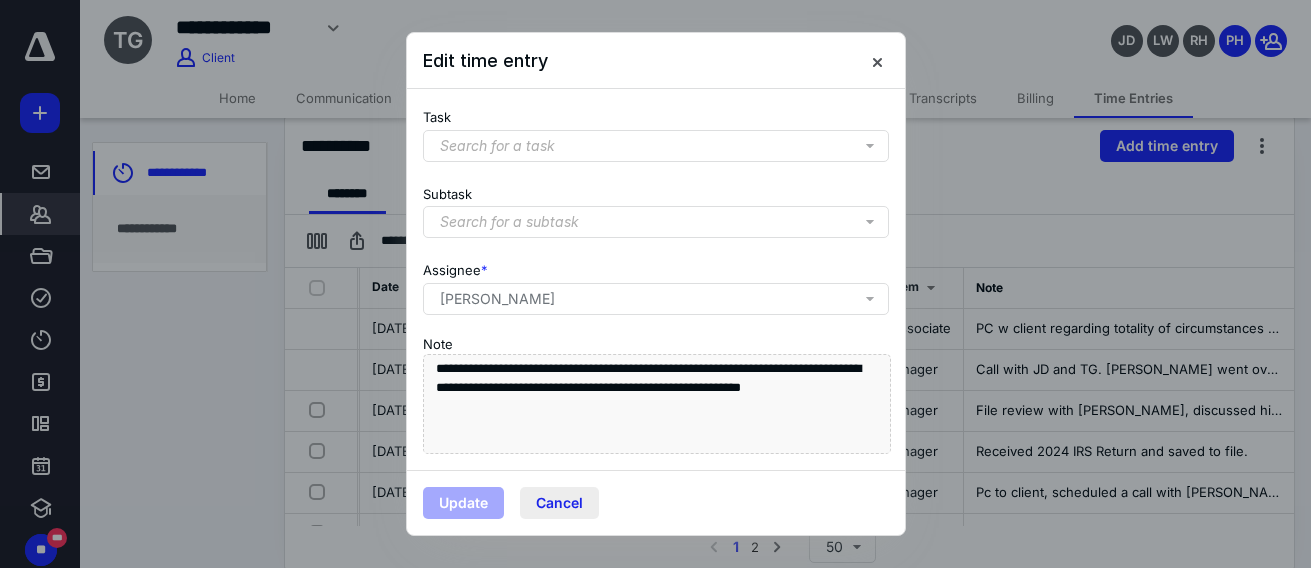 click on "Cancel" at bounding box center (559, 503) 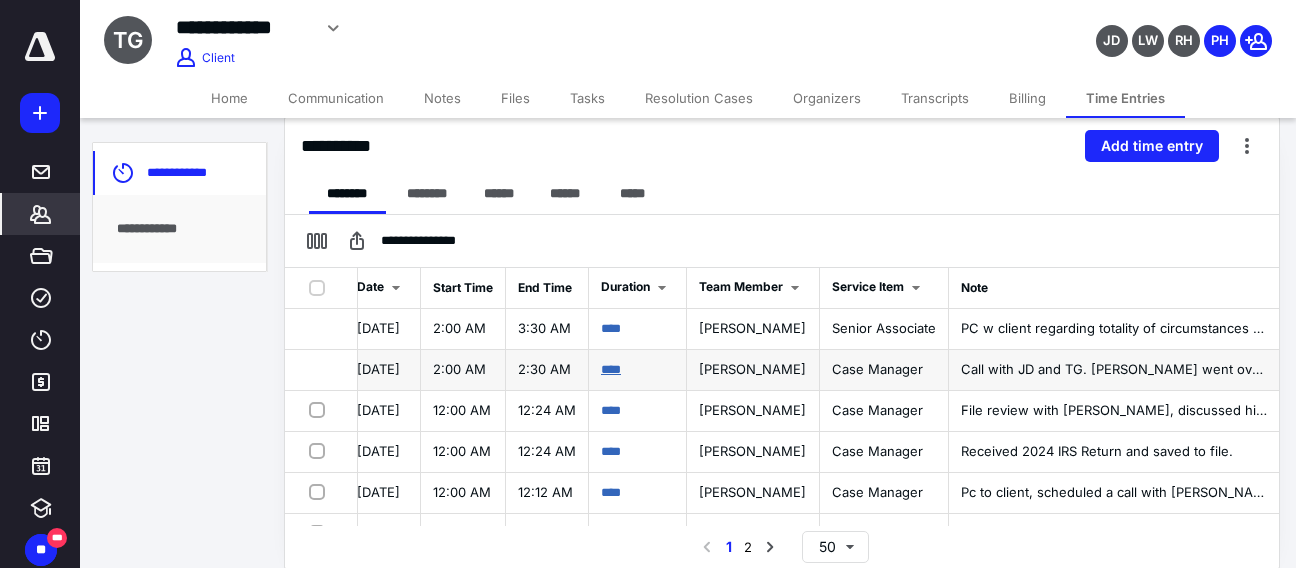 click on "****" at bounding box center (611, 369) 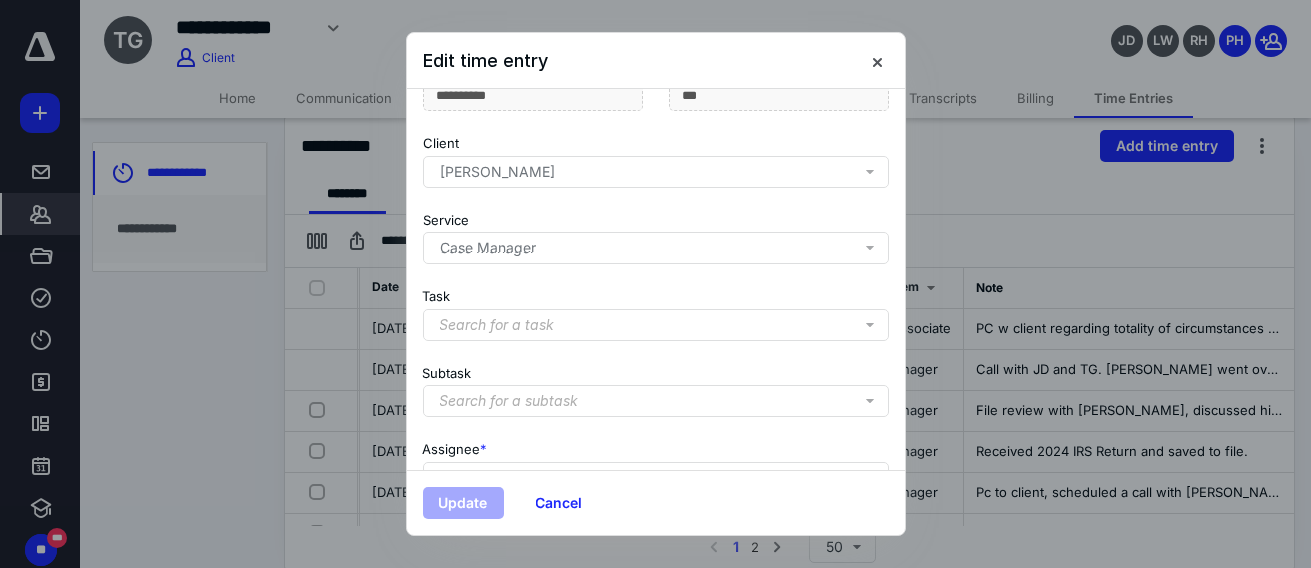 scroll, scrollTop: 365, scrollLeft: 0, axis: vertical 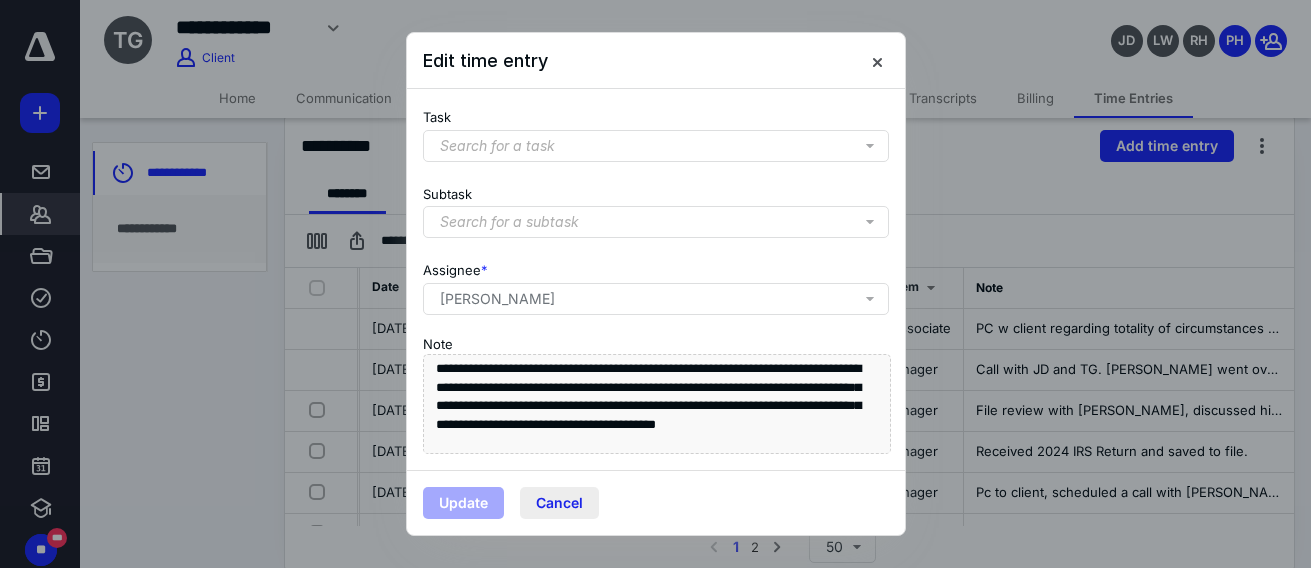 click on "Cancel" at bounding box center [559, 503] 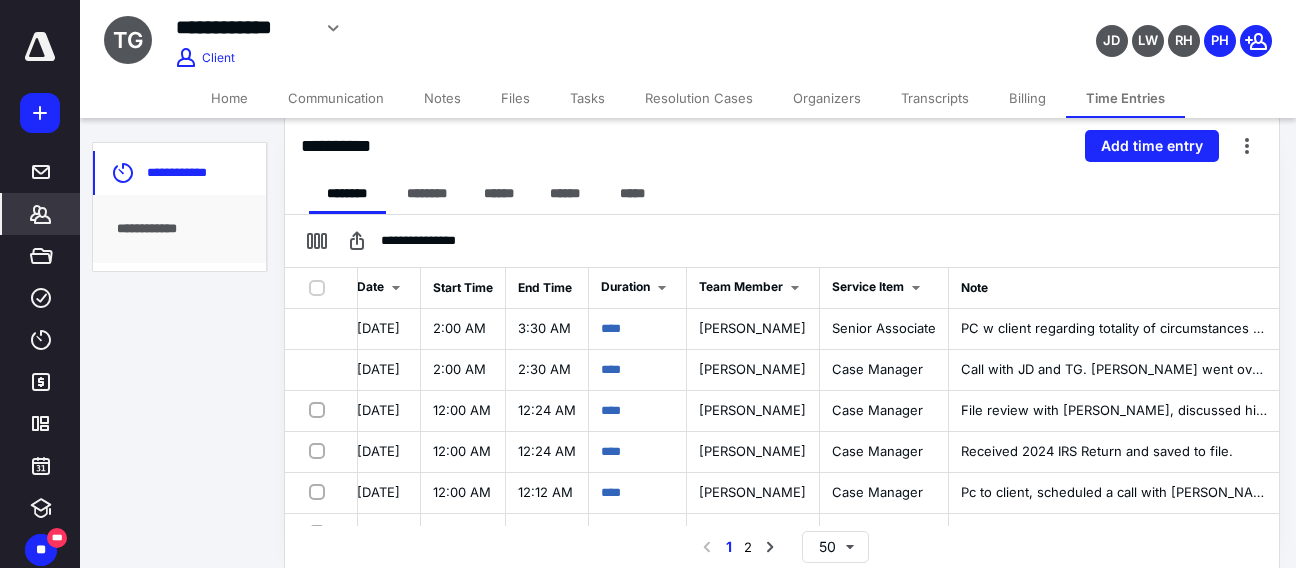 scroll, scrollTop: 0, scrollLeft: 0, axis: both 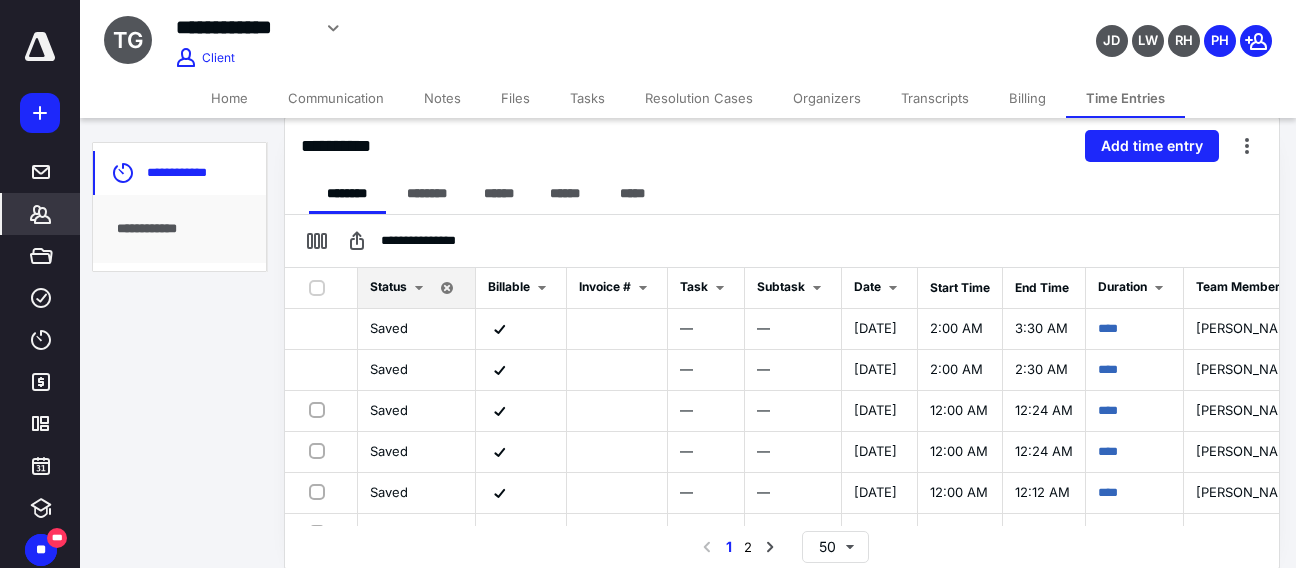click on "**********" at bounding box center [782, 241] 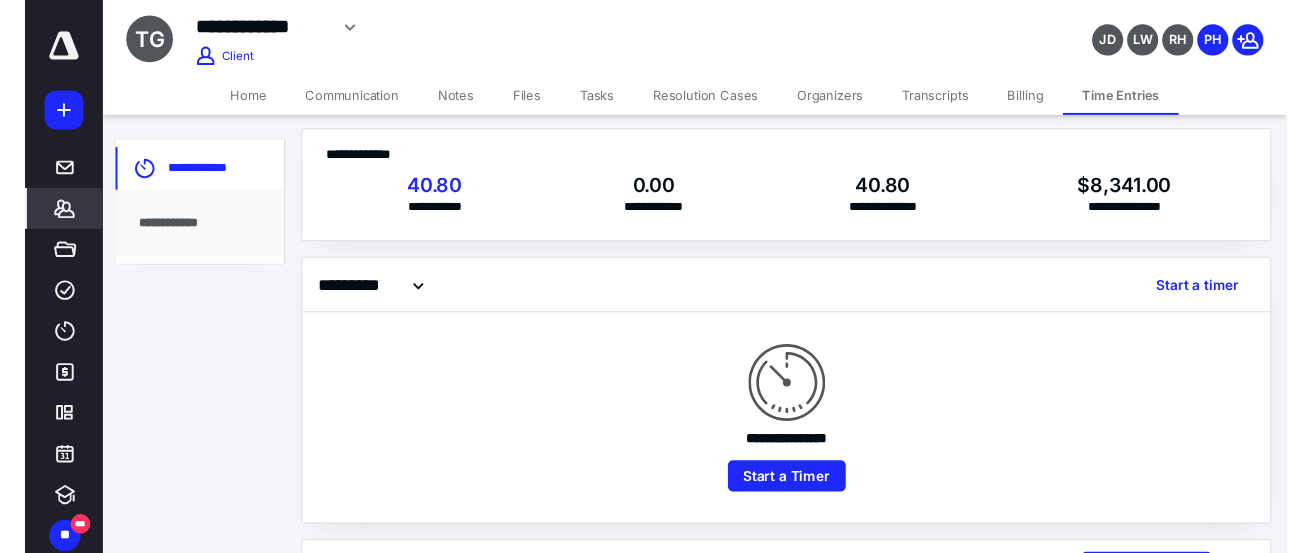 scroll, scrollTop: 0, scrollLeft: 0, axis: both 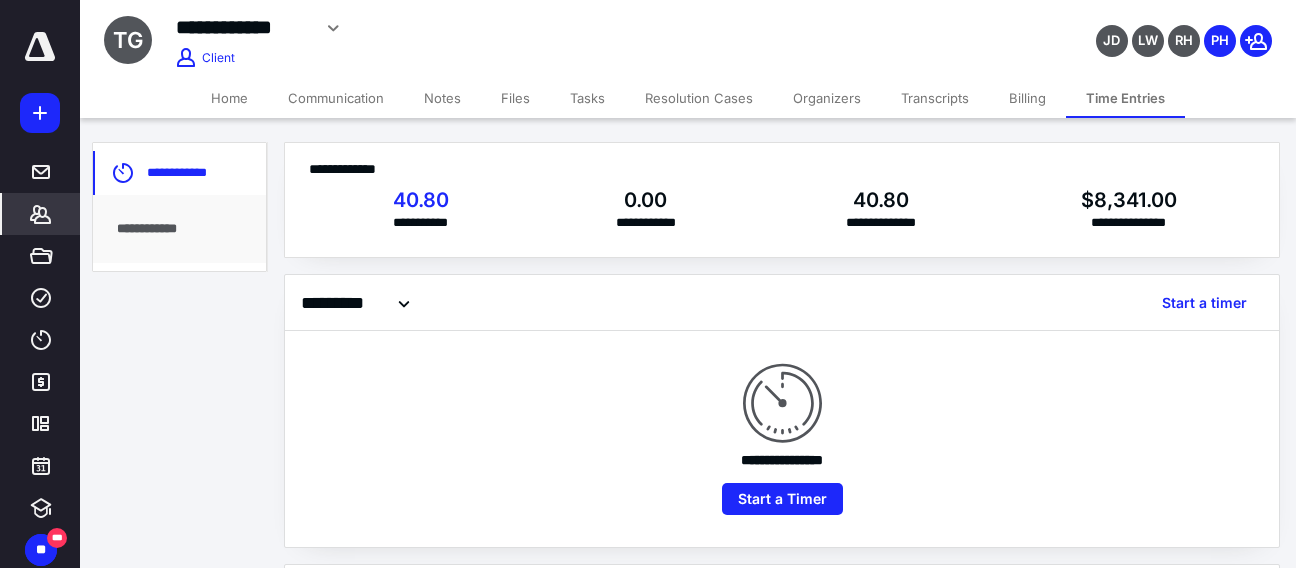 click on "Files" at bounding box center (515, 98) 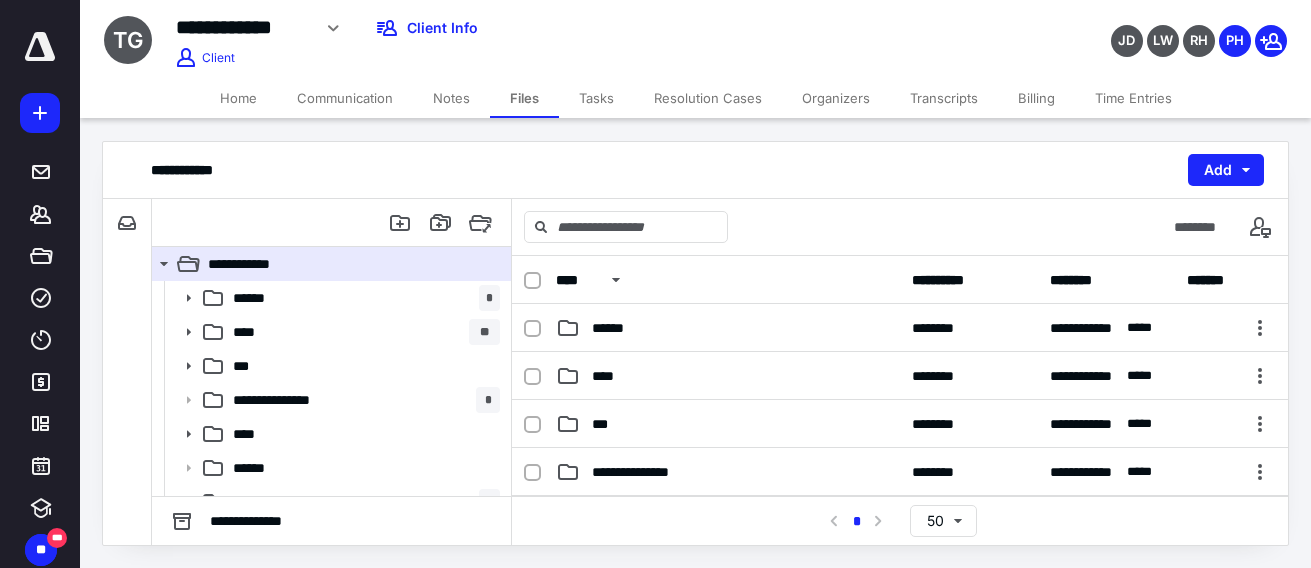 click on "Tasks" at bounding box center (596, 98) 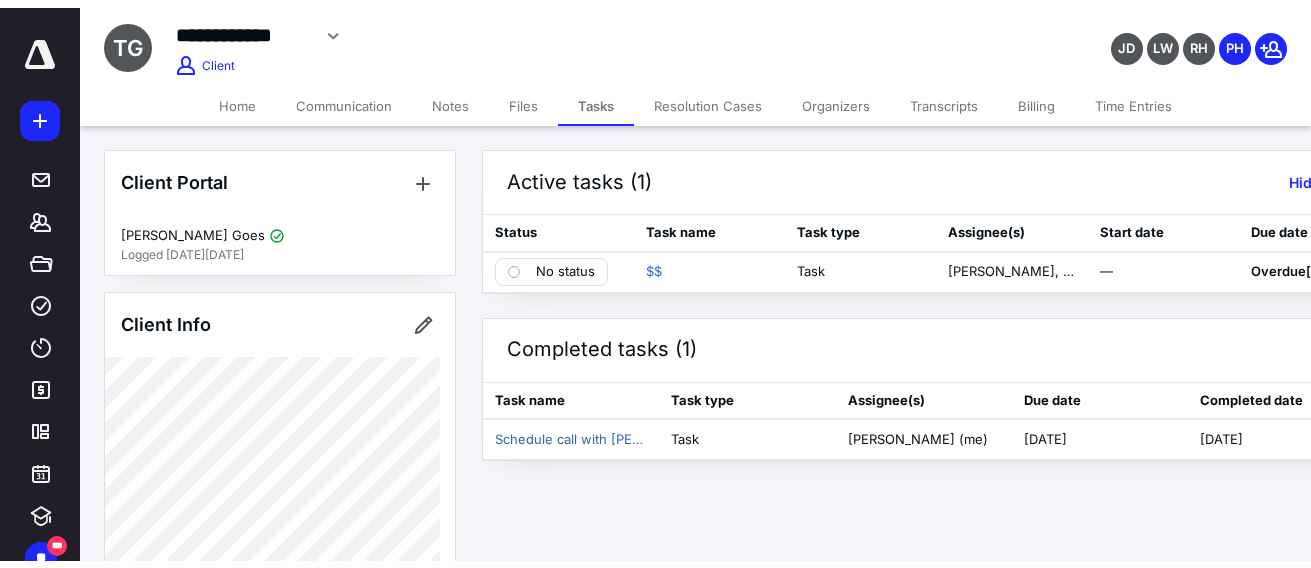 scroll, scrollTop: 0, scrollLeft: 231, axis: horizontal 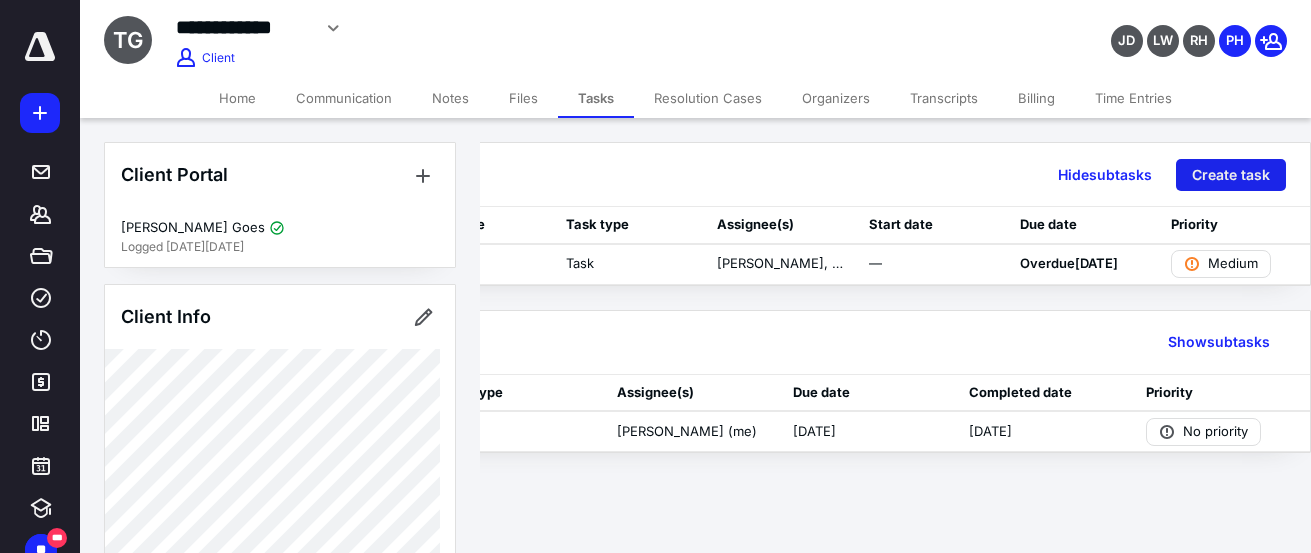 click on "Create task" at bounding box center [1231, 175] 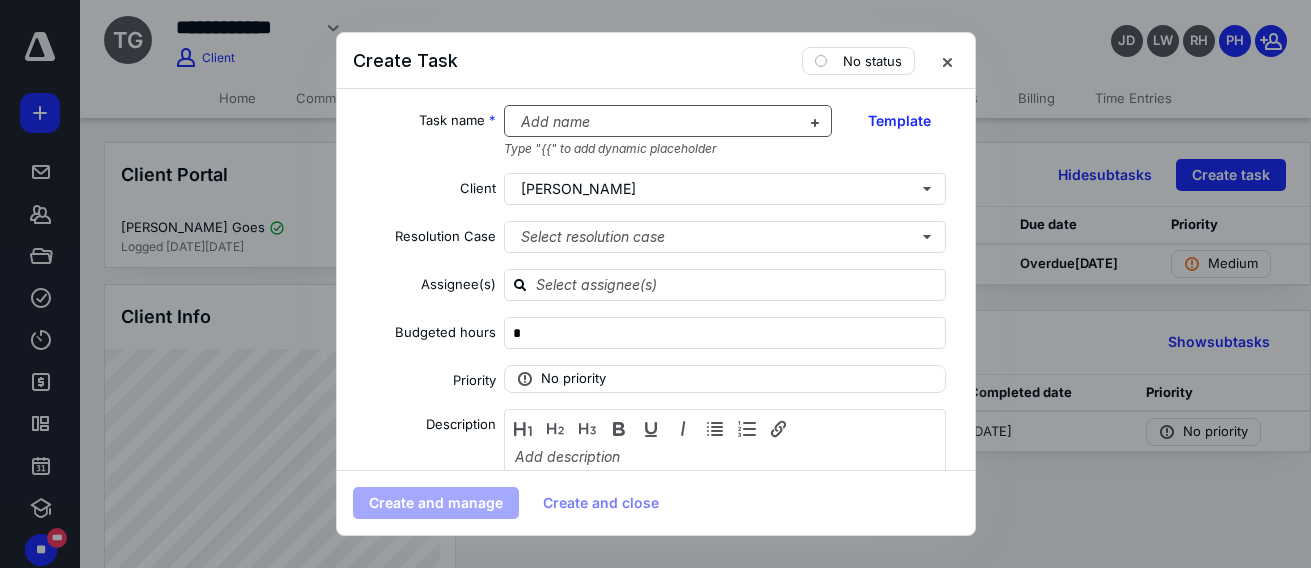 click at bounding box center [656, 122] 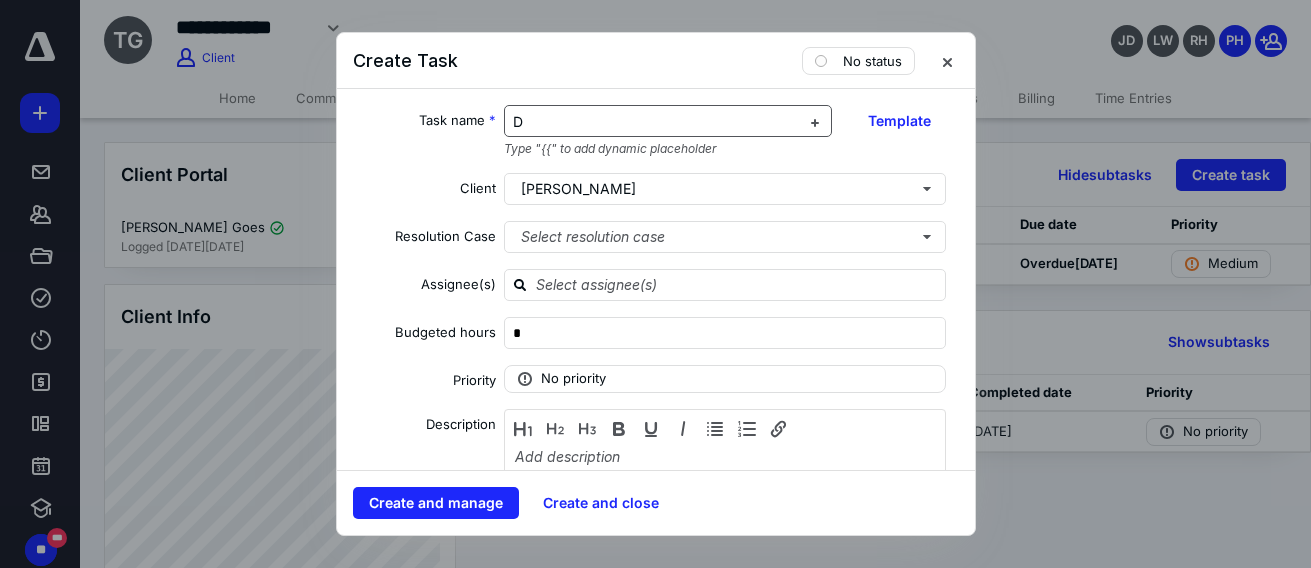 type 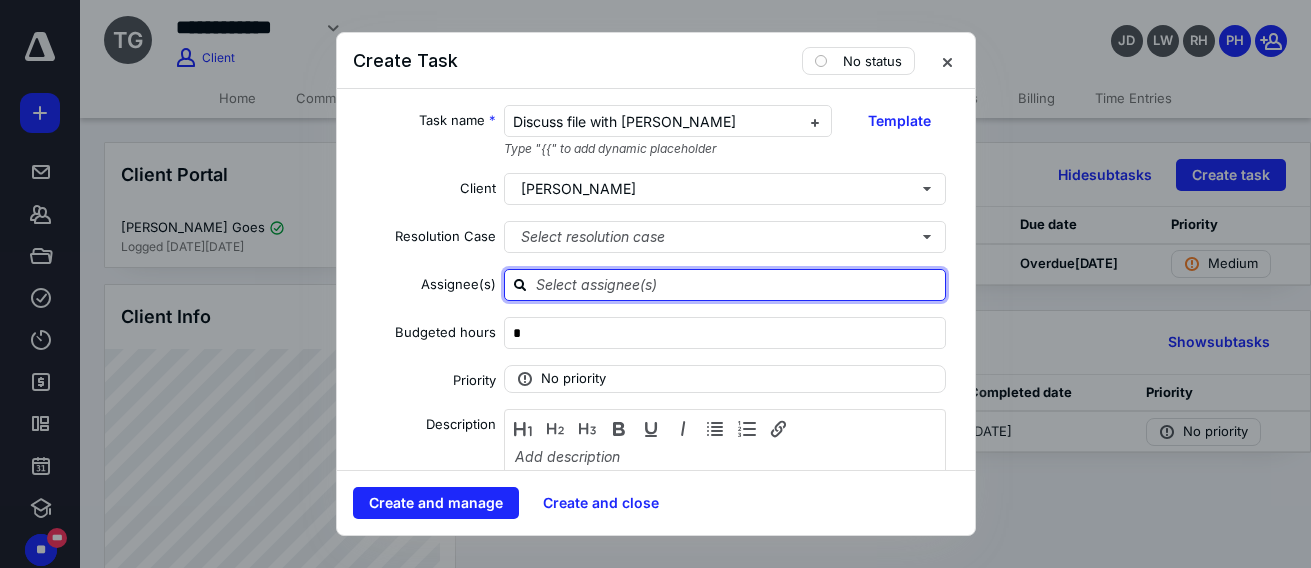 click at bounding box center [737, 284] 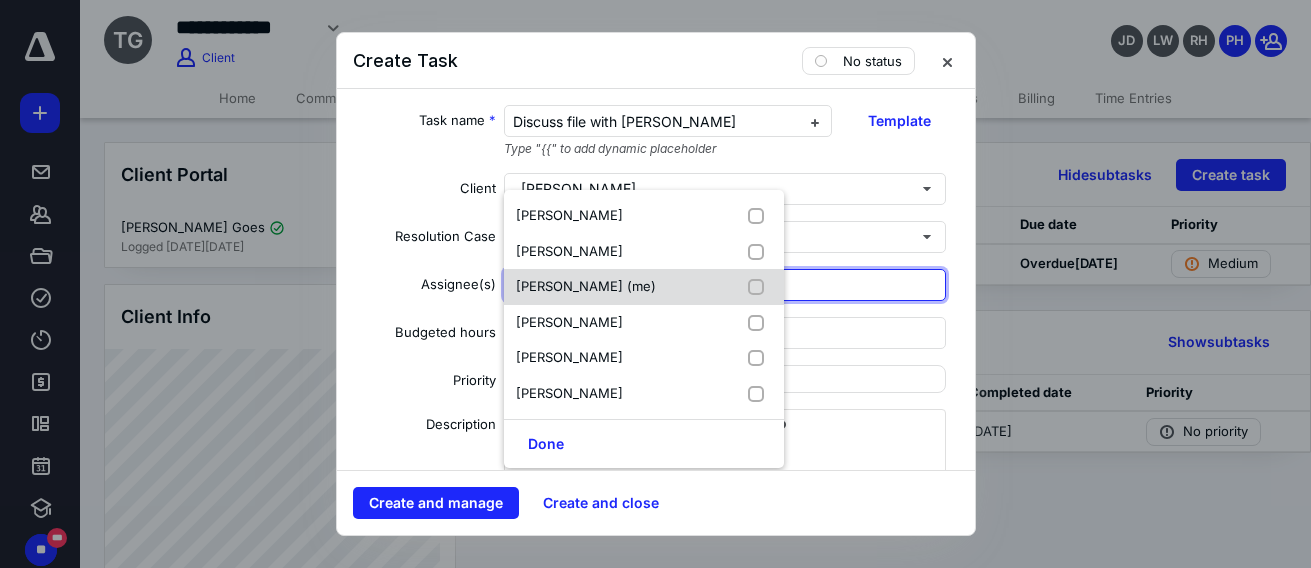 click at bounding box center (760, 287) 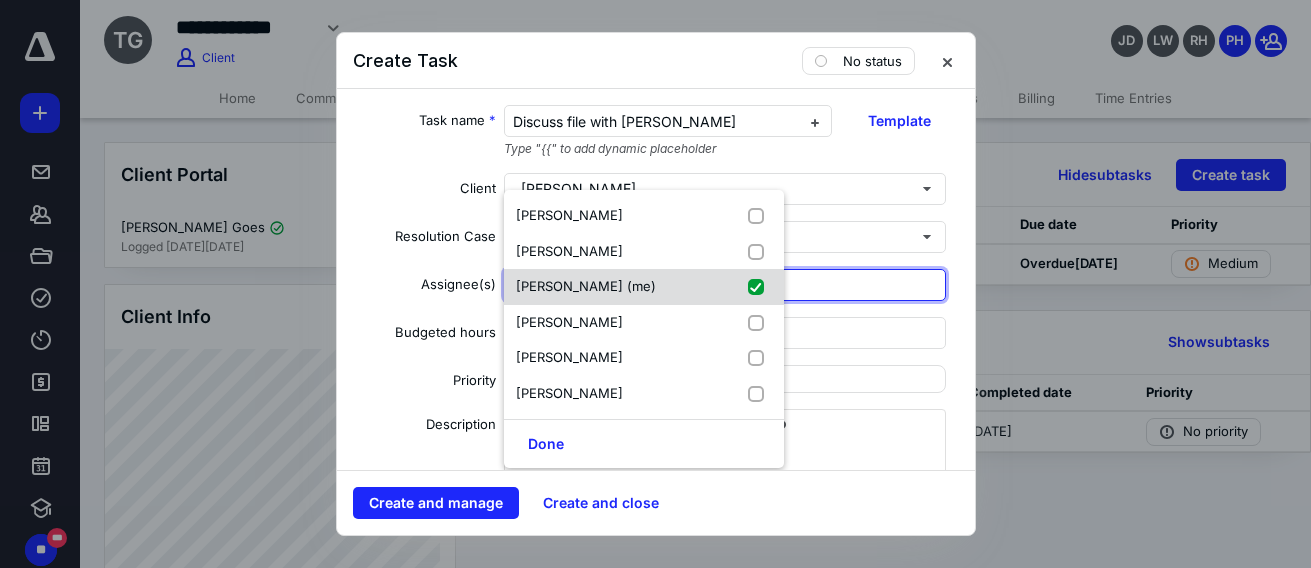 checkbox on "true" 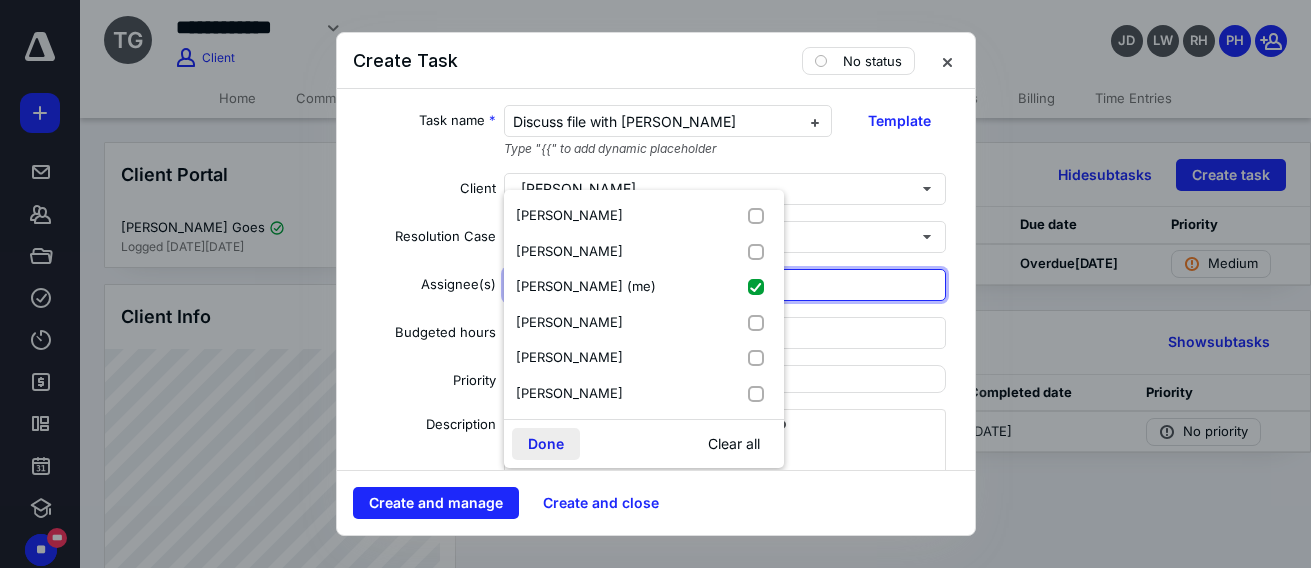 click on "Done" at bounding box center (546, 444) 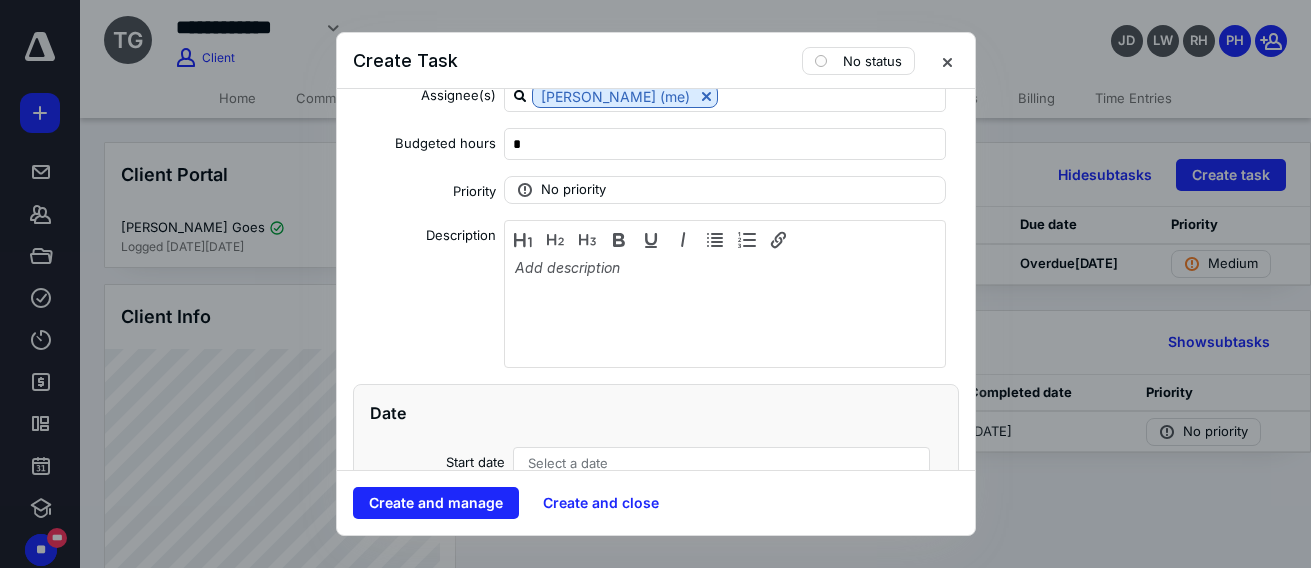 scroll, scrollTop: 200, scrollLeft: 0, axis: vertical 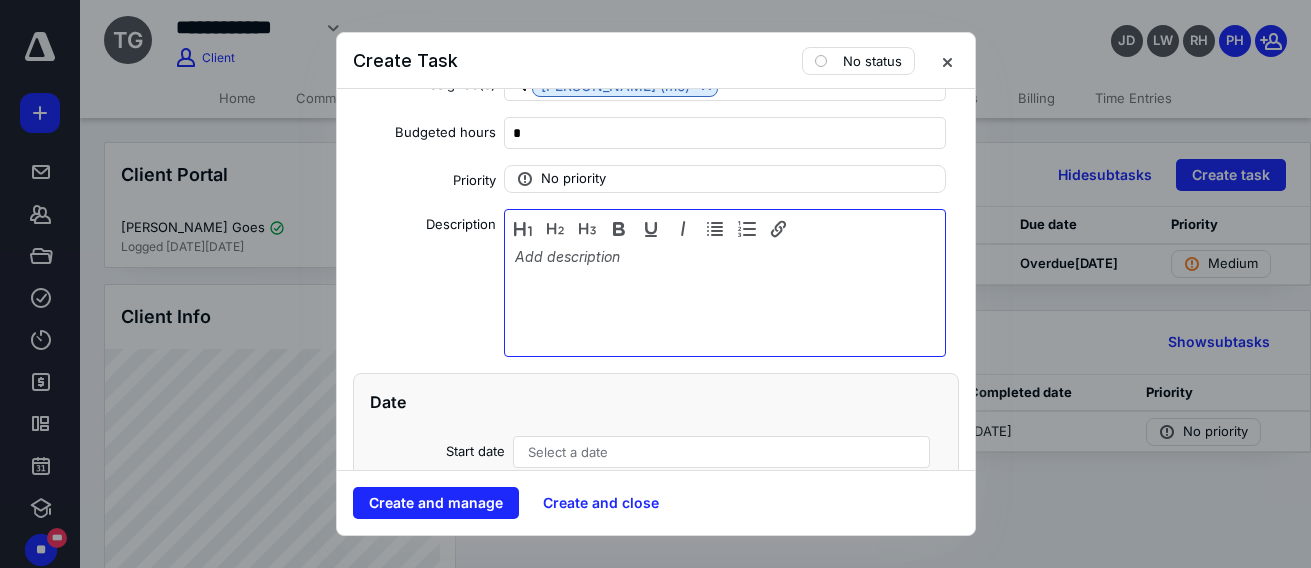 click at bounding box center [725, 298] 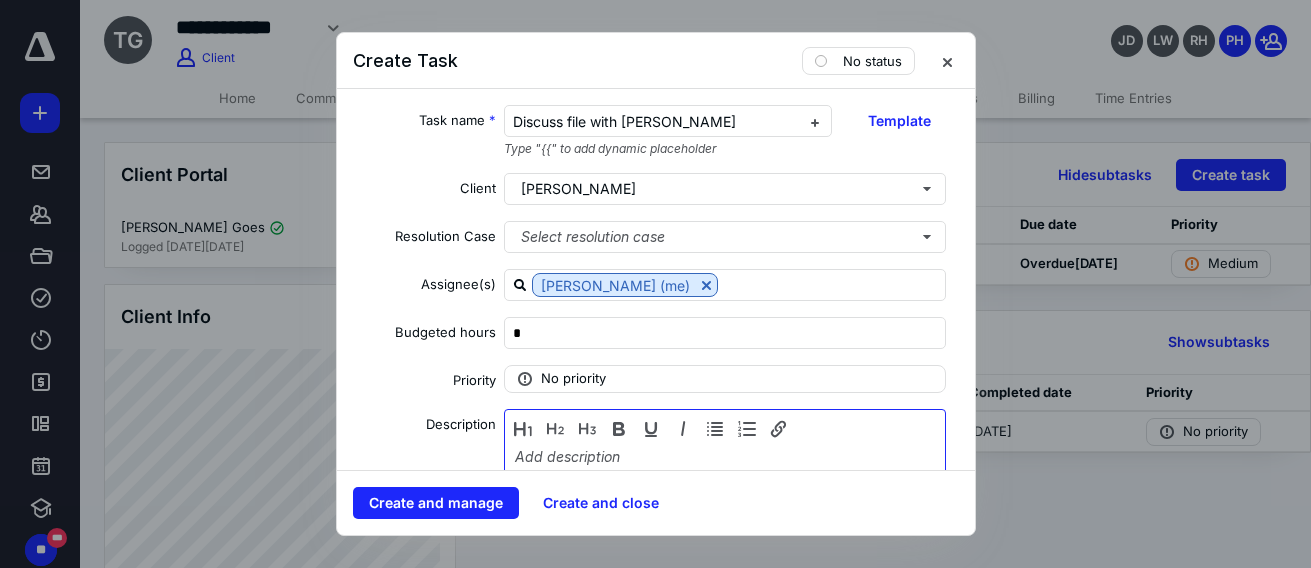 scroll, scrollTop: 100, scrollLeft: 0, axis: vertical 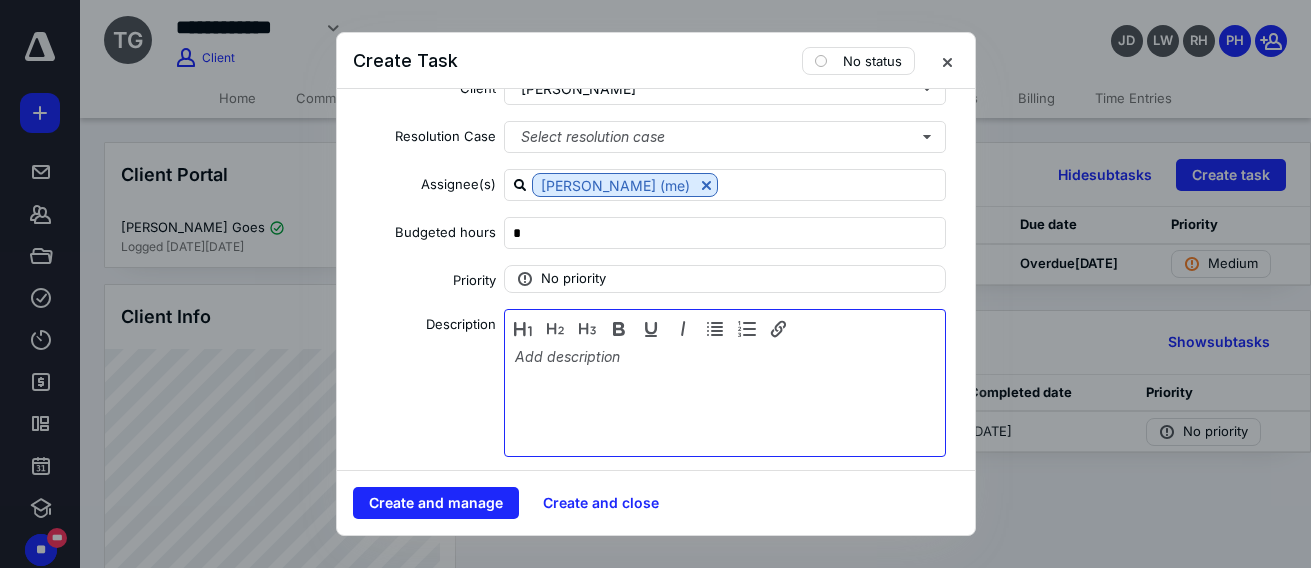 type 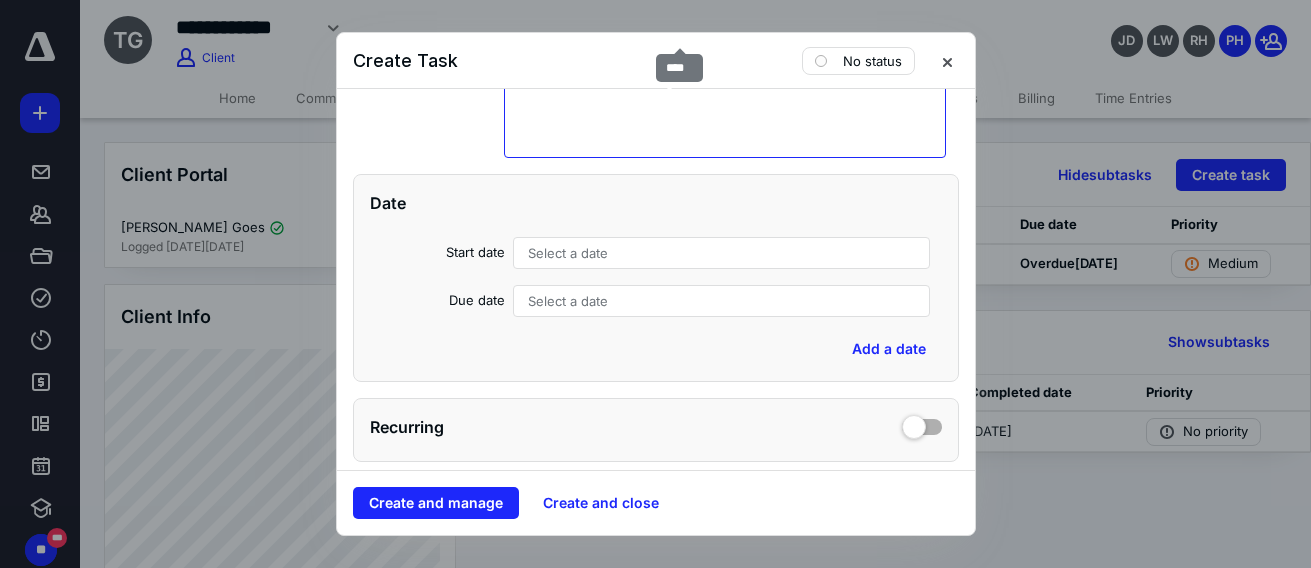 scroll, scrollTop: 400, scrollLeft: 0, axis: vertical 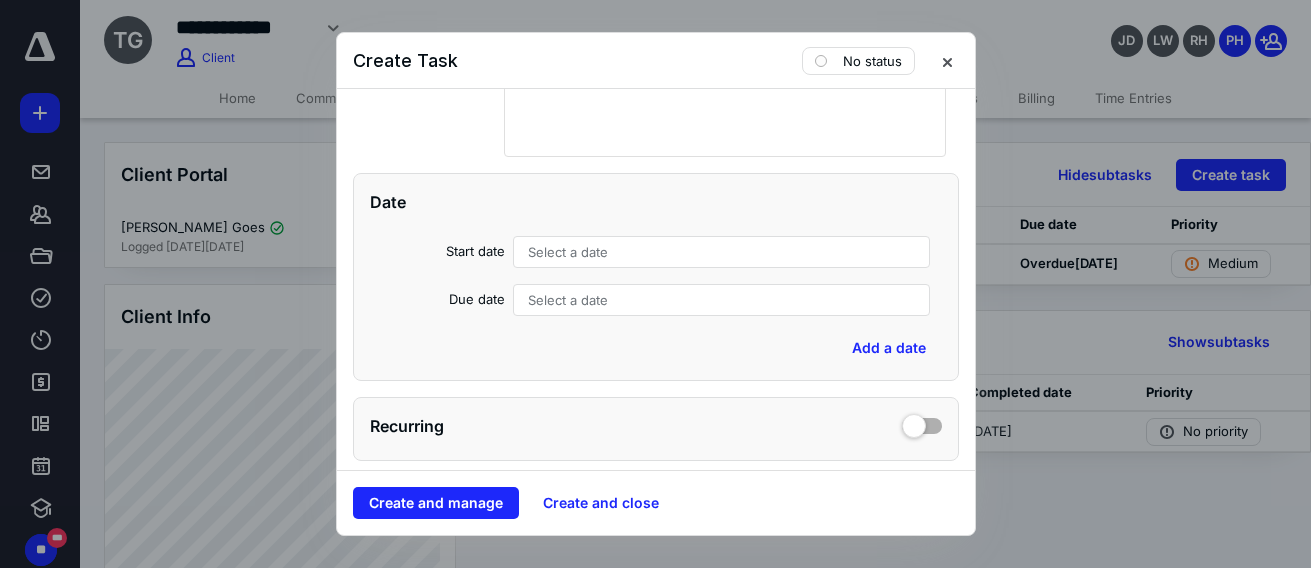 click on "Select a date" at bounding box center (722, 300) 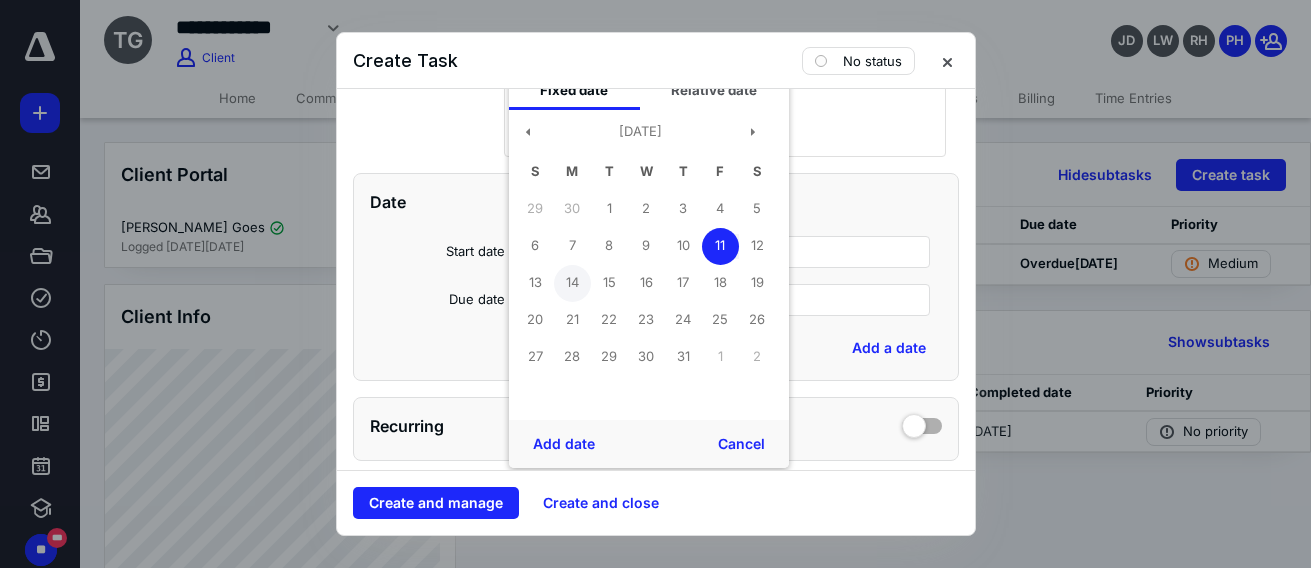 click on "14" at bounding box center (572, 283) 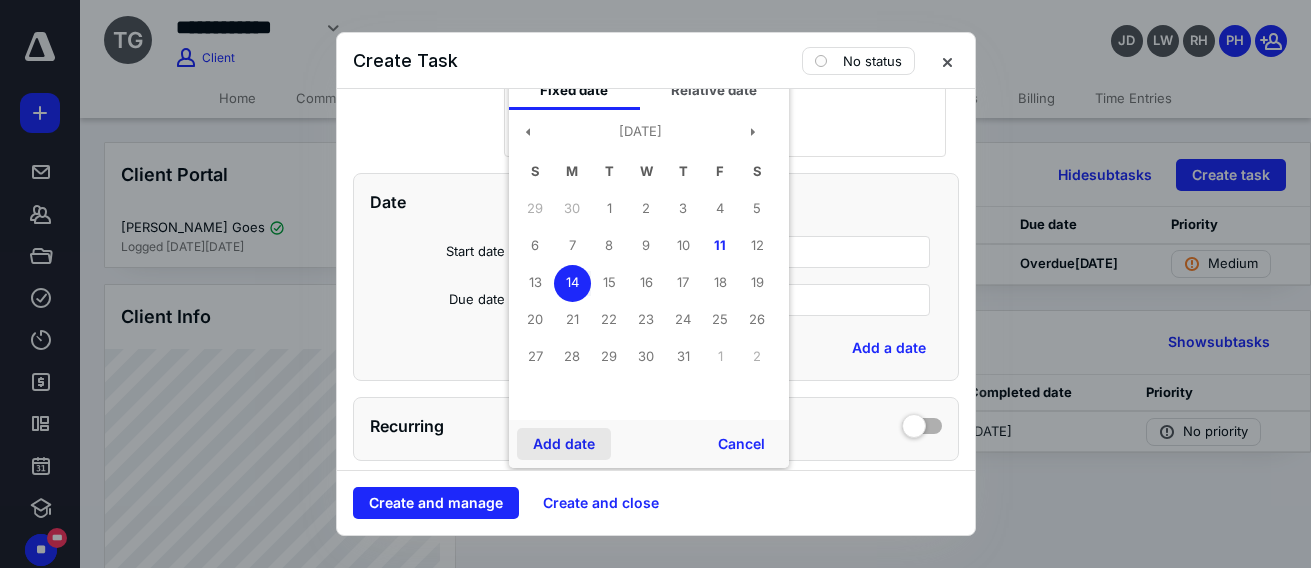 click on "Add date" at bounding box center (564, 444) 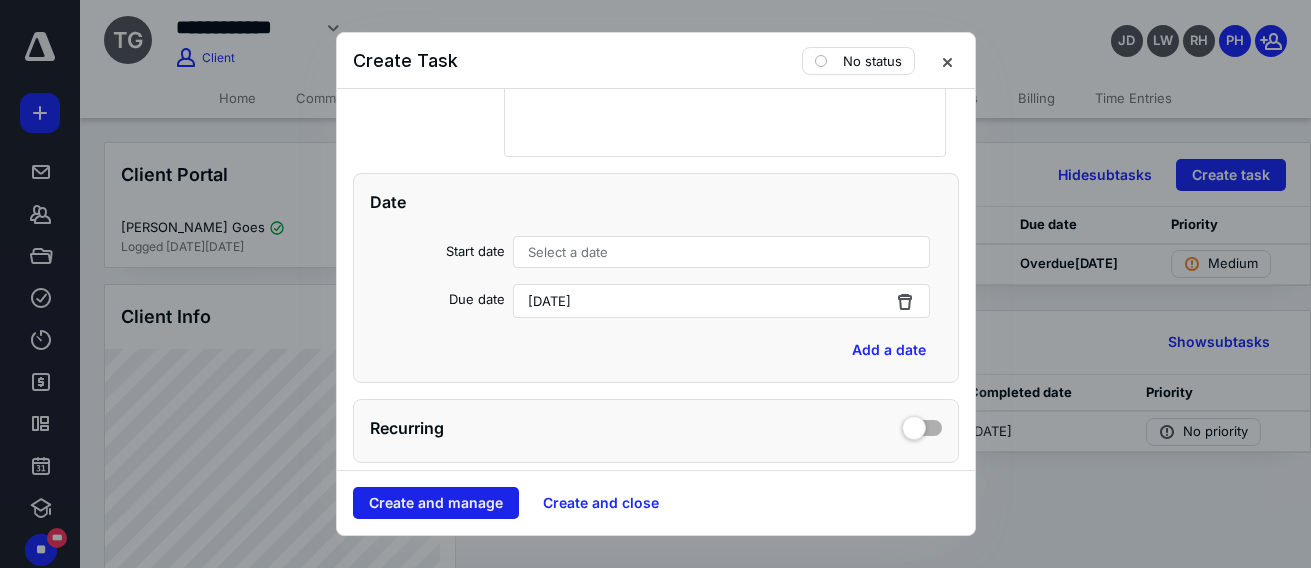 click on "Create and manage" at bounding box center [436, 503] 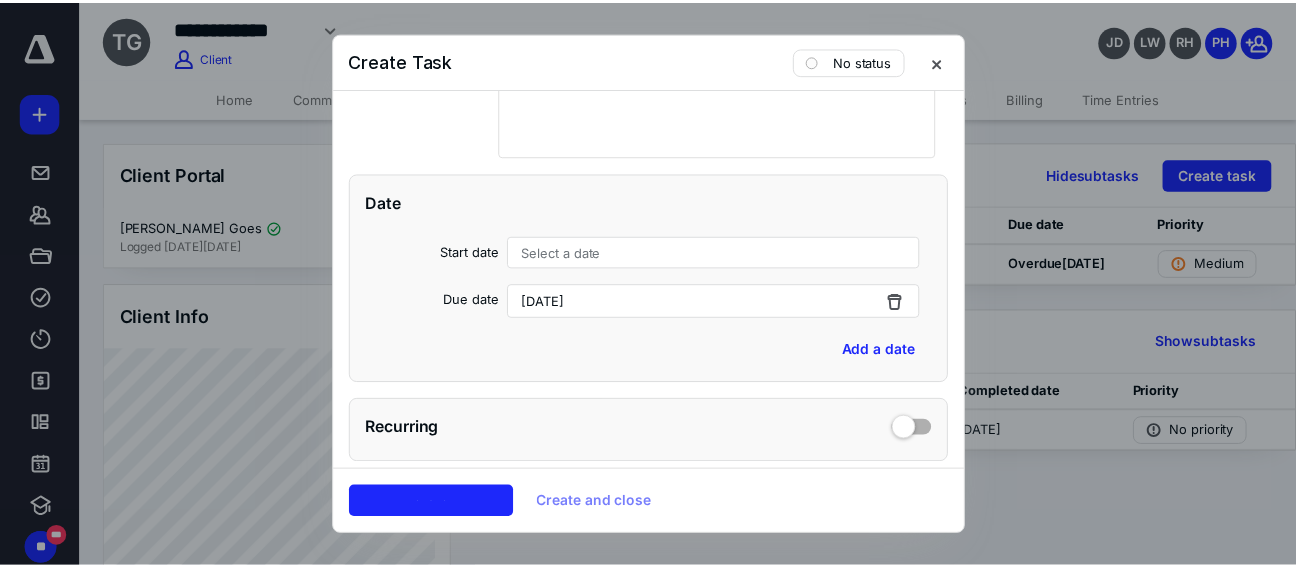 scroll, scrollTop: 0, scrollLeft: 0, axis: both 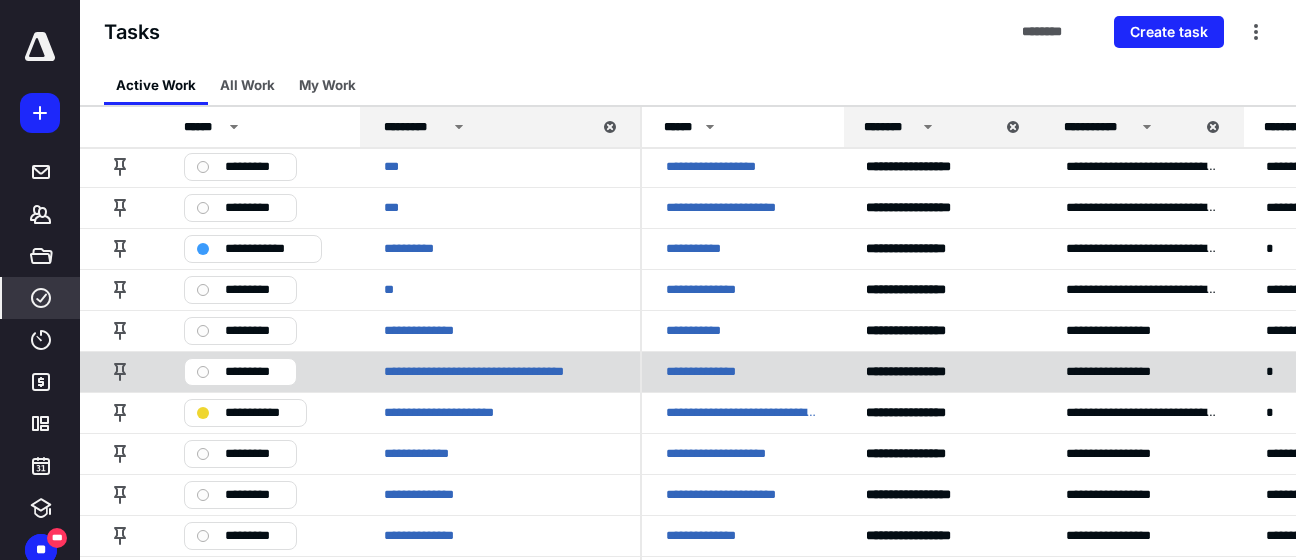click on "**********" at bounding box center [713, 372] 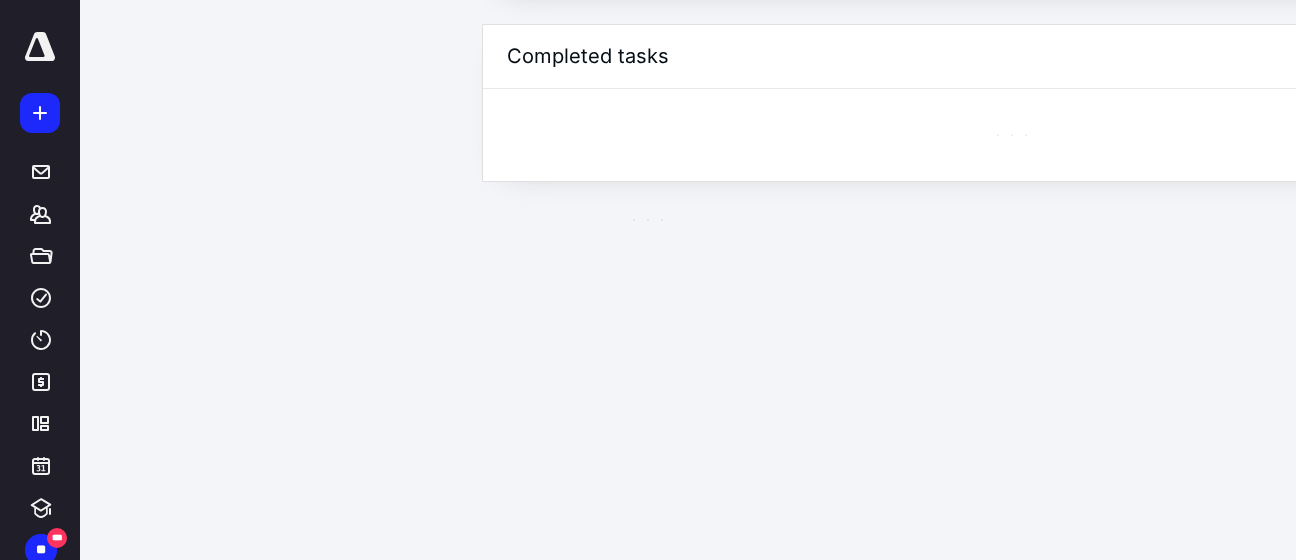 scroll, scrollTop: 0, scrollLeft: 0, axis: both 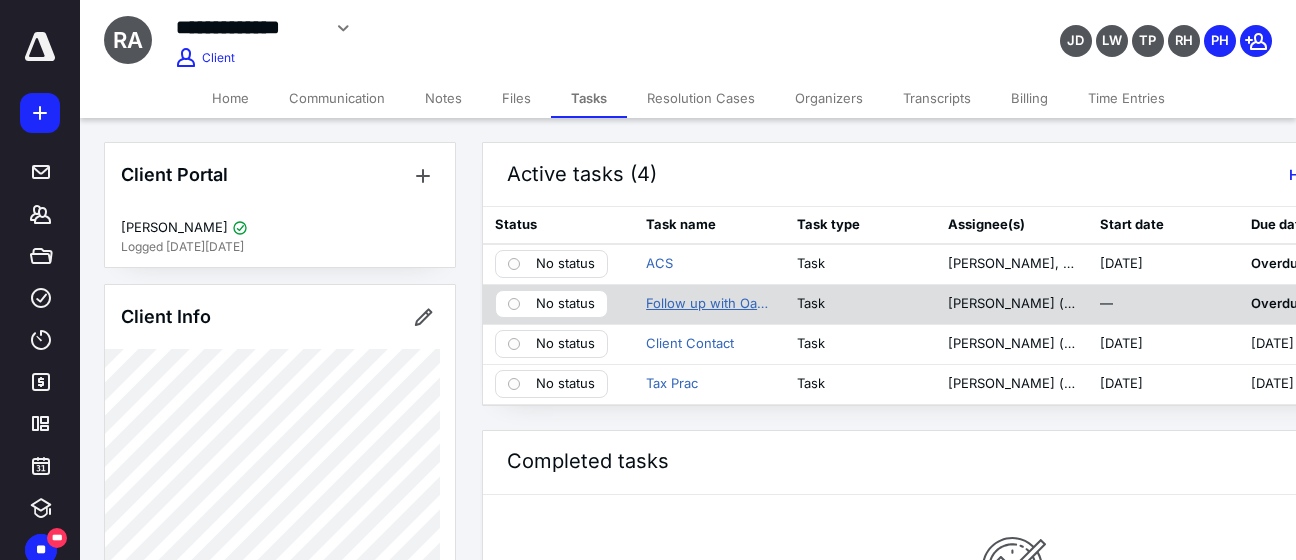 click on "Follow up with Oana 2024 Return prep" at bounding box center [709, 304] 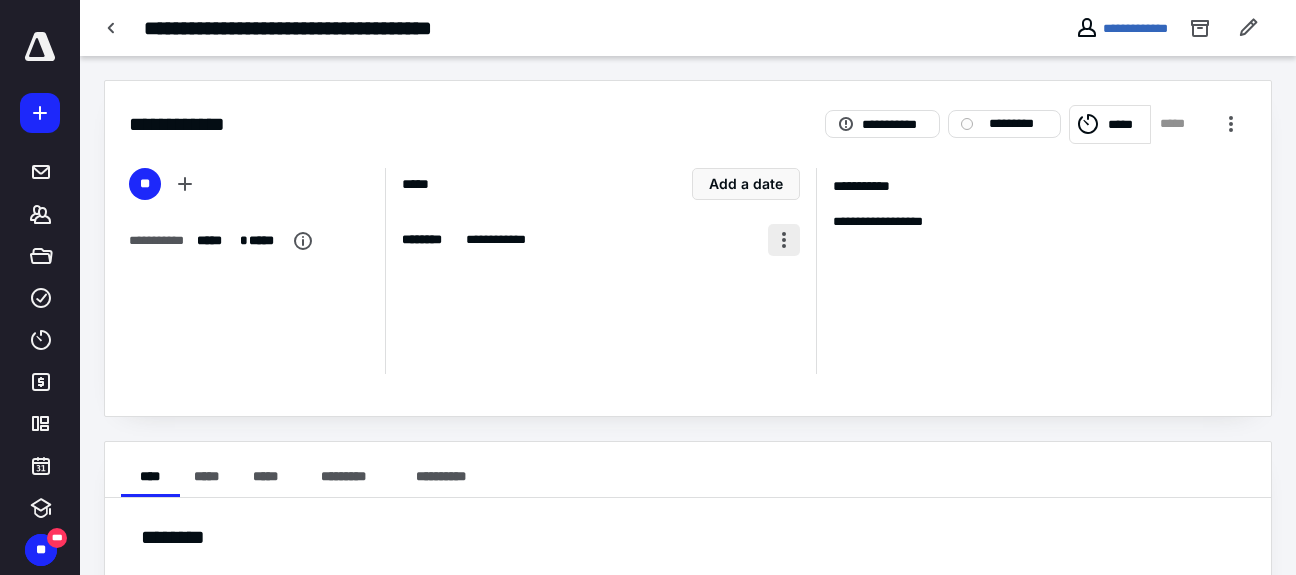 click at bounding box center [784, 240] 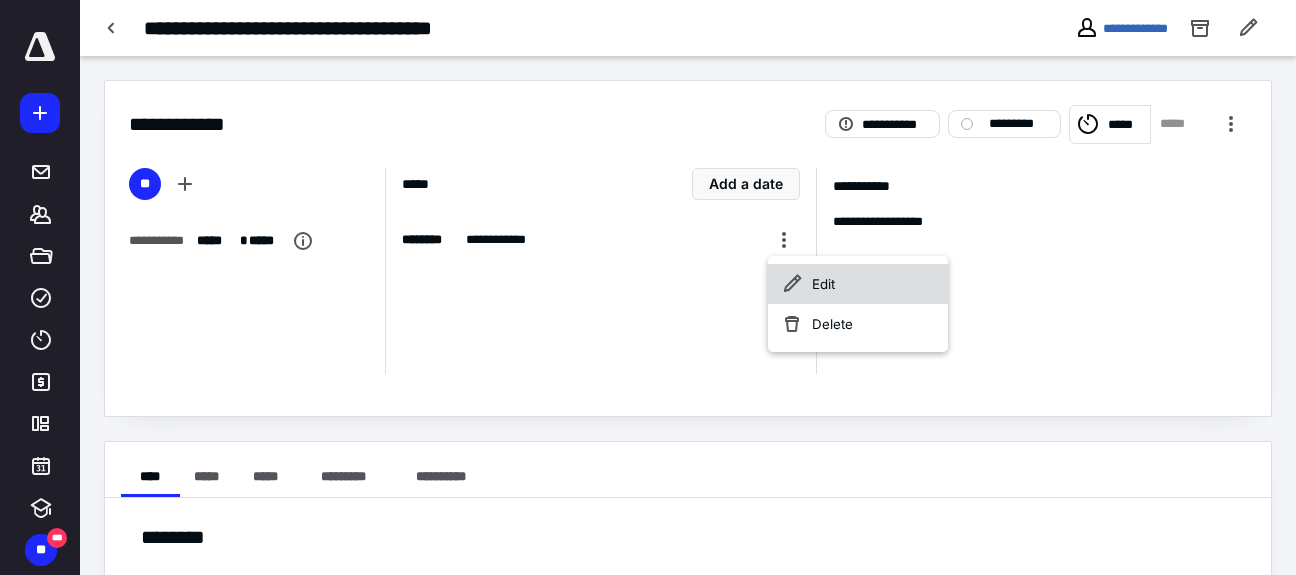 click on "Edit" at bounding box center [858, 284] 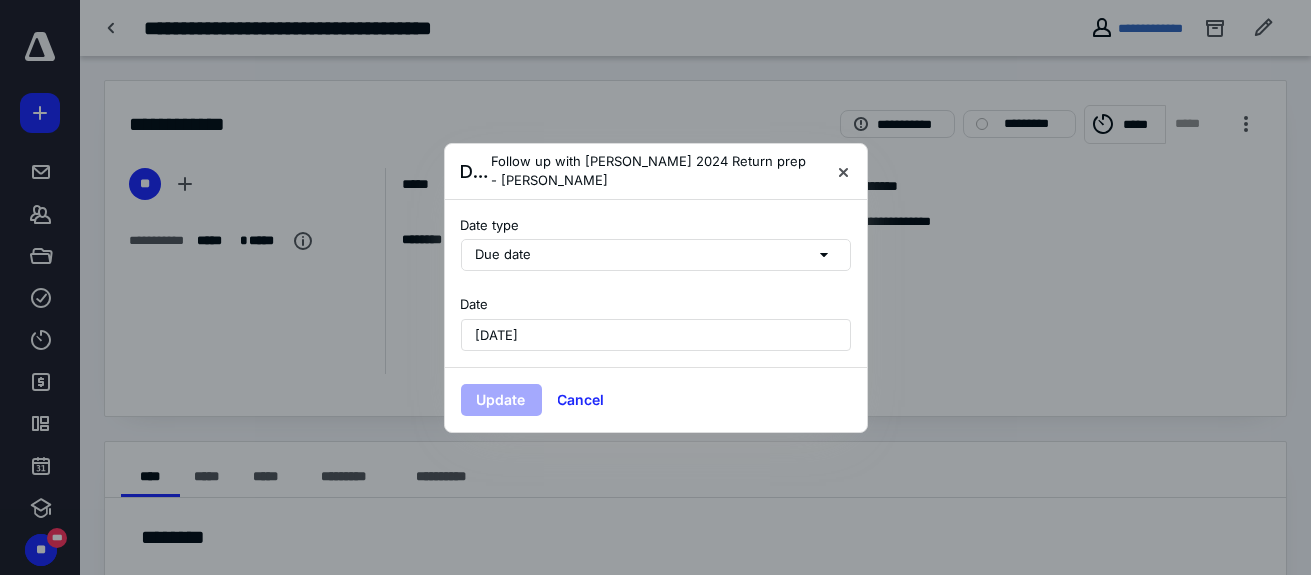 click on "July 8, 2025" at bounding box center (656, 335) 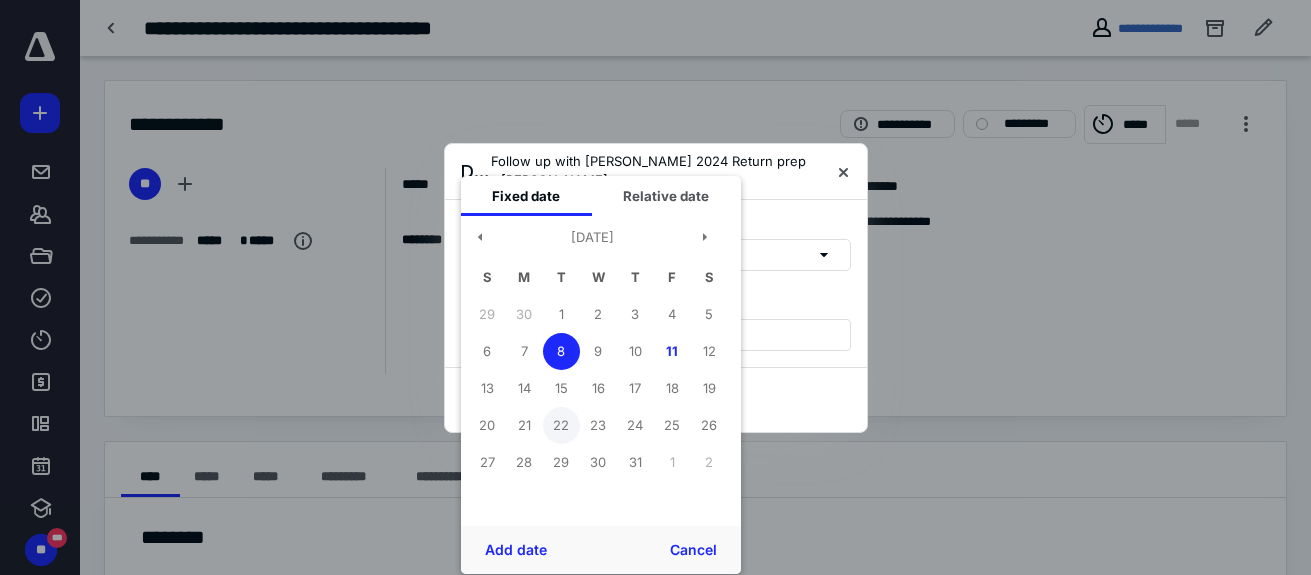 click on "22" at bounding box center [561, 425] 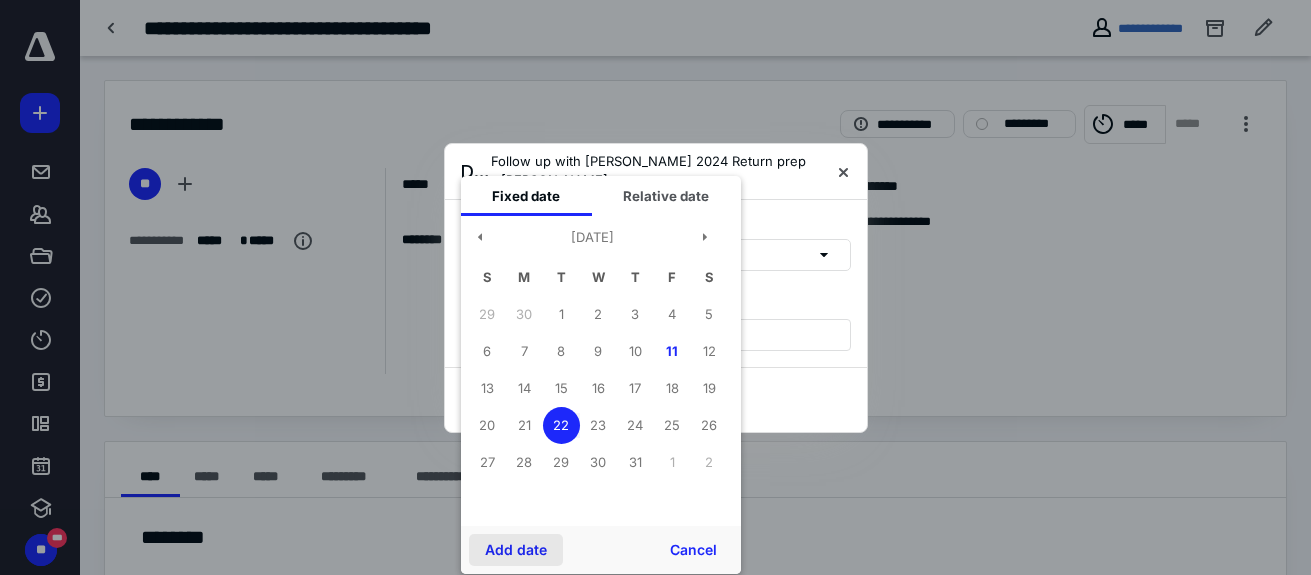 click on "Add date" at bounding box center (516, 550) 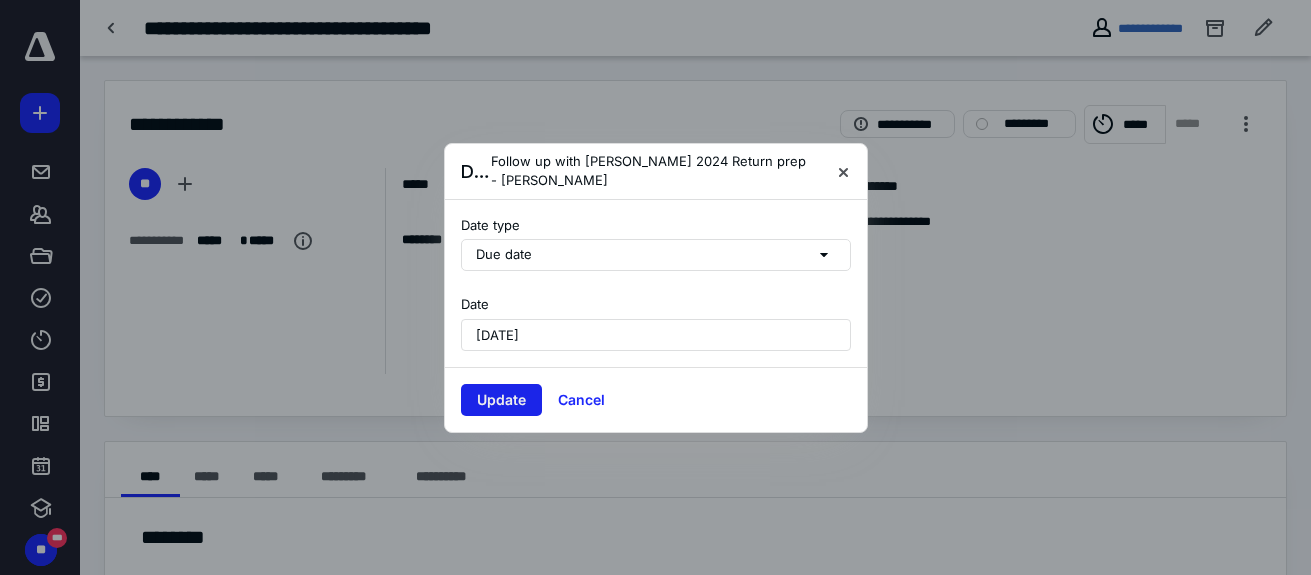 click on "Update" at bounding box center (501, 400) 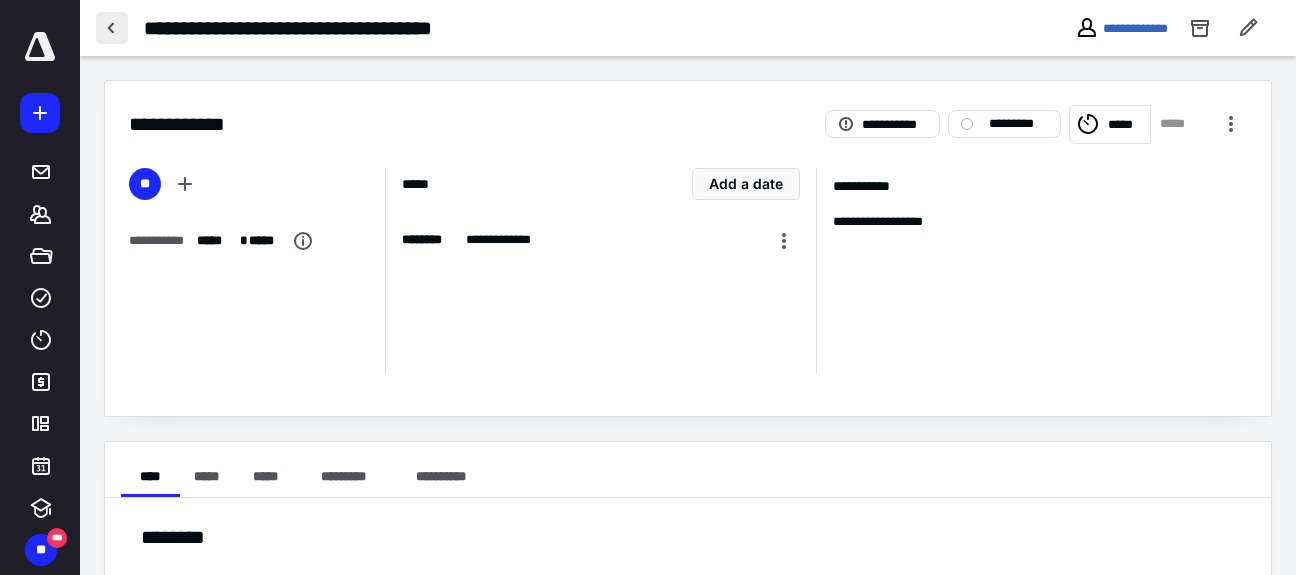 click at bounding box center (112, 28) 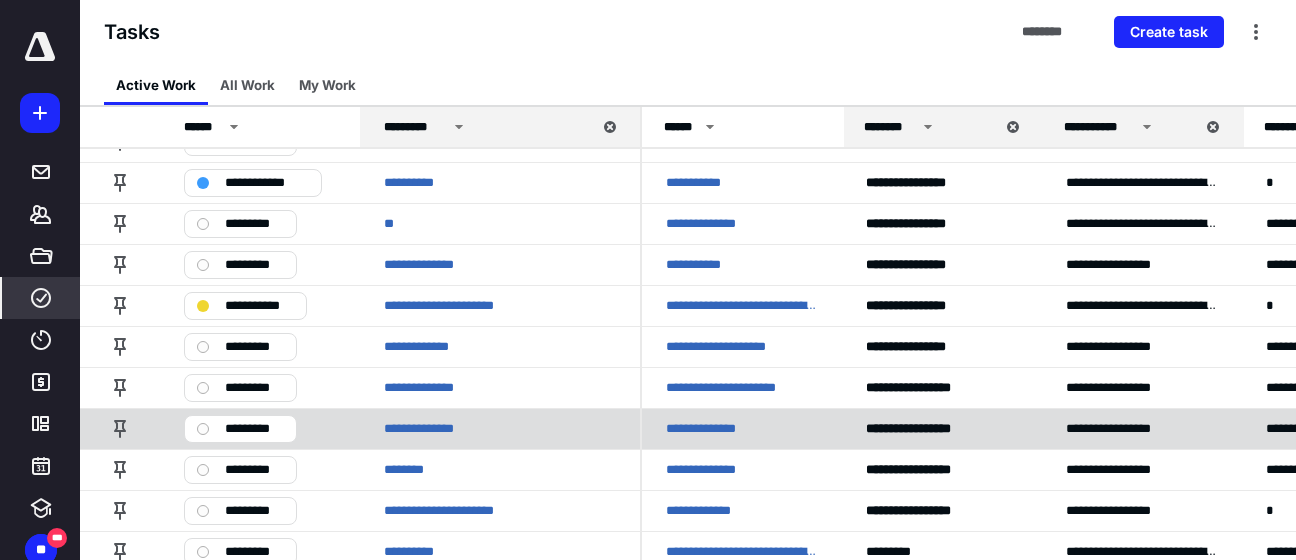 scroll, scrollTop: 400, scrollLeft: 0, axis: vertical 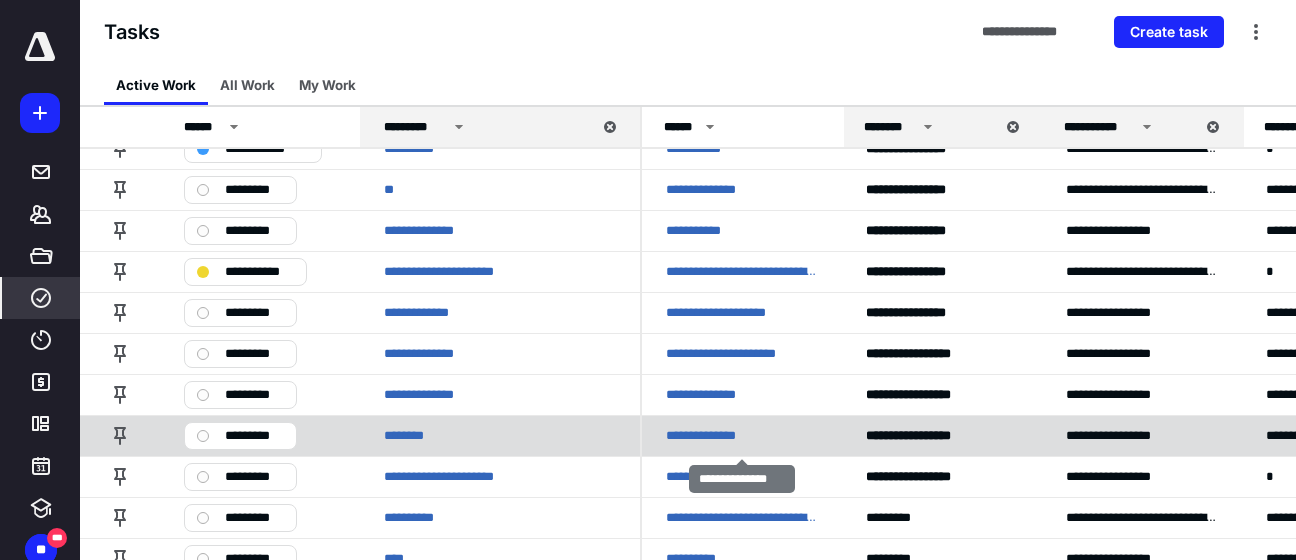 click on "**********" at bounding box center [712, 436] 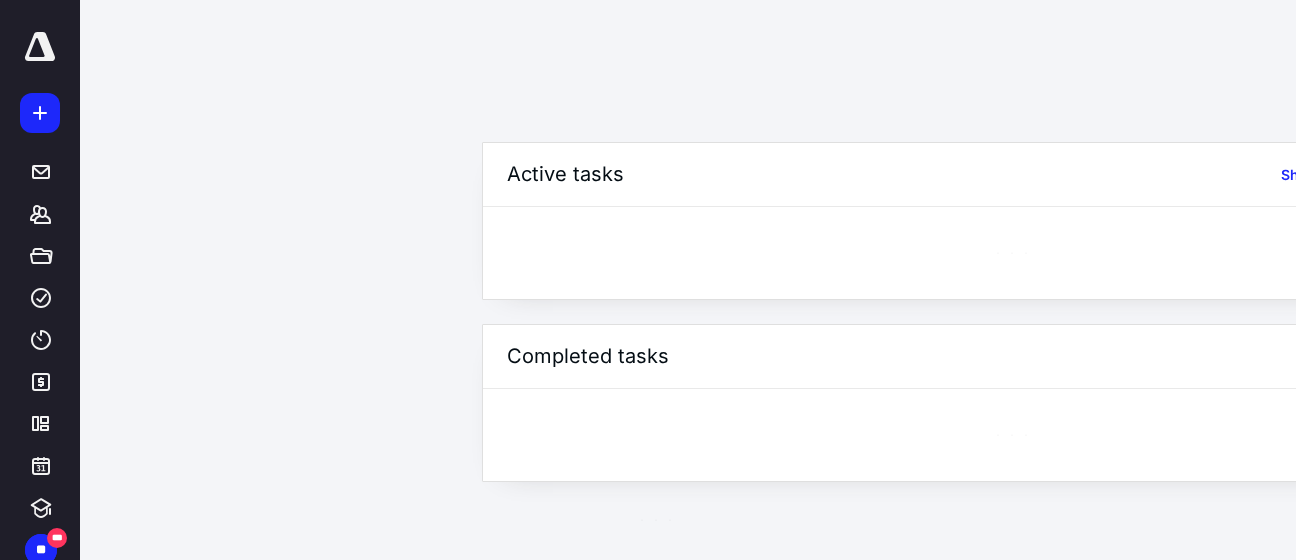 scroll, scrollTop: 0, scrollLeft: 0, axis: both 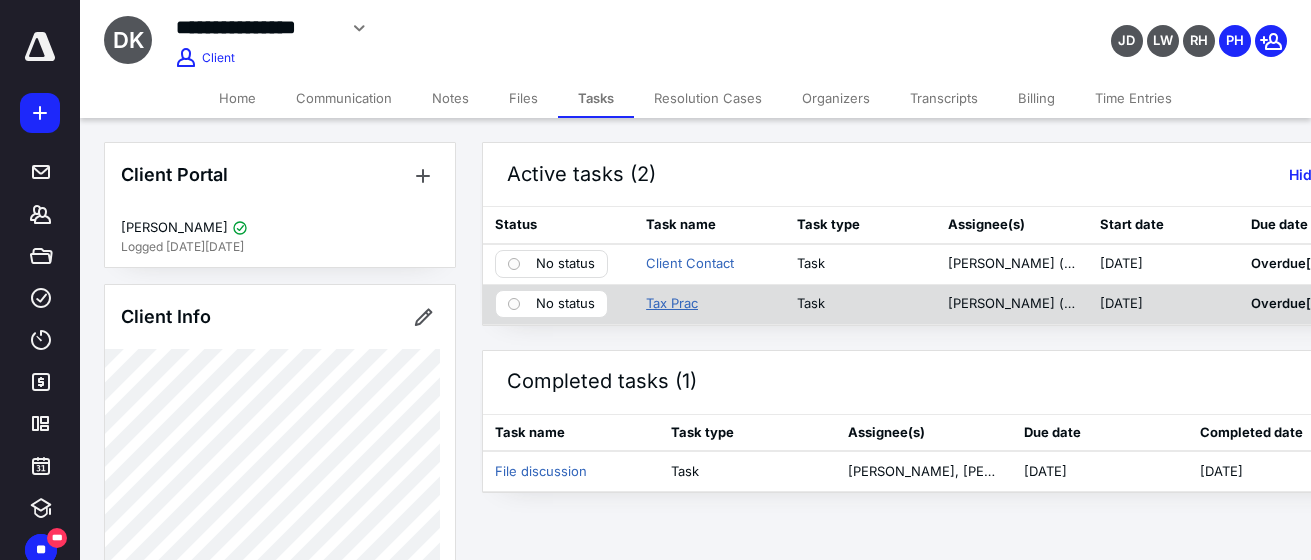 click on "Tax Prac" at bounding box center [672, 304] 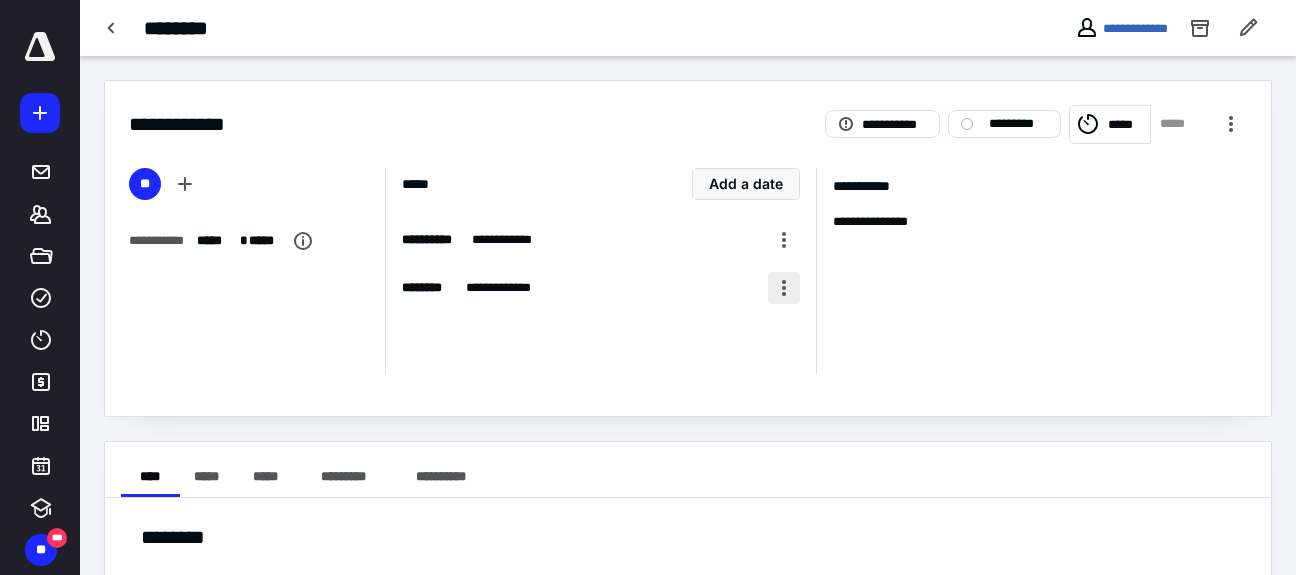 click at bounding box center (784, 288) 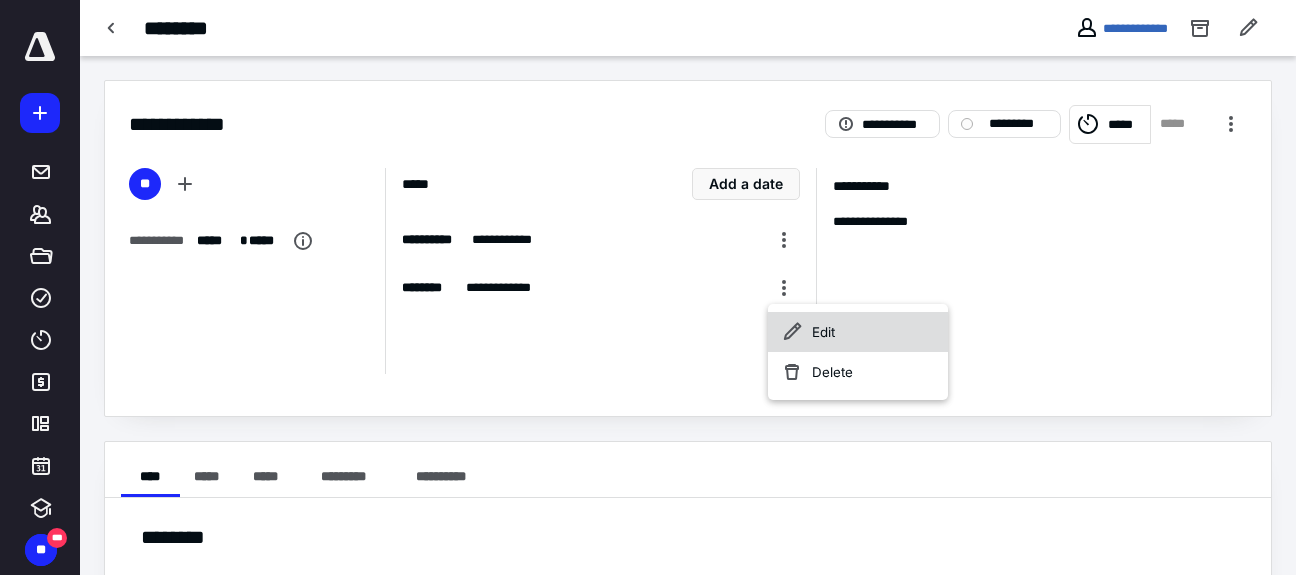 click on "Edit" at bounding box center (858, 332) 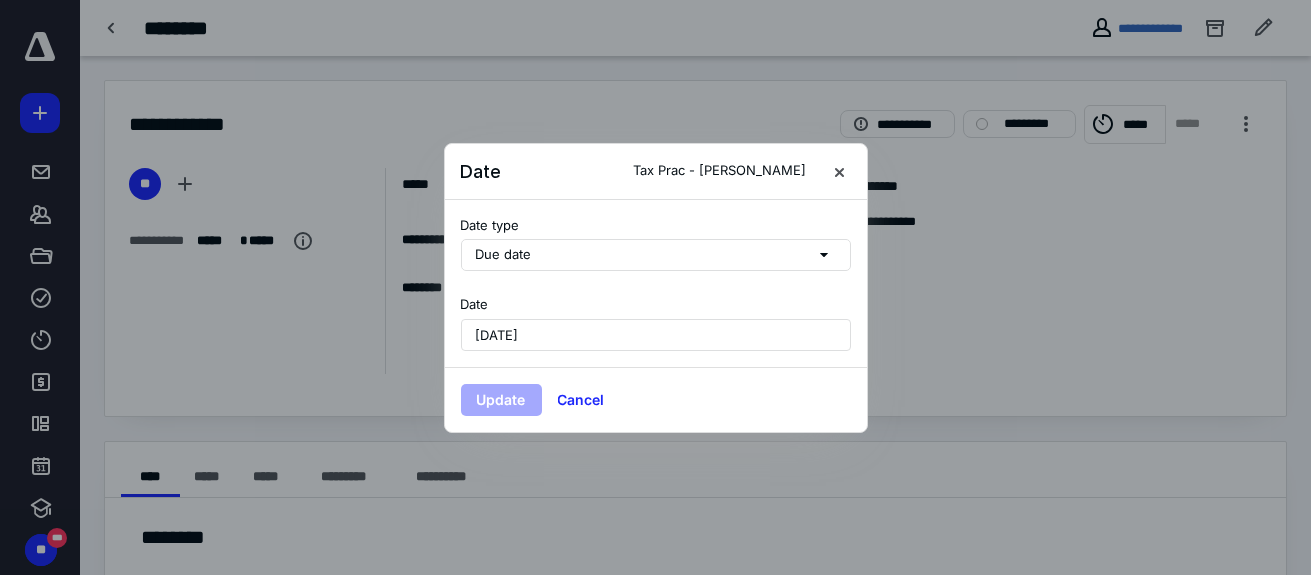 click on "[DATE]" at bounding box center (656, 335) 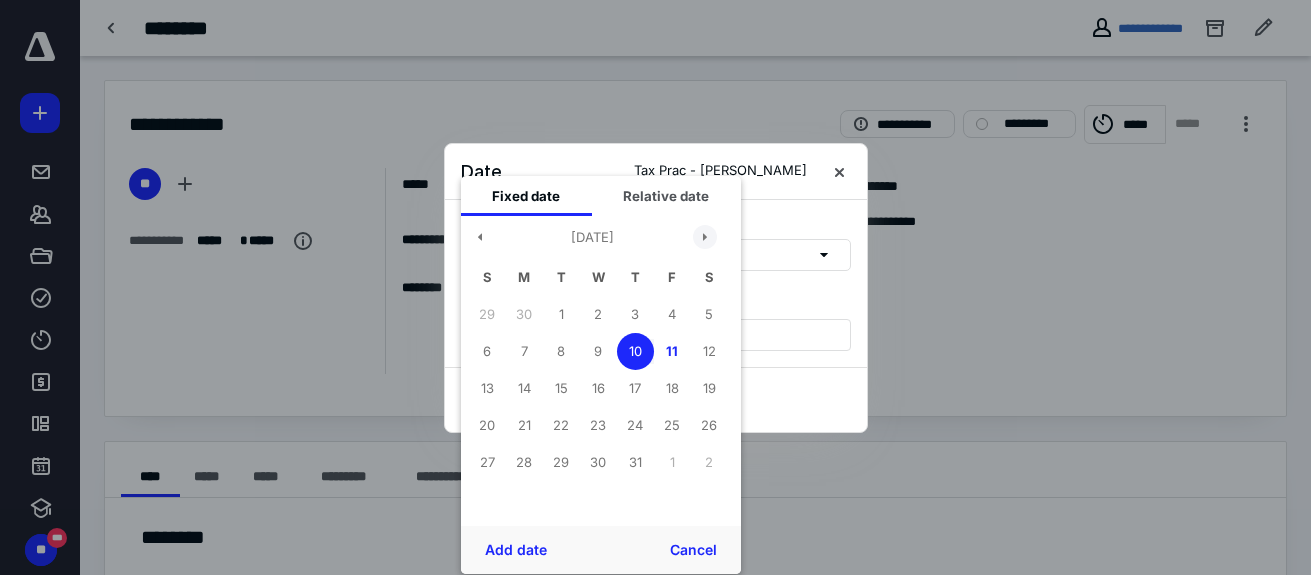 click at bounding box center [705, 237] 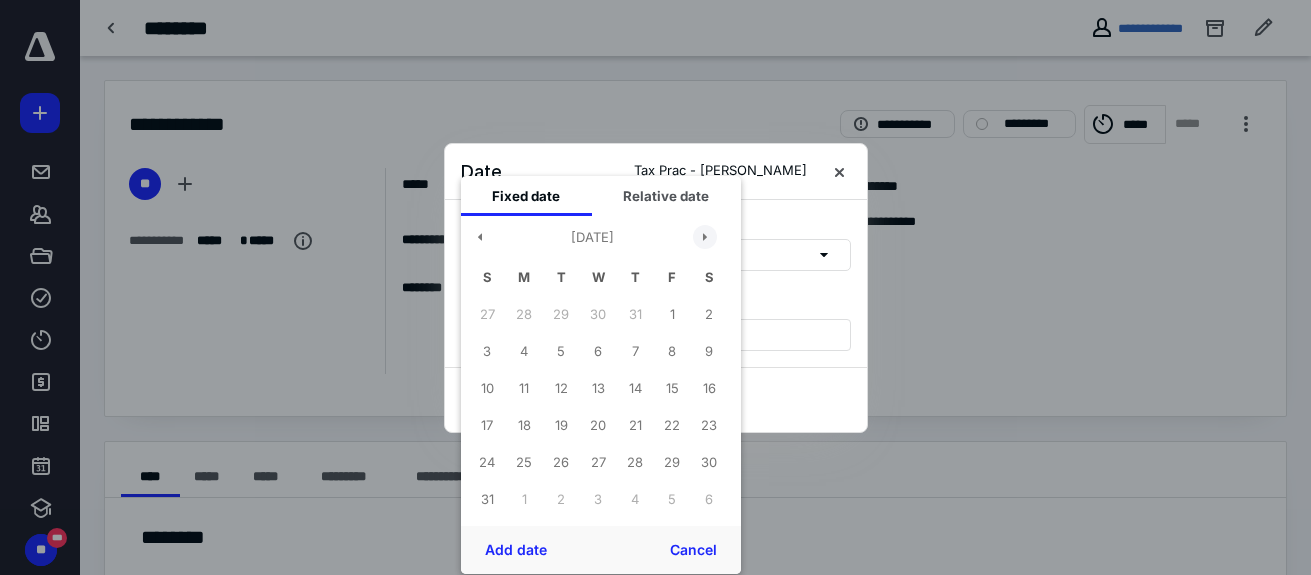 click at bounding box center (705, 237) 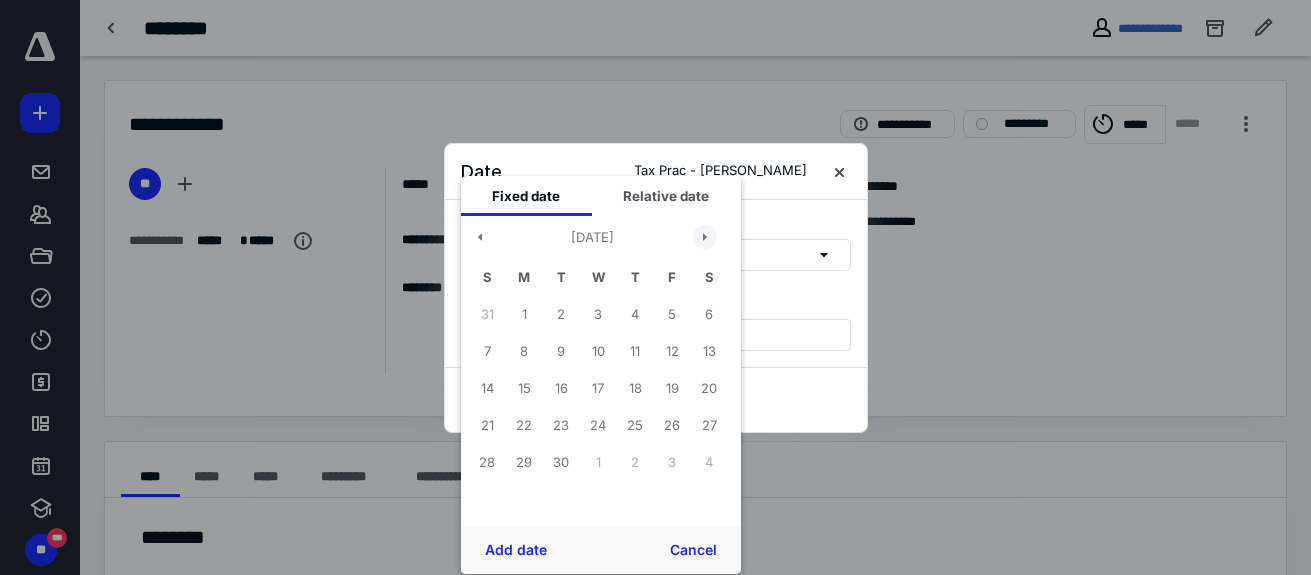 click at bounding box center [705, 237] 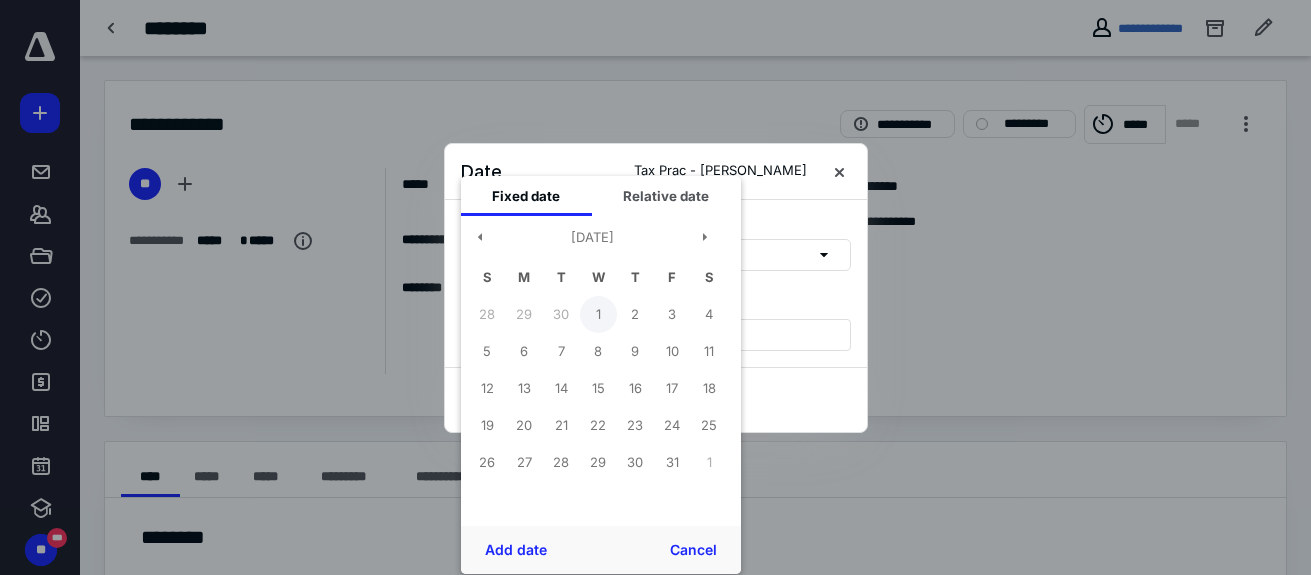 click on "1" at bounding box center (598, 314) 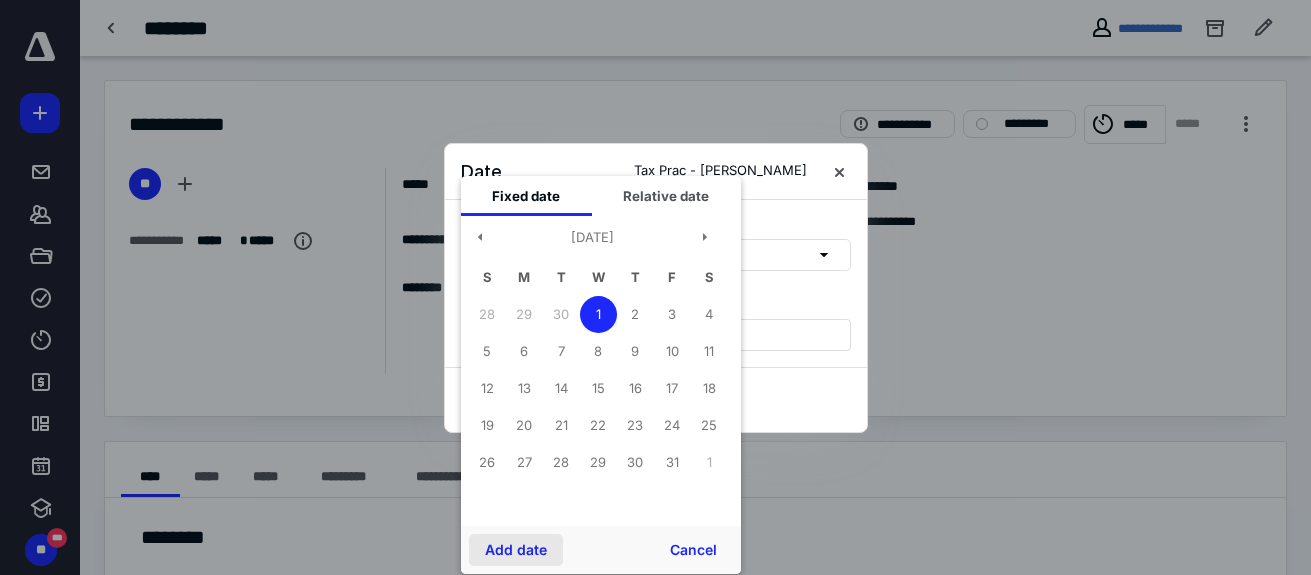 click on "Add date" at bounding box center [516, 550] 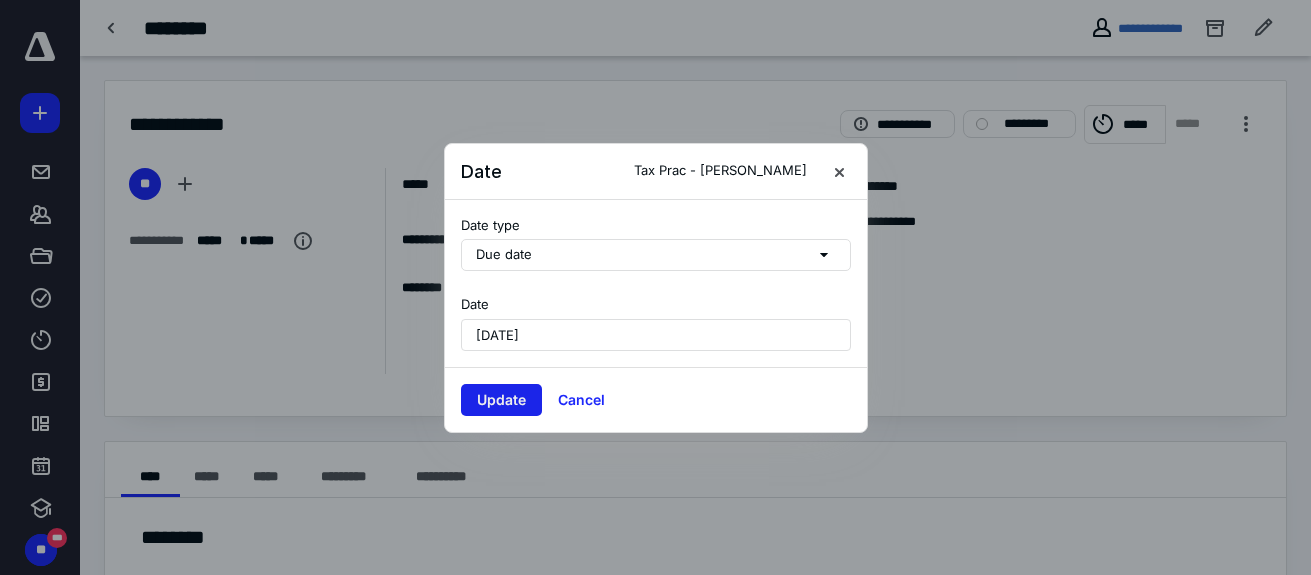 click on "Update" at bounding box center (501, 400) 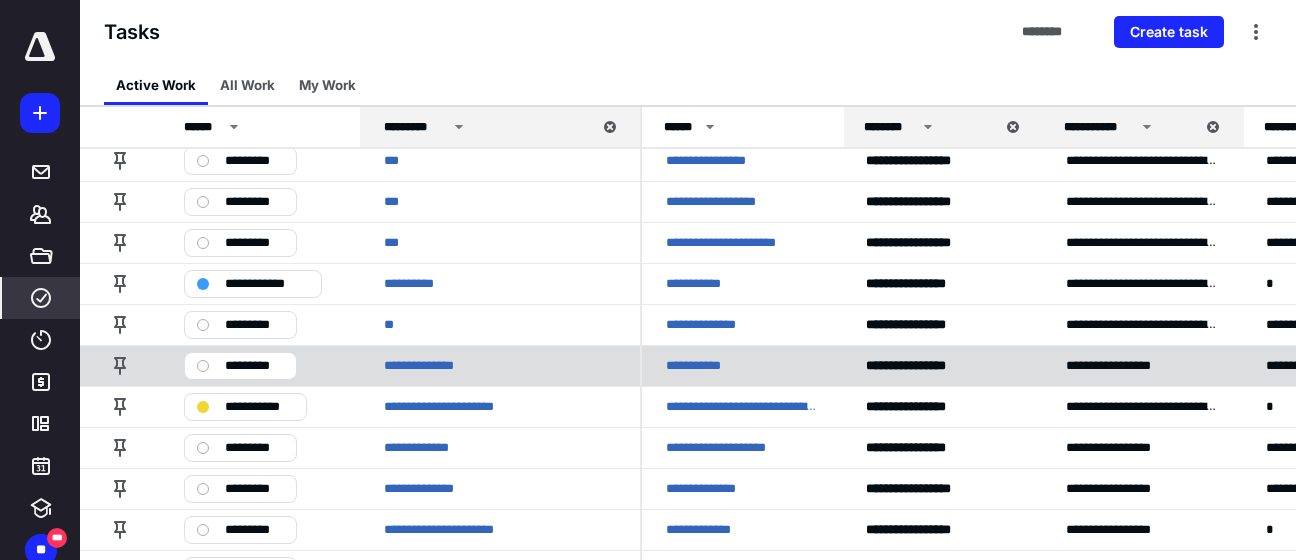 scroll, scrollTop: 300, scrollLeft: 0, axis: vertical 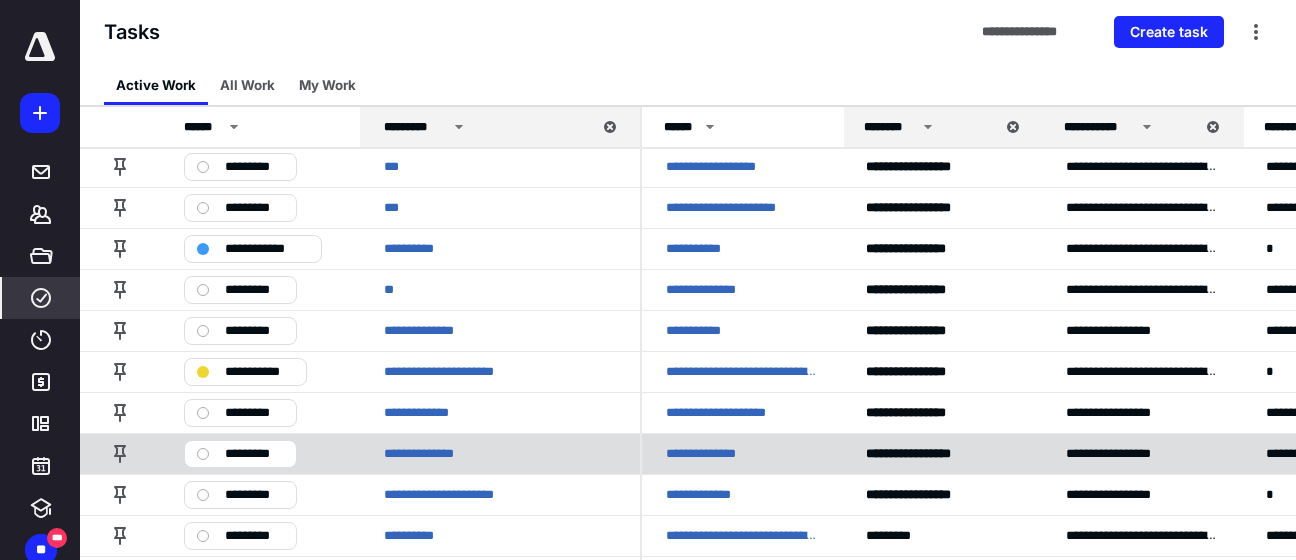 click on "**********" at bounding box center [712, 454] 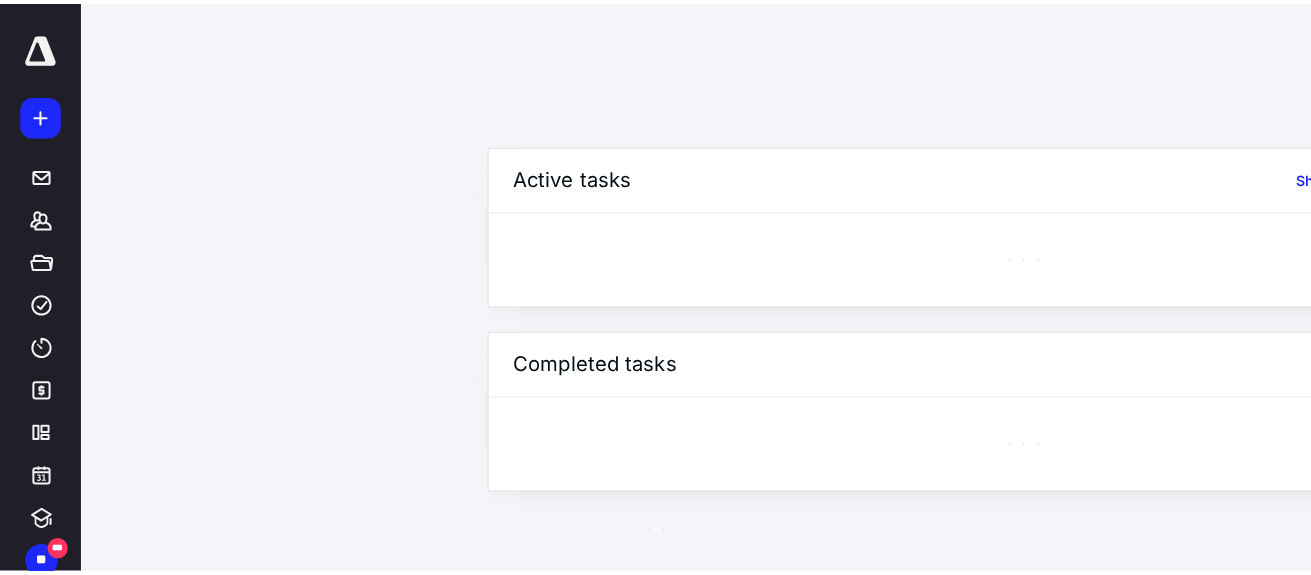 scroll, scrollTop: 0, scrollLeft: 0, axis: both 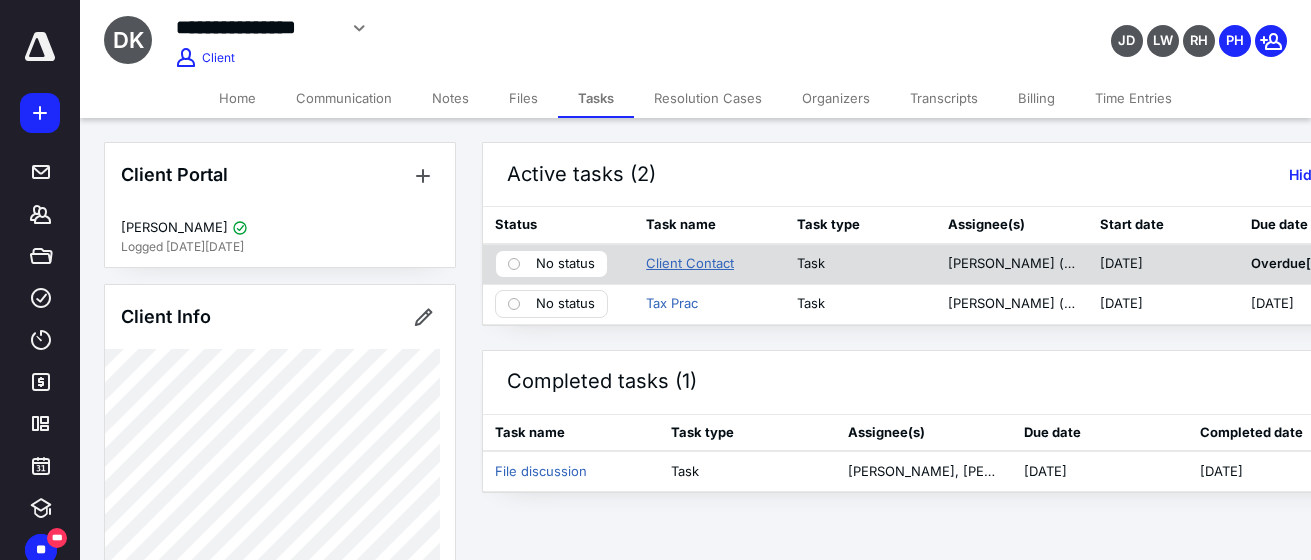 click on "Client Contact" at bounding box center [690, 264] 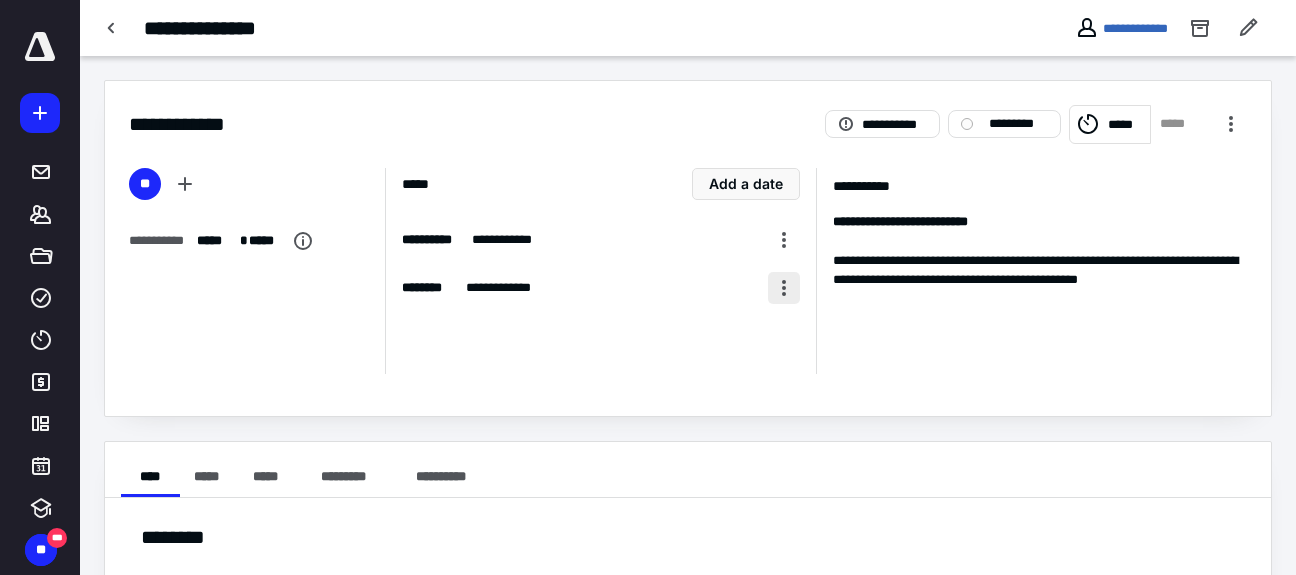 click at bounding box center [784, 288] 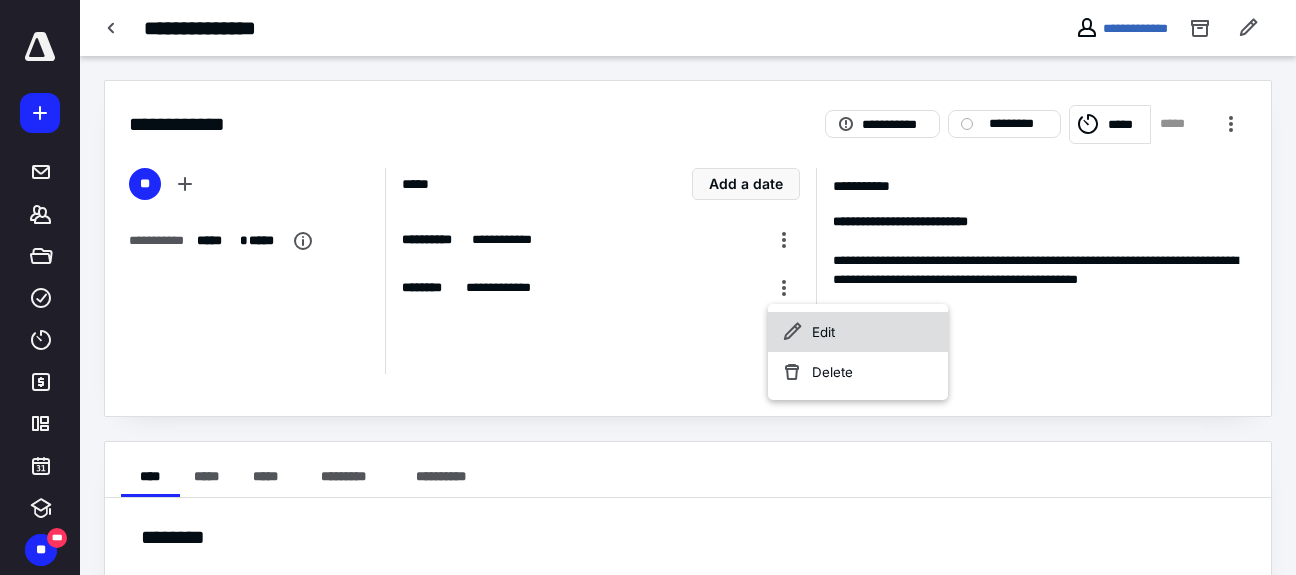 click 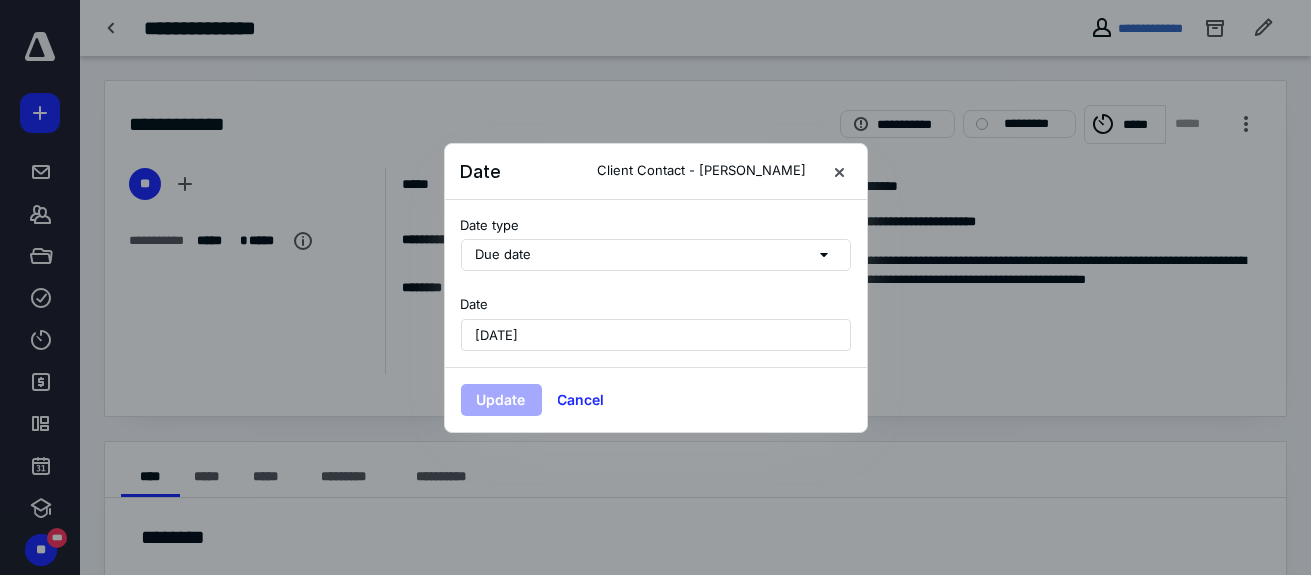 click on "[DATE]" at bounding box center (656, 335) 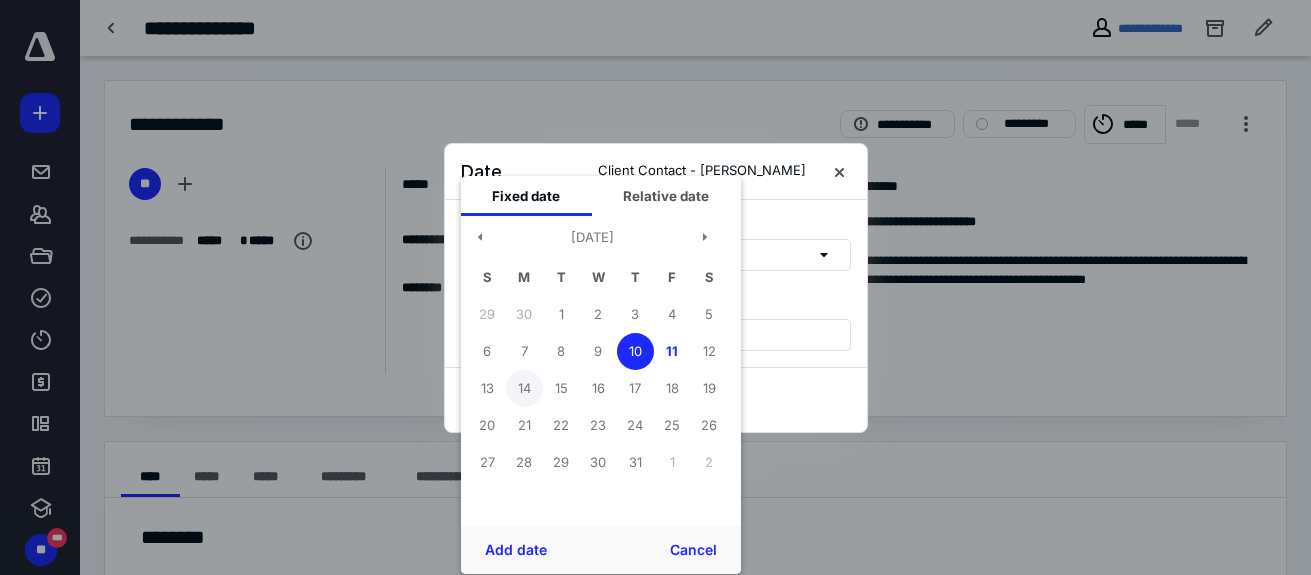 click on "14" at bounding box center (524, 388) 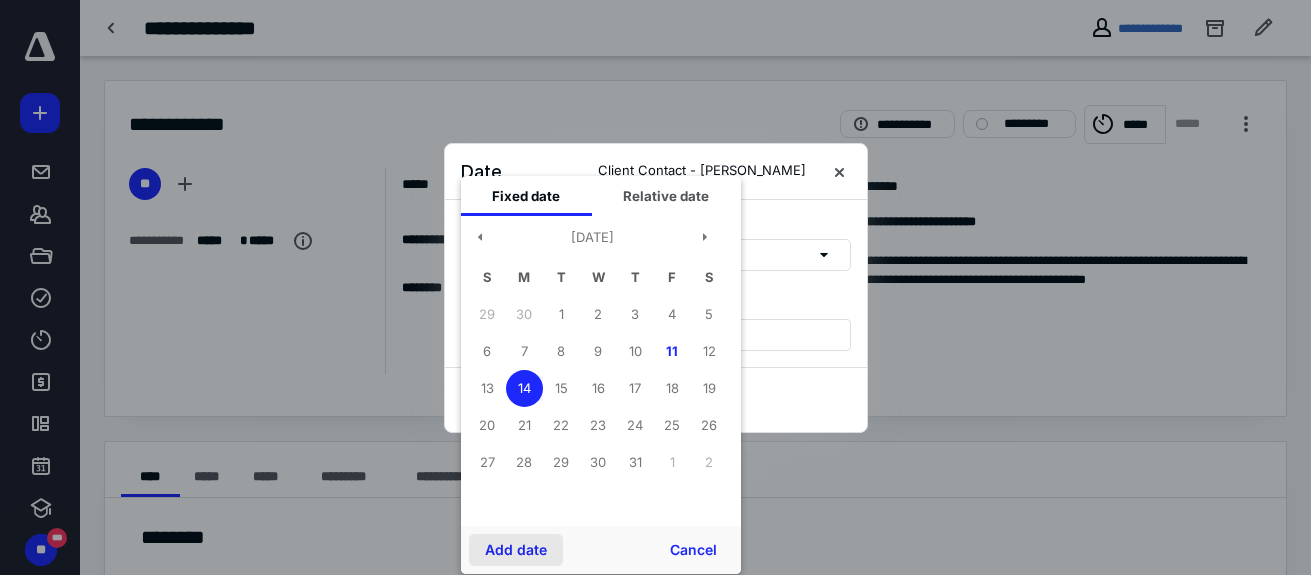 click on "Add date" at bounding box center [516, 550] 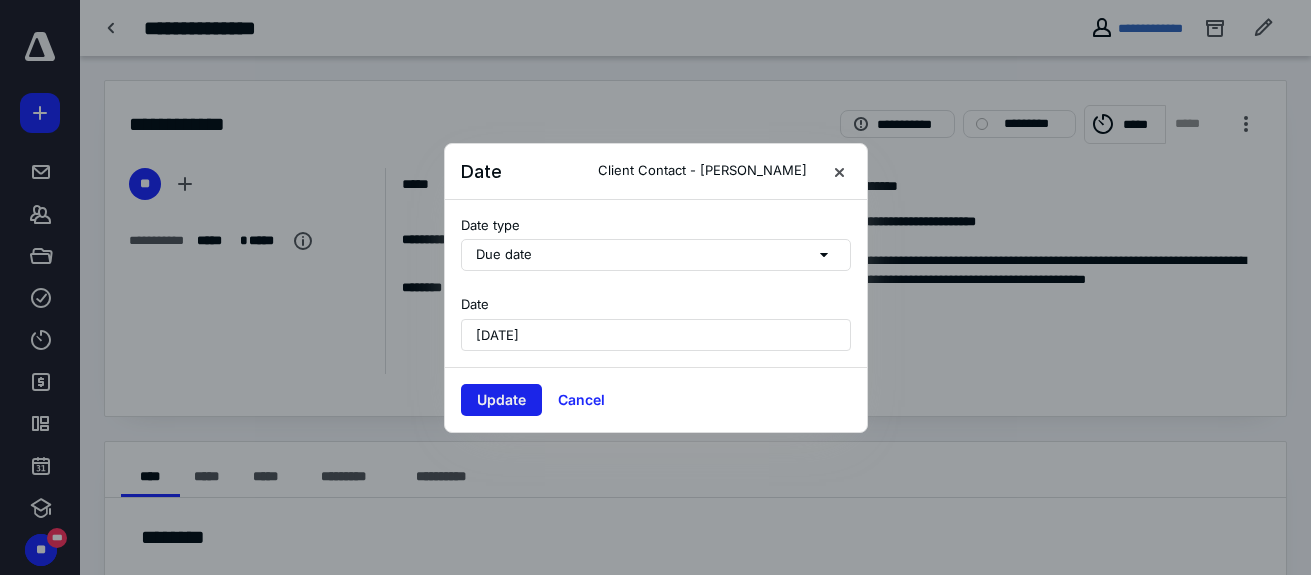 click on "Update" at bounding box center (501, 400) 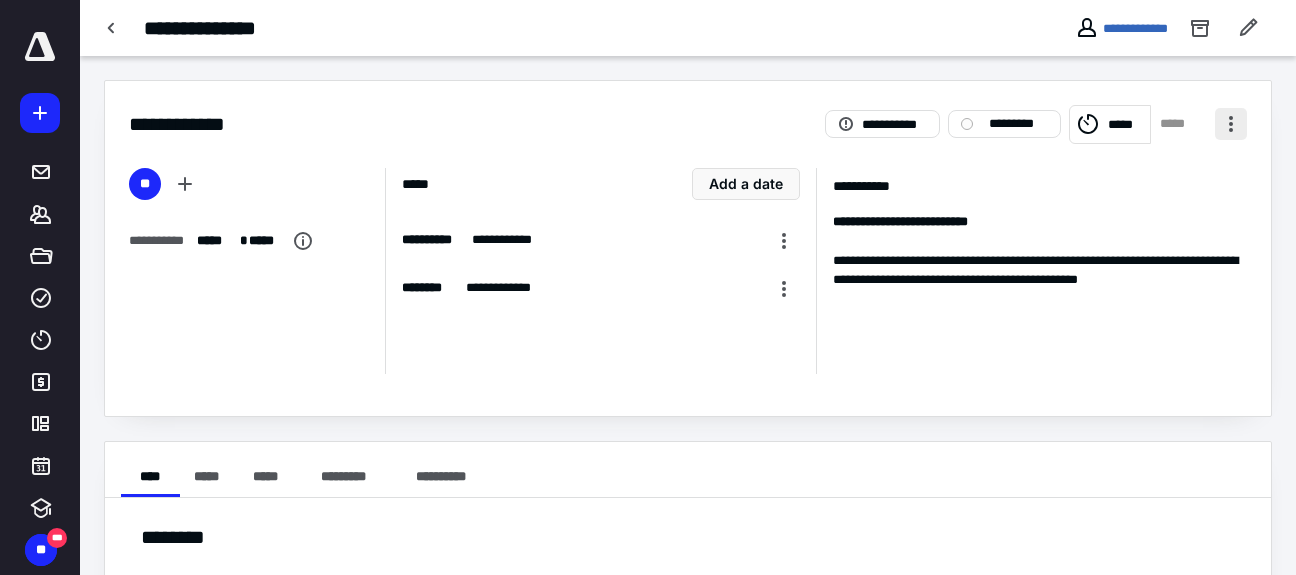click at bounding box center [1231, 124] 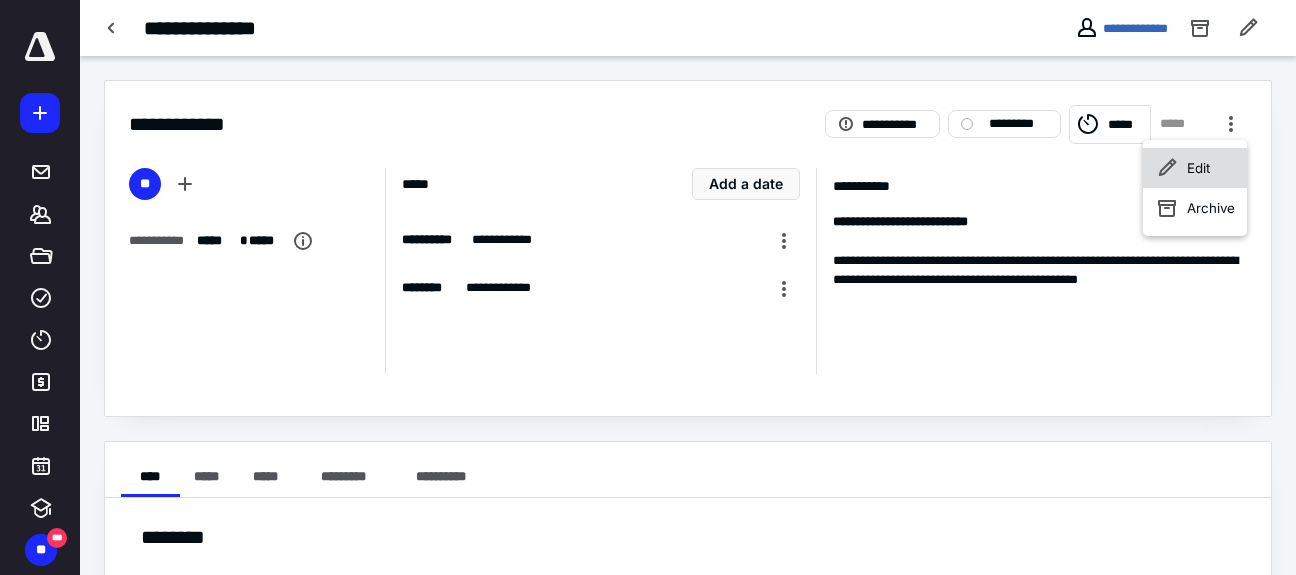 click on "Edit" at bounding box center [1195, 168] 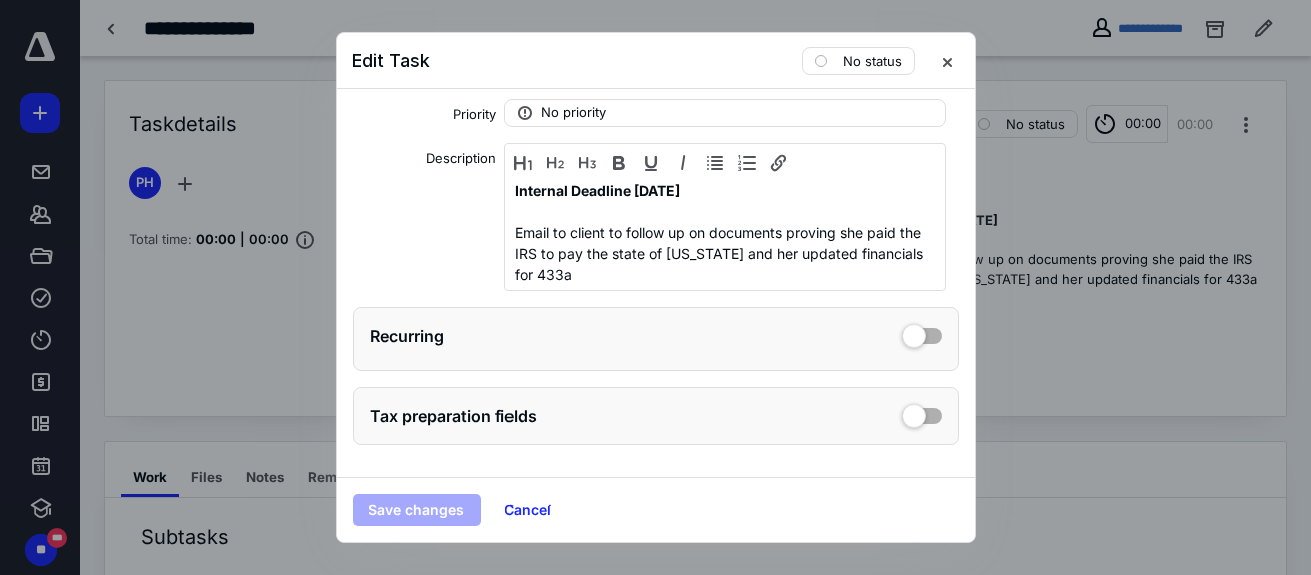 scroll, scrollTop: 266, scrollLeft: 0, axis: vertical 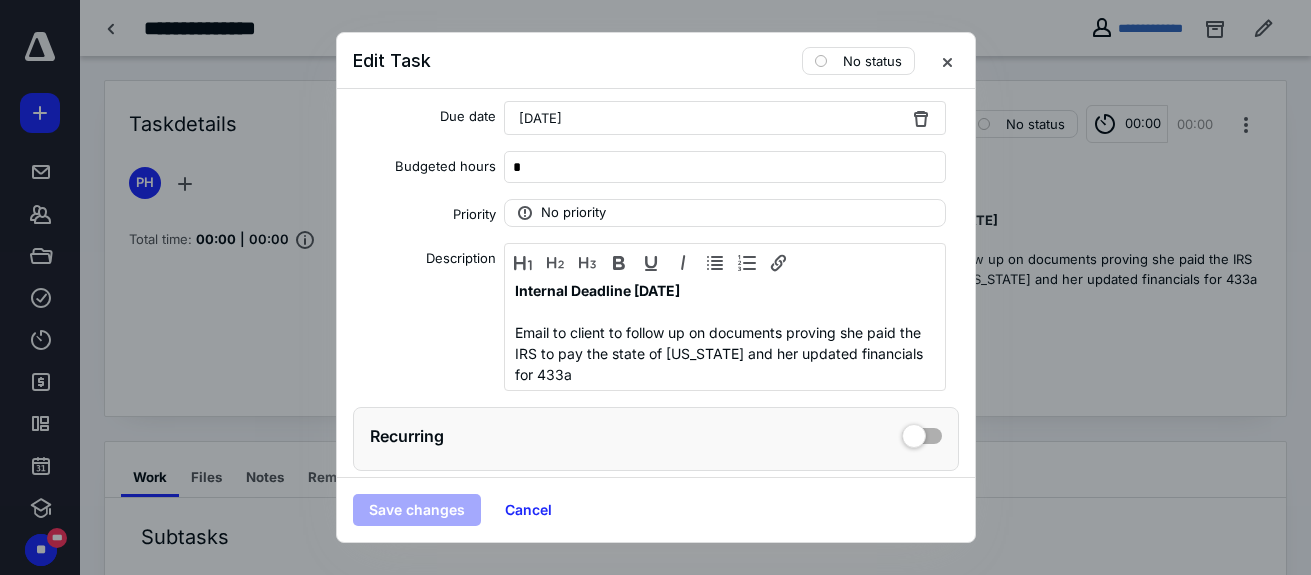 click on "Internal Deadline 7.10.2025 Email to client to follow up on documents
proving she paid the IRS to pay the state of Delaware and her updated
financials for 433a" at bounding box center [725, 332] 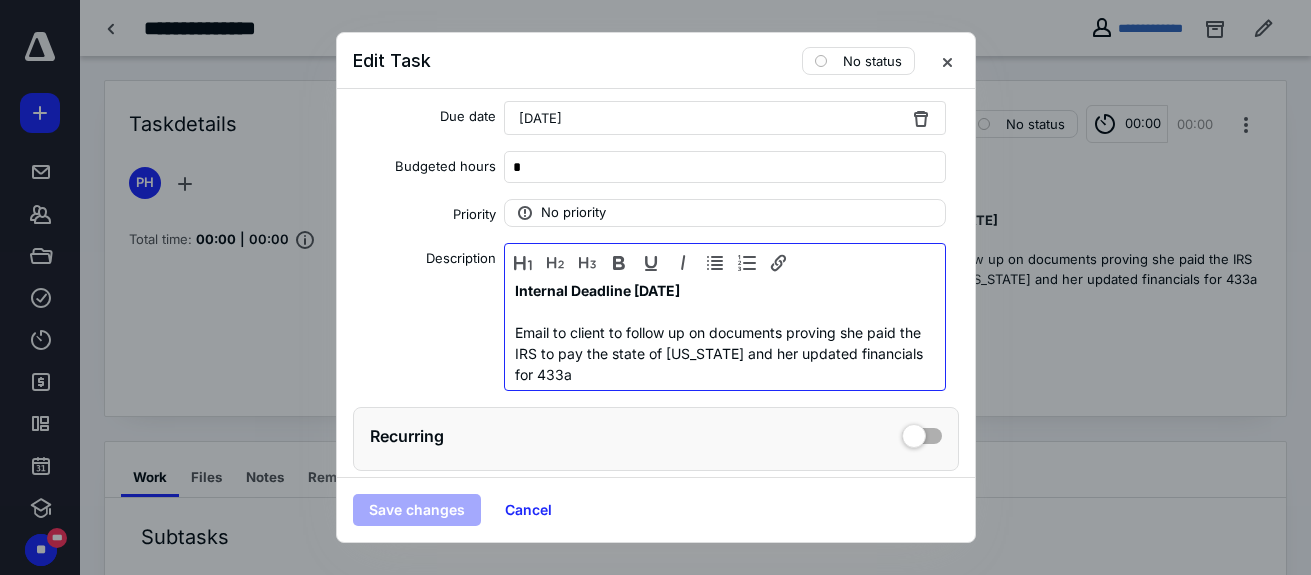 click on "Internal Deadline 7.10.2025" at bounding box center [597, 290] 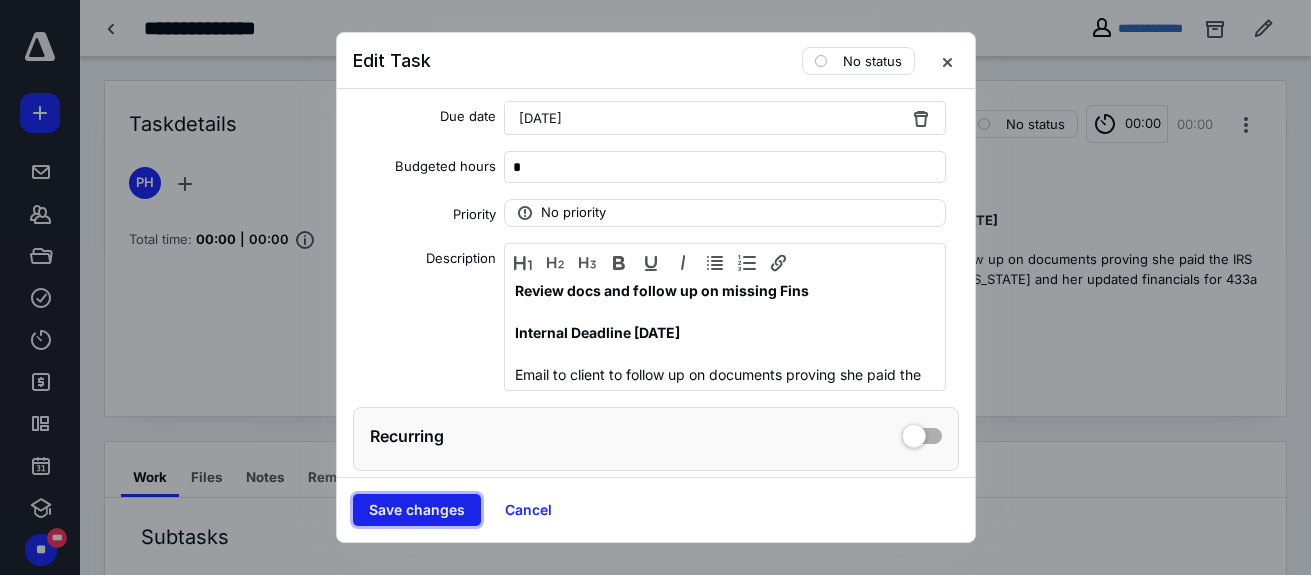 click on "Save changes" at bounding box center [417, 510] 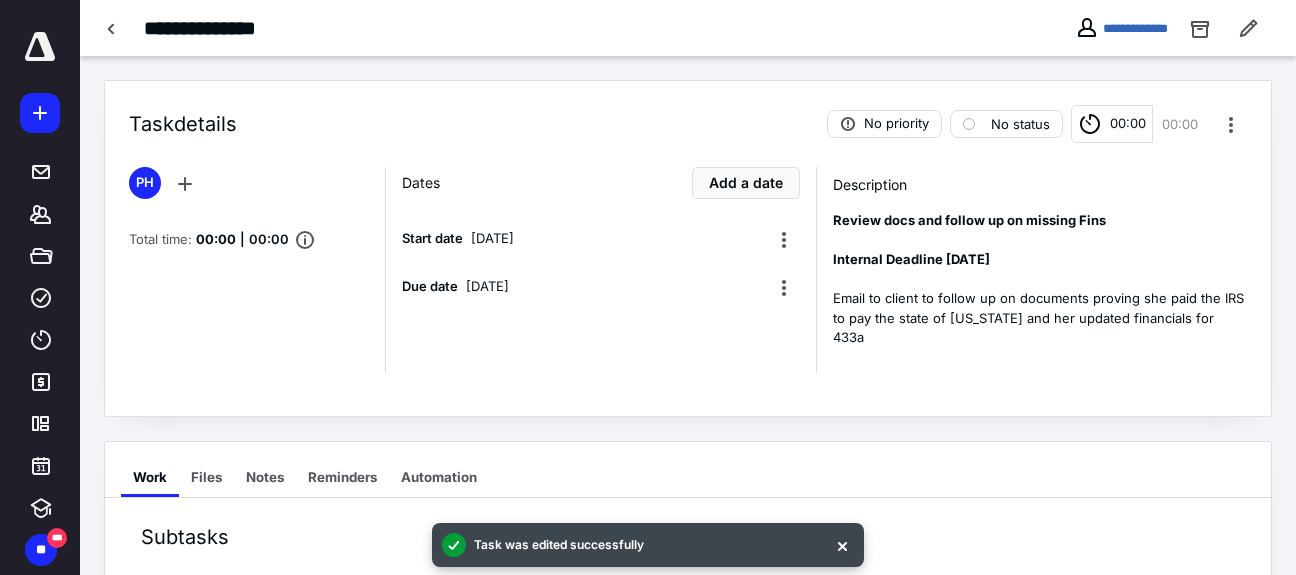 click on "Review docs and follow up on missing Fins" at bounding box center [969, 220] 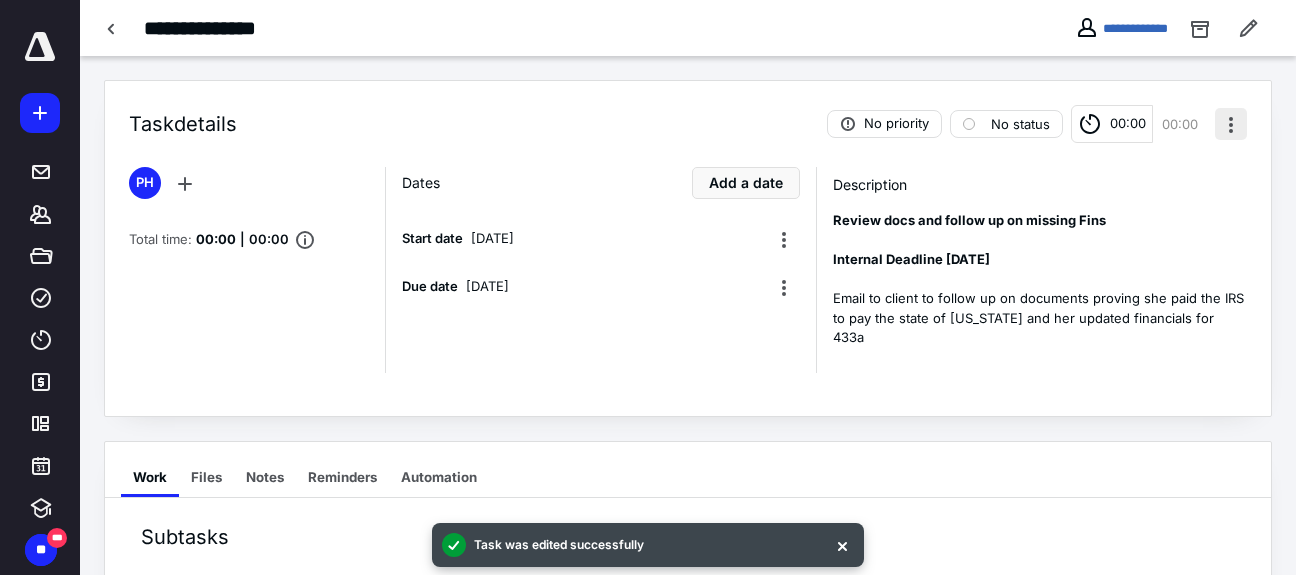 click at bounding box center (1231, 124) 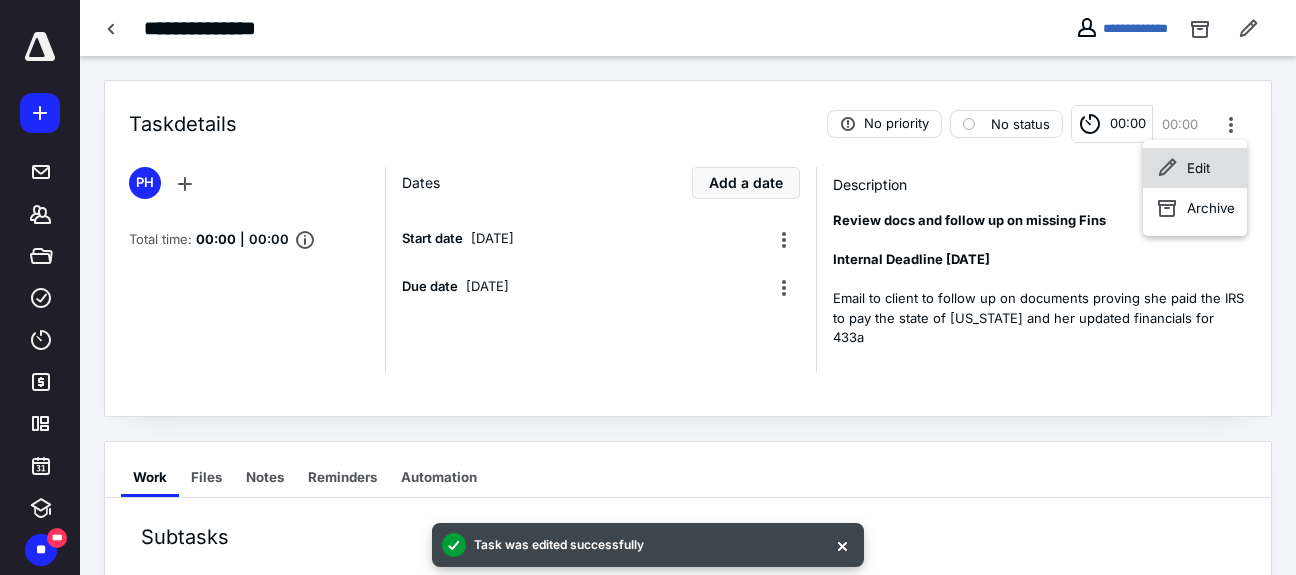 click on "Edit" at bounding box center (1195, 168) 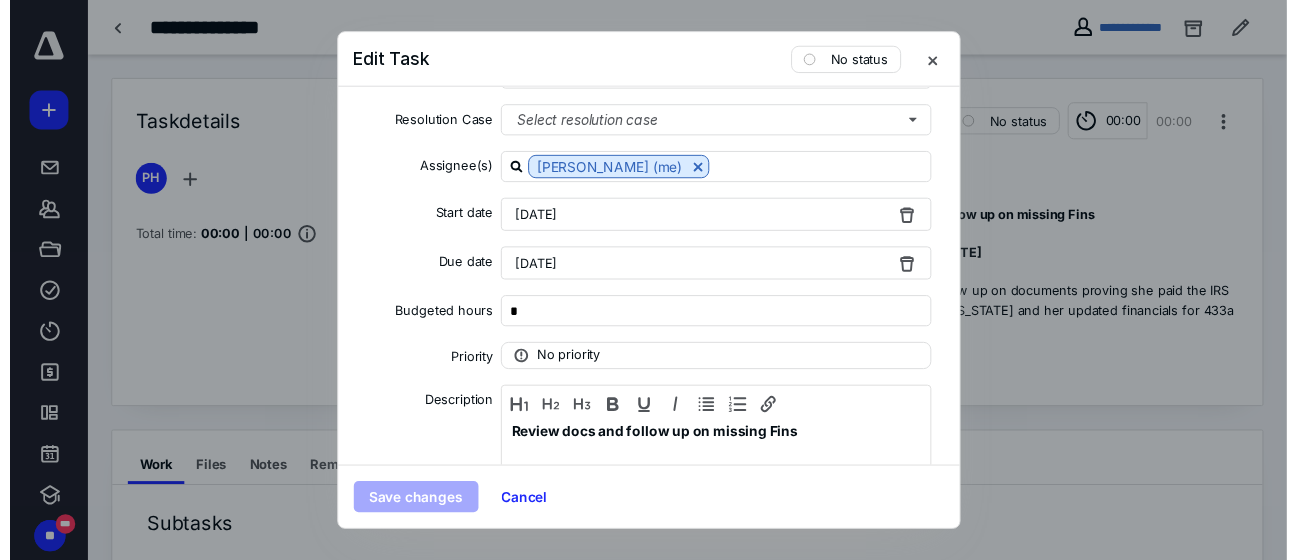 scroll, scrollTop: 366, scrollLeft: 0, axis: vertical 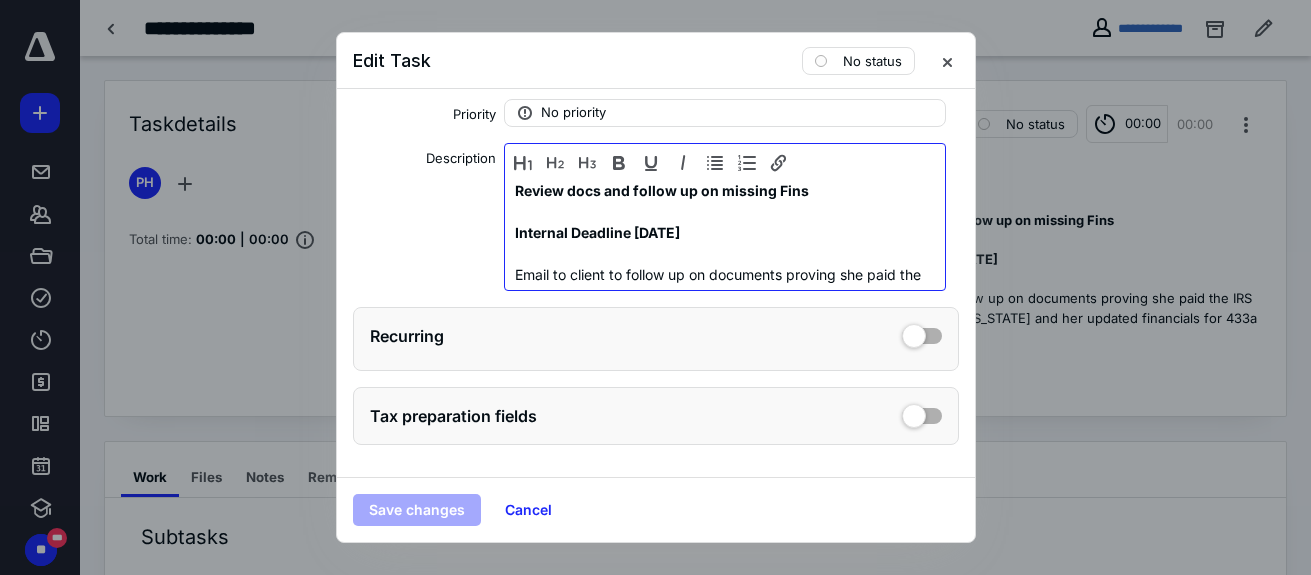 click on "Review docs and follow up on missing Fins" at bounding box center (725, 190) 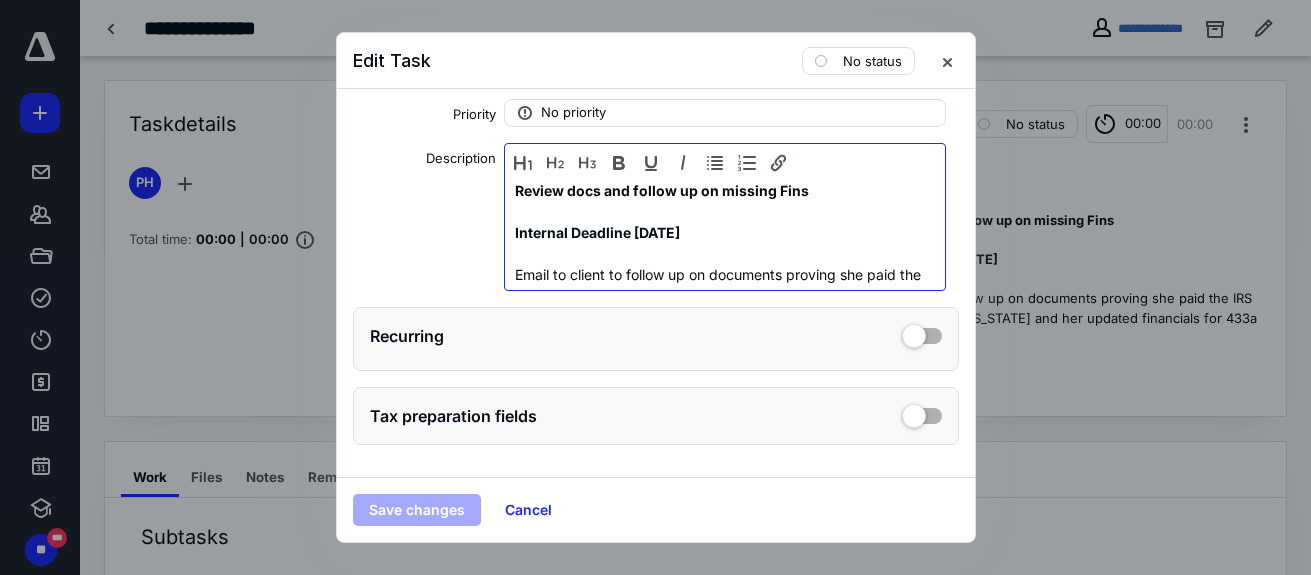 type 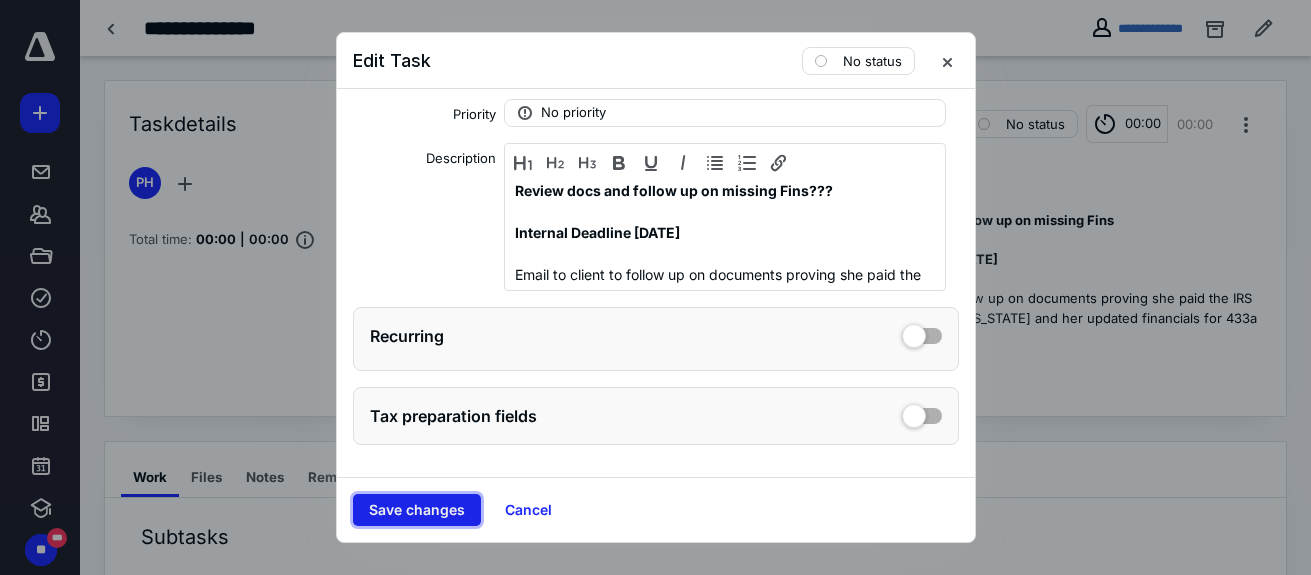 click on "Save changes" at bounding box center [417, 510] 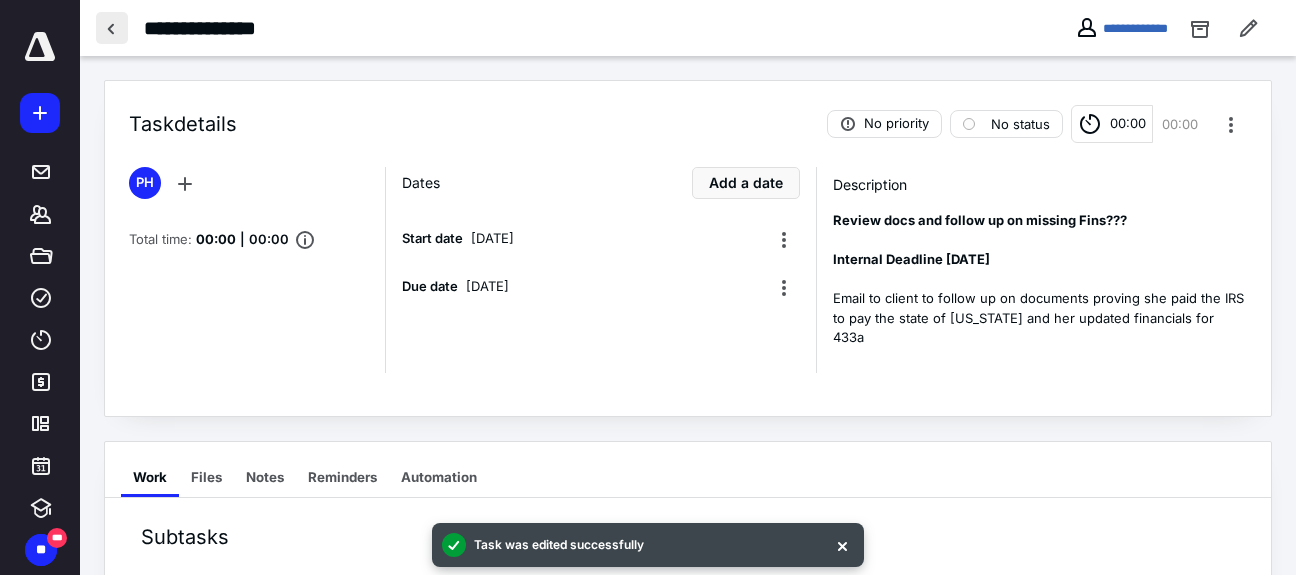 click at bounding box center (112, 28) 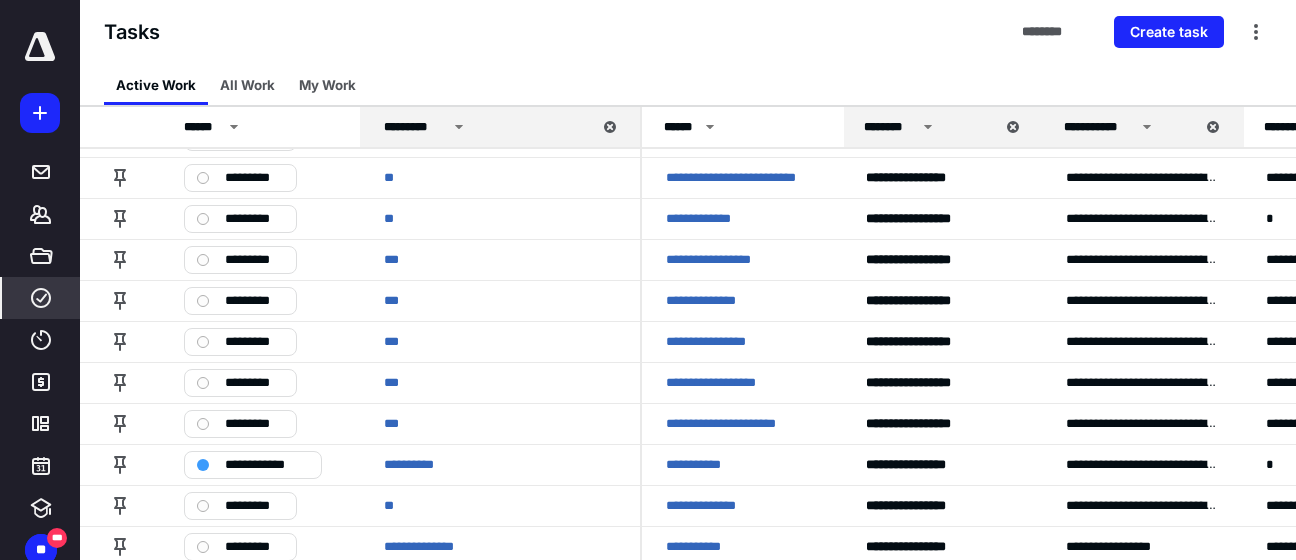 scroll, scrollTop: 400, scrollLeft: 0, axis: vertical 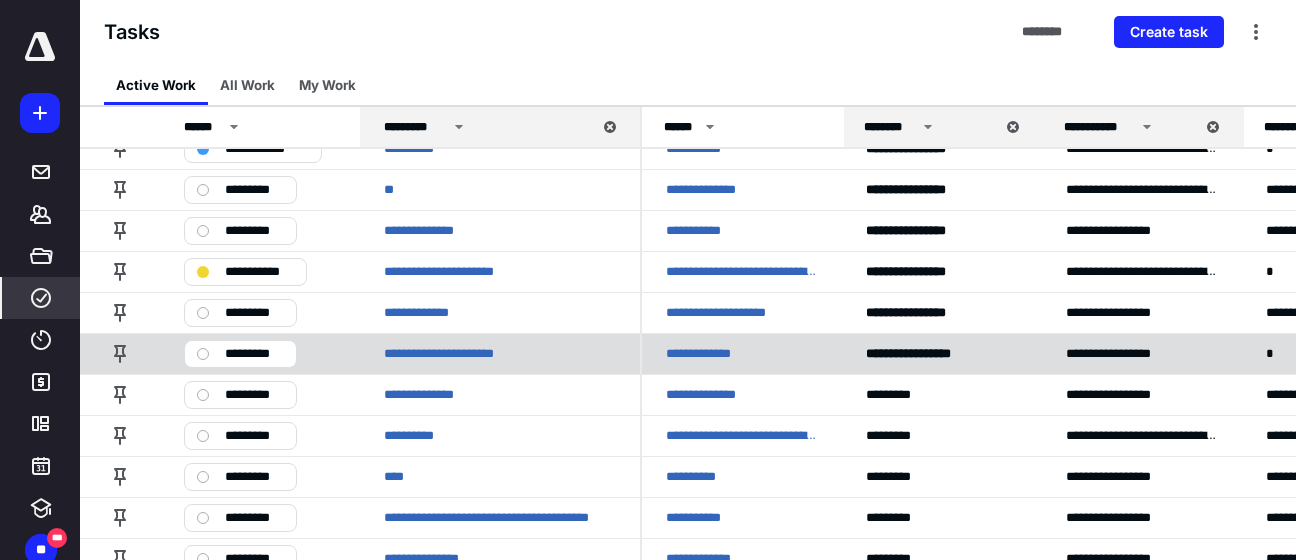click on "**********" at bounding box center [708, 354] 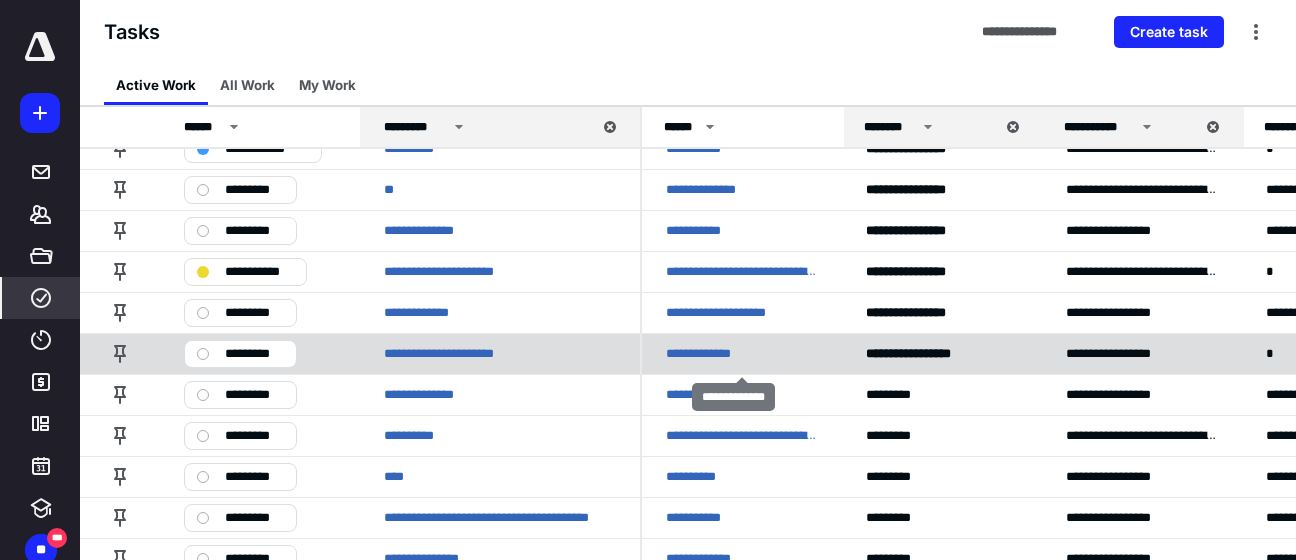 scroll, scrollTop: 0, scrollLeft: 0, axis: both 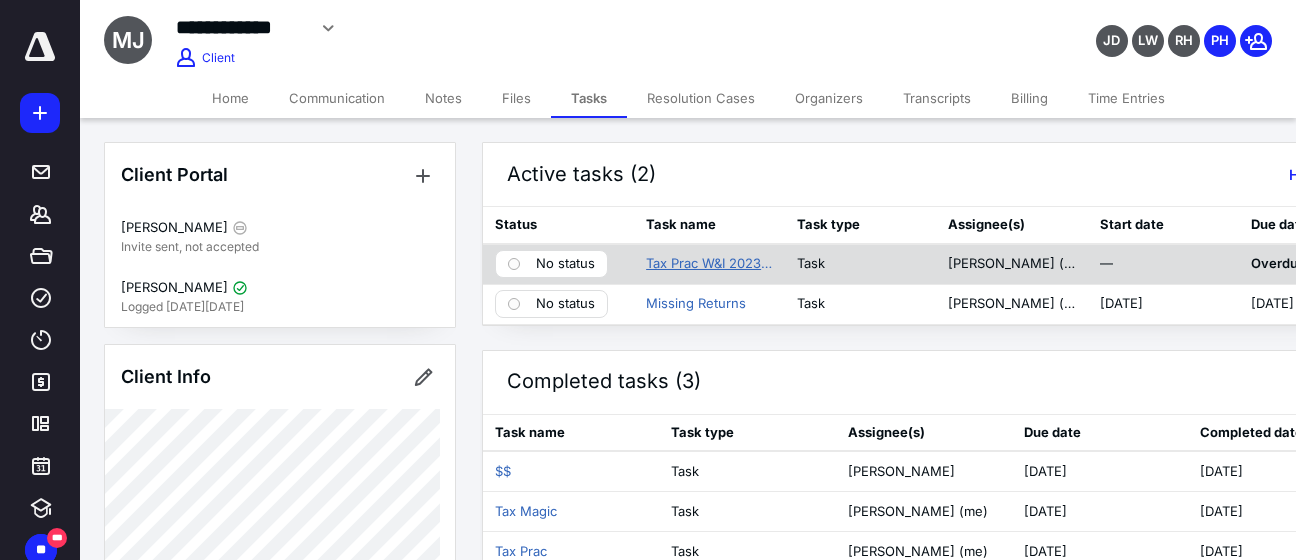 click on "Tax Prac W&I 2023/2024" at bounding box center [709, 264] 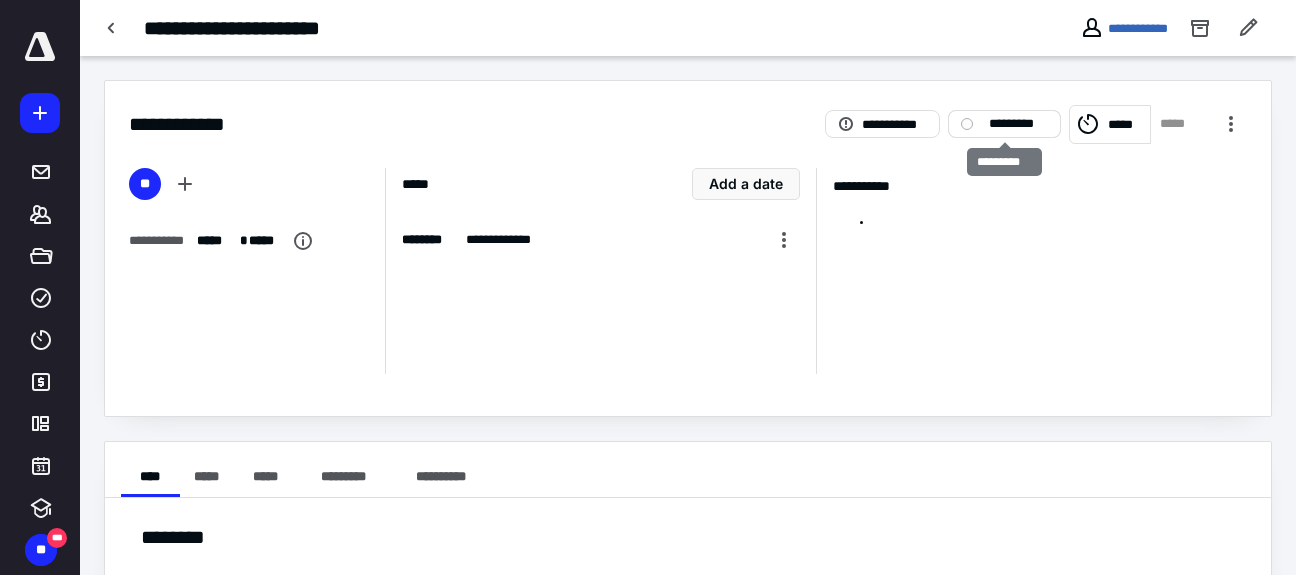 click on "*********" at bounding box center [1018, 124] 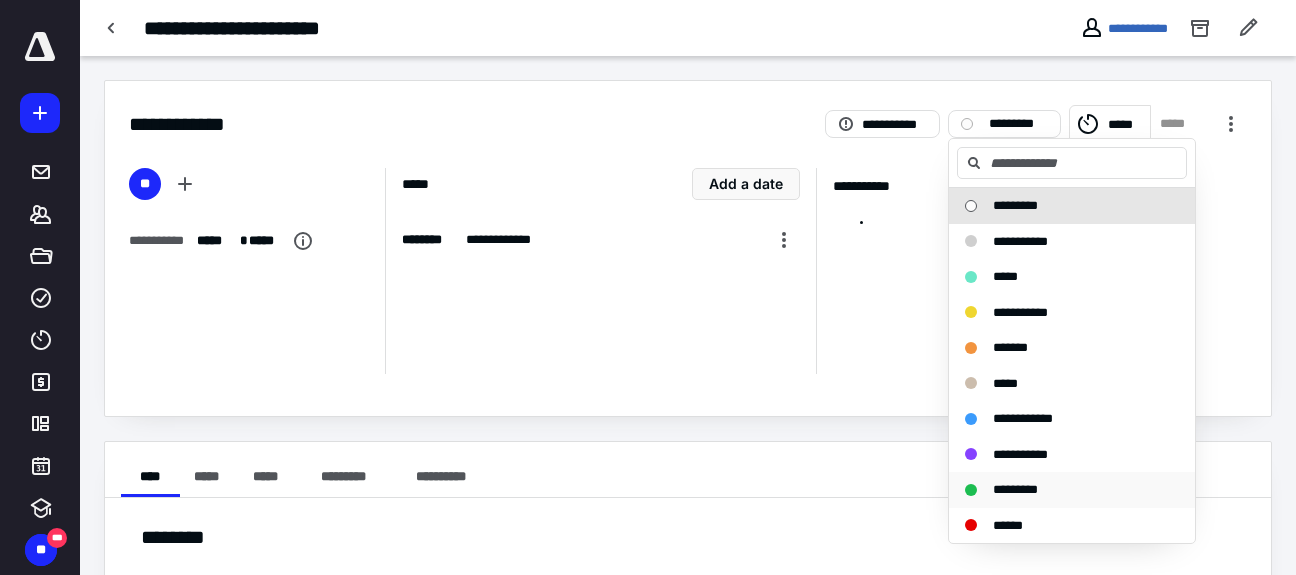 click on "*********" at bounding box center [1015, 489] 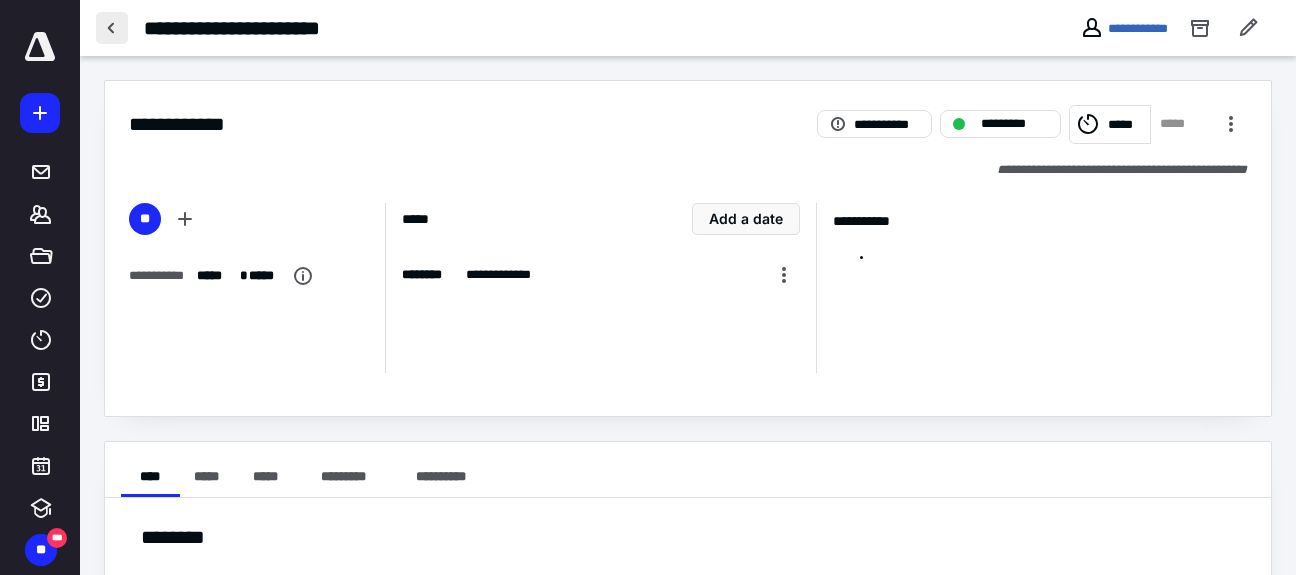 click at bounding box center [112, 28] 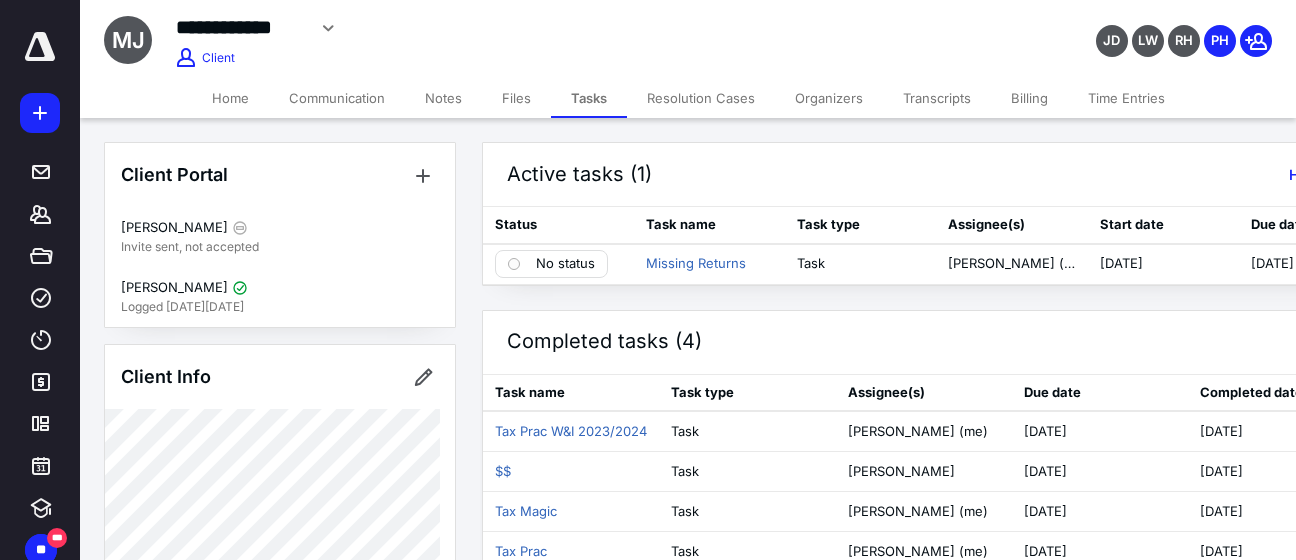 click on "Home" at bounding box center (230, 98) 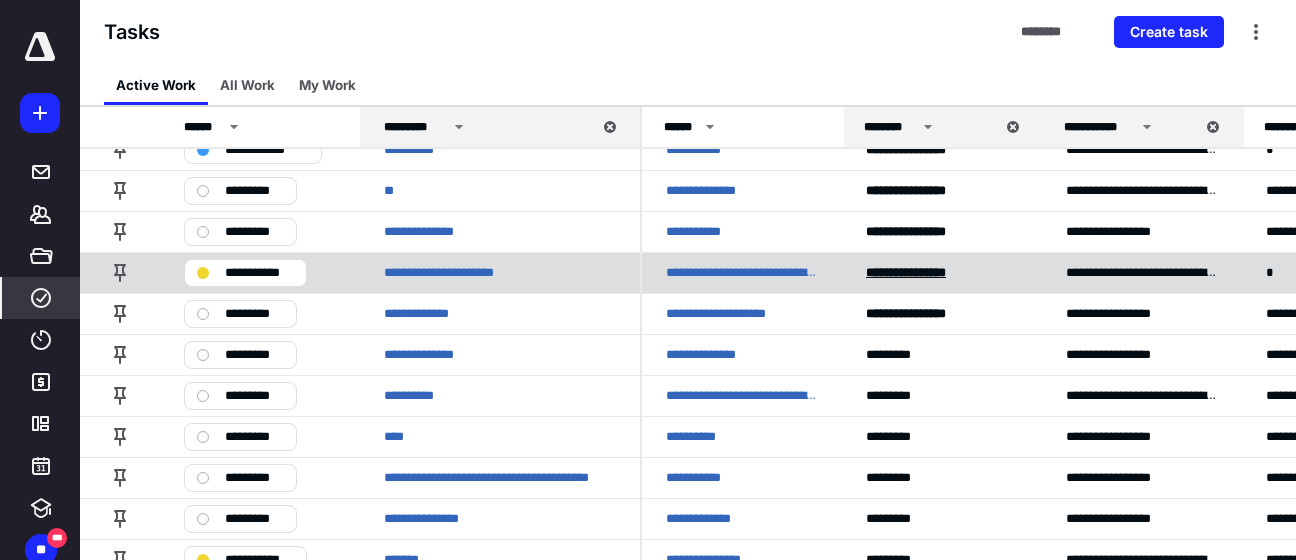 scroll, scrollTop: 400, scrollLeft: 0, axis: vertical 